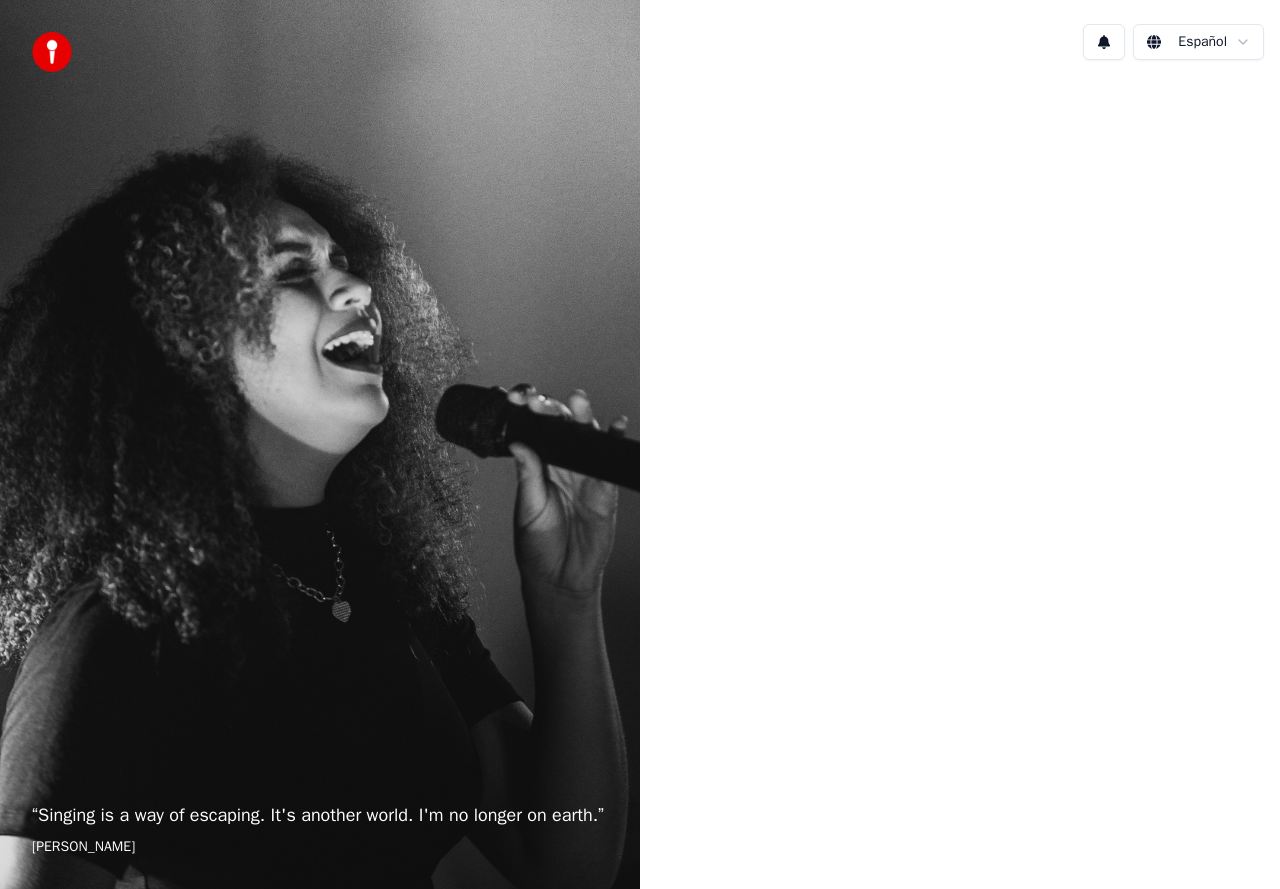 scroll, scrollTop: 0, scrollLeft: 0, axis: both 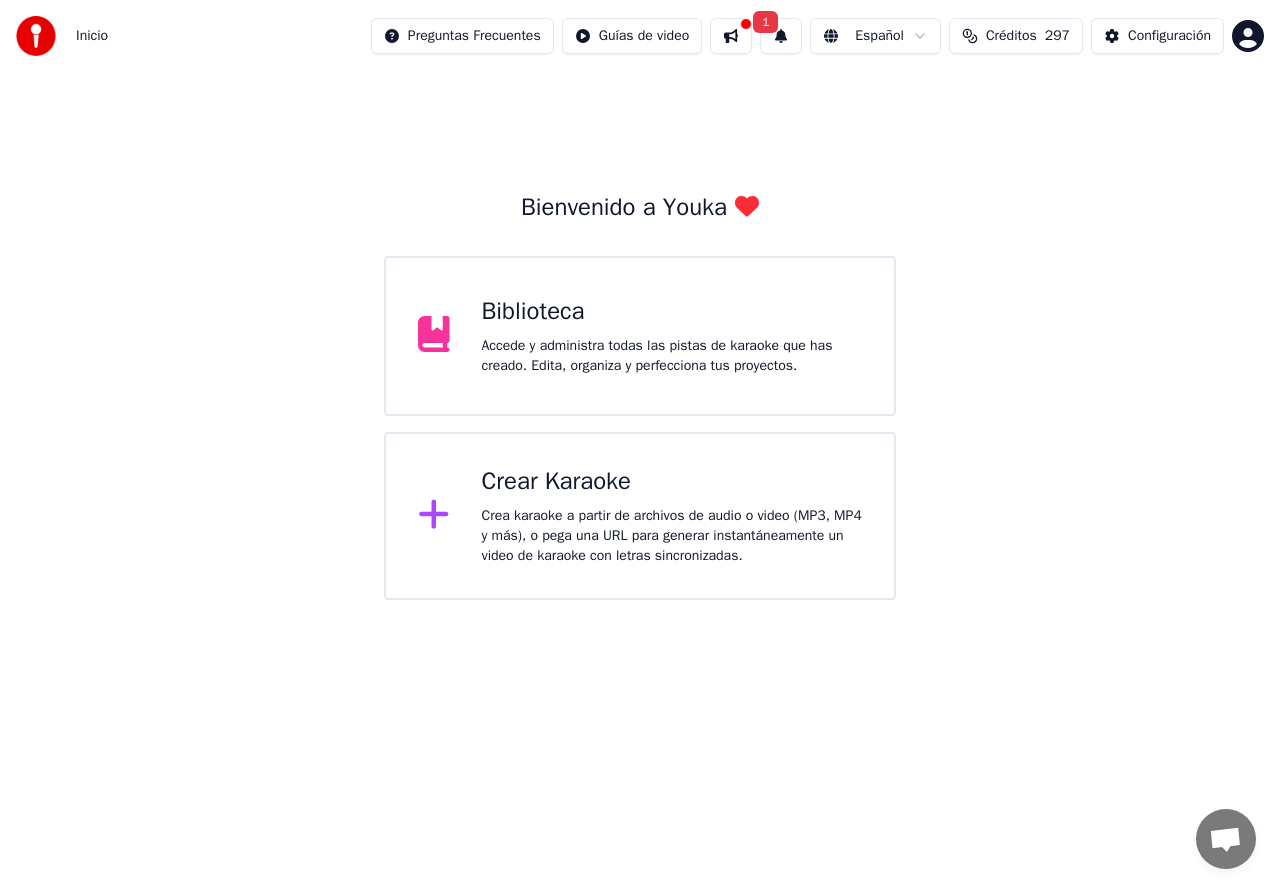 click on "Crear Karaoke Crea karaoke a partir de archivos de audio o video (MP3, MP4 y más), o pega una URL para generar instantáneamente un video de karaoke con letras sincronizadas." at bounding box center [672, 516] 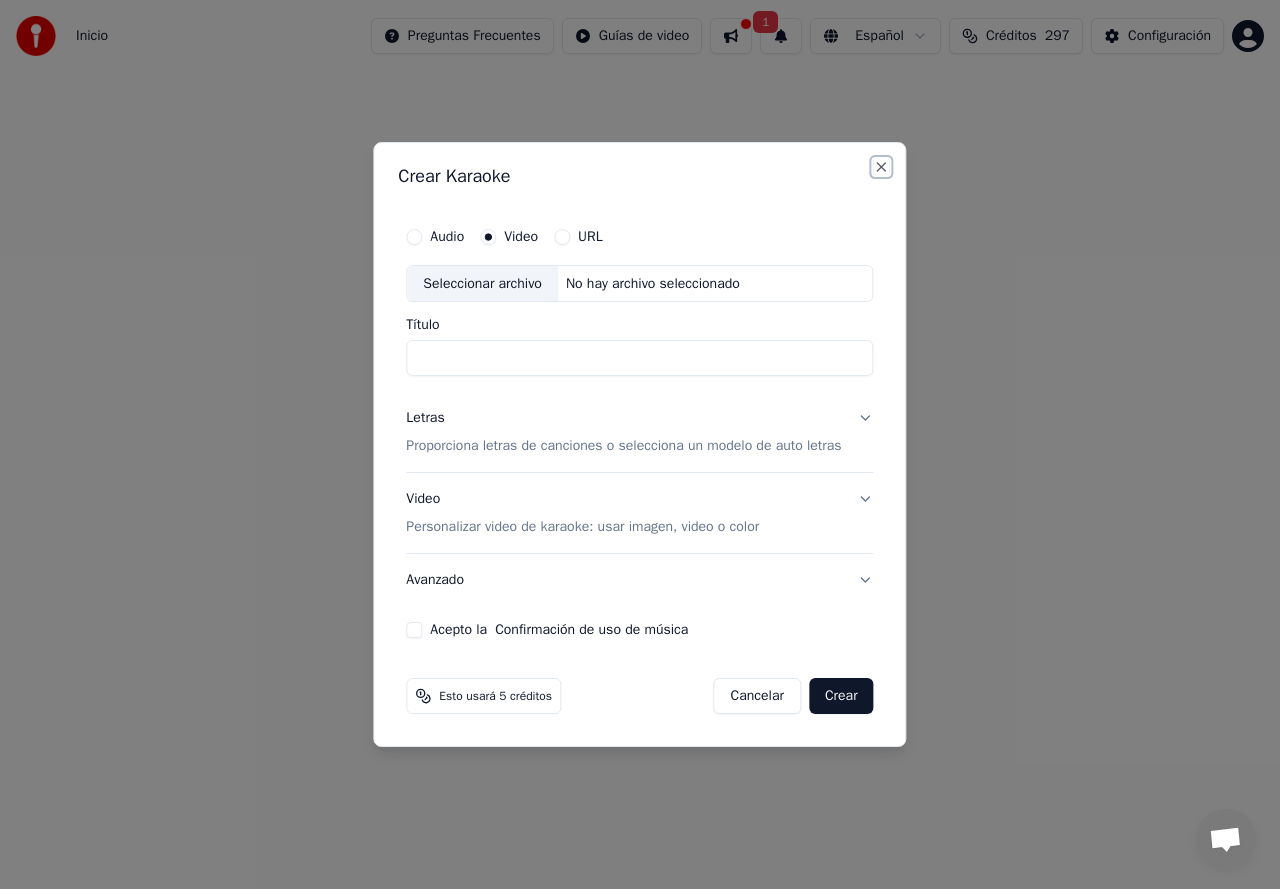 click on "Close" at bounding box center [882, 167] 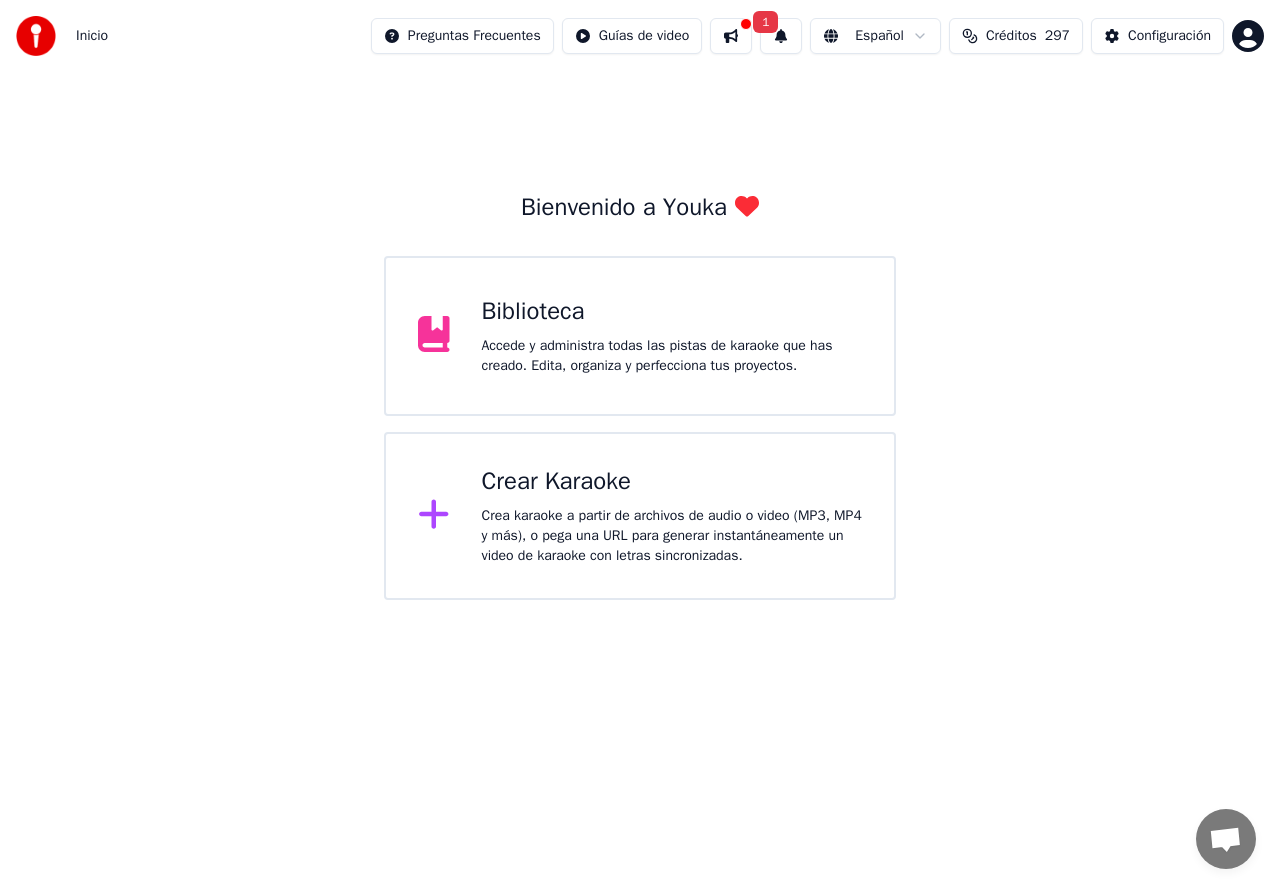 click on "Inicio Preguntas Frecuentes Guías de video 1 Español Créditos 297 Configuración Bienvenido a Youka Biblioteca Accede y administra todas las pistas de karaoke que has creado. Edita, organiza y perfecciona tus proyectos. Crear Karaoke Crea karaoke a partir de archivos de audio o video (MP3, MP4 y más), o pega una URL para generar instantáneamente un video de karaoke con letras sincronizadas. Chatt [PERSON_NAME] Youka Desktop Fler kanaler Fortsätt på E-post Nätverk offline. [GEOGRAPHIC_DATA]... [PERSON_NAME] meddelanden kan skickas eller tas emot just nu. Youka Desktop Hej! Hur kan jag hjälpa dig?  Fredag, 11 [PERSON_NAME] Hello! I don't want any money taken from my account next month. I want to use the credits I have first, and there are a lot of them. [DATE] Can you do it yourself please? [DATE] Can I use my credits until they run out? [DATE] Läst [PERSON_NAME] Hello, I canceled your subscriptions. [DATE] [DATE] which of these is it? [DATE] [PERSON_NAME] You have 3 different topups, each expired in different date" at bounding box center (640, 300) 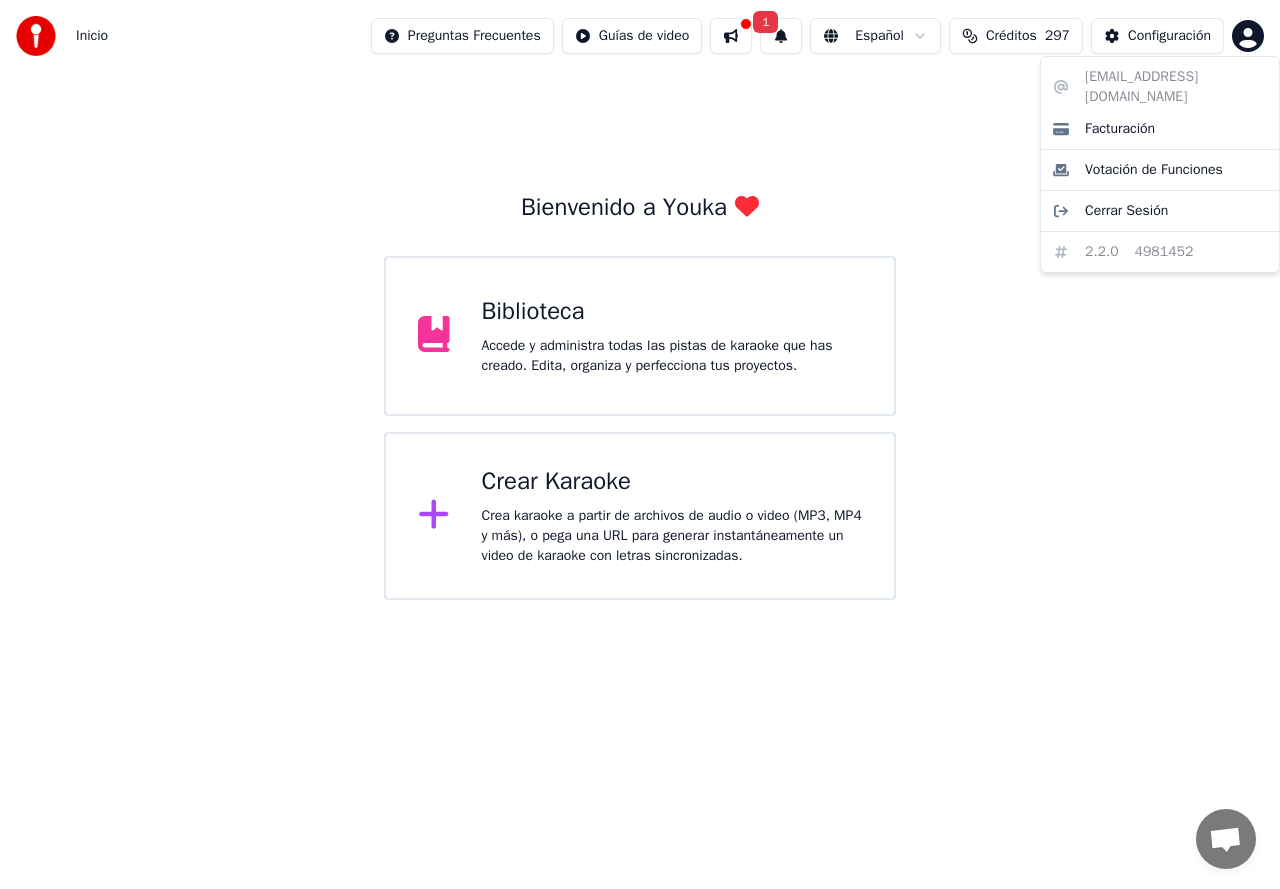 click on "Inicio Preguntas Frecuentes Guías de video 1 Español Créditos 297 Configuración Bienvenido a Youka Biblioteca Accede y administra todas las pistas de karaoke que has creado. Edita, organiza y perfecciona tus proyectos. Crear Karaoke Crea karaoke a partir de archivos de audio o video (MP3, MP4 y más), o pega una URL para generar instantáneamente un video de karaoke con letras sincronizadas. Chatt [PERSON_NAME] Youka Desktop Fler kanaler Fortsätt på E-post Nätverk offline. [GEOGRAPHIC_DATA]... [PERSON_NAME] meddelanden kan skickas eller tas emot just nu. Youka Desktop Hej! Hur kan jag hjälpa dig?  Fredag, 11 [PERSON_NAME] Hello! I don't want any money taken from my account next month. I want to use the credits I have first, and there are a lot of them. [DATE] Can you do it yourself please? [DATE] Can I use my credits until they run out? [DATE] Läst [PERSON_NAME] Hello, I canceled your subscriptions. [DATE] [DATE] which of these is it? [DATE] [PERSON_NAME] You have 3 different topups, each expired in different date" at bounding box center [640, 300] 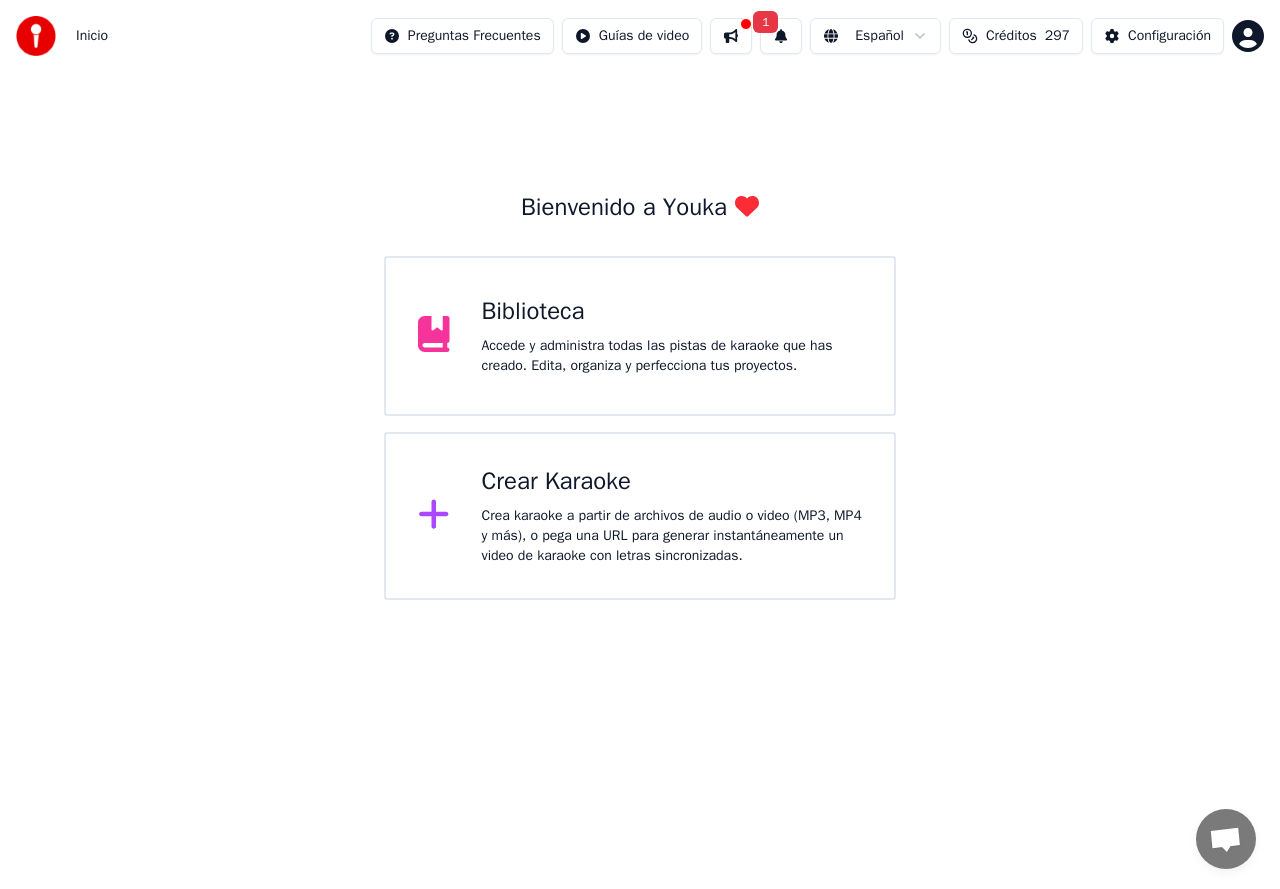 click on "Crea karaoke a partir de archivos de audio o video (MP3, MP4 y más), o pega una URL para generar instantáneamente un video de karaoke con letras sincronizadas." at bounding box center [672, 536] 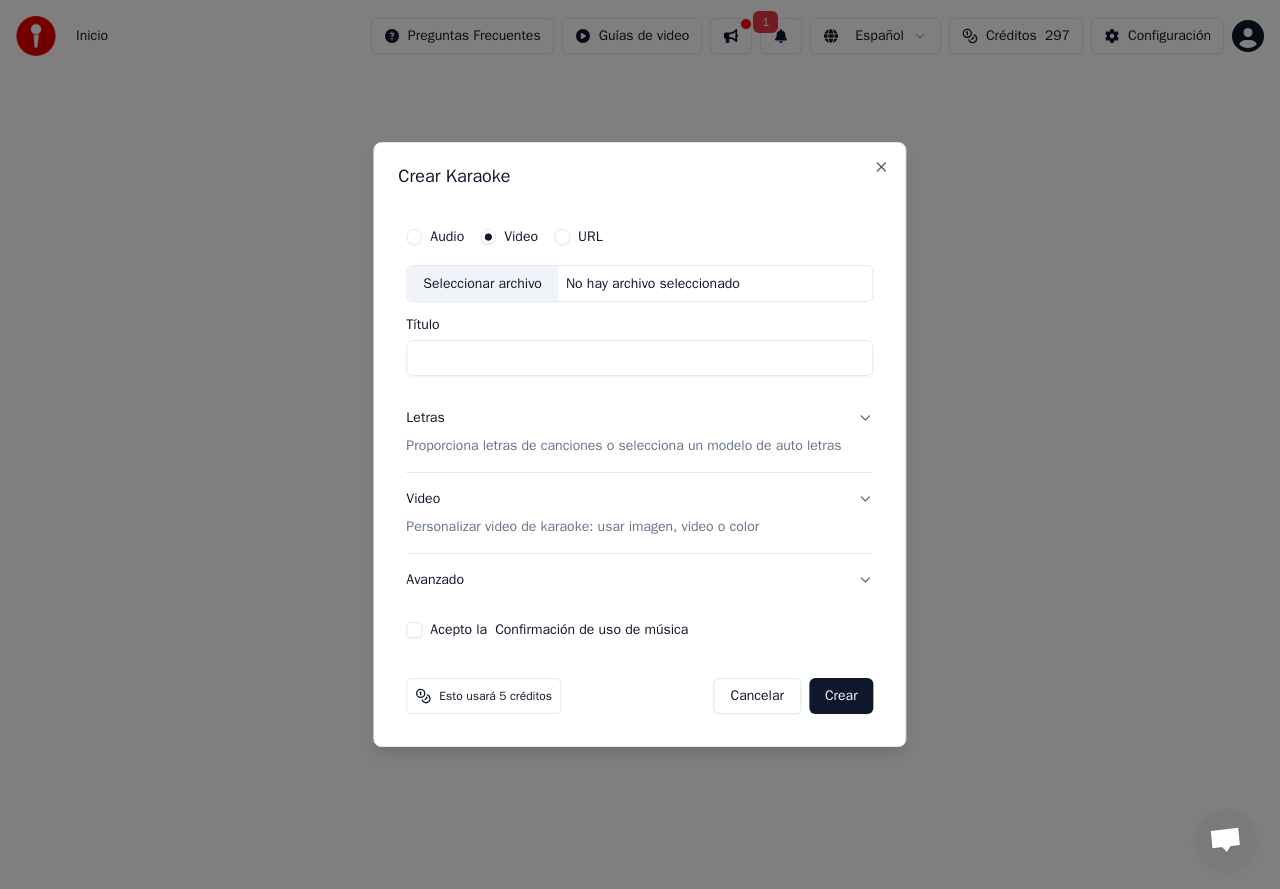 click on "Seleccionar archivo" at bounding box center [482, 284] 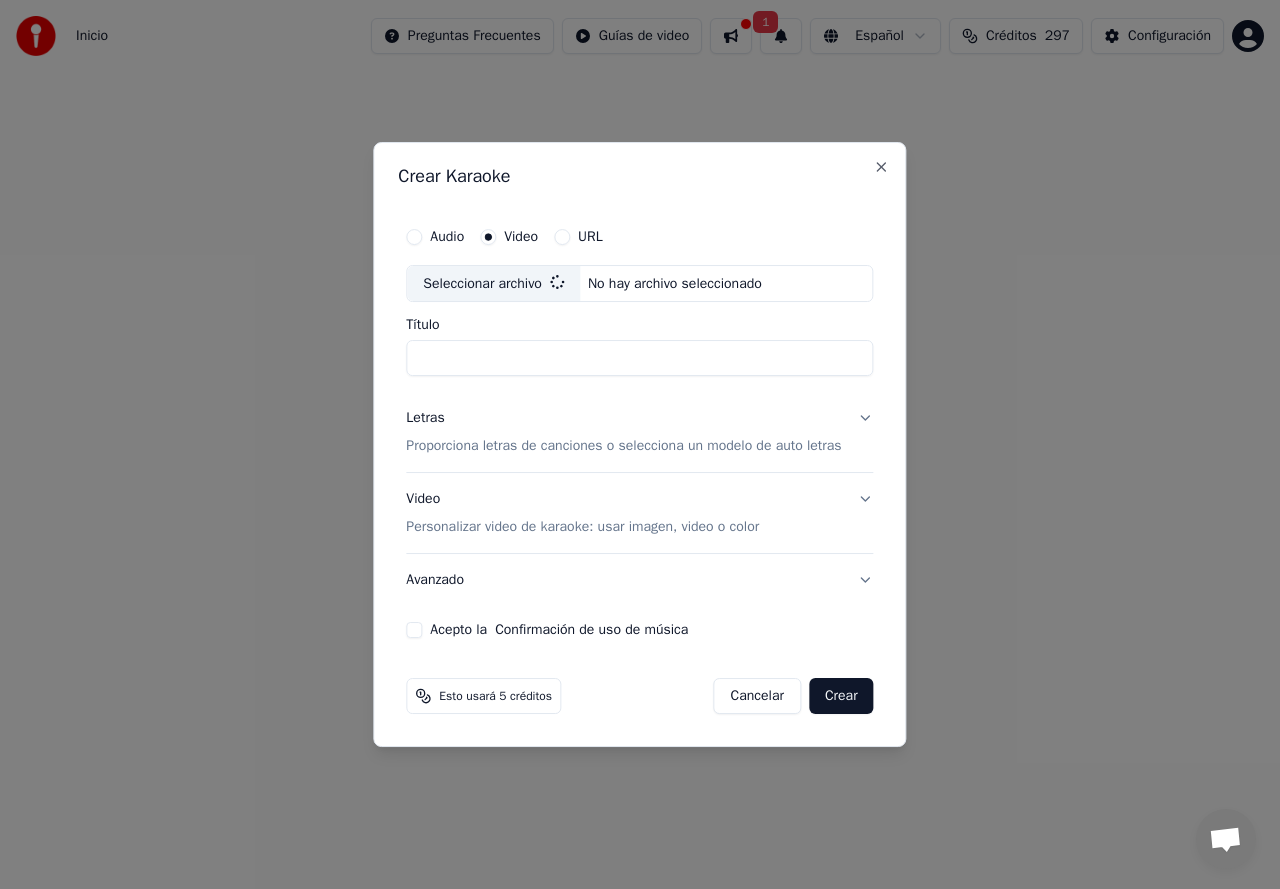 type on "**********" 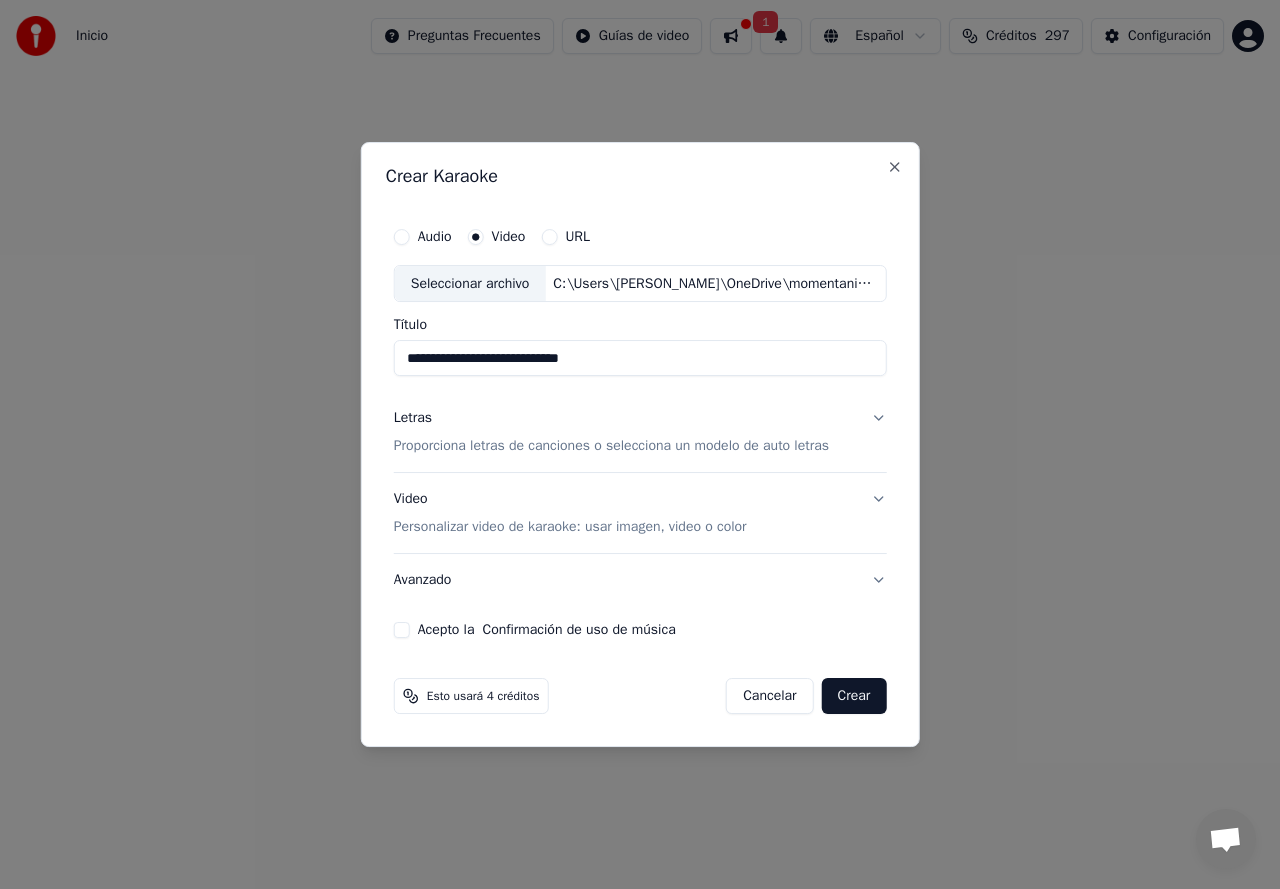 click on "Proporciona letras de canciones o selecciona un modelo de auto letras" at bounding box center (611, 447) 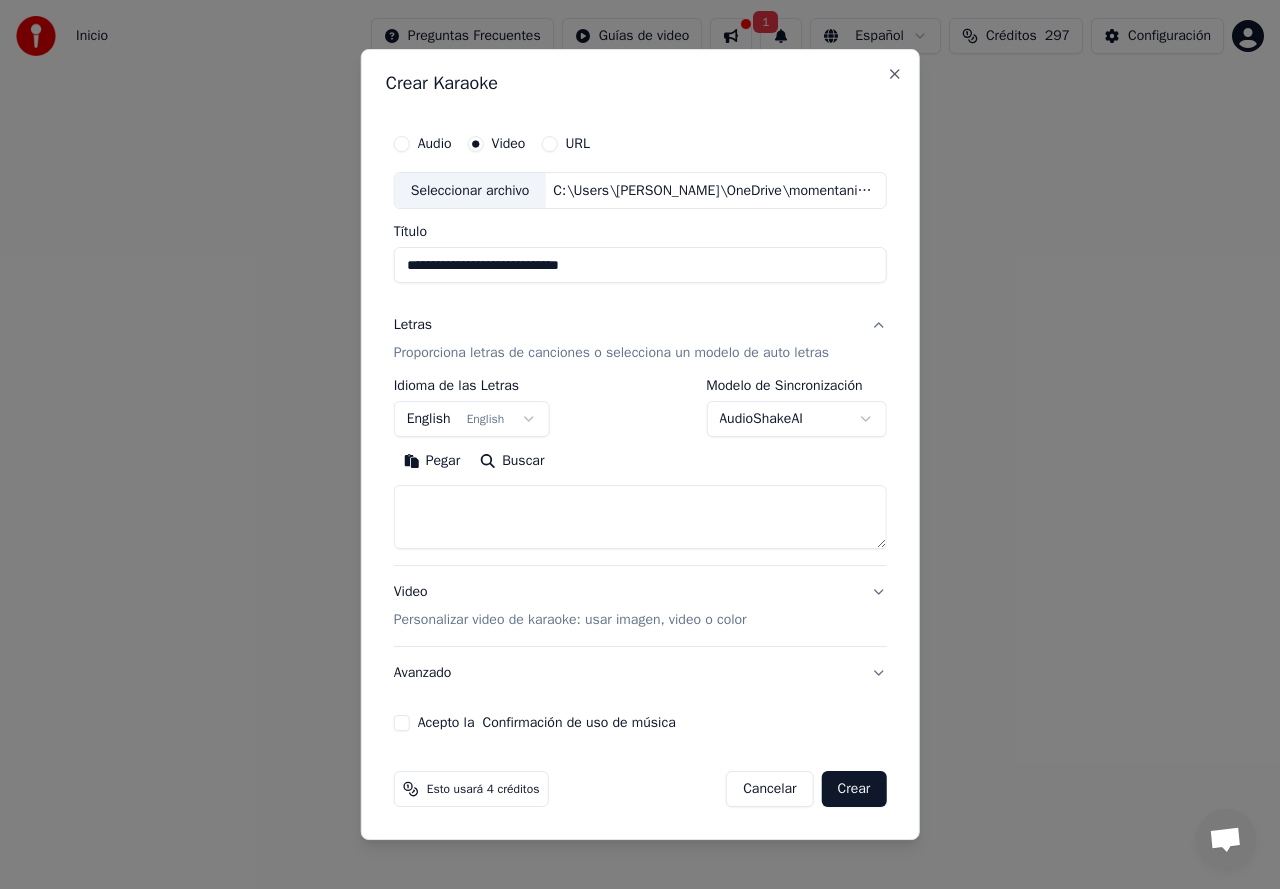 click at bounding box center (640, 518) 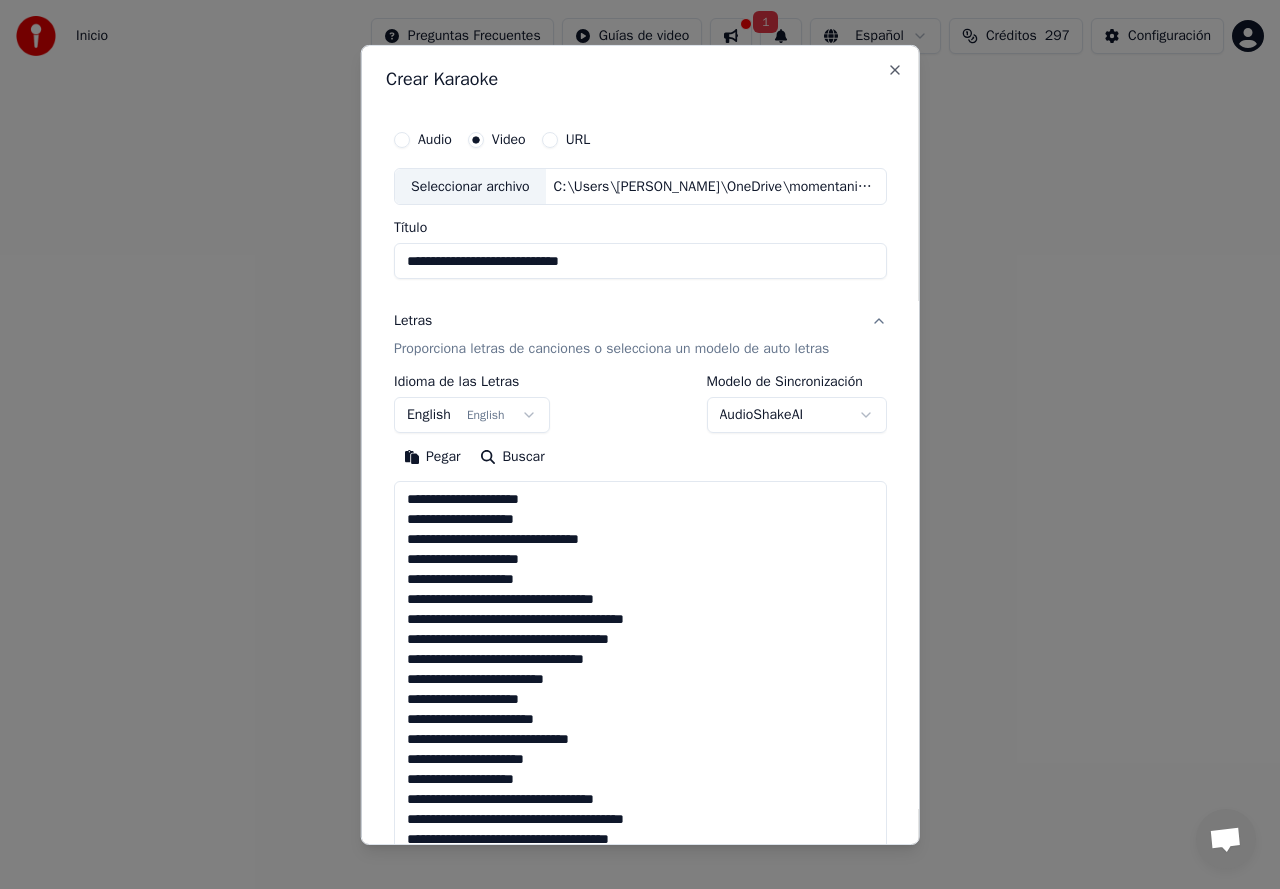 scroll, scrollTop: 945, scrollLeft: 0, axis: vertical 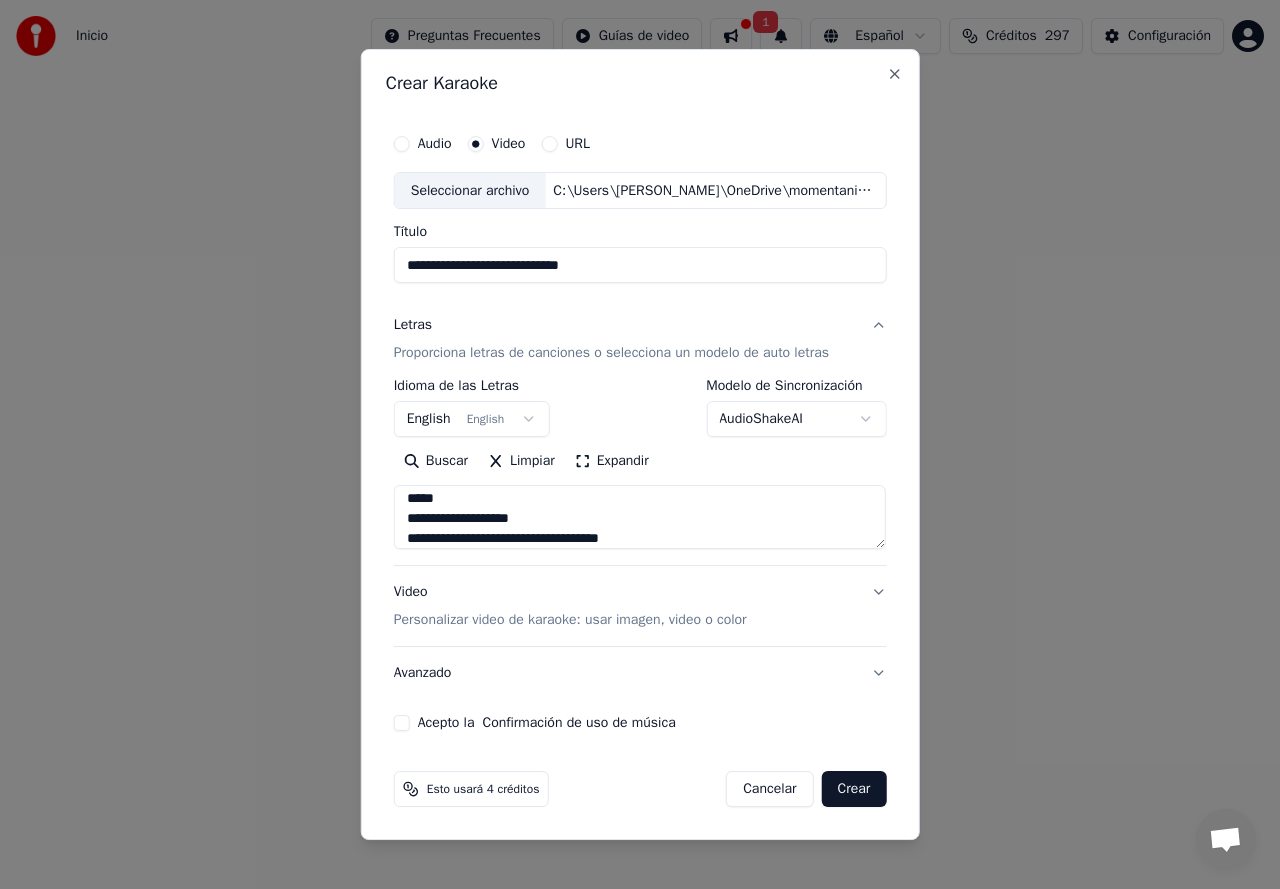 type on "**********" 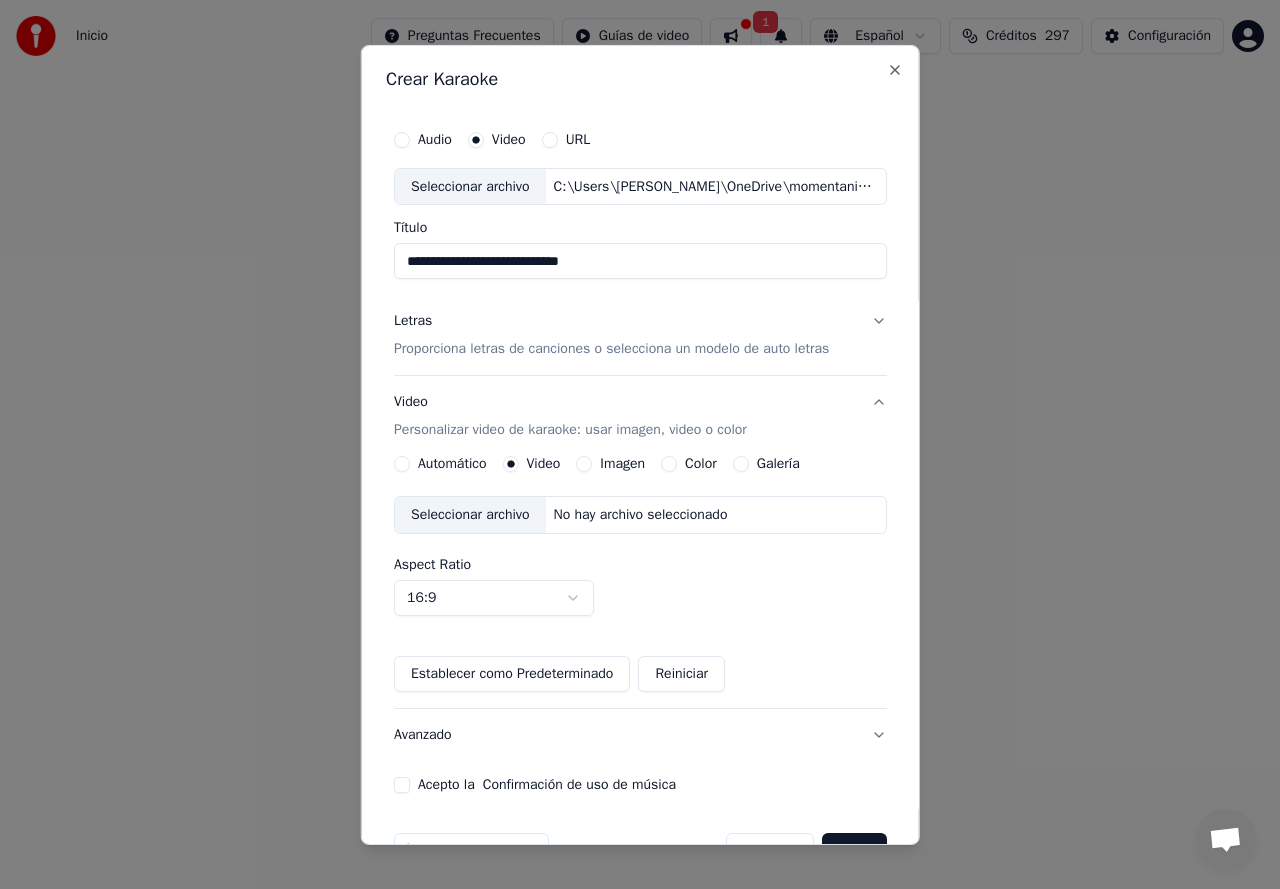 click on "Galería" at bounding box center [740, 464] 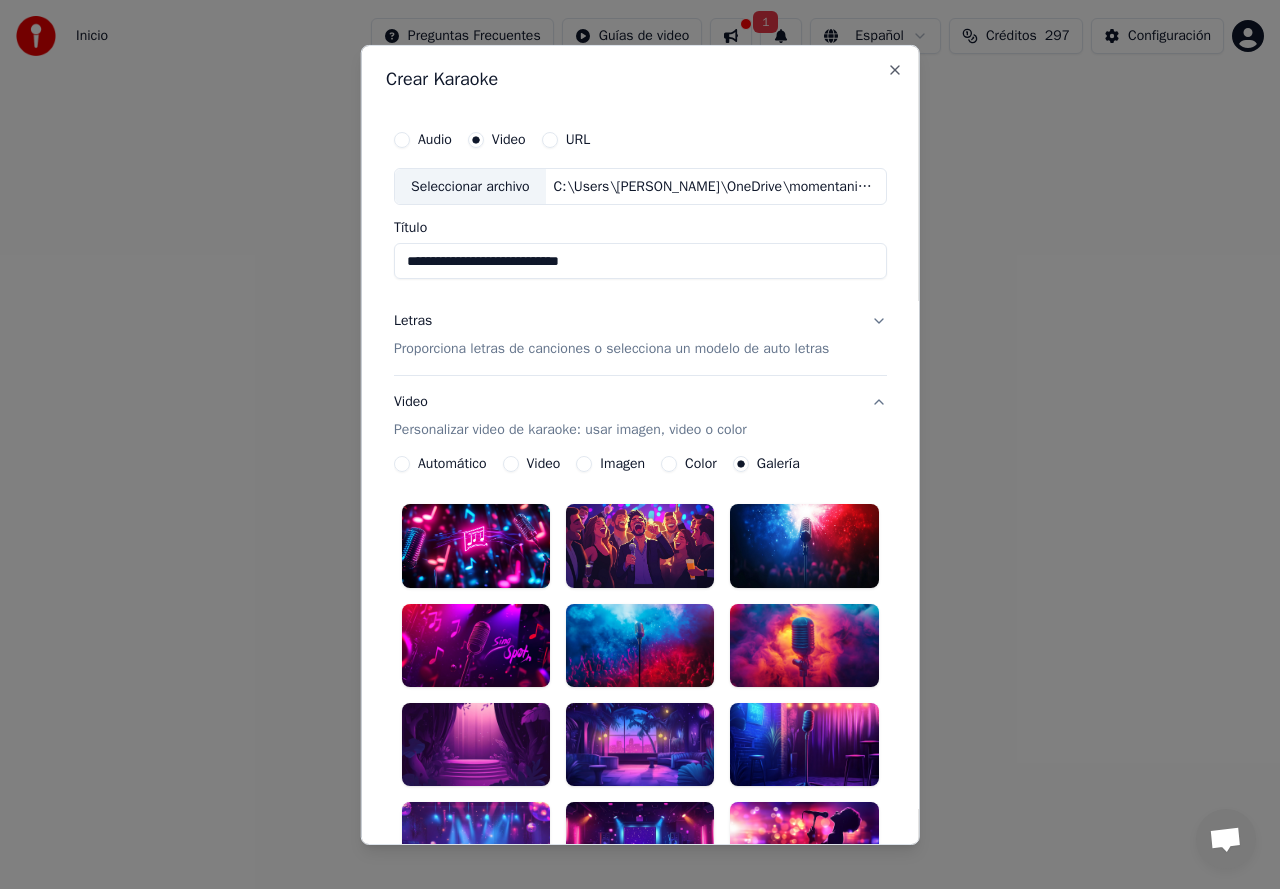 click at bounding box center (640, 545) 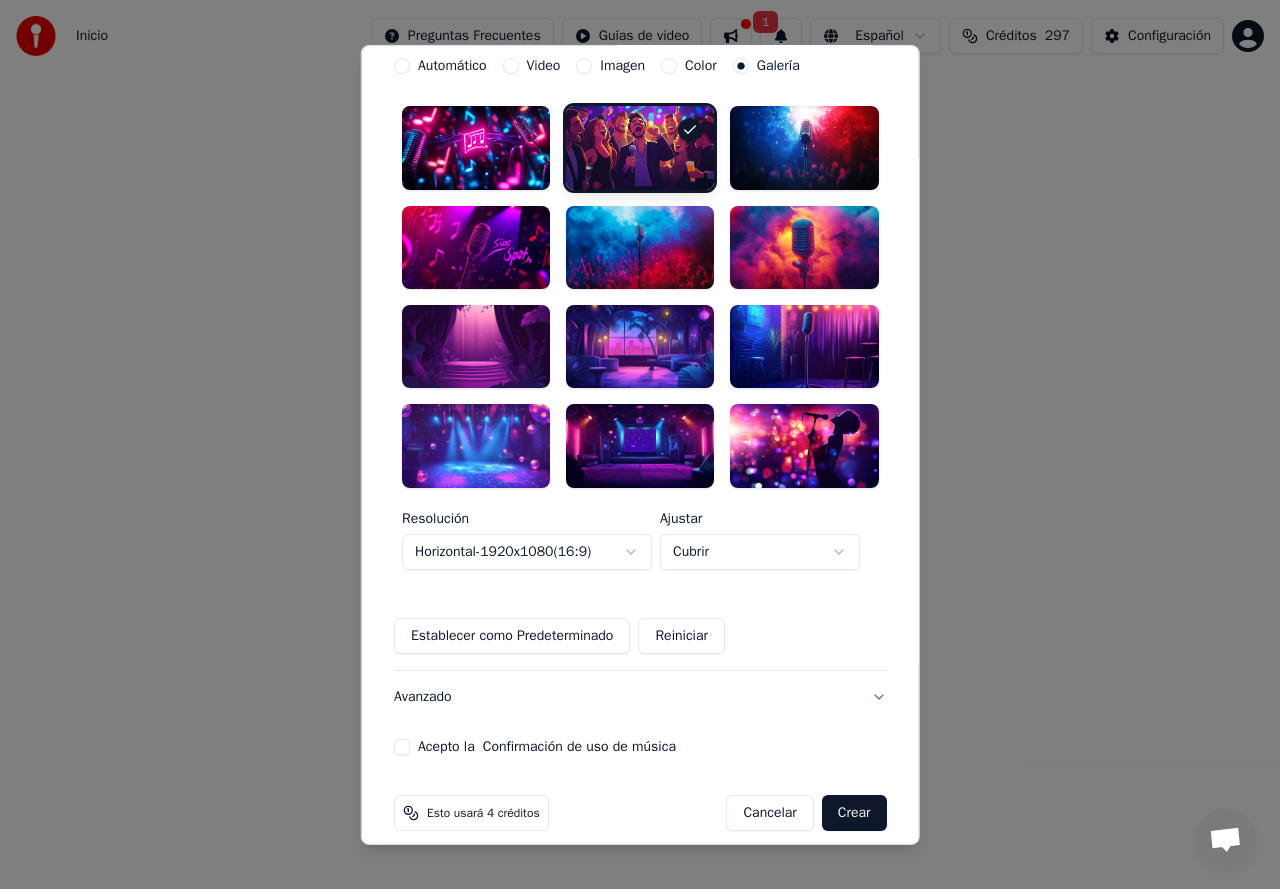 scroll, scrollTop: 417, scrollLeft: 0, axis: vertical 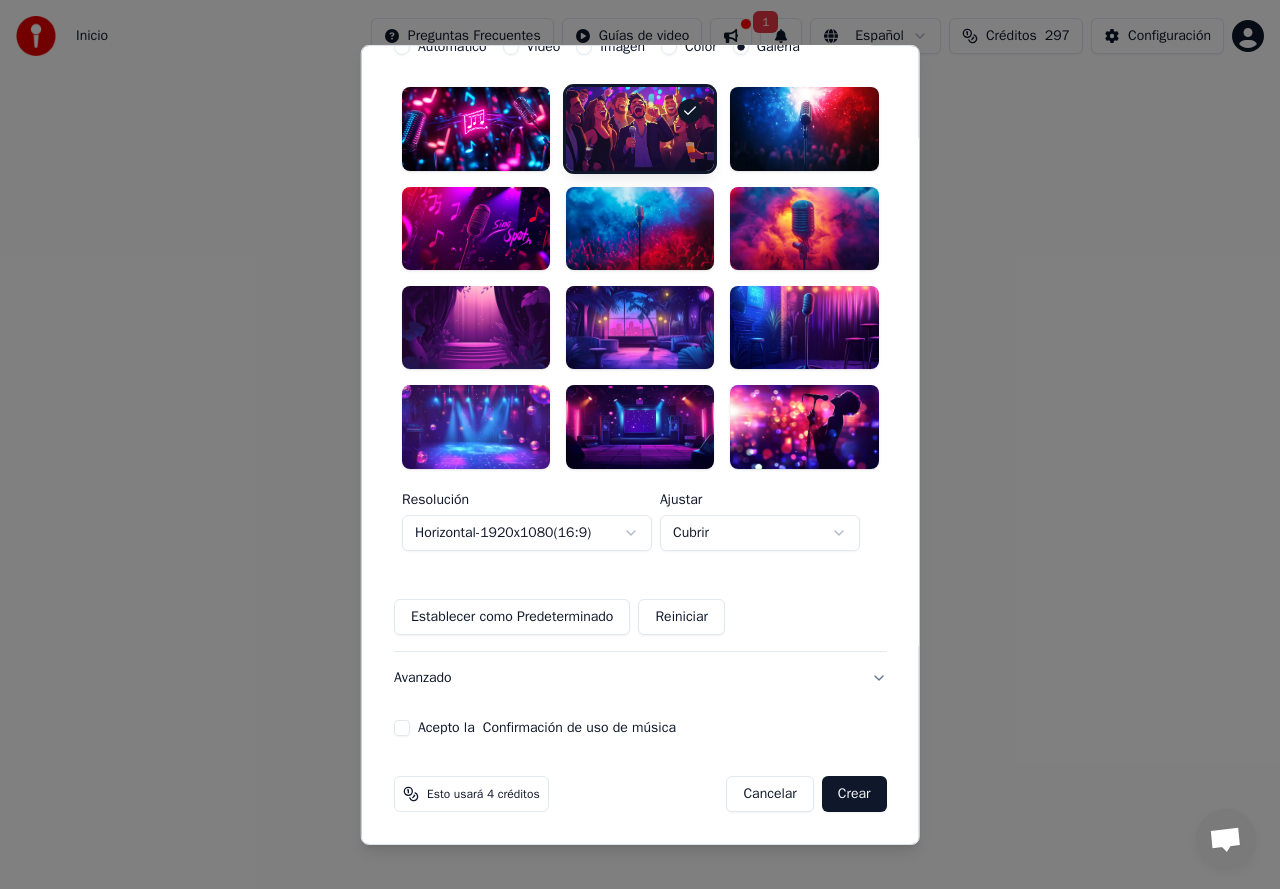click on "Acepto la   Confirmación de uso de música" at bounding box center [402, 728] 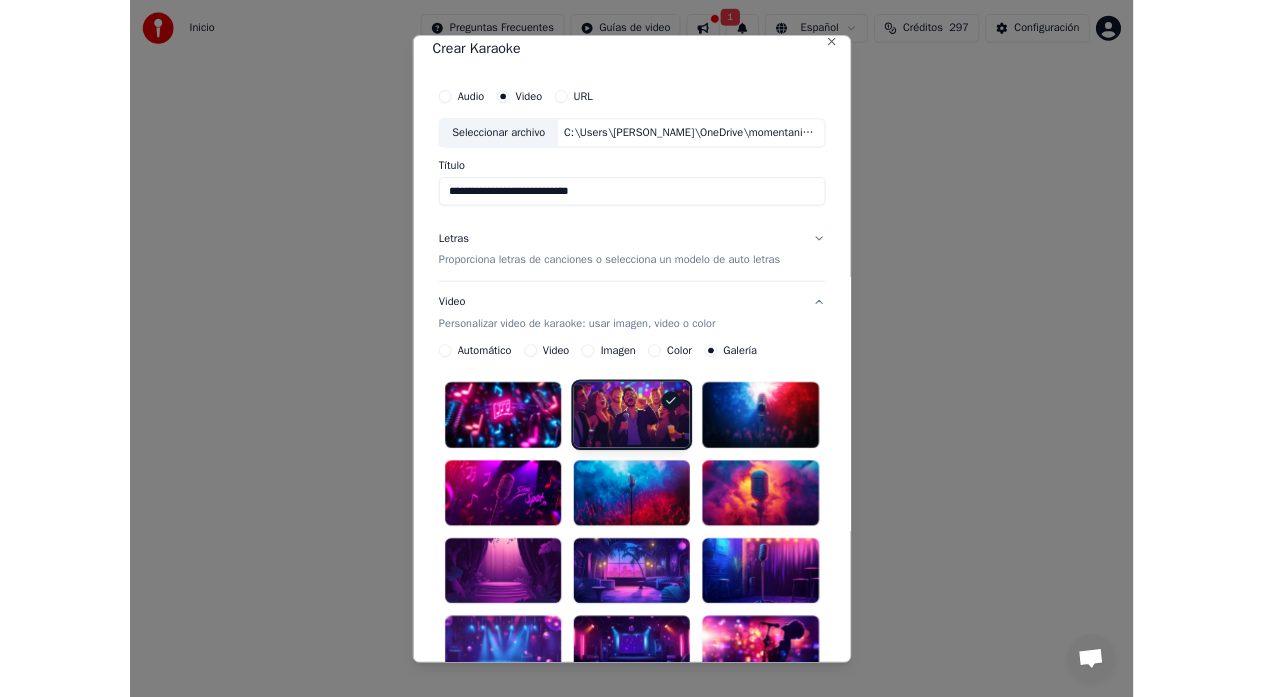 scroll, scrollTop: 0, scrollLeft: 0, axis: both 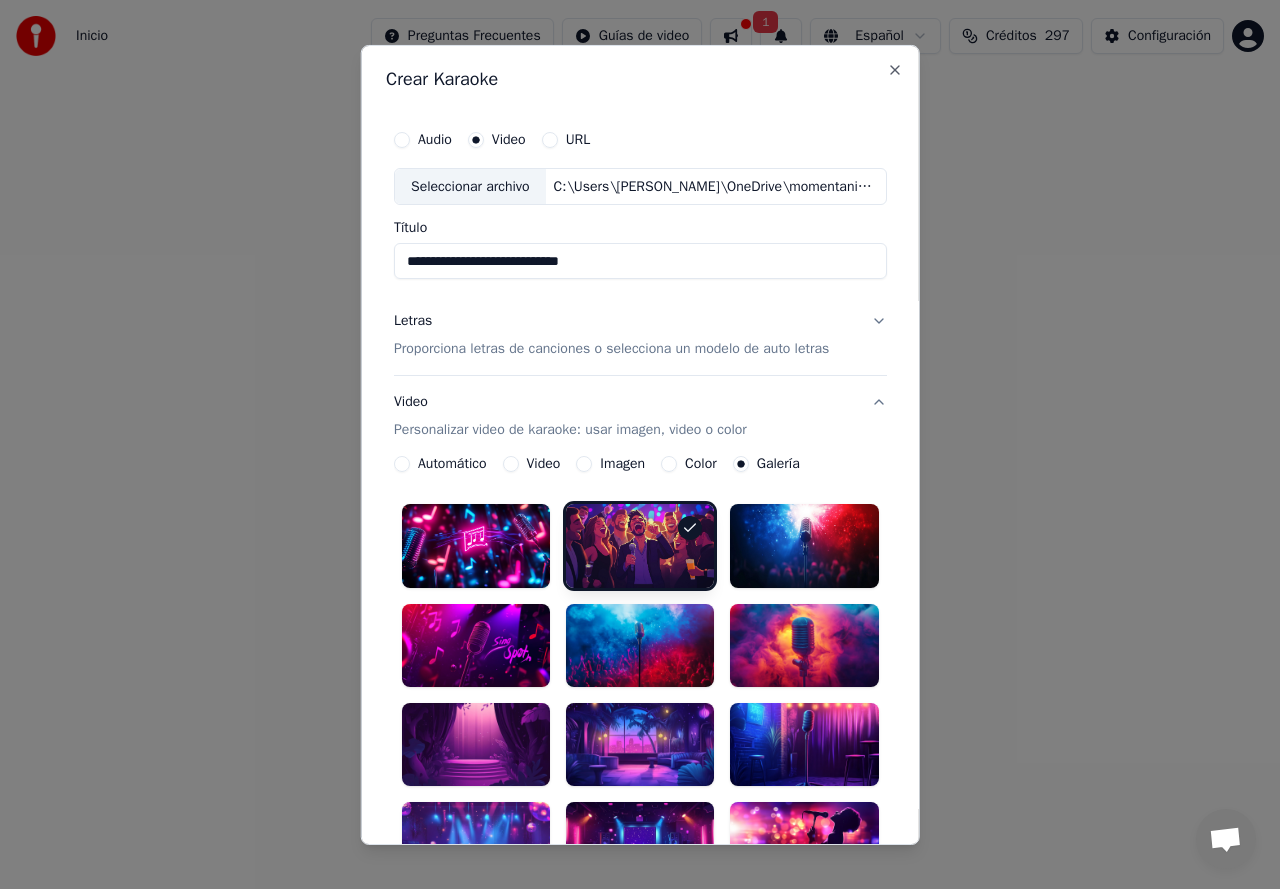 click on "Proporciona letras de canciones o selecciona un modelo de auto letras" at bounding box center [611, 349] 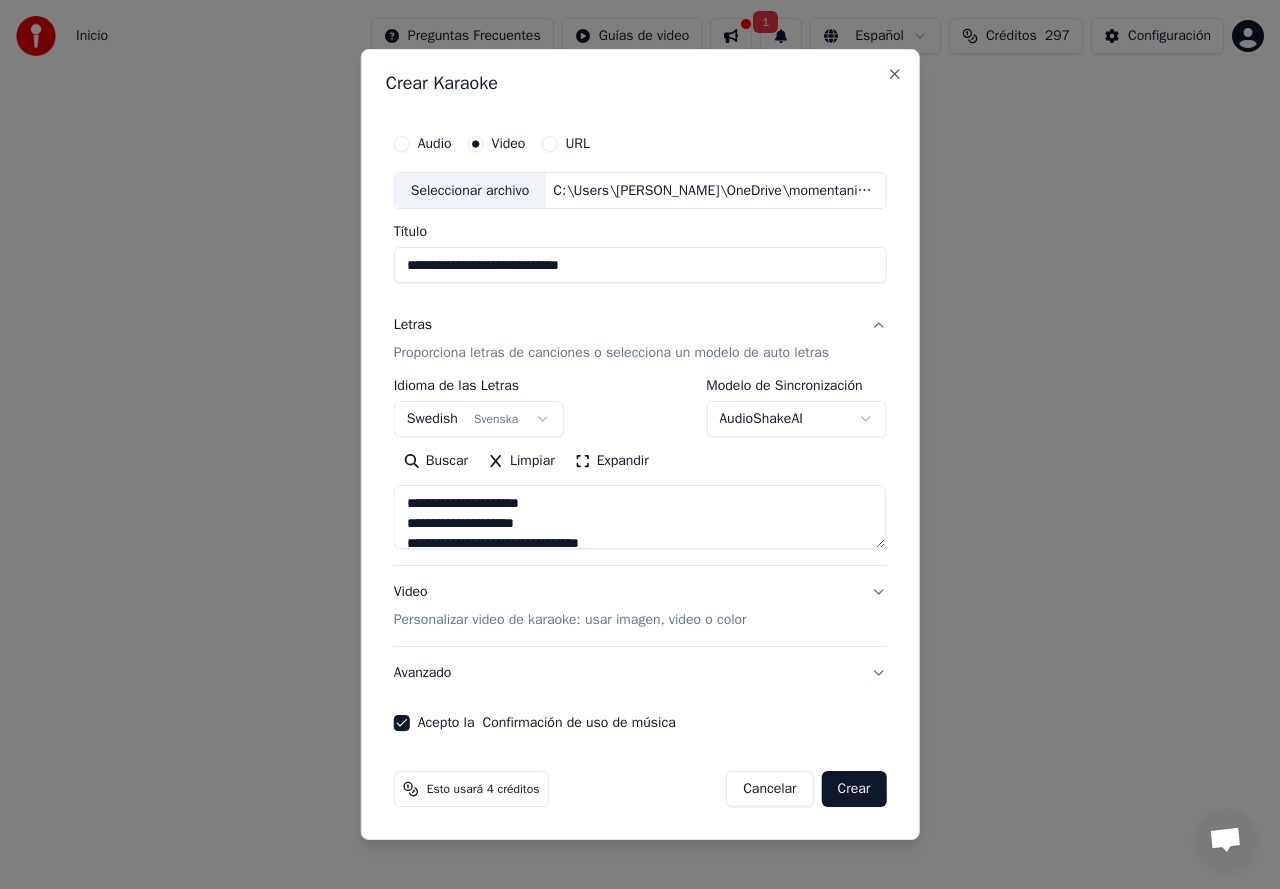 click on "Crear" at bounding box center (854, 789) 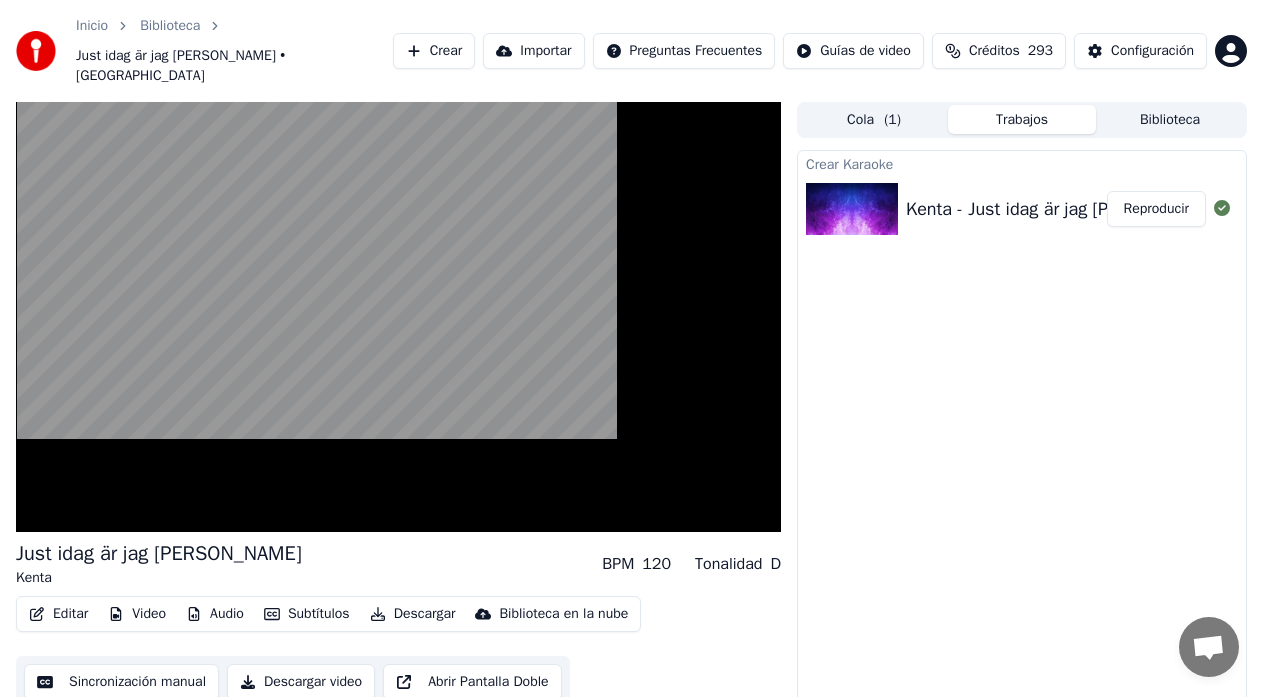 scroll, scrollTop: 248, scrollLeft: 0, axis: vertical 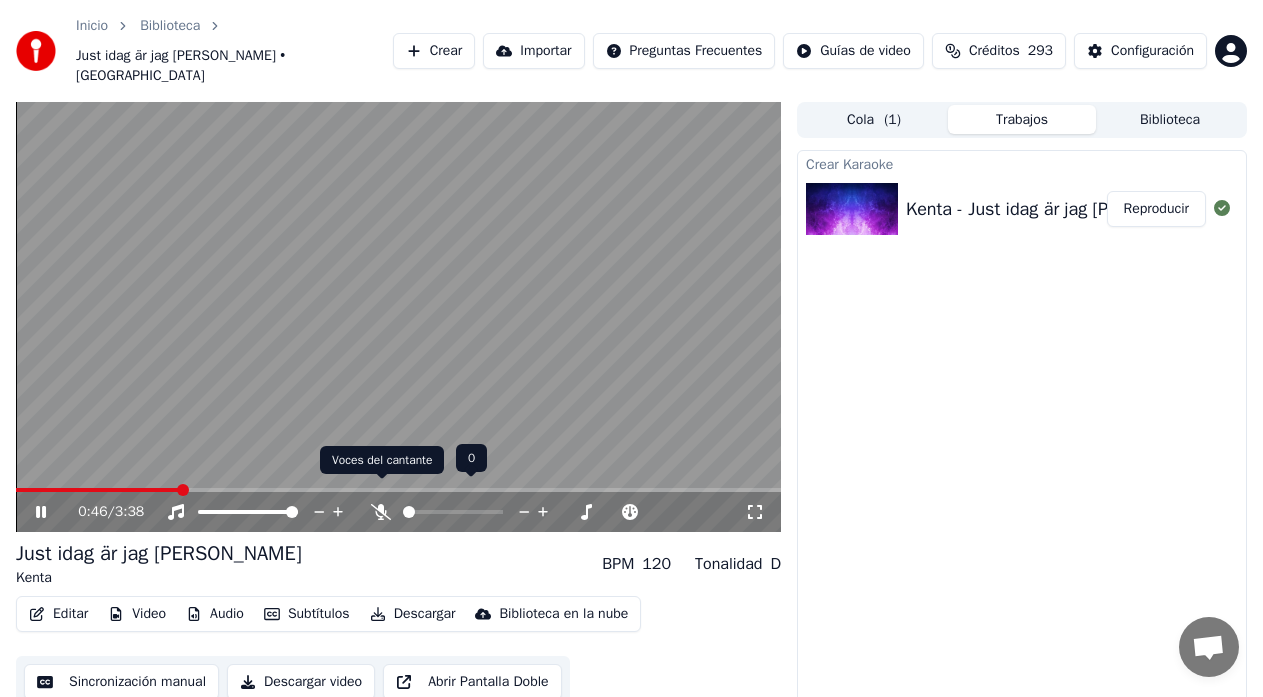 click 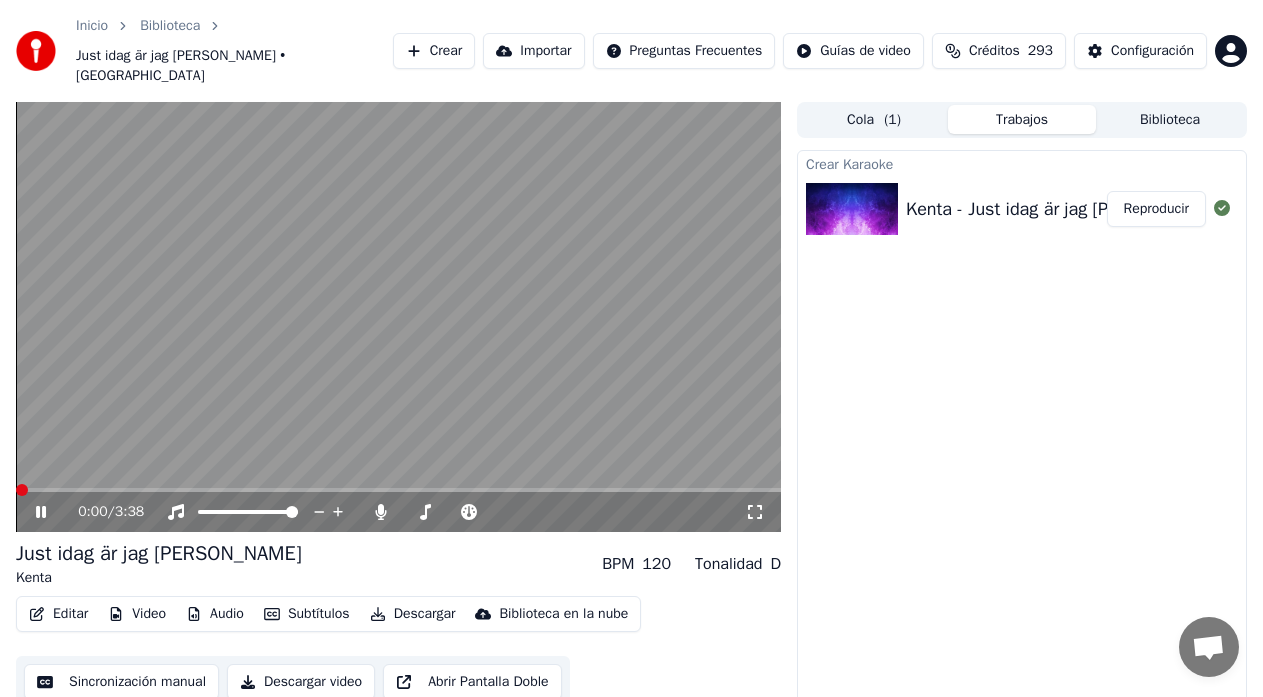 click at bounding box center (22, 490) 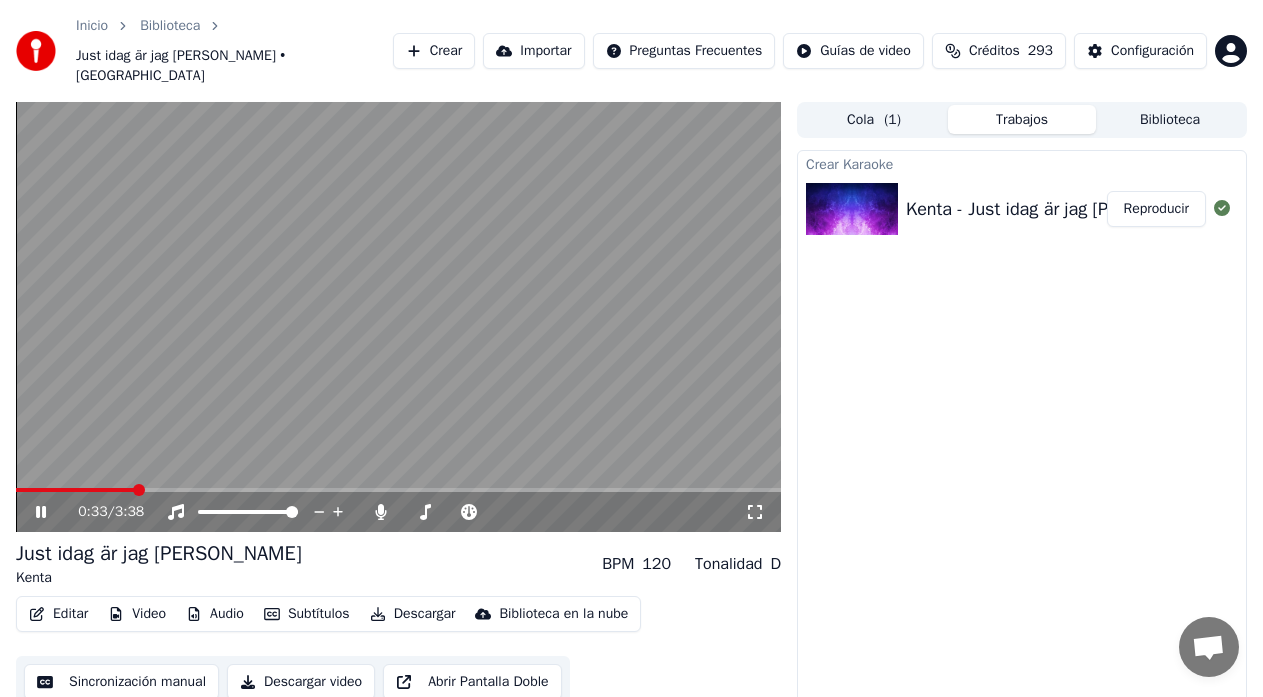 click on "Créditos" at bounding box center (994, 51) 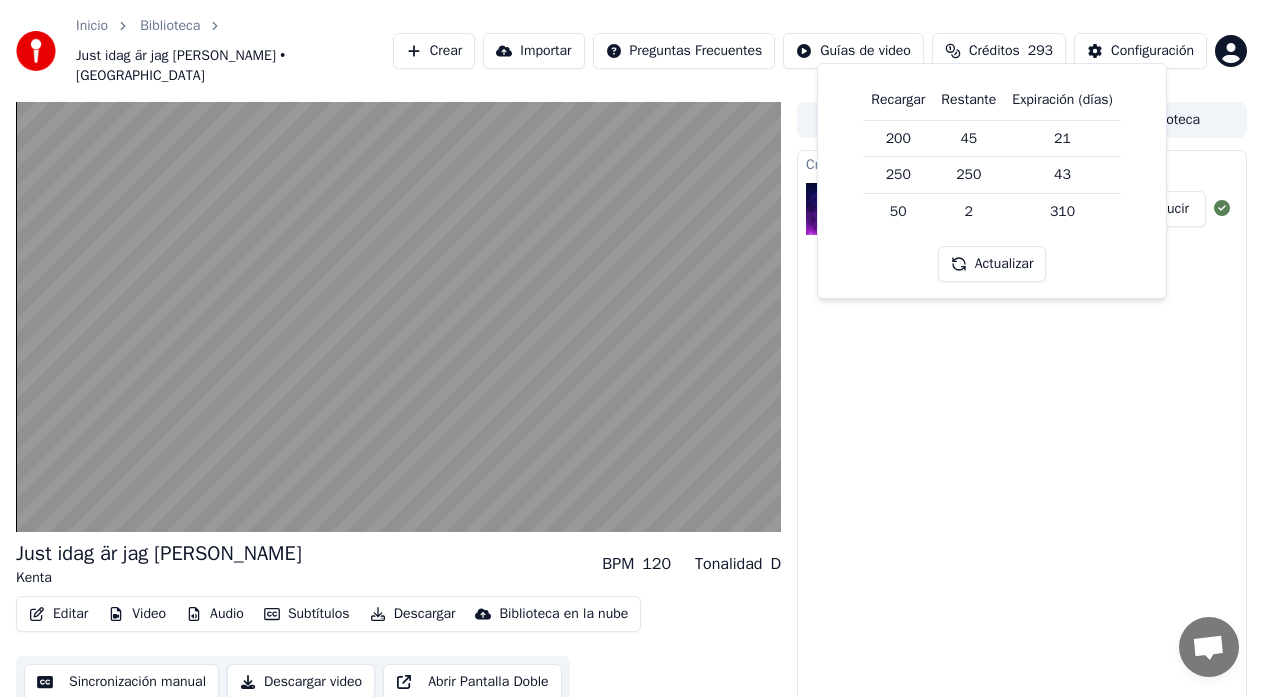 click on "Sincronización manual" at bounding box center (121, 682) 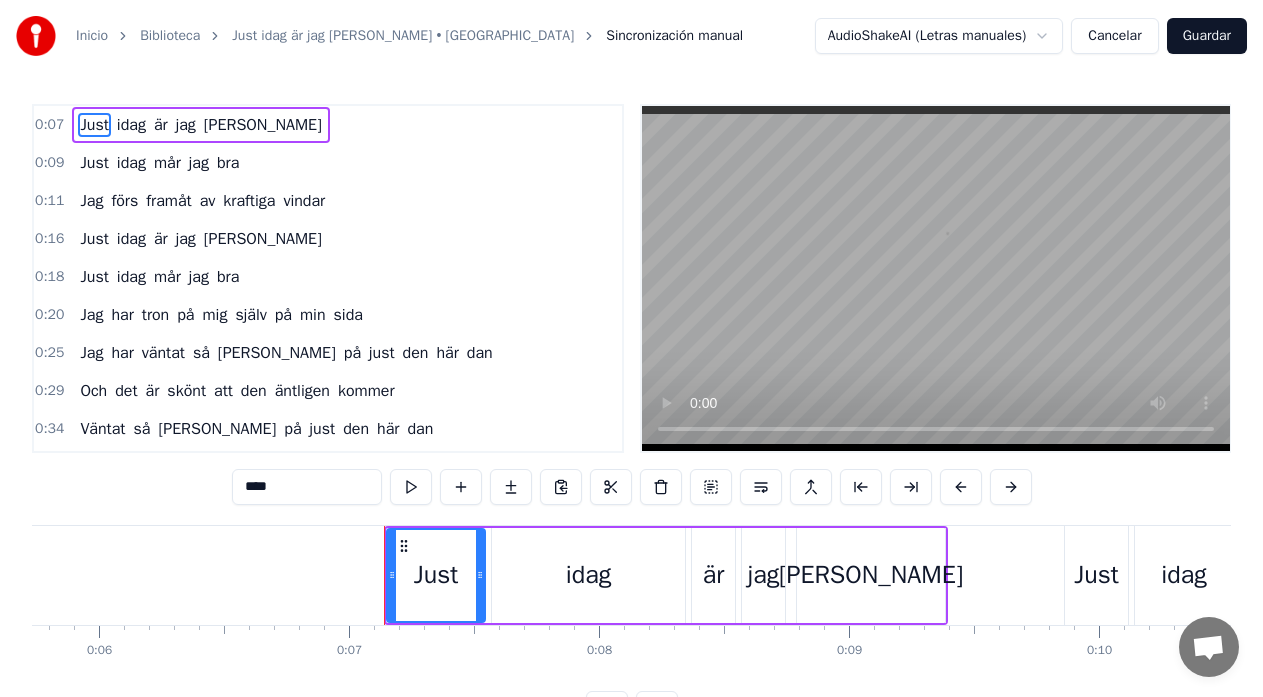 scroll, scrollTop: 0, scrollLeft: 1685, axis: horizontal 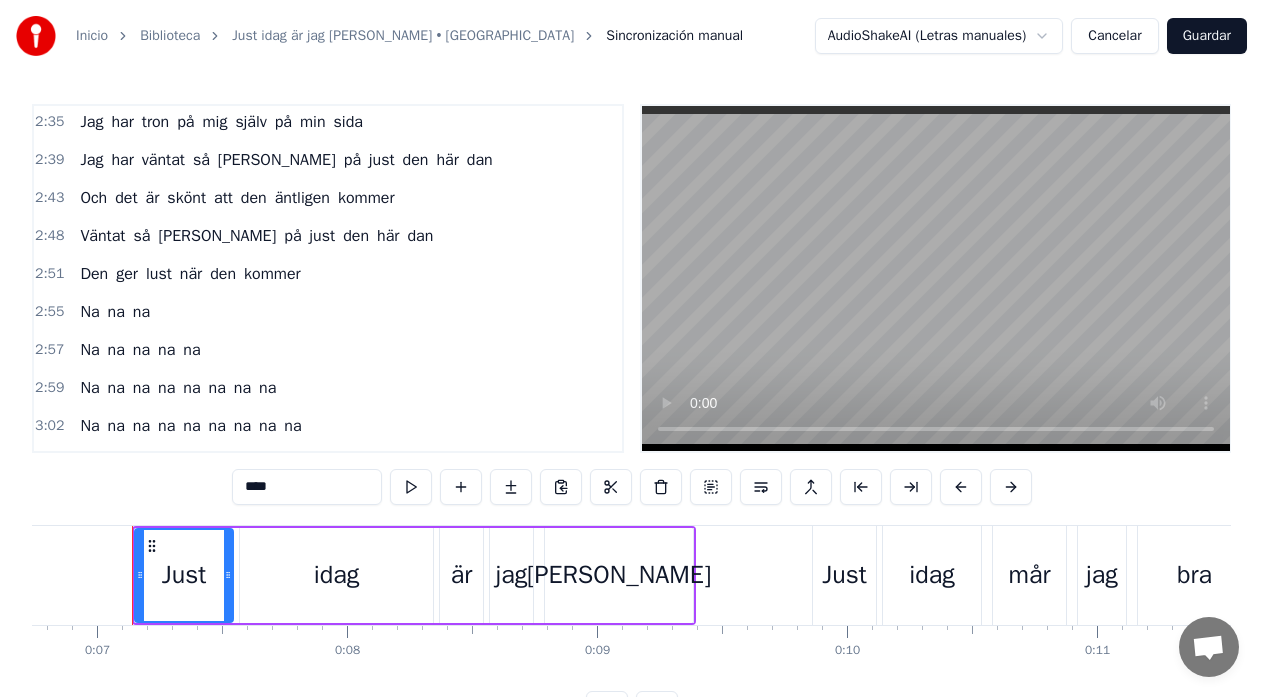 click on "Na" at bounding box center (89, 388) 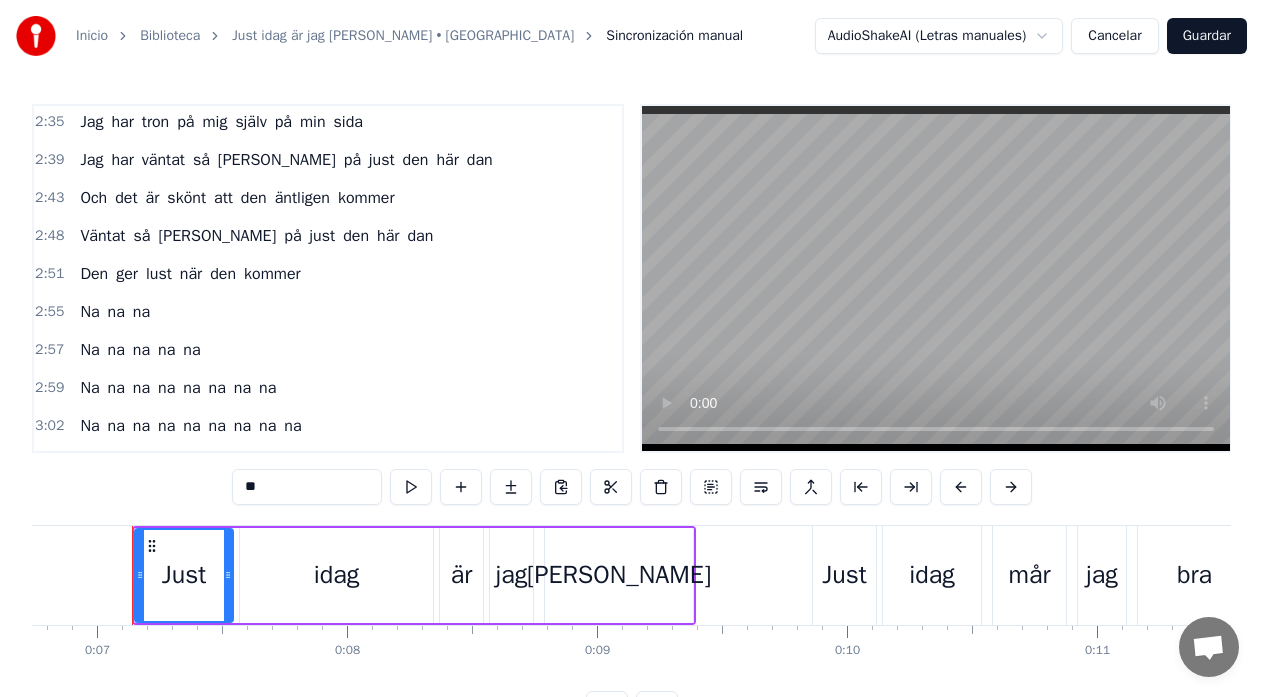 scroll, scrollTop: 1351, scrollLeft: 0, axis: vertical 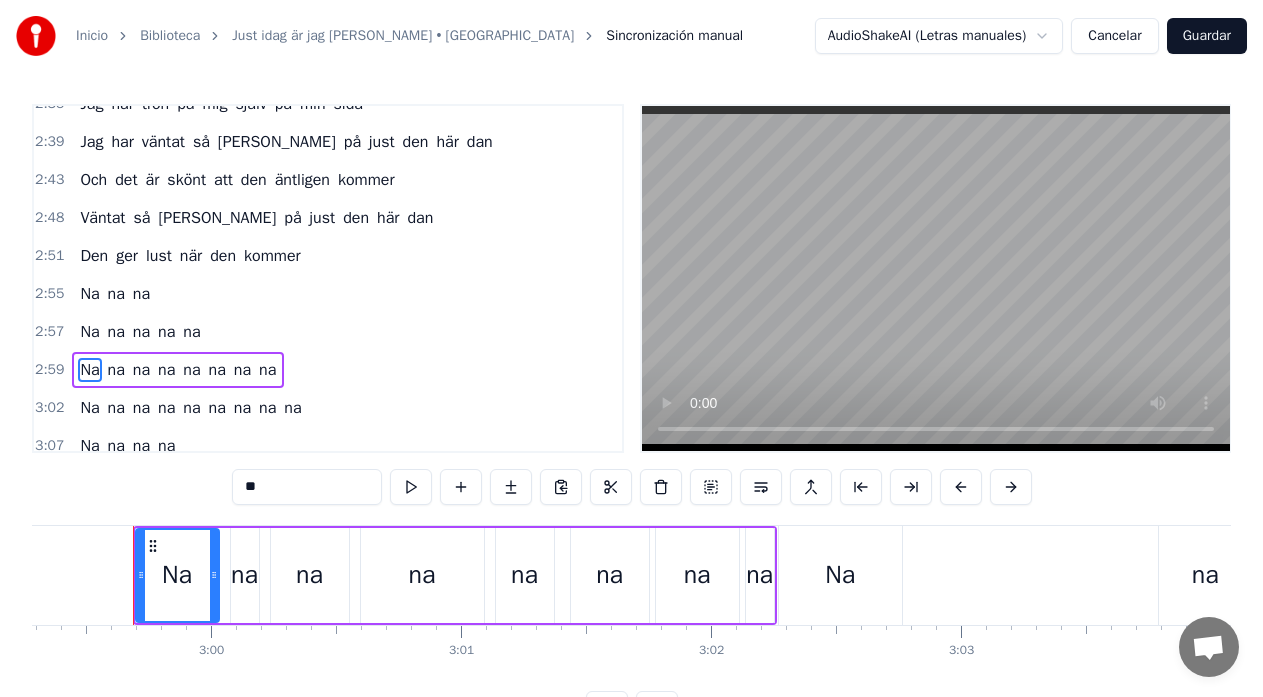 drag, startPoint x: 255, startPoint y: 486, endPoint x: 226, endPoint y: 491, distance: 29.427877 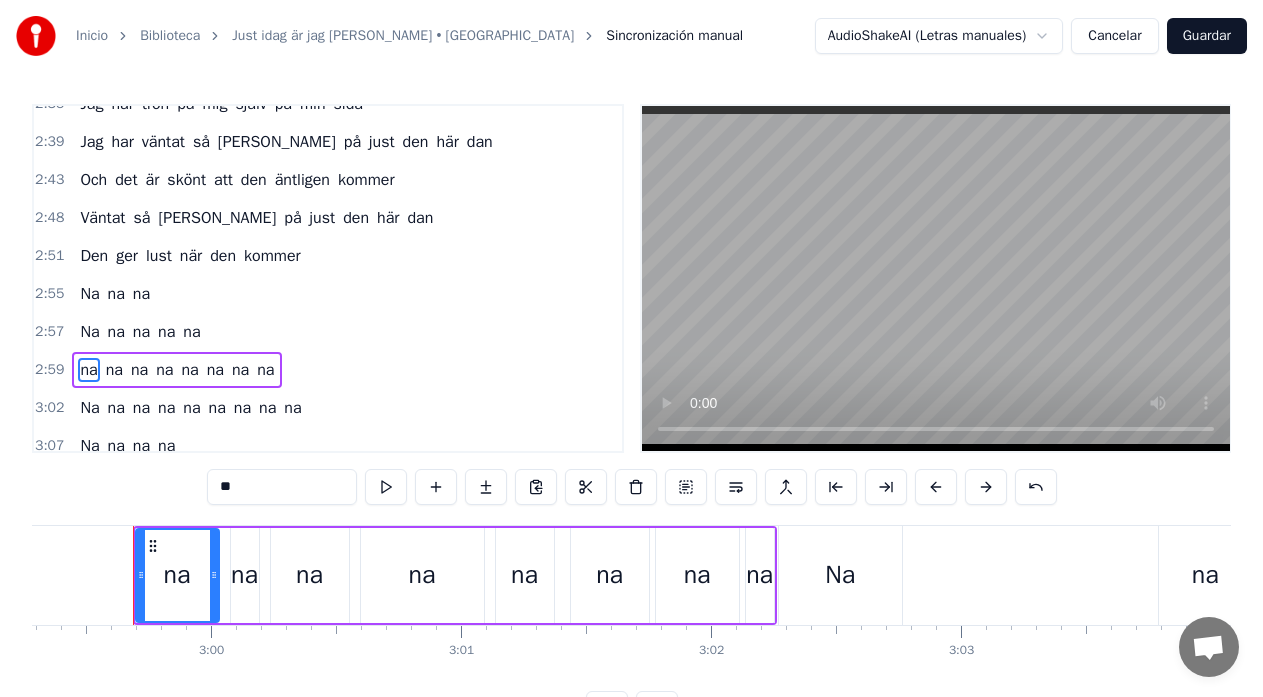 click on "Na" at bounding box center [89, 408] 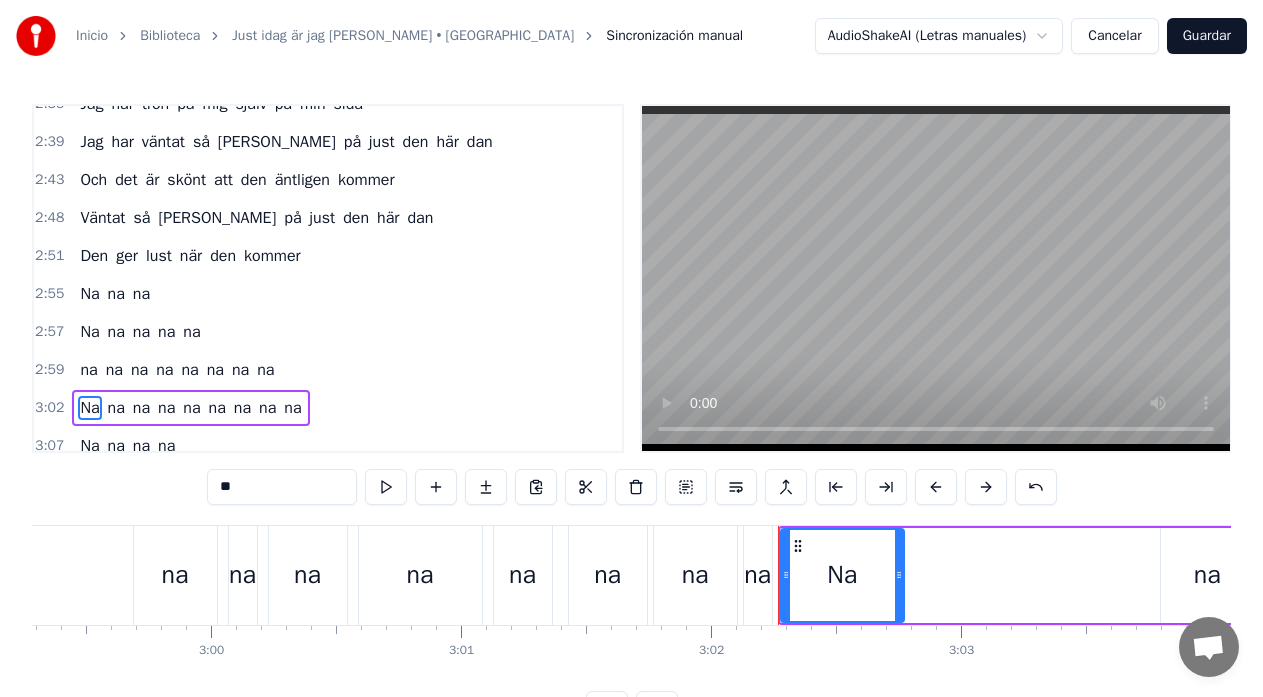 scroll, scrollTop: 1480, scrollLeft: 0, axis: vertical 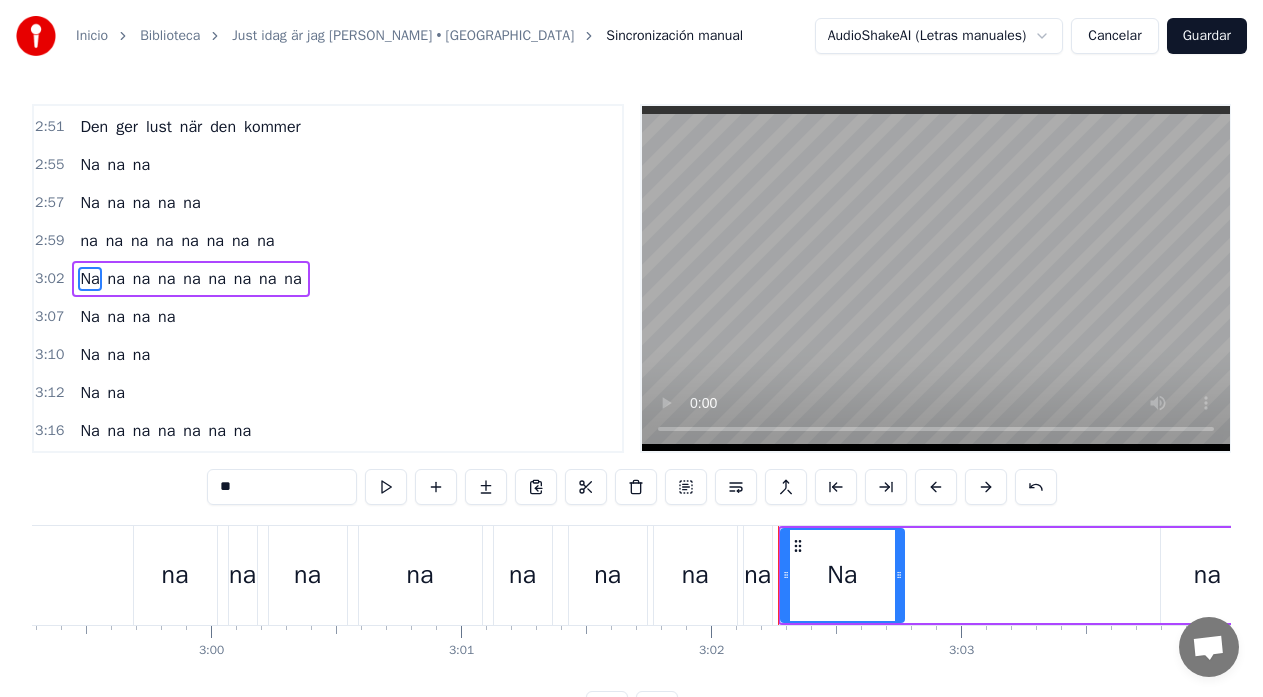 drag, startPoint x: 230, startPoint y: 490, endPoint x: 211, endPoint y: 489, distance: 19.026299 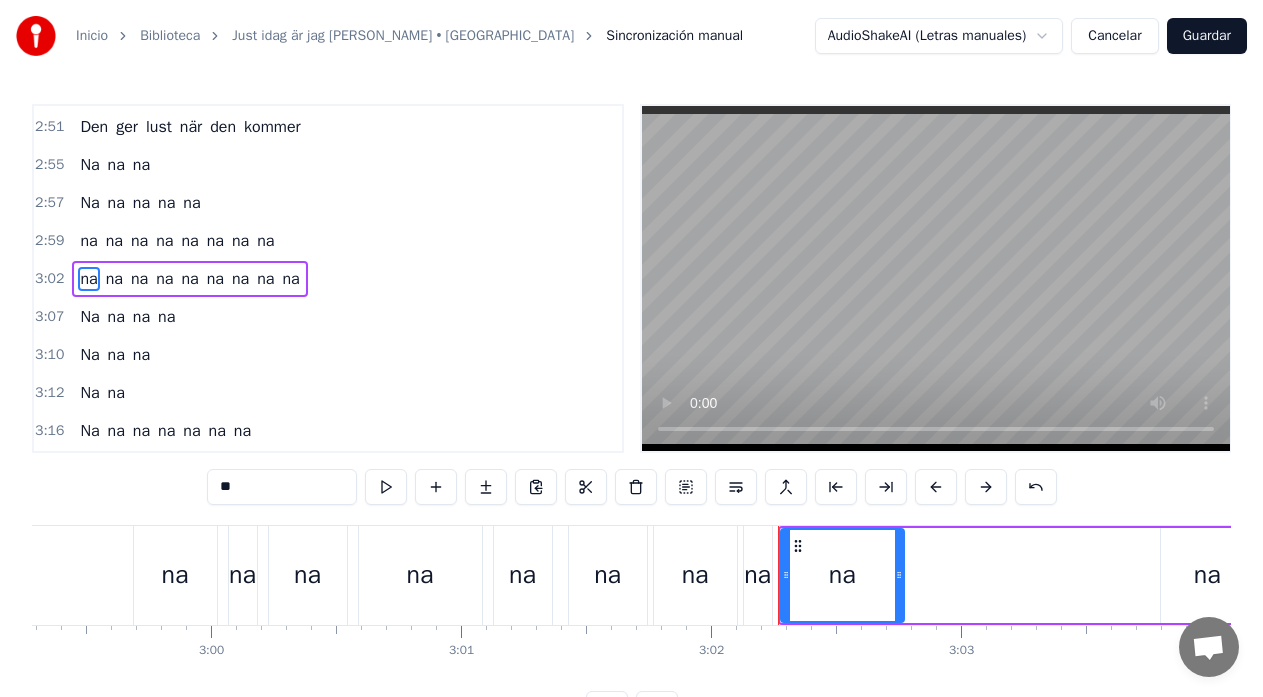 click on "Na" at bounding box center (89, 317) 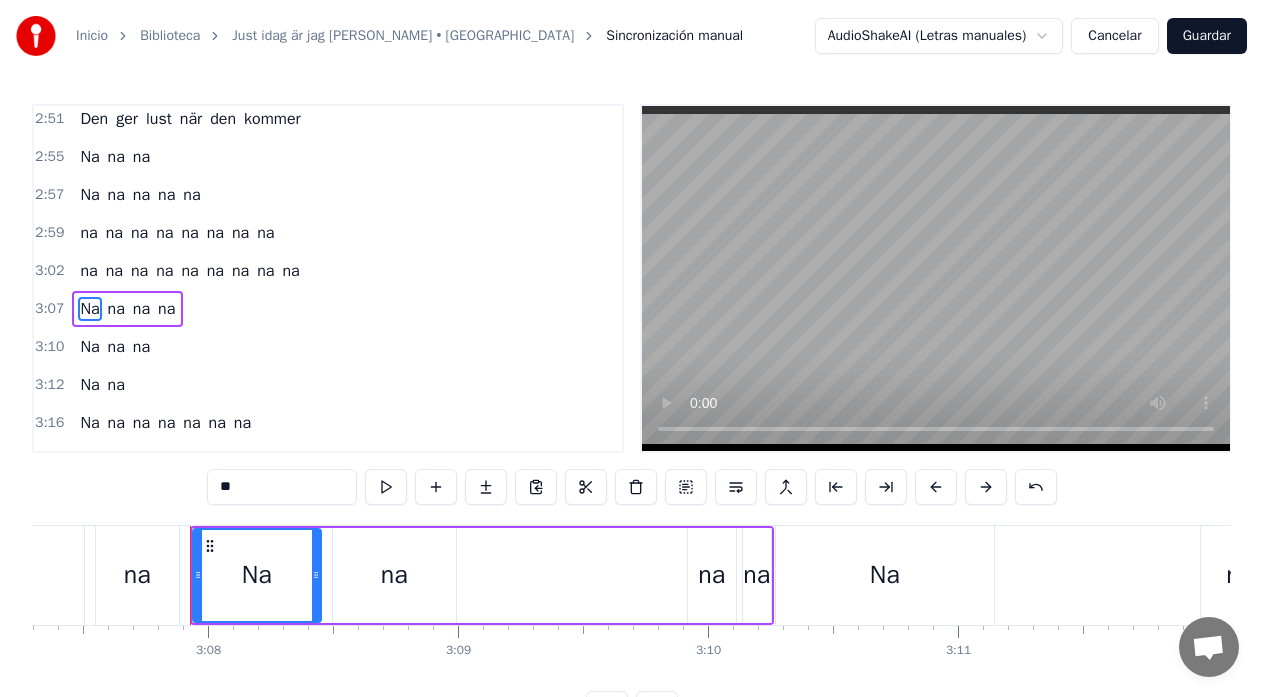 scroll, scrollTop: 0, scrollLeft: 46881, axis: horizontal 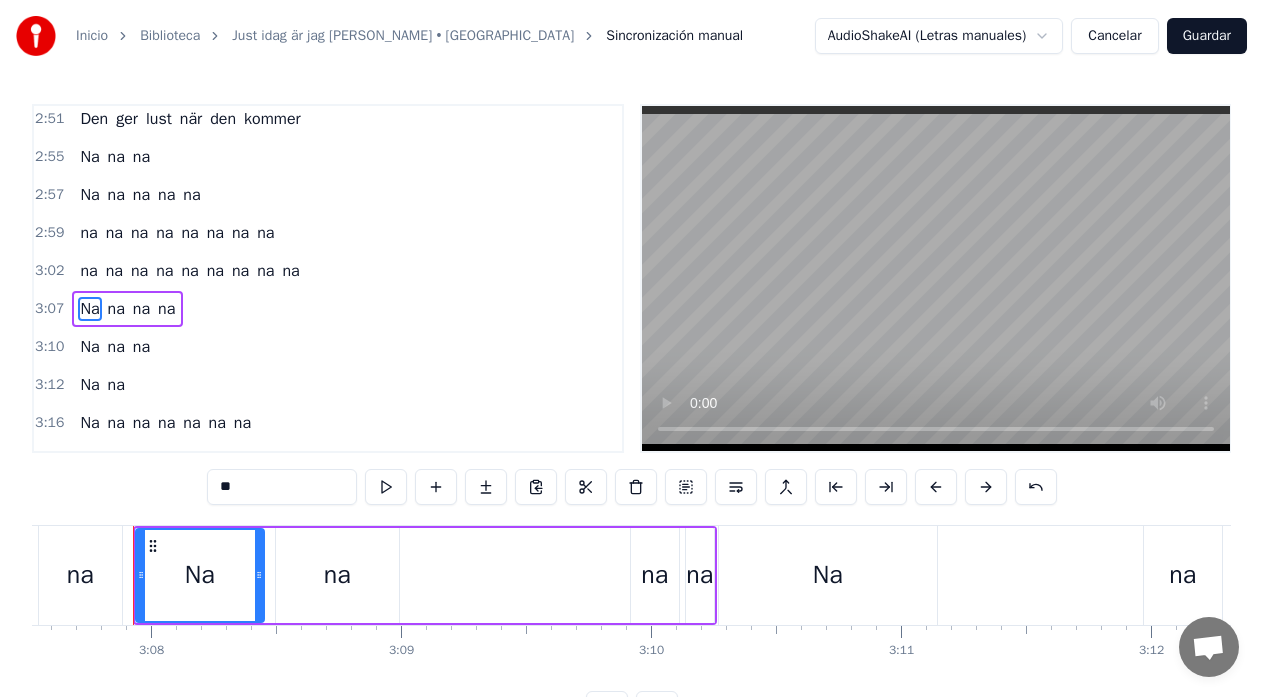 click on "**" at bounding box center (282, 487) 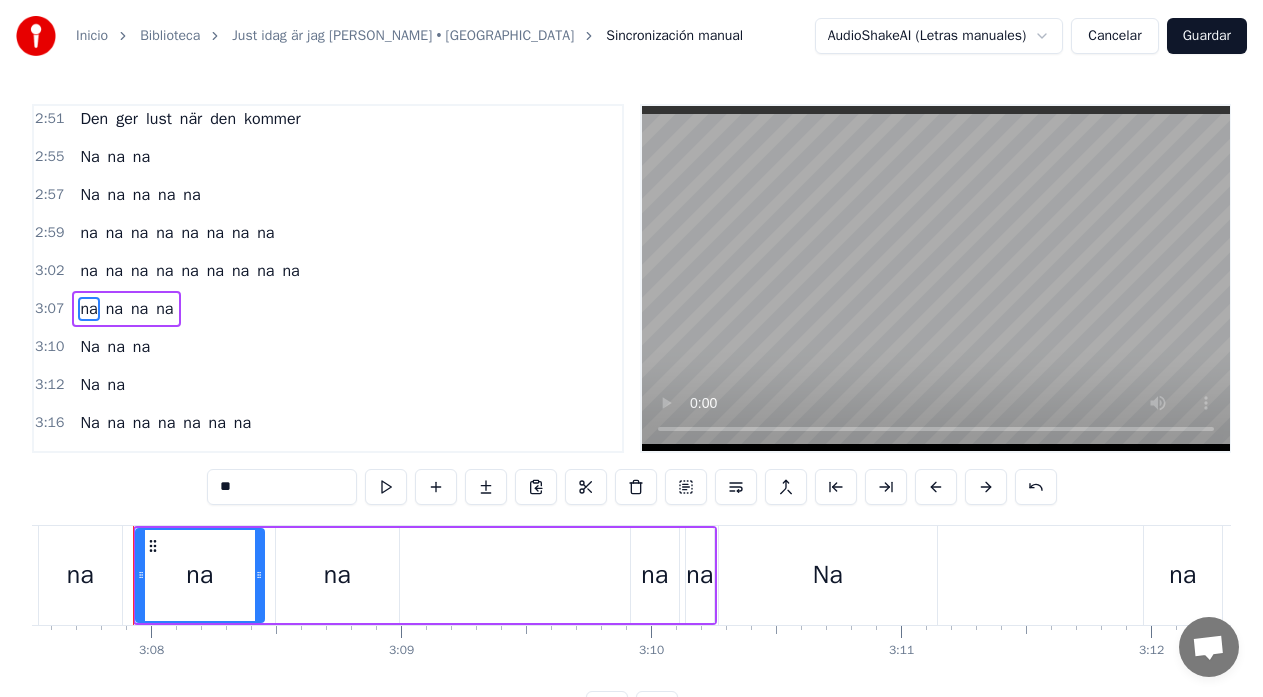 click on "Na" at bounding box center [89, 347] 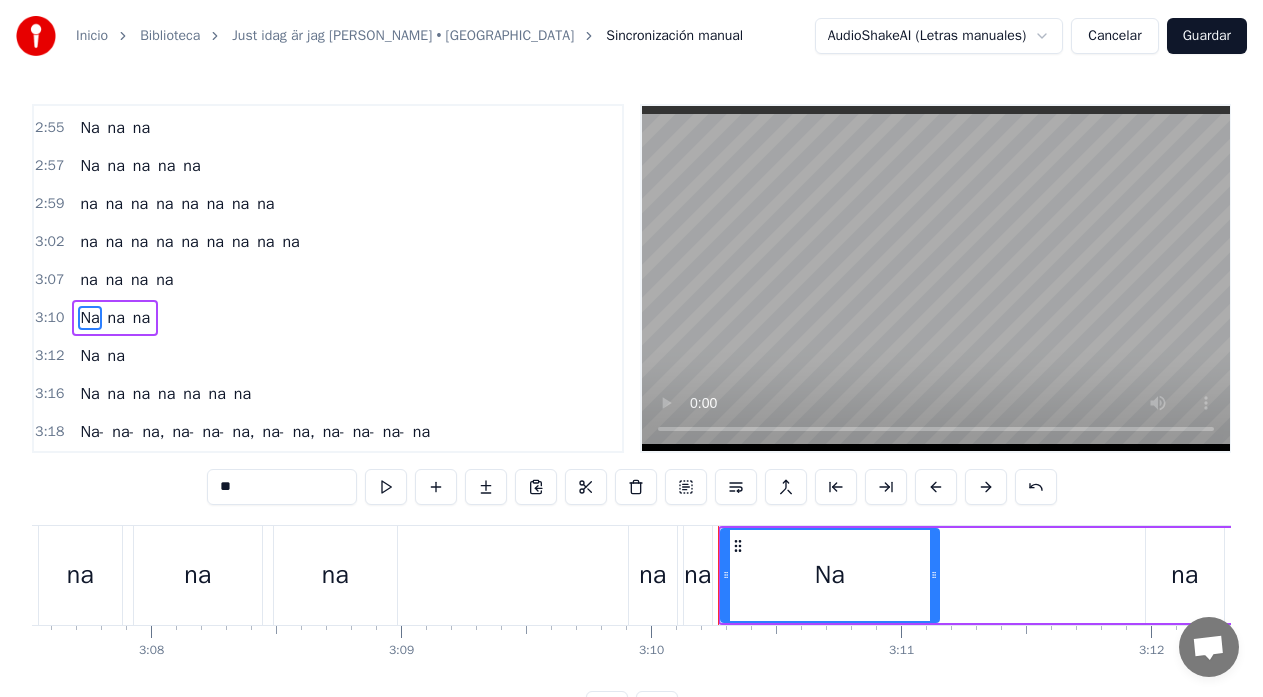 drag, startPoint x: 230, startPoint y: 488, endPoint x: 198, endPoint y: 494, distance: 32.55764 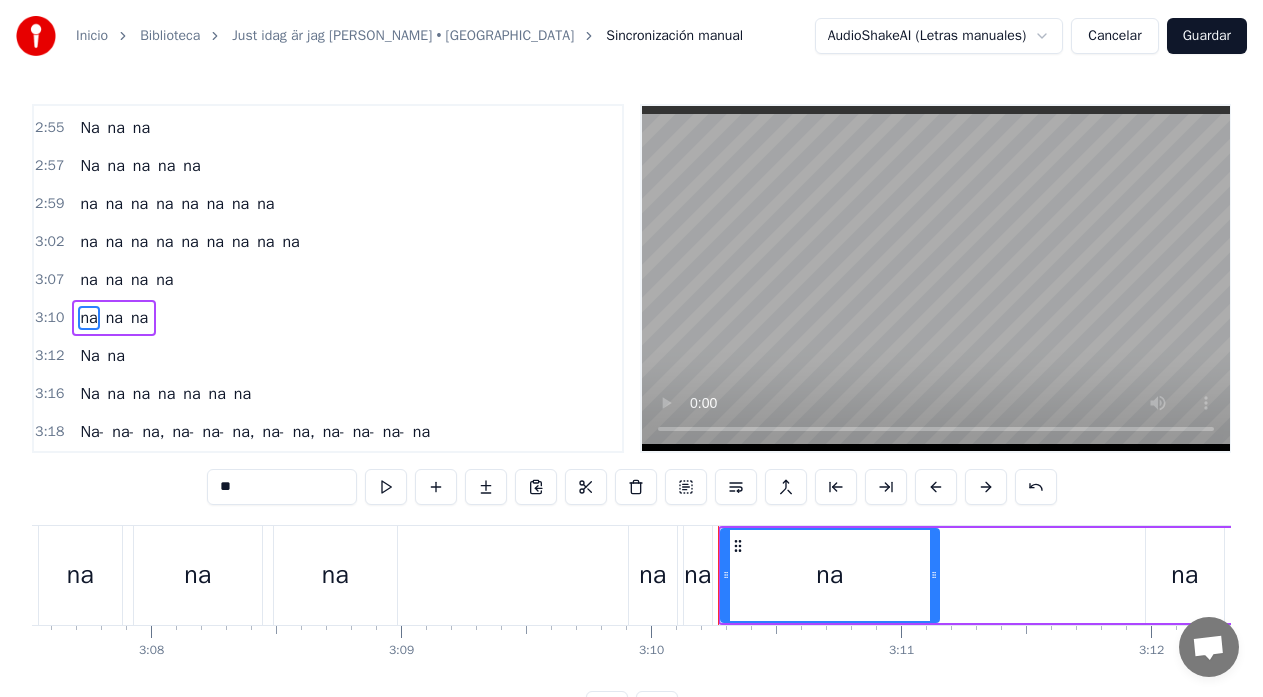 click on "Na" at bounding box center (89, 356) 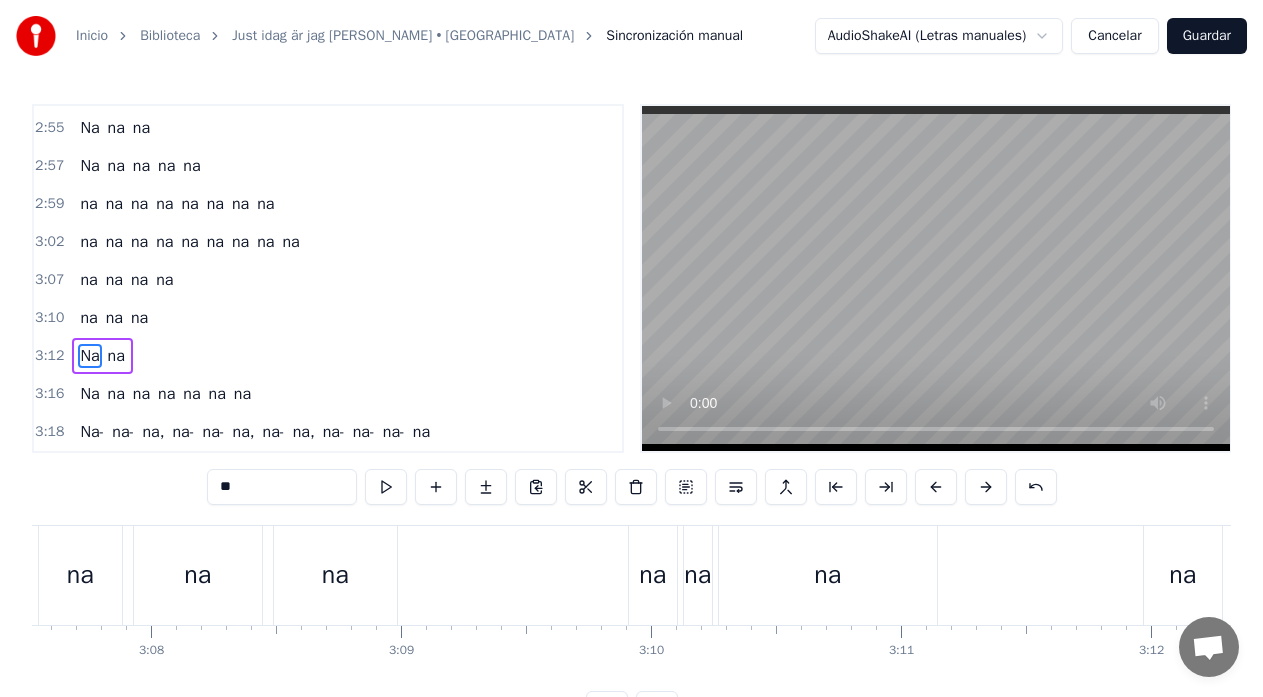 scroll, scrollTop: 7, scrollLeft: 0, axis: vertical 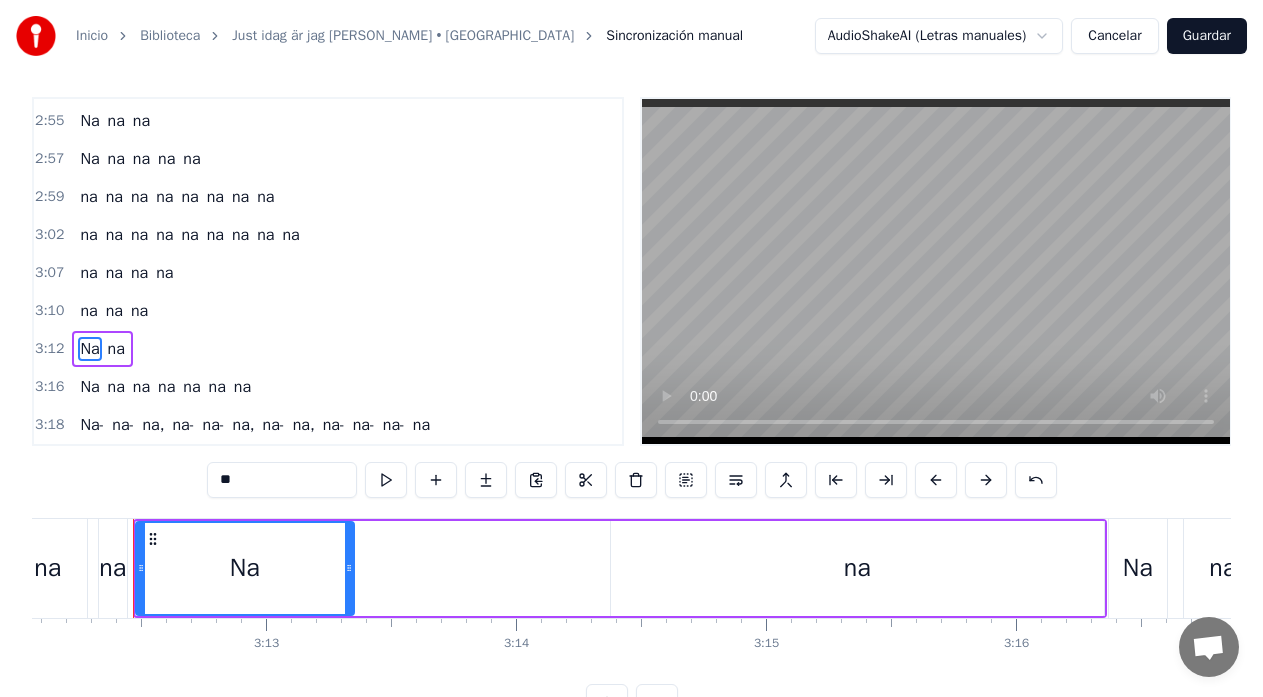 click on "Na" at bounding box center (89, 349) 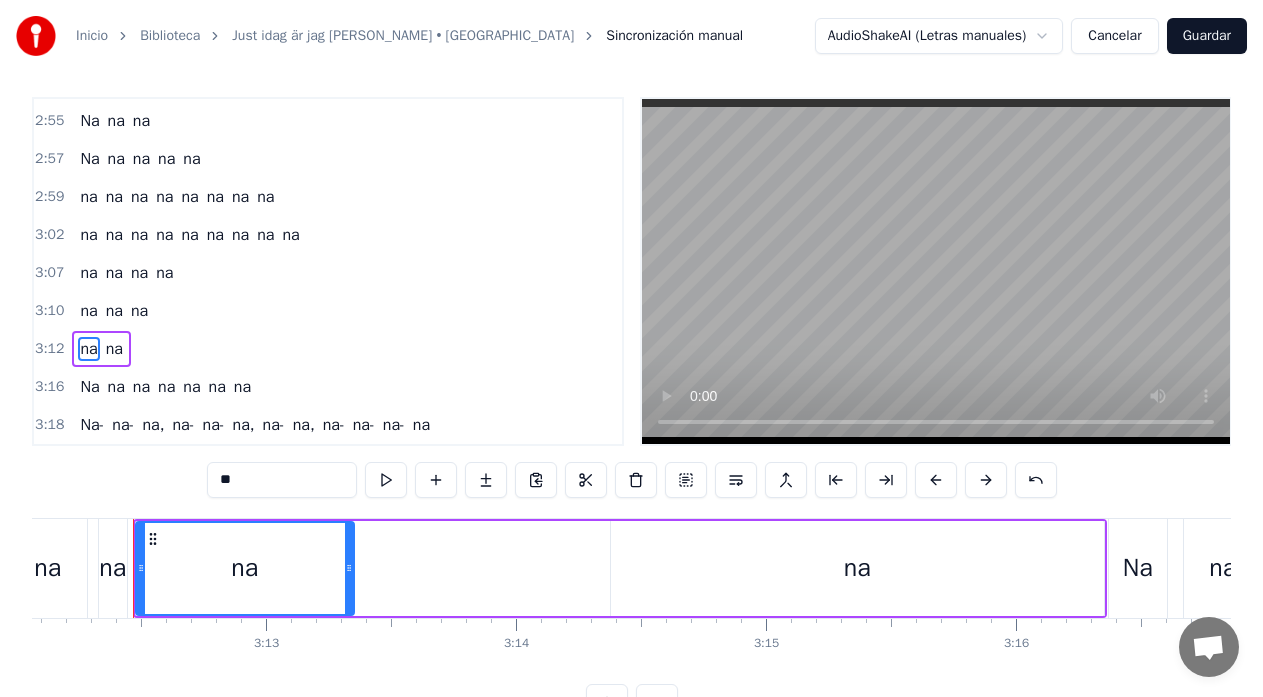 click on "Na" at bounding box center (89, 387) 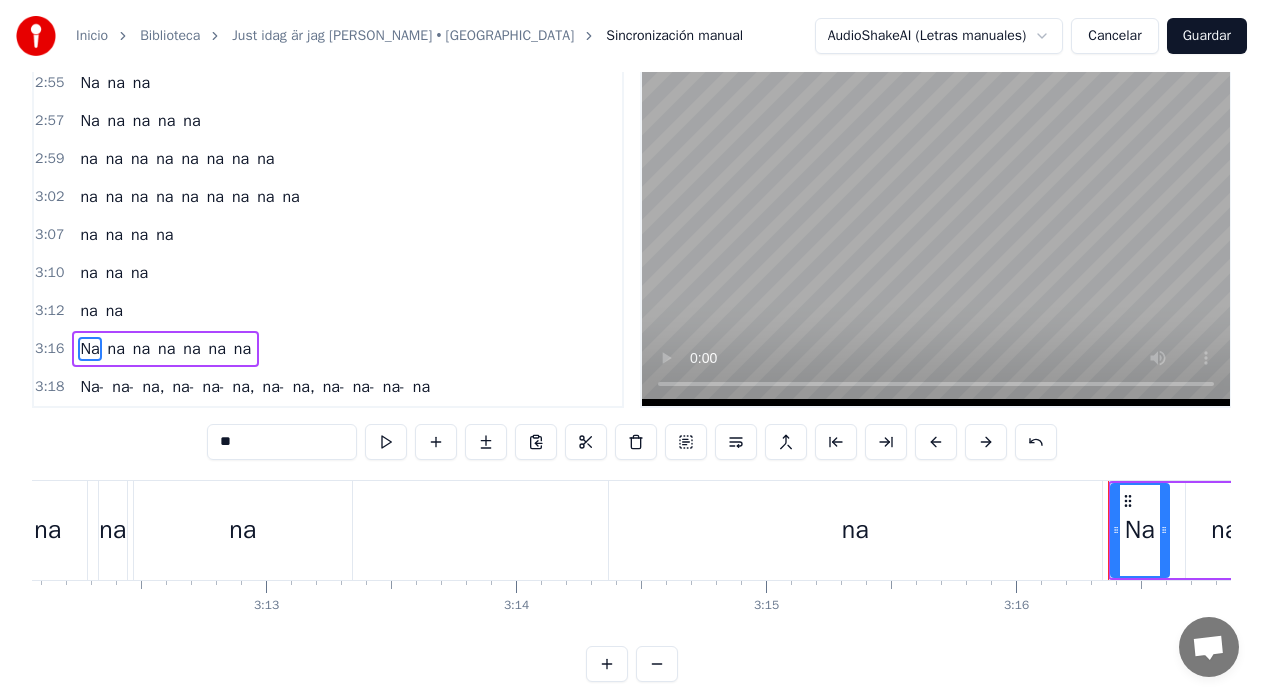 click on "Na-" at bounding box center [92, 387] 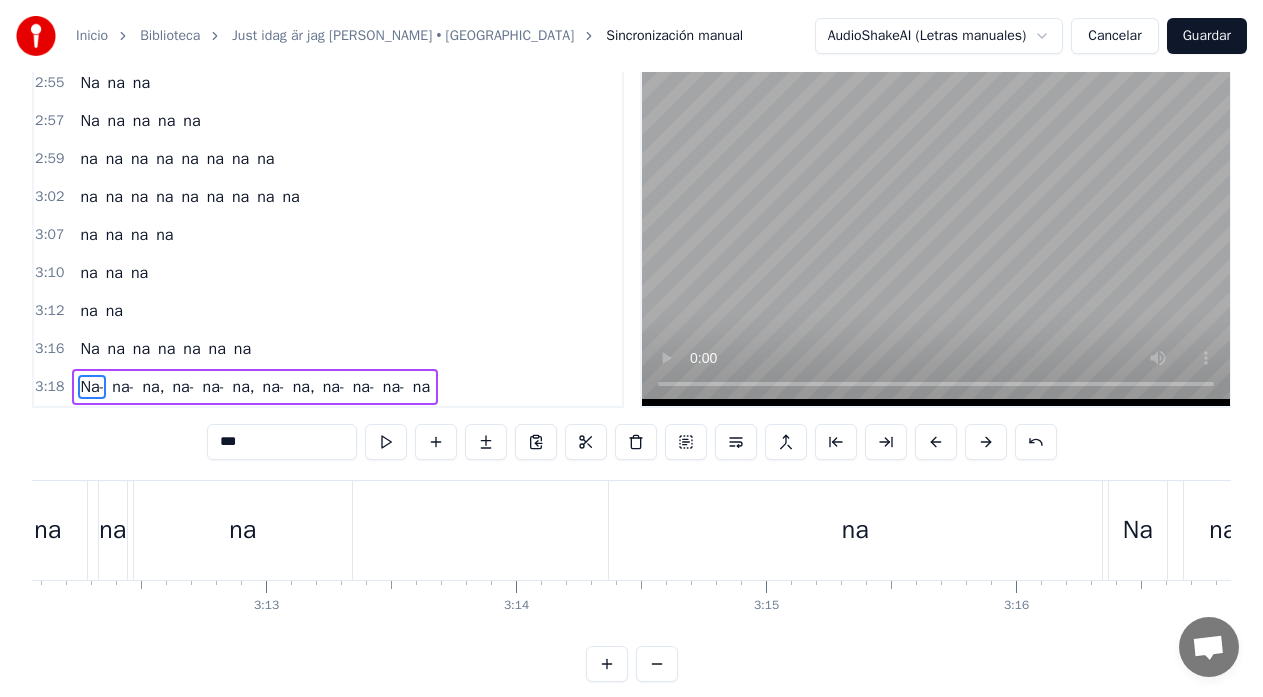 scroll, scrollTop: 79, scrollLeft: 0, axis: vertical 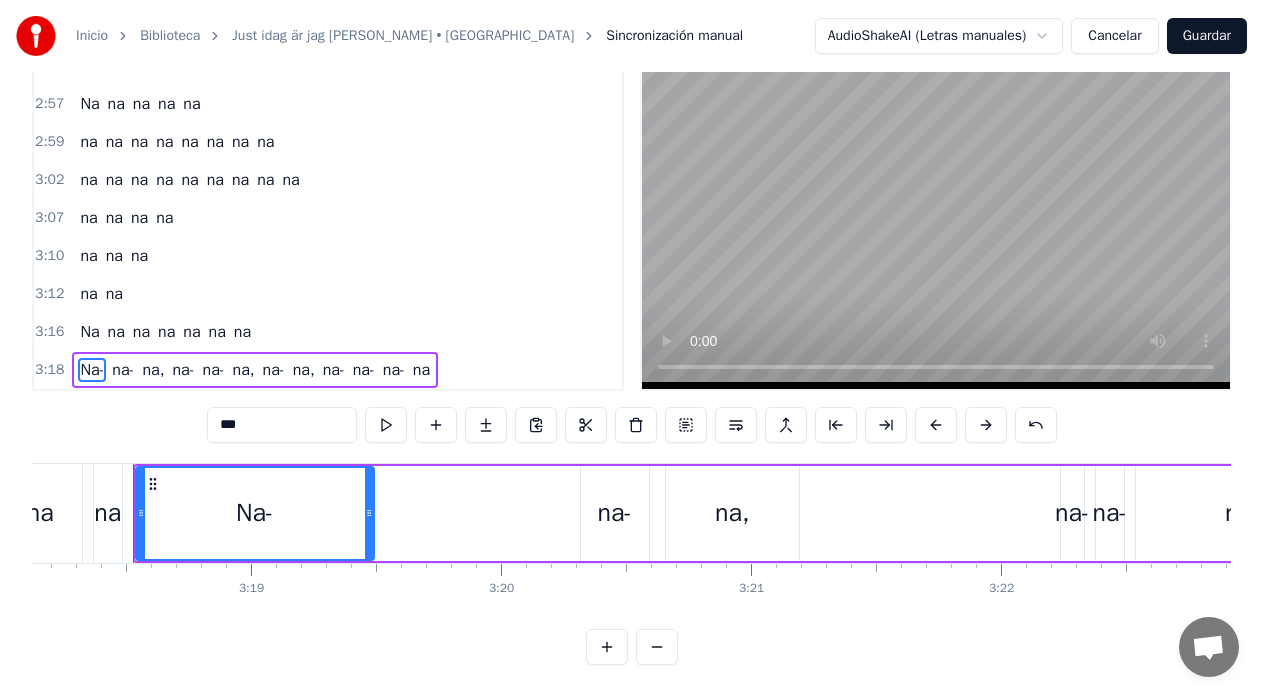 click on "***" at bounding box center (282, 425) 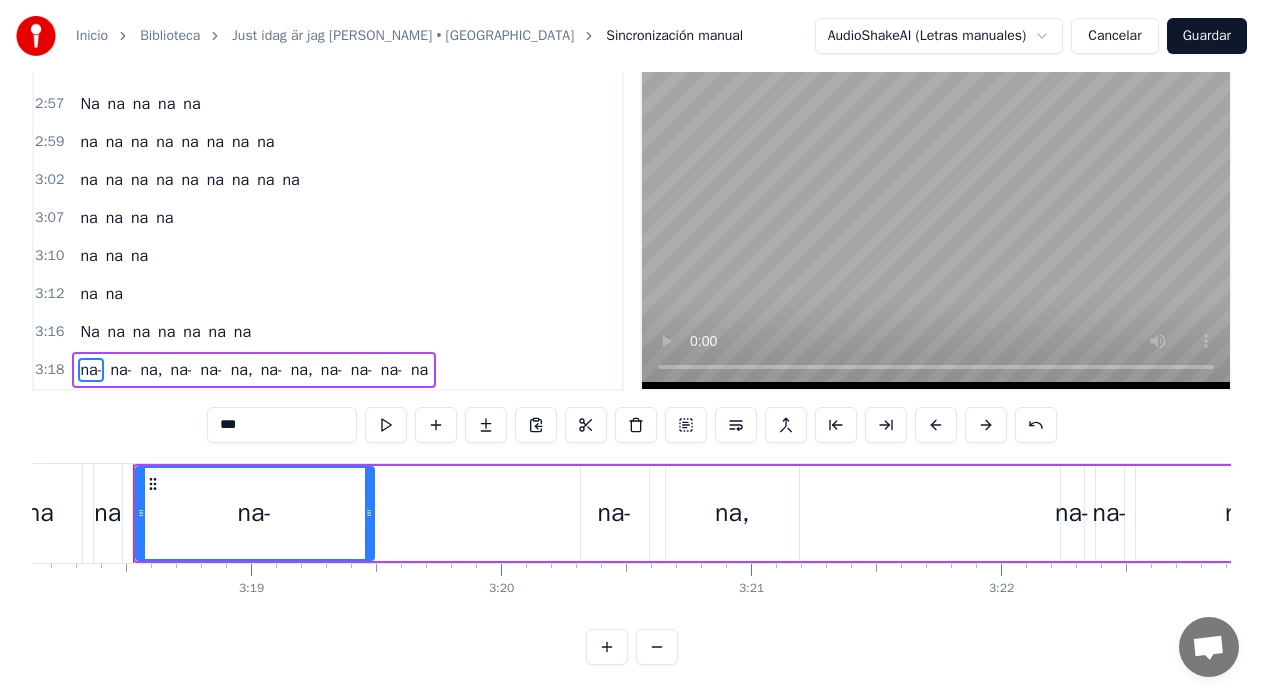 click on "Na" at bounding box center (89, 332) 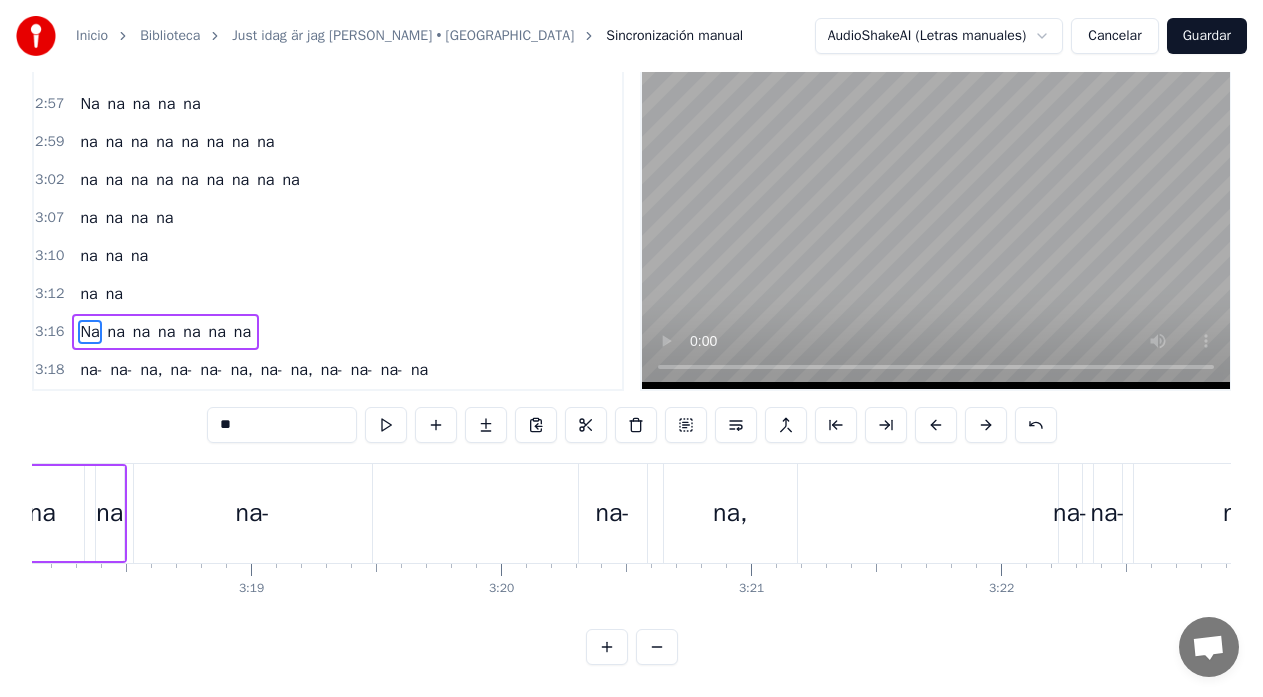scroll, scrollTop: 70, scrollLeft: 0, axis: vertical 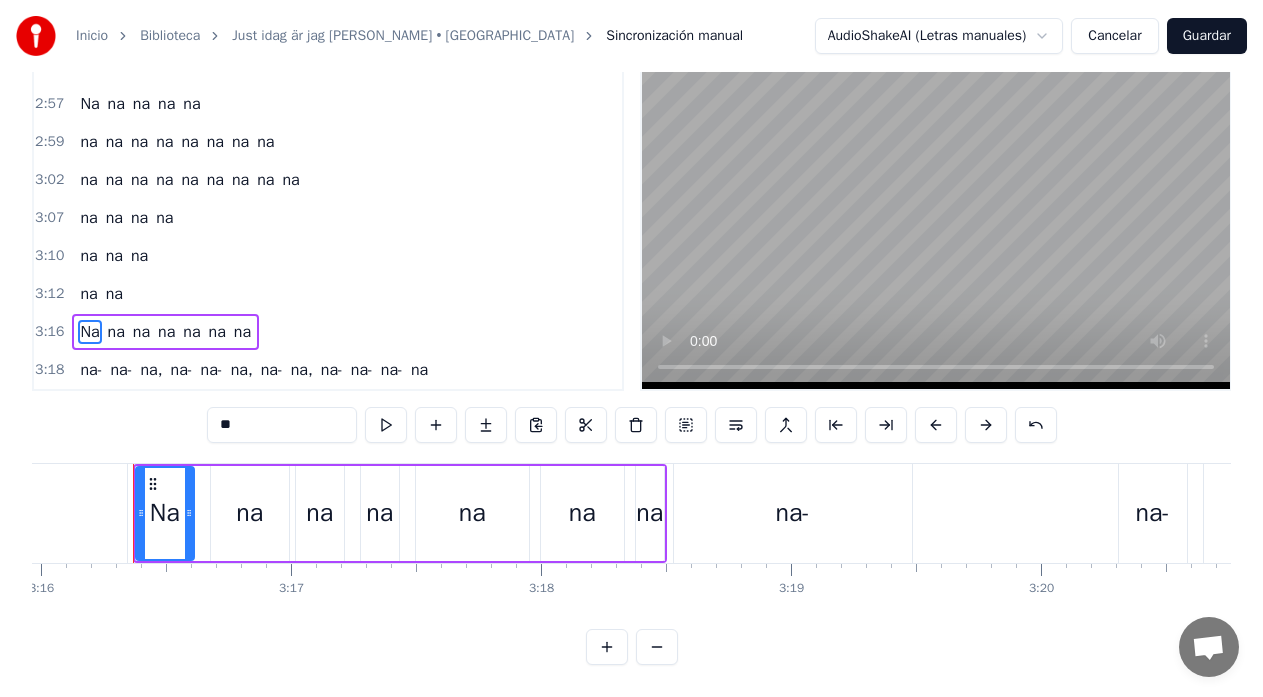 click on "na-" at bounding box center (182, 370) 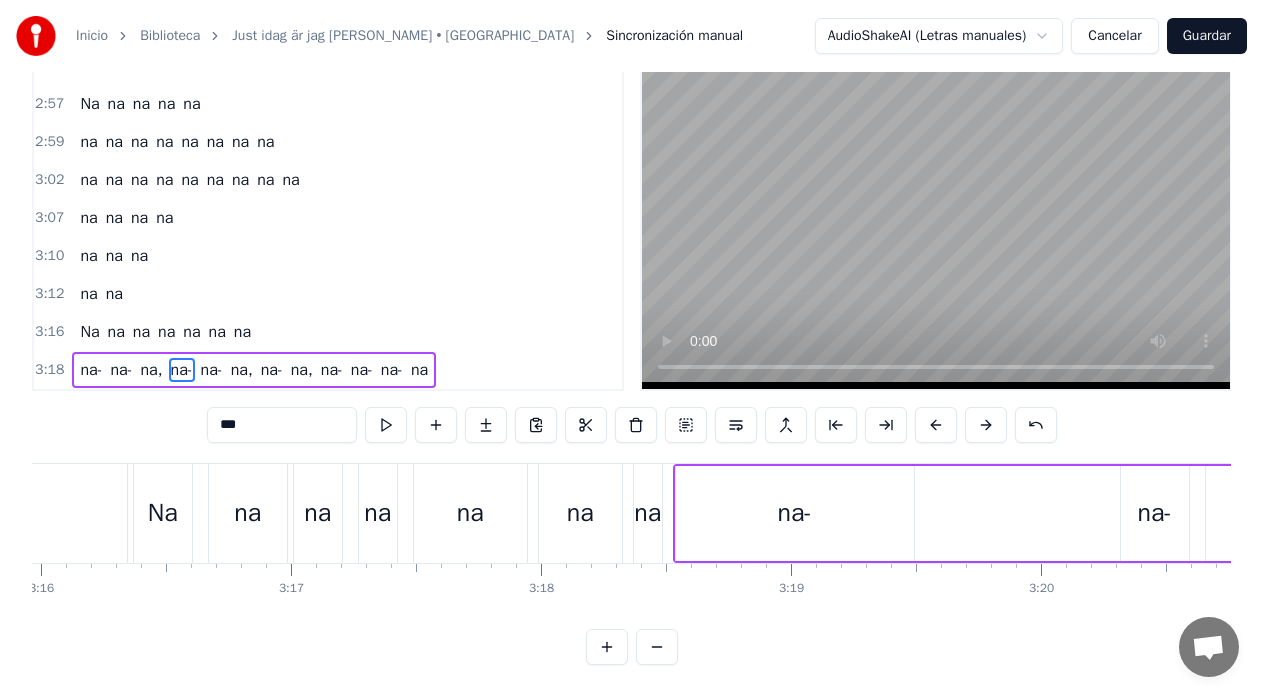 scroll, scrollTop: 79, scrollLeft: 0, axis: vertical 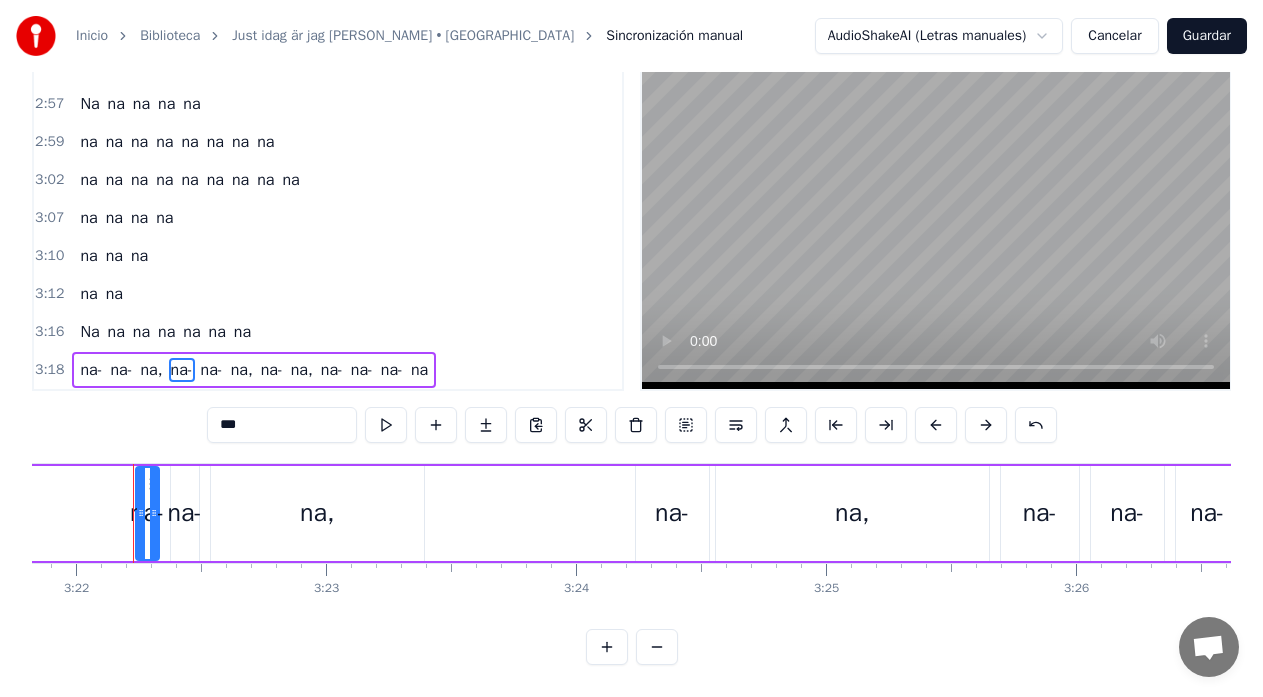 click on "***" at bounding box center (282, 425) 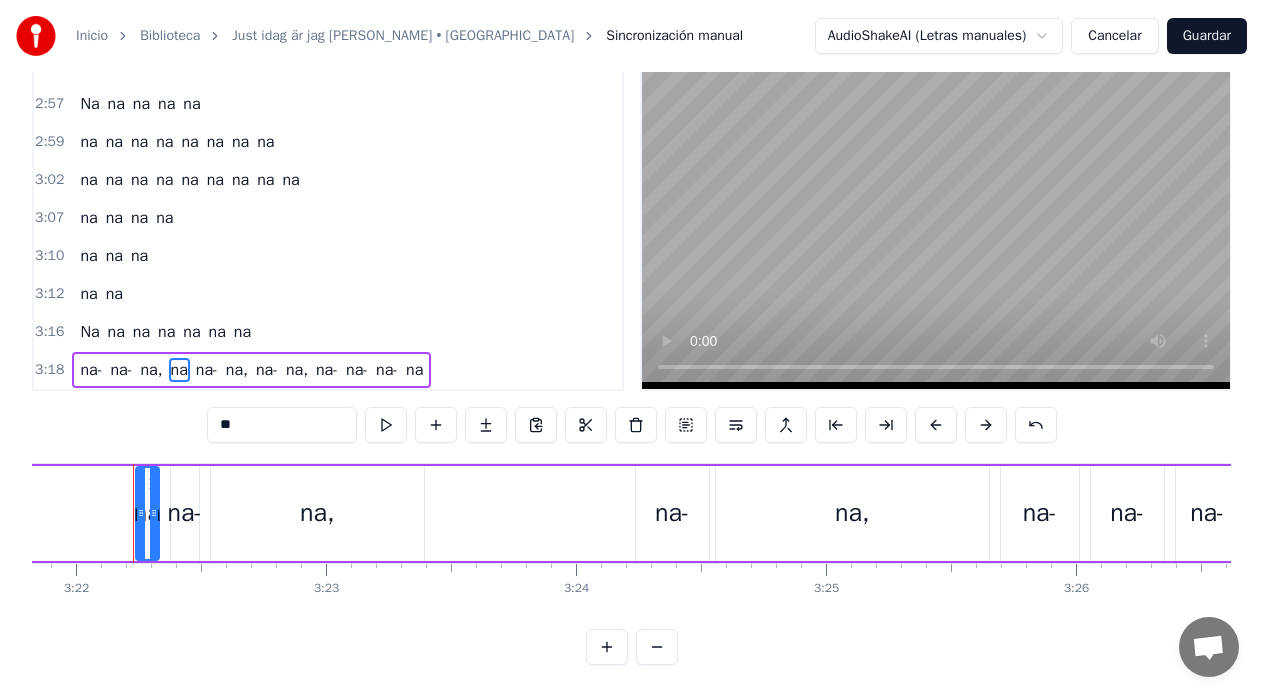 click on "na-" at bounding box center [207, 370] 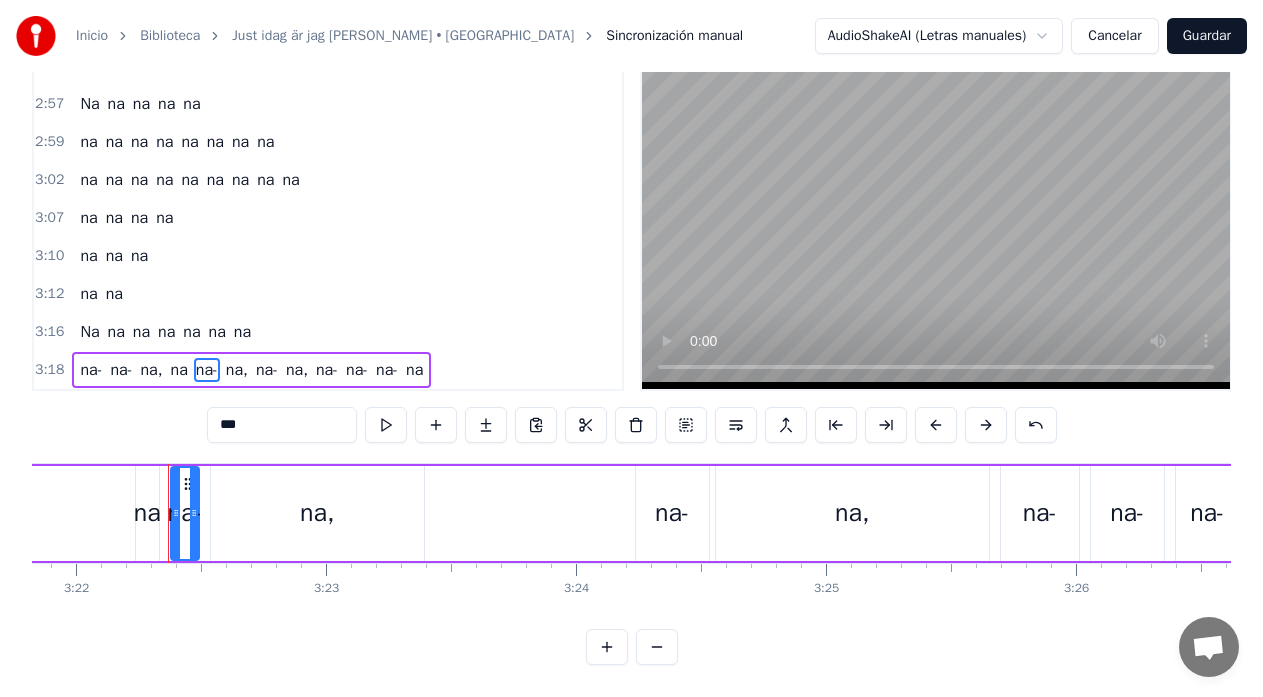 click on "***" at bounding box center (282, 425) 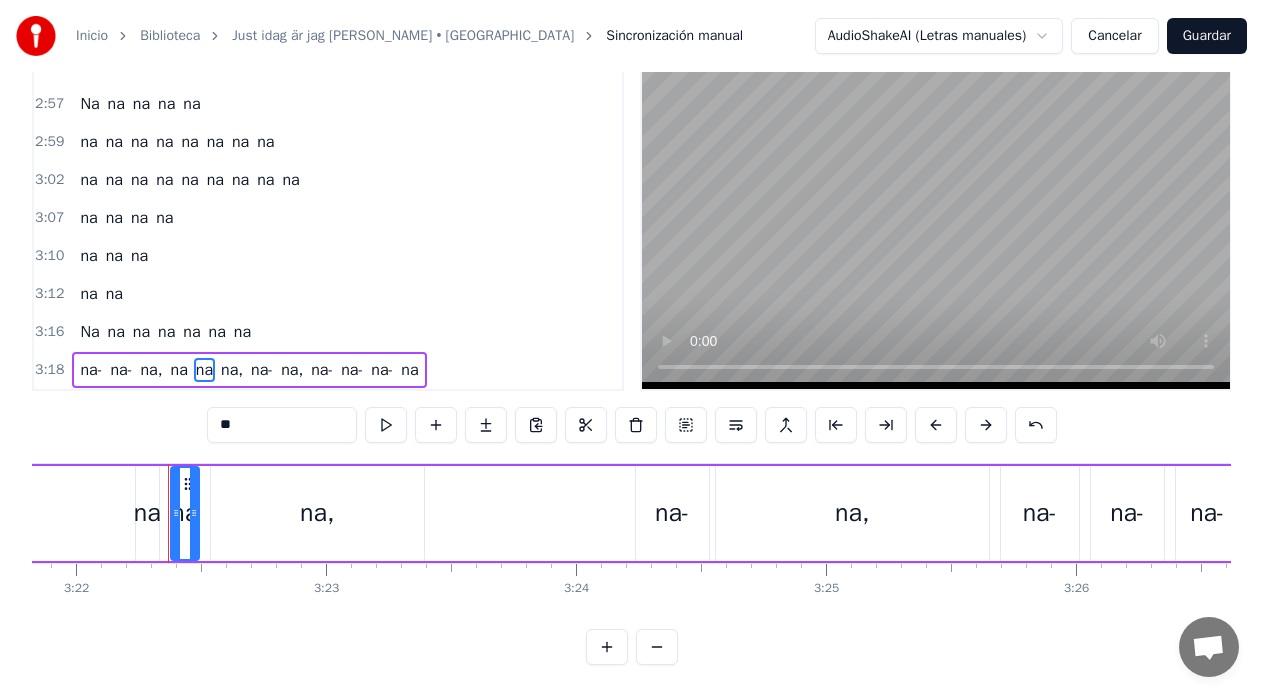 click on "na-" at bounding box center [262, 370] 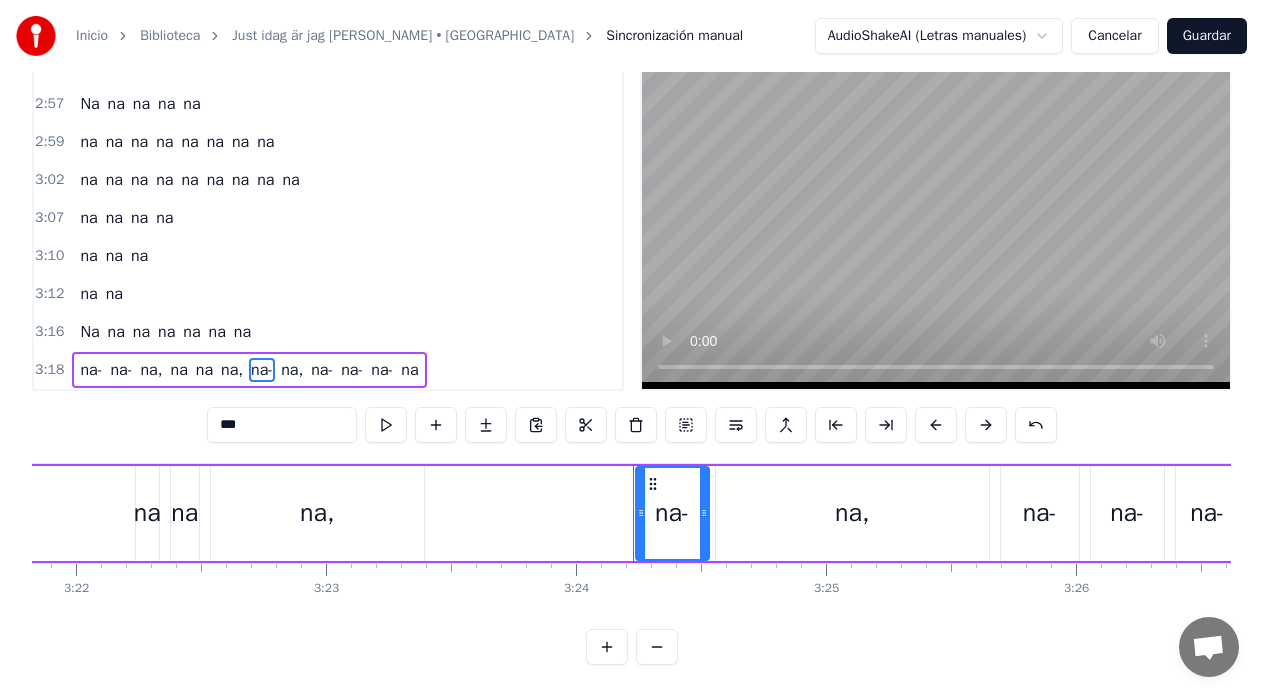 click on "***" at bounding box center [282, 425] 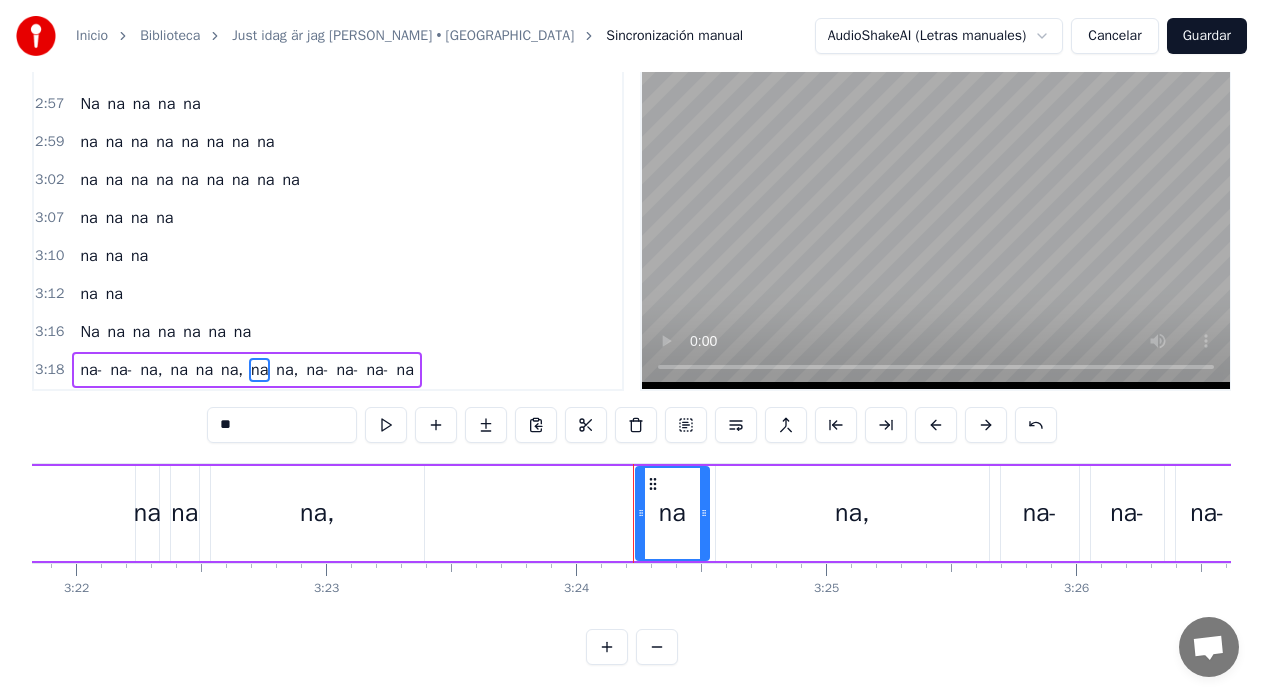 click on "na-" at bounding box center [317, 370] 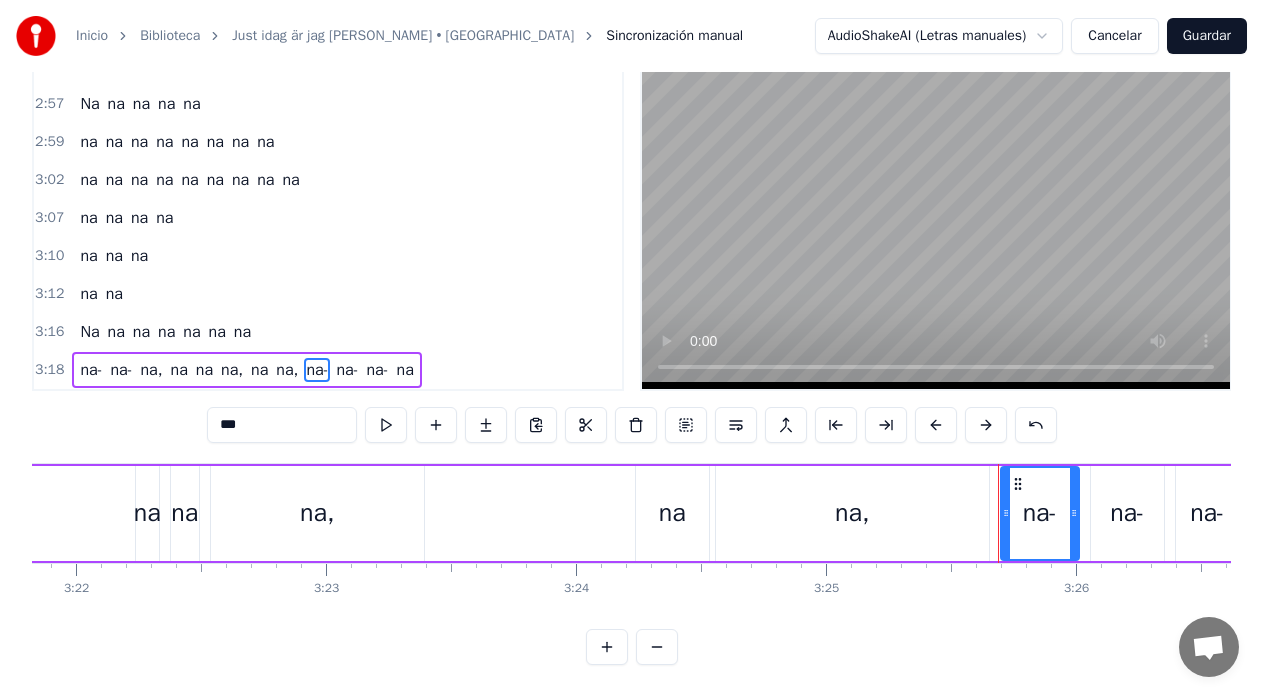 click on "***" at bounding box center [282, 425] 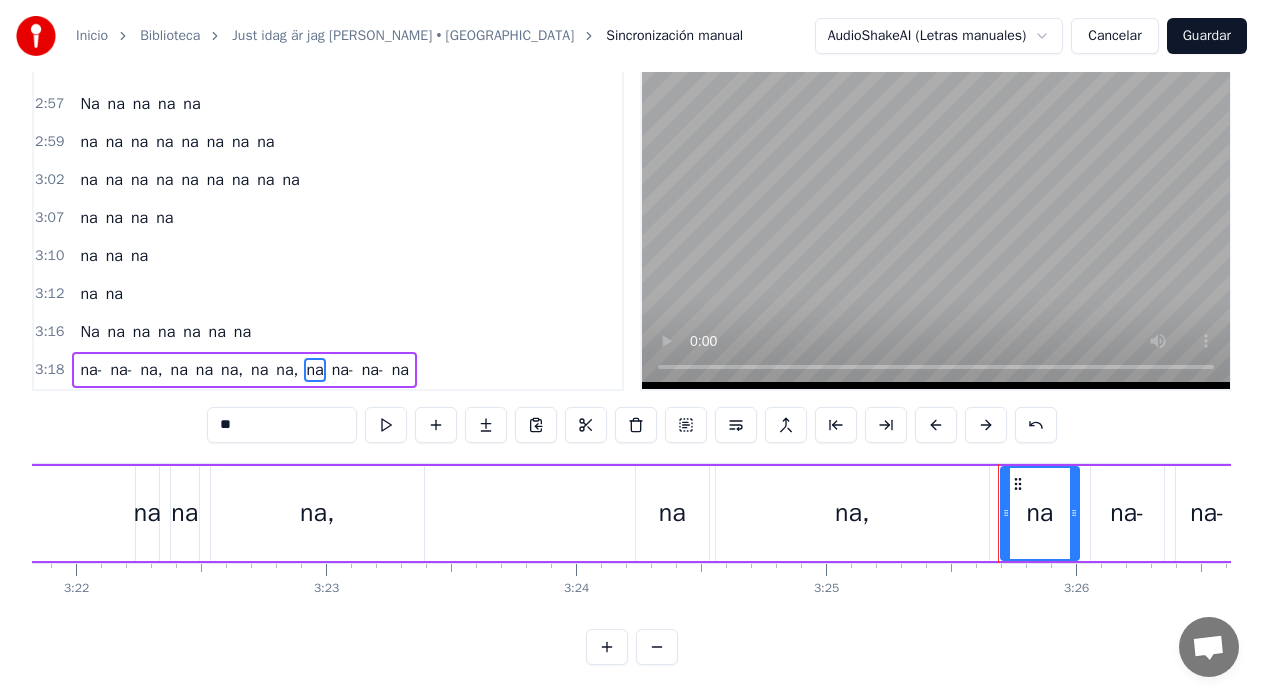 click on "na-" at bounding box center (343, 370) 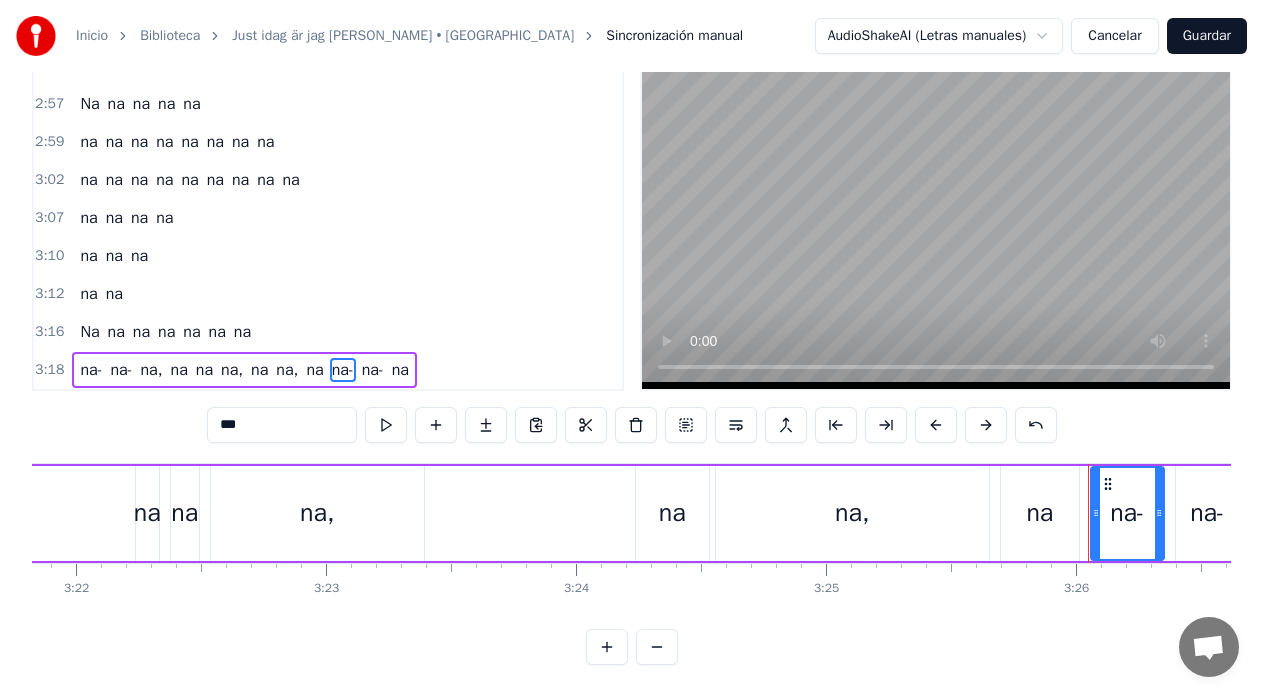 click on "***" at bounding box center (282, 425) 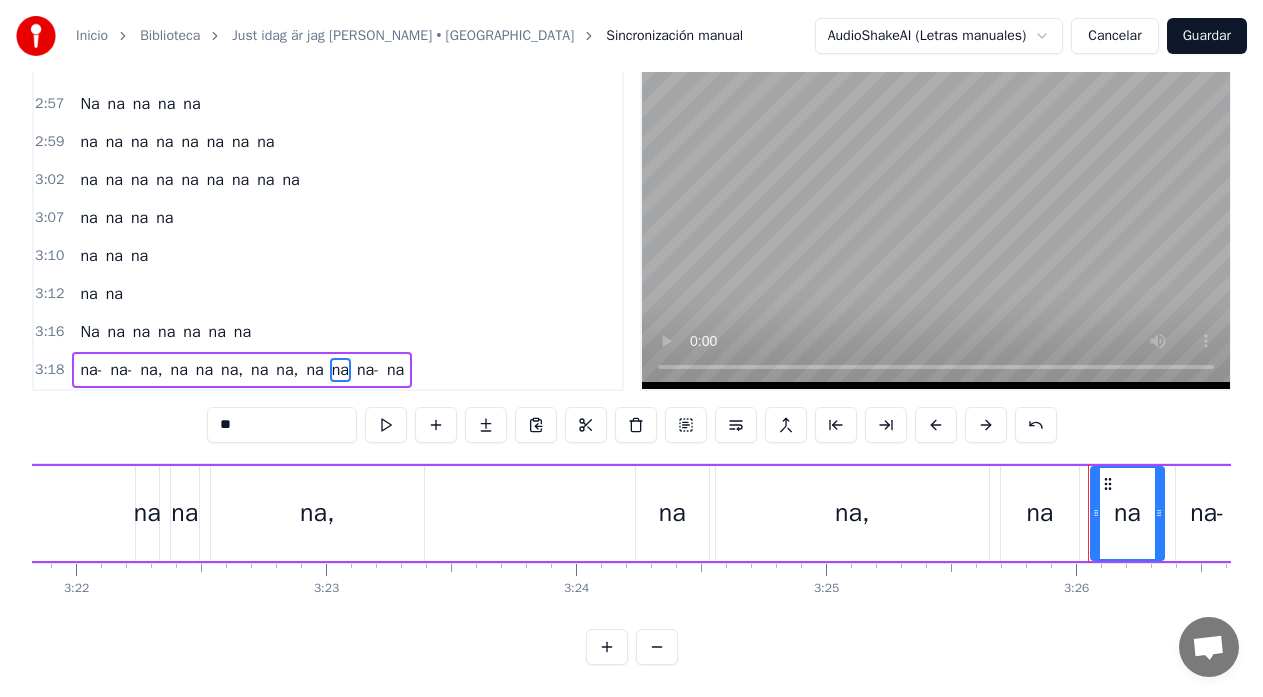 click on "na-" at bounding box center (368, 370) 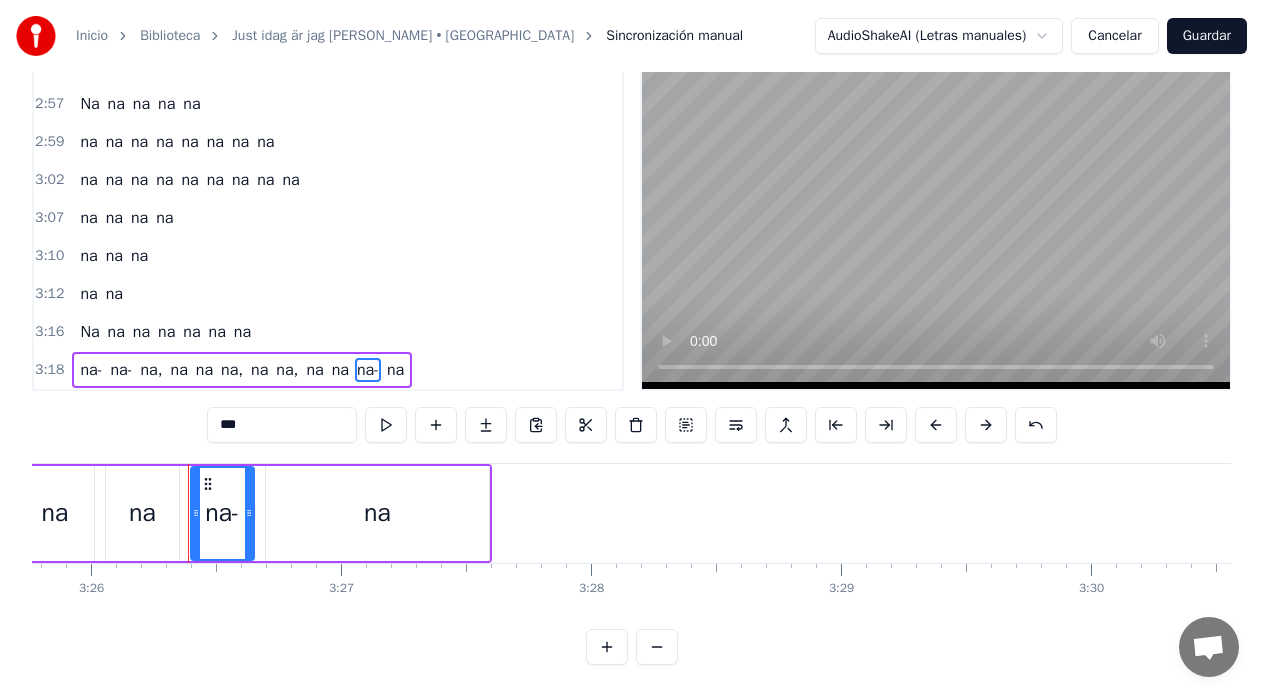 scroll, scrollTop: 0, scrollLeft: 51496, axis: horizontal 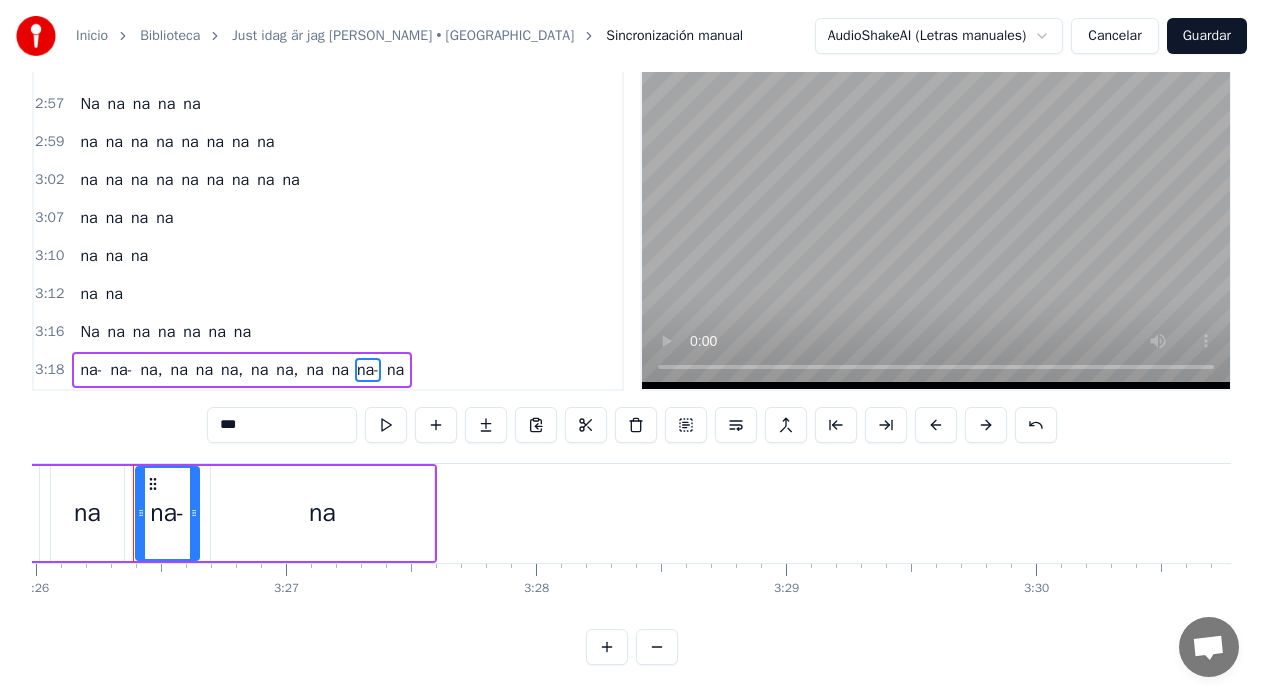 click on "***" at bounding box center [282, 425] 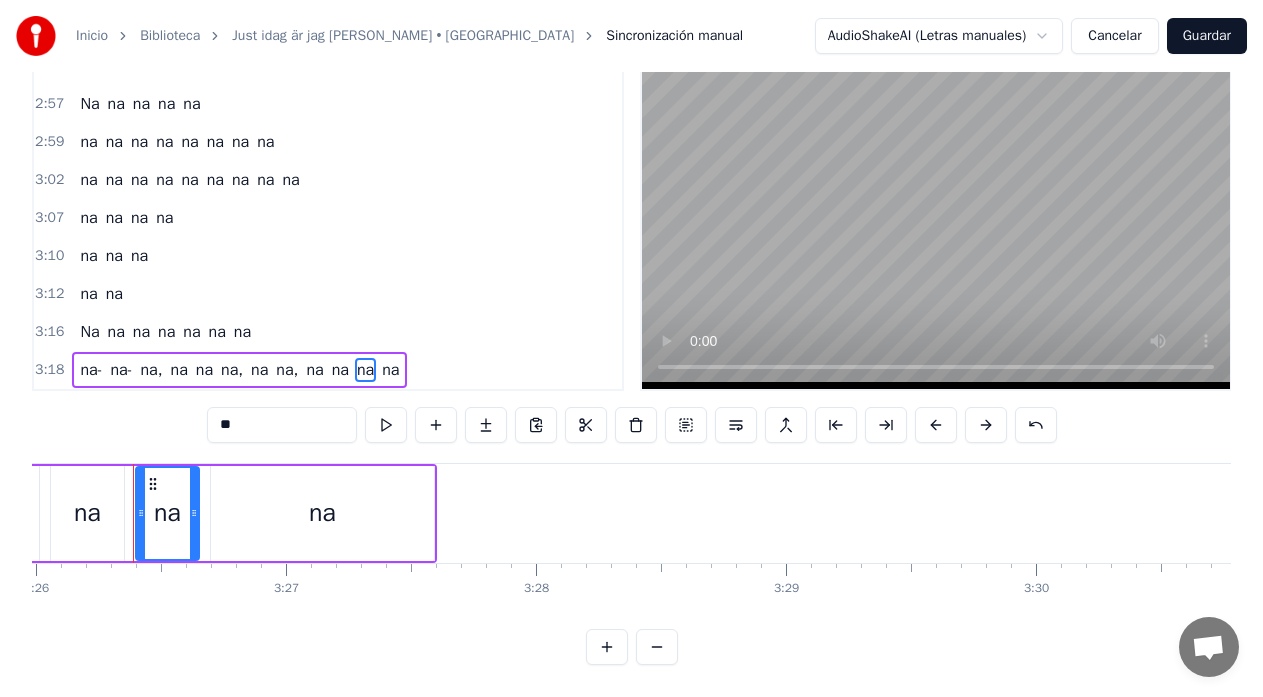 click on "na-" at bounding box center (121, 370) 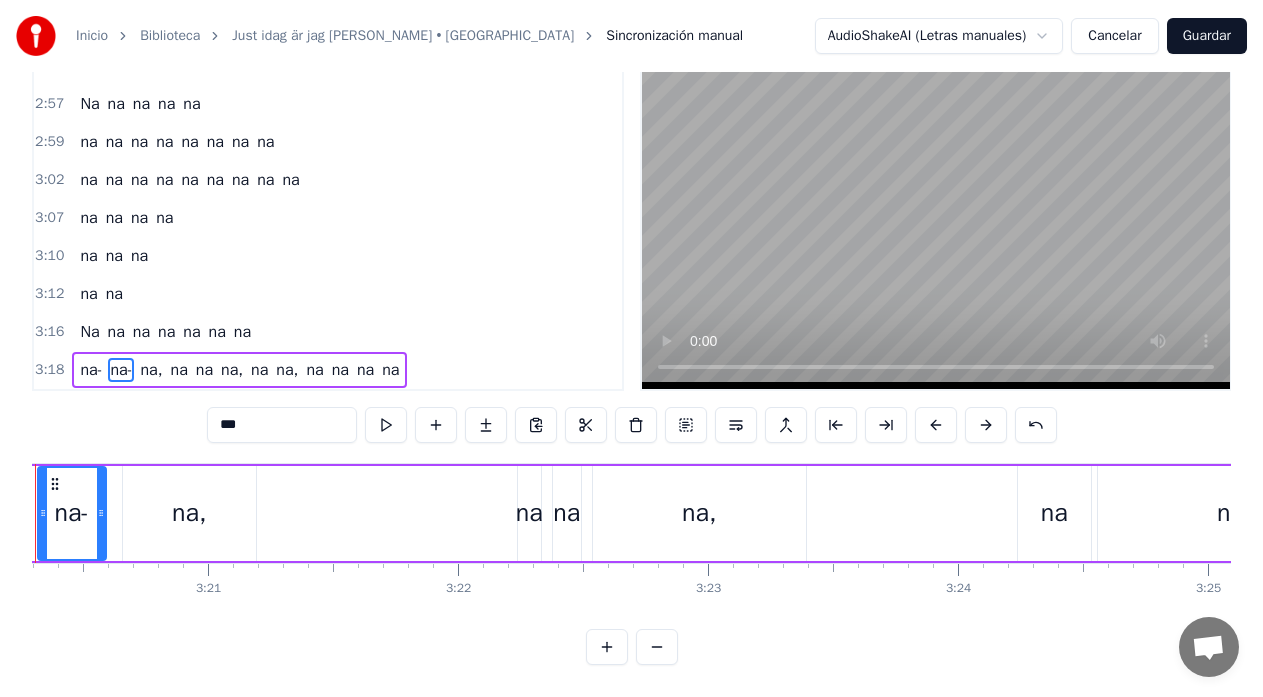 scroll, scrollTop: 0, scrollLeft: 49976, axis: horizontal 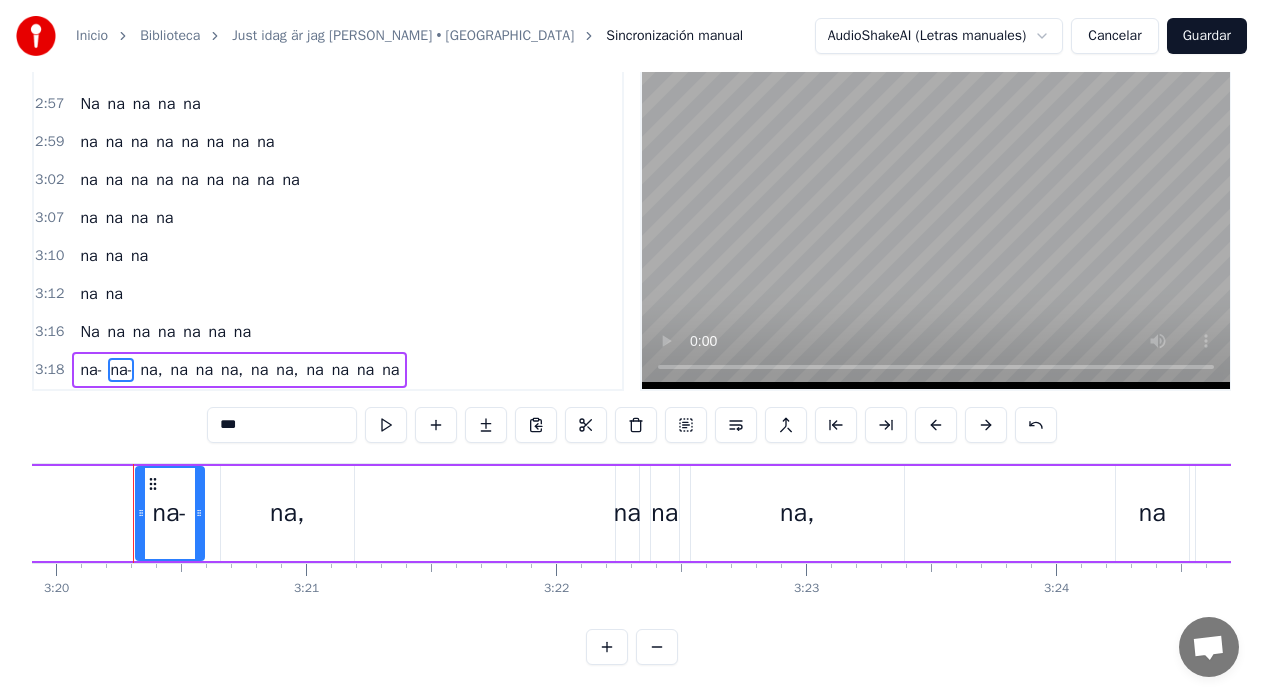 click on "***" at bounding box center (282, 425) 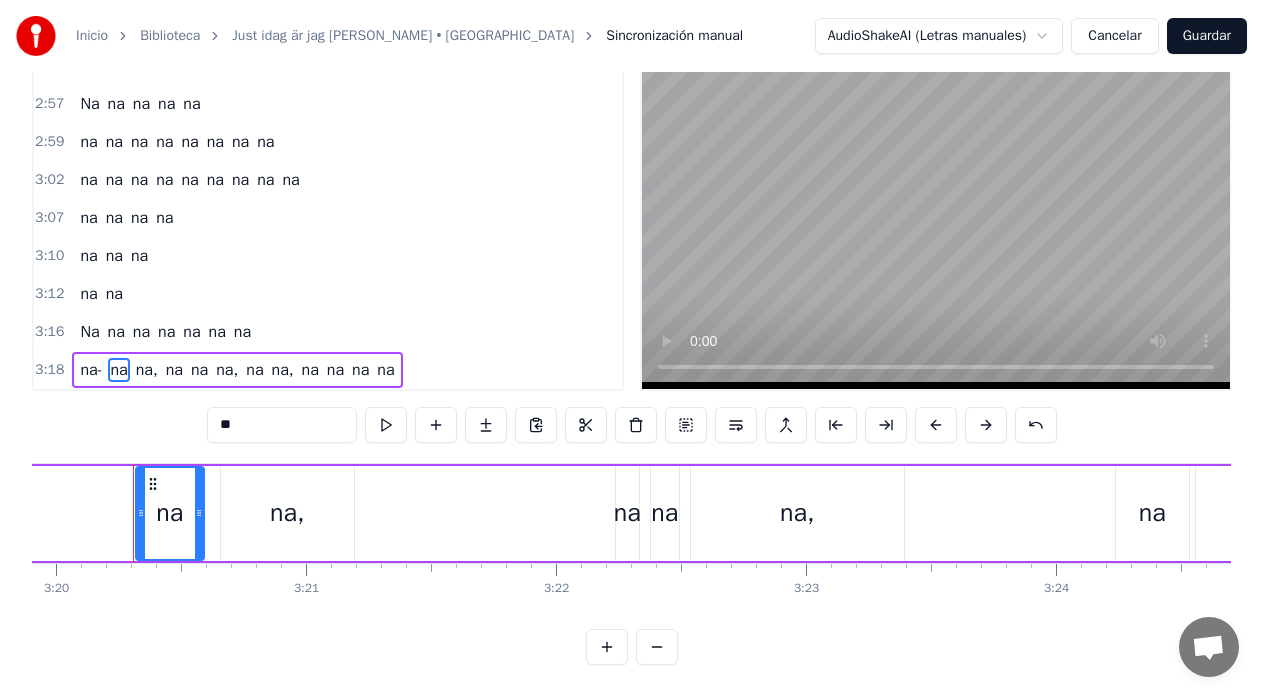 click on "na-" at bounding box center [91, 370] 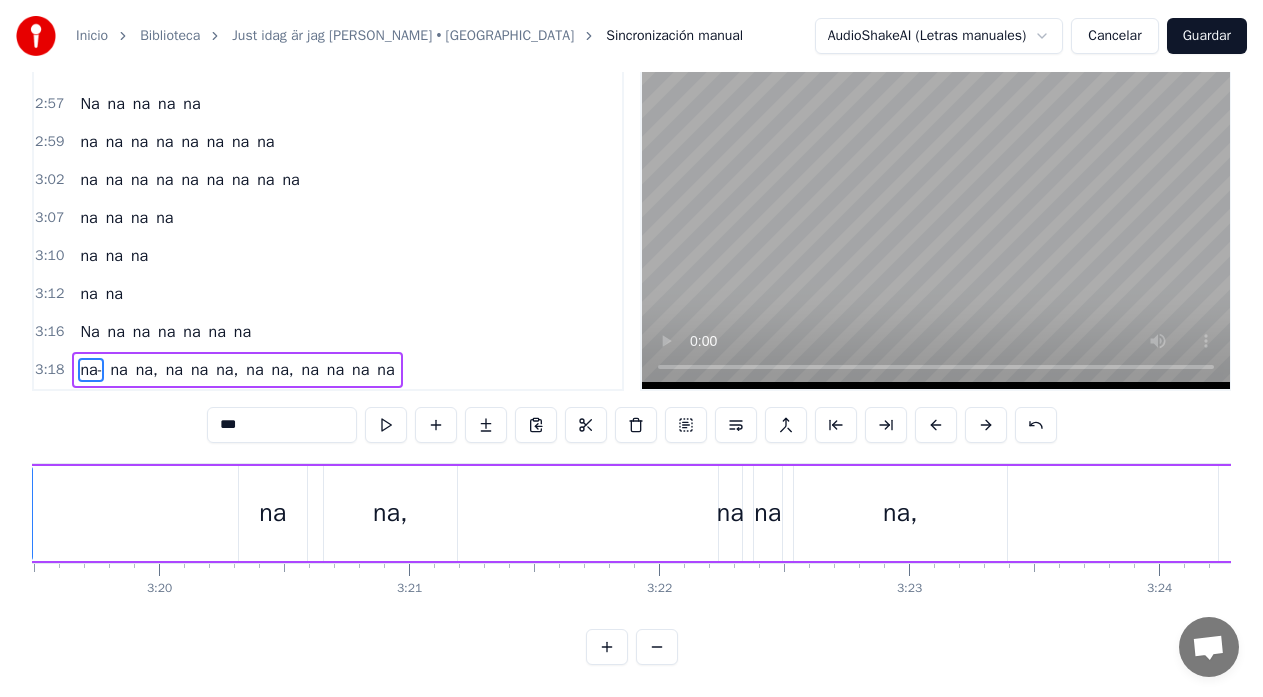 scroll, scrollTop: 0, scrollLeft: 49531, axis: horizontal 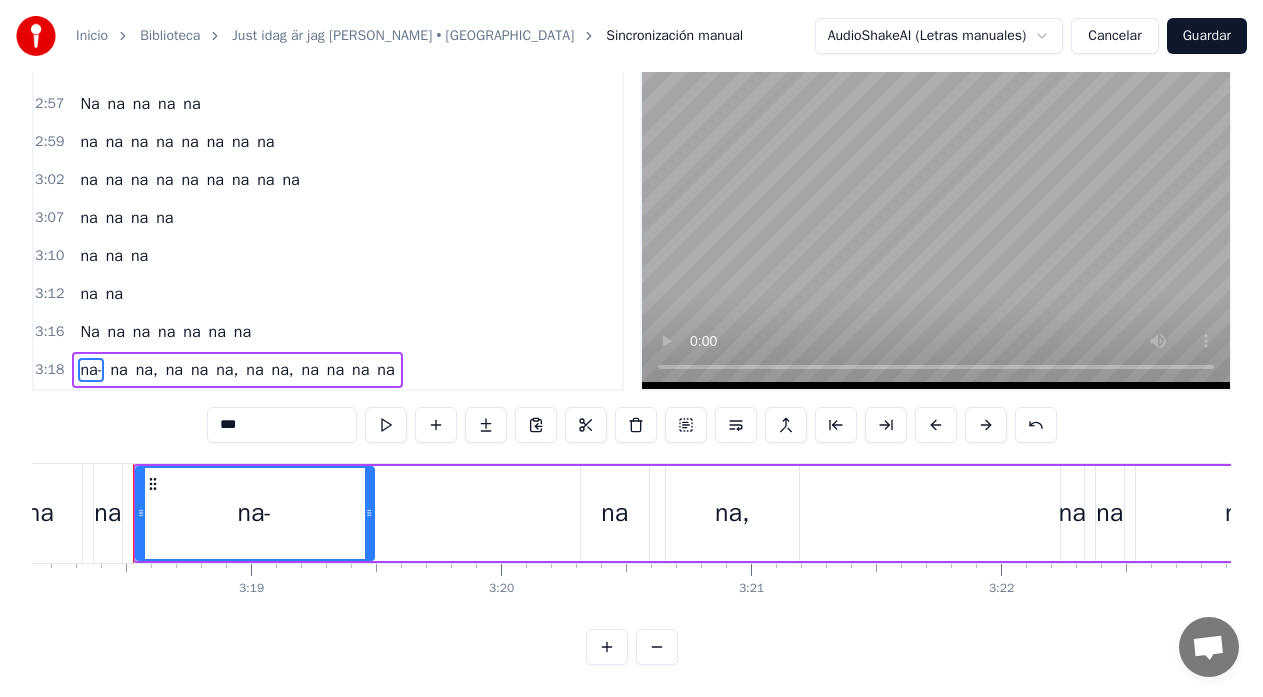 click on "***" at bounding box center [282, 425] 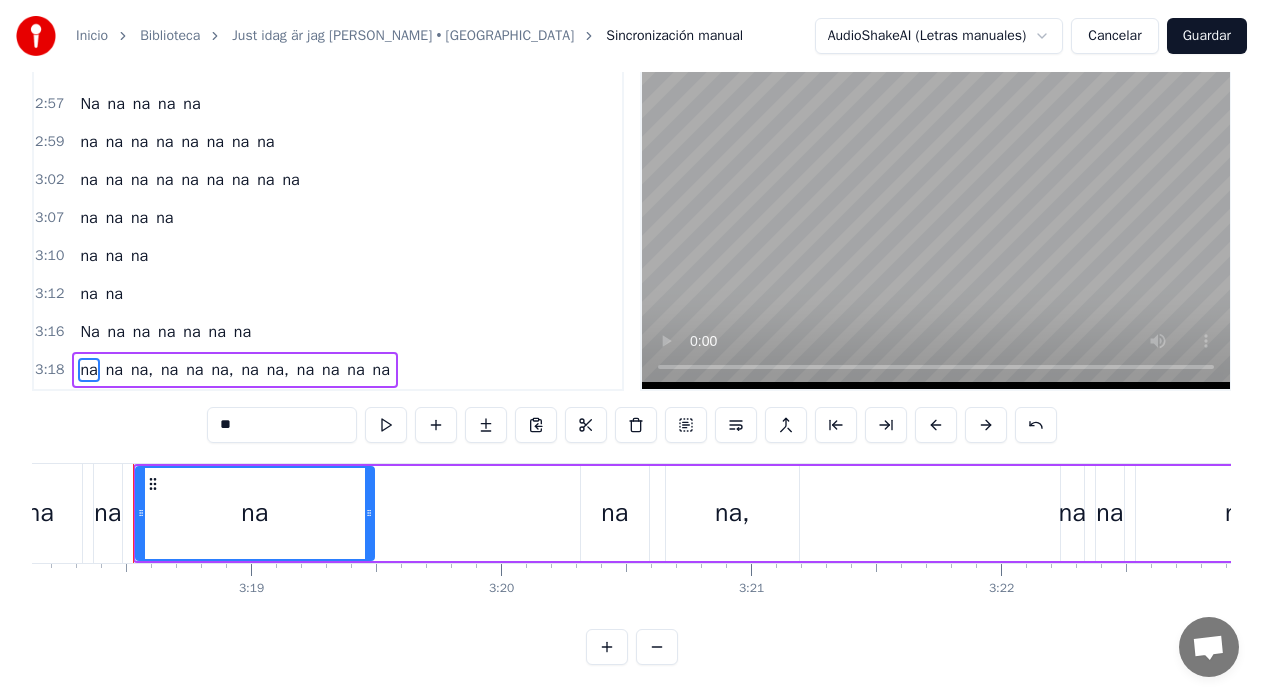 click on "Na" at bounding box center [89, 332] 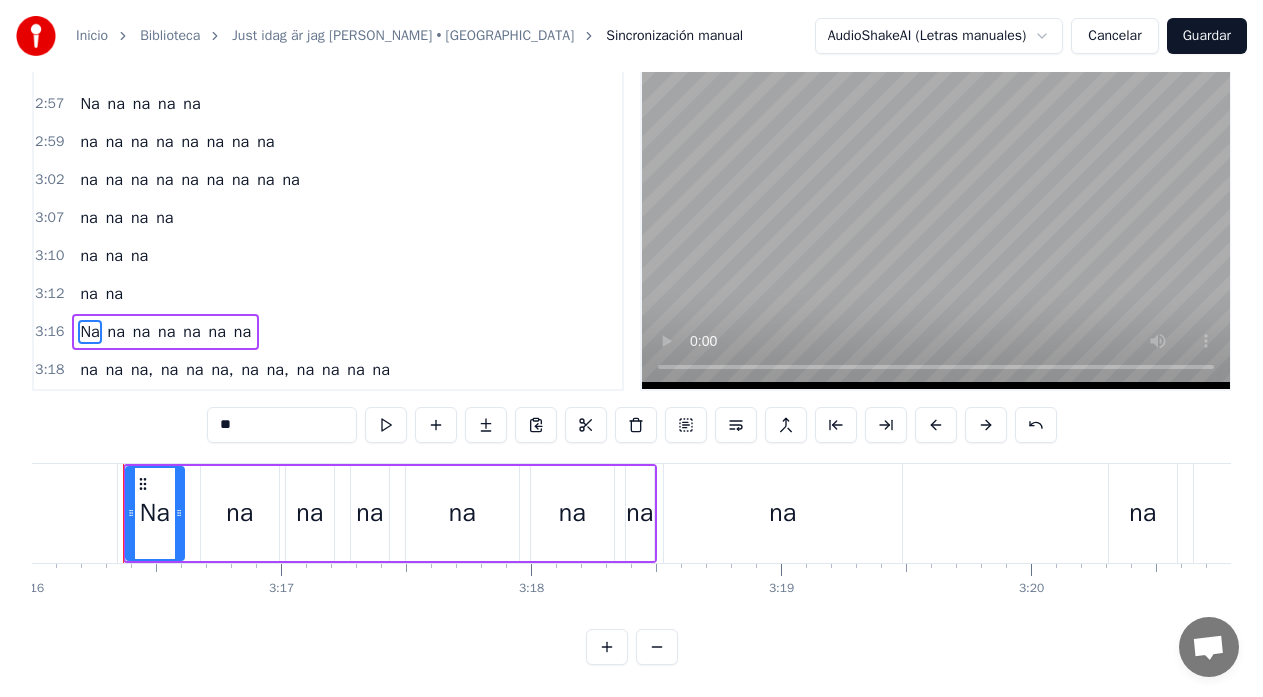 scroll, scrollTop: 0, scrollLeft: 48991, axis: horizontal 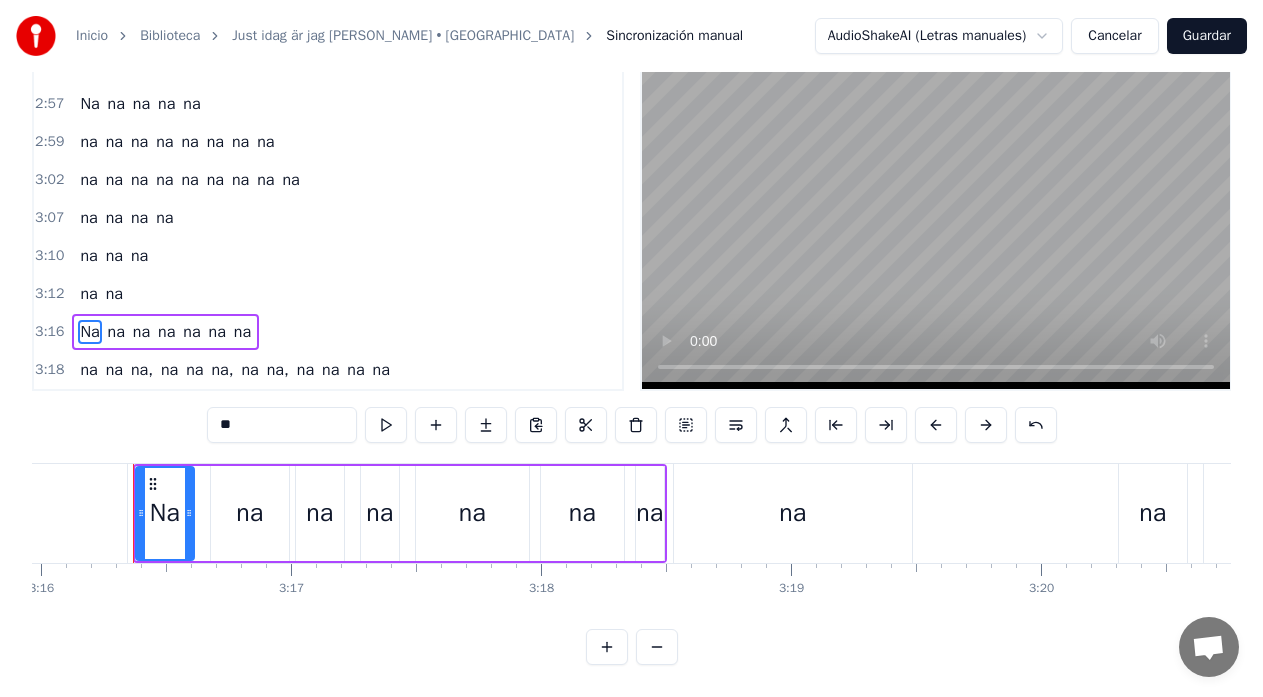 drag, startPoint x: 227, startPoint y: 417, endPoint x: 208, endPoint y: 416, distance: 19.026299 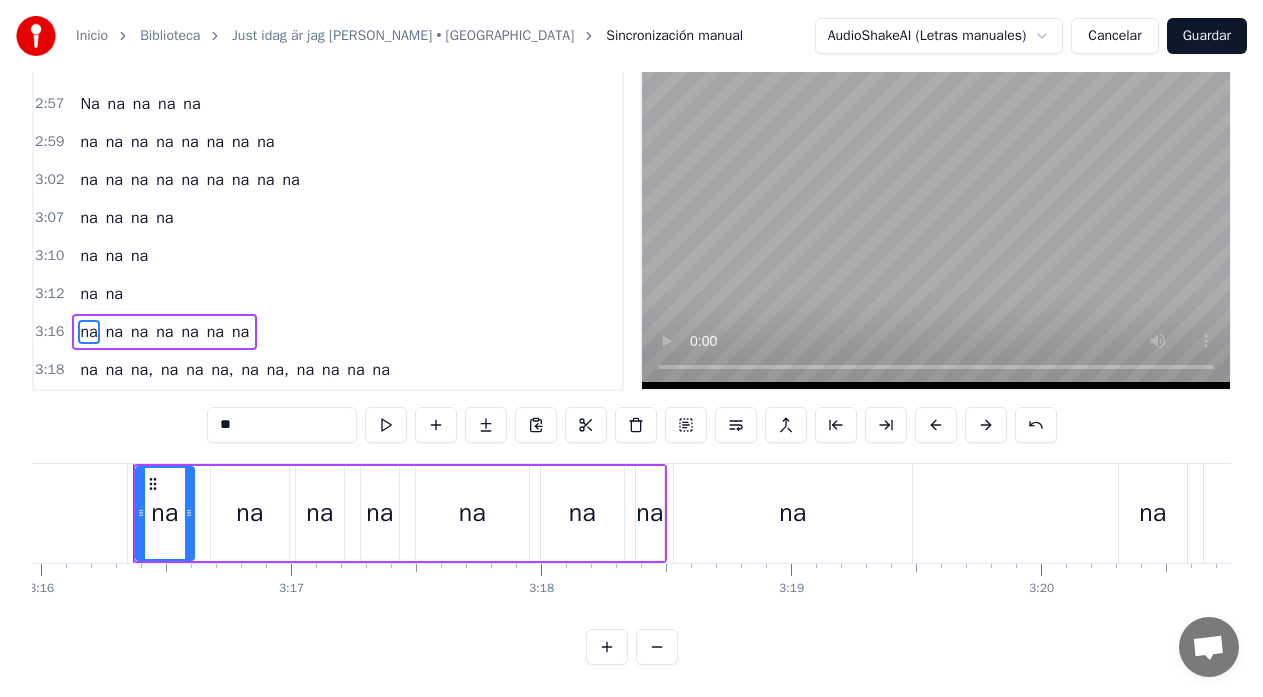 click on "Na" at bounding box center (89, 104) 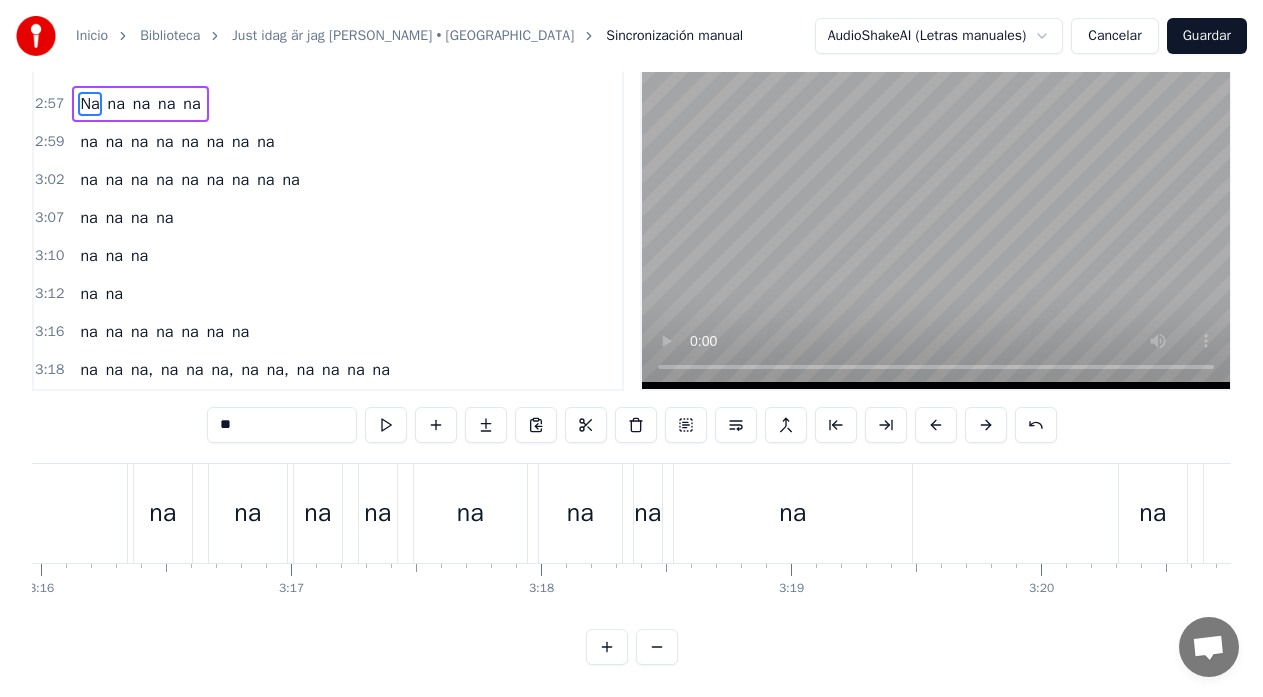 scroll, scrollTop: 0, scrollLeft: 0, axis: both 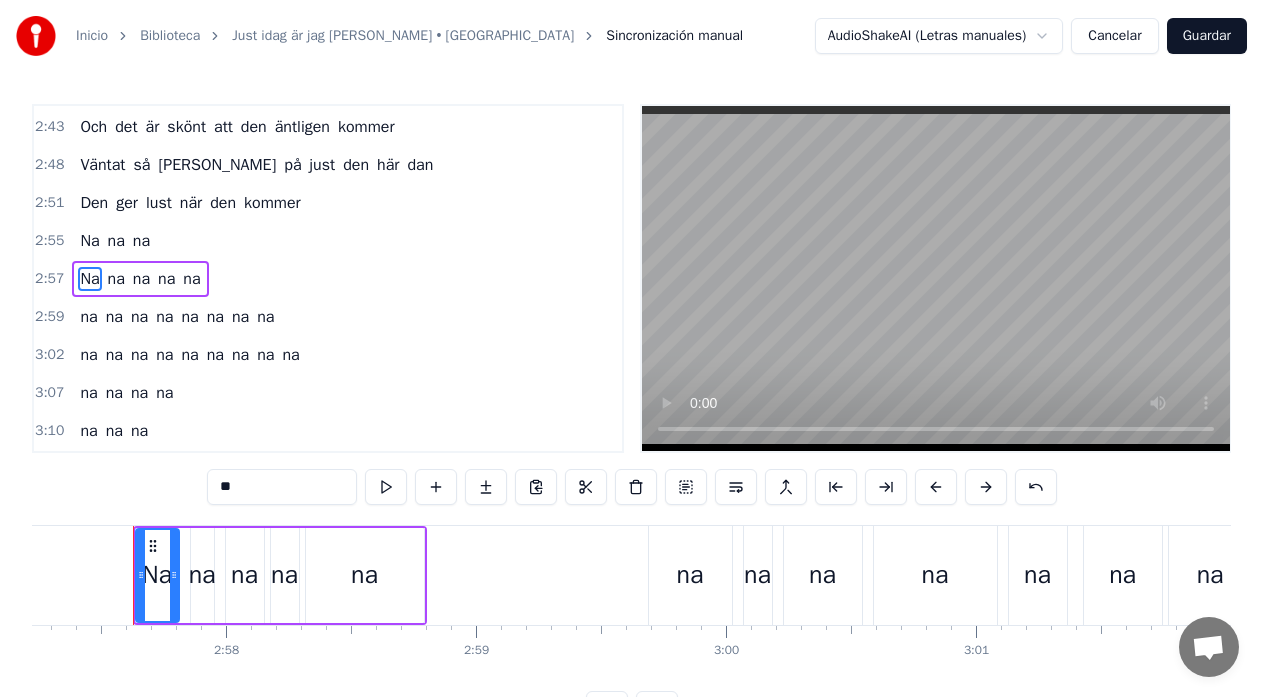 drag, startPoint x: 228, startPoint y: 489, endPoint x: 214, endPoint y: 490, distance: 14.035668 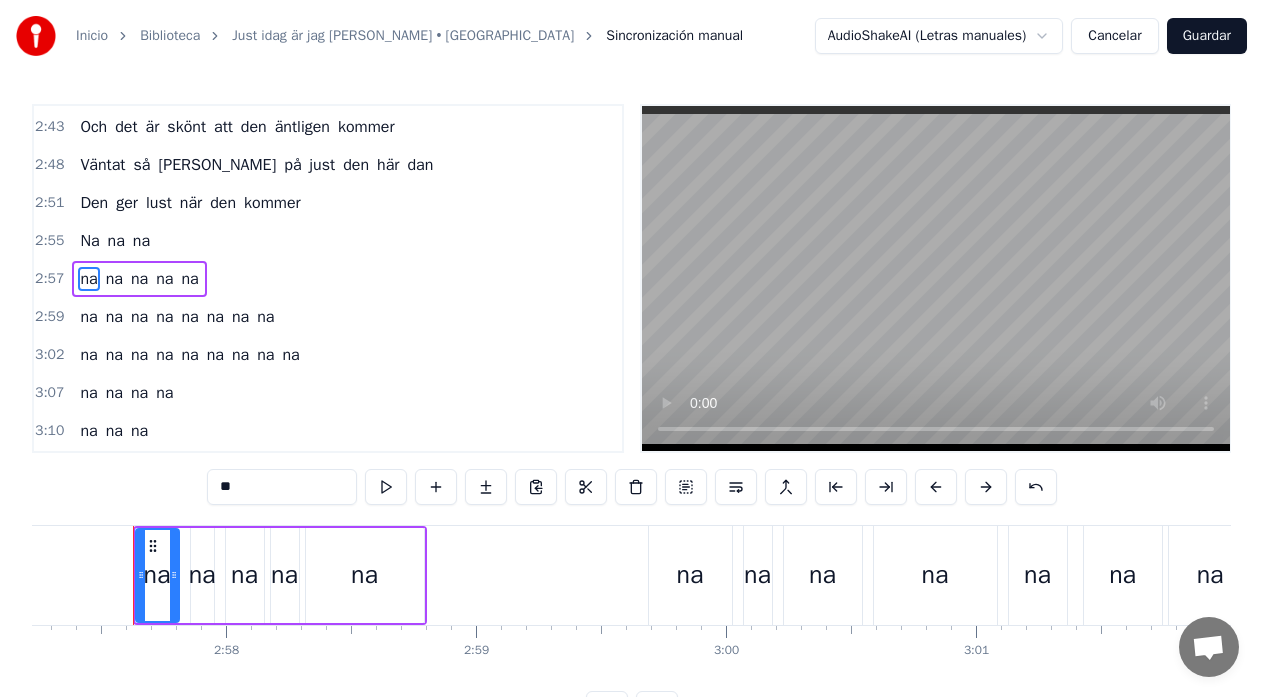 click on "Na" at bounding box center (89, 241) 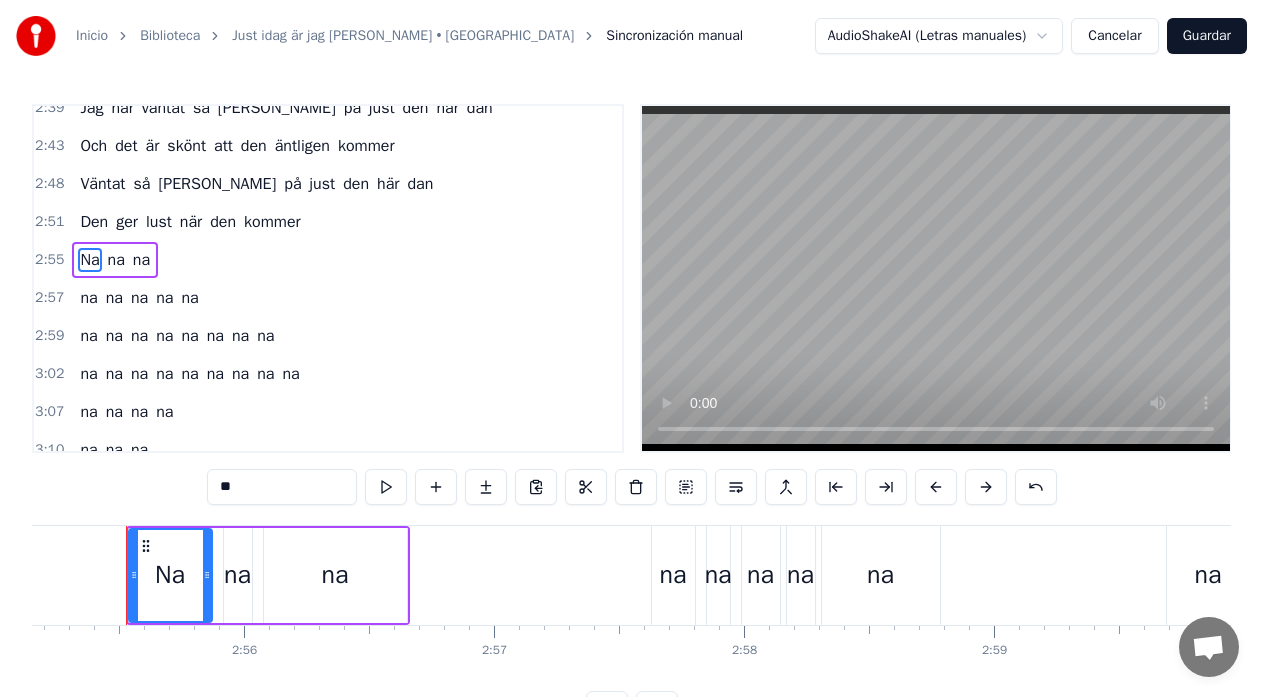 scroll, scrollTop: 0, scrollLeft: 43781, axis: horizontal 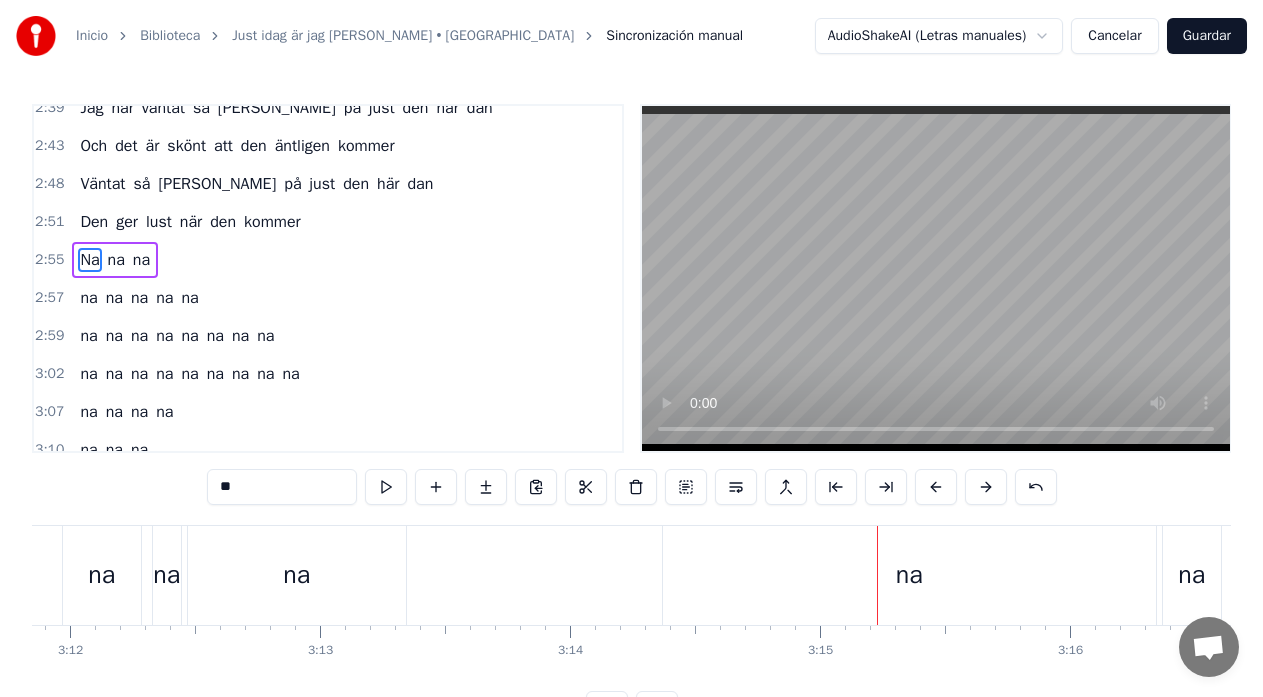 click on "na" at bounding box center [101, 575] 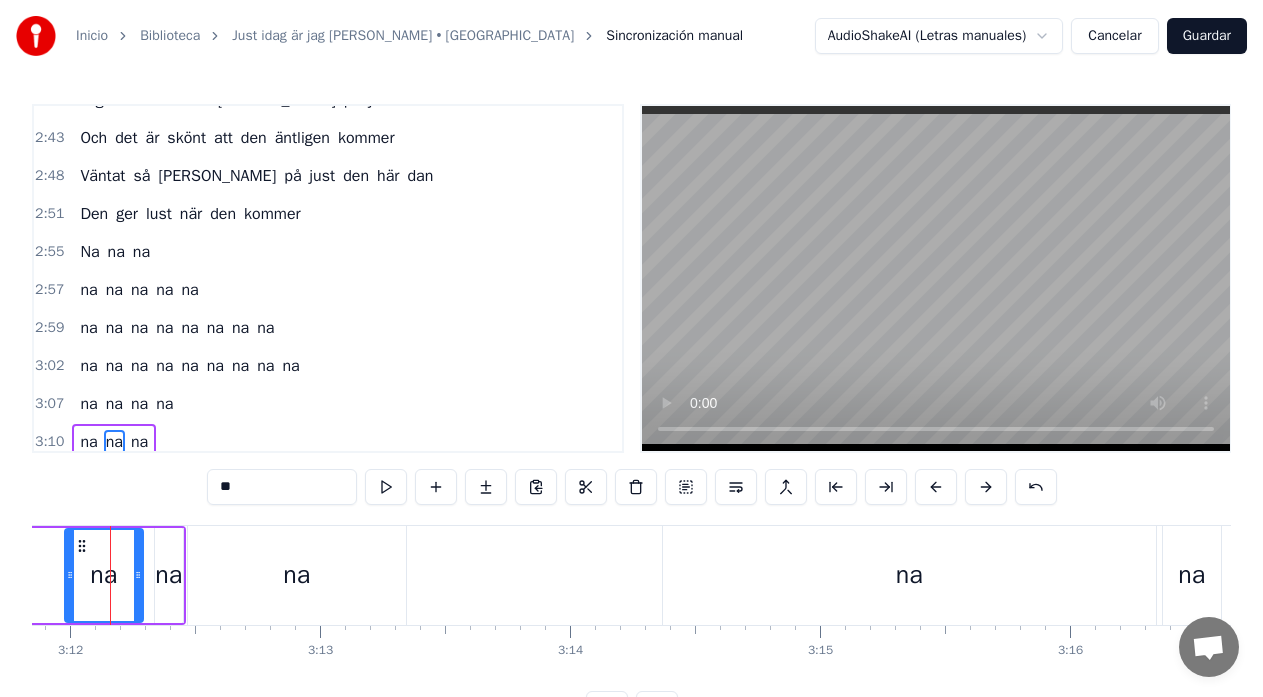 scroll, scrollTop: 0, scrollLeft: 47940, axis: horizontal 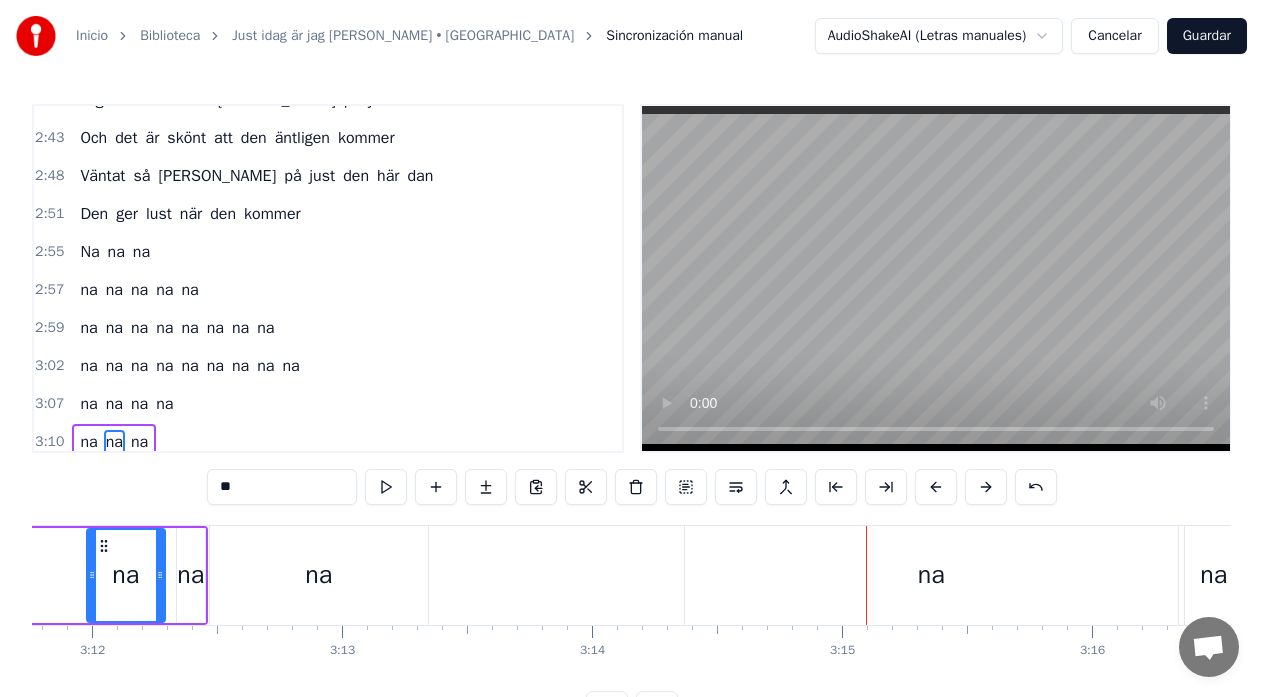 click on "na" at bounding box center (931, 575) 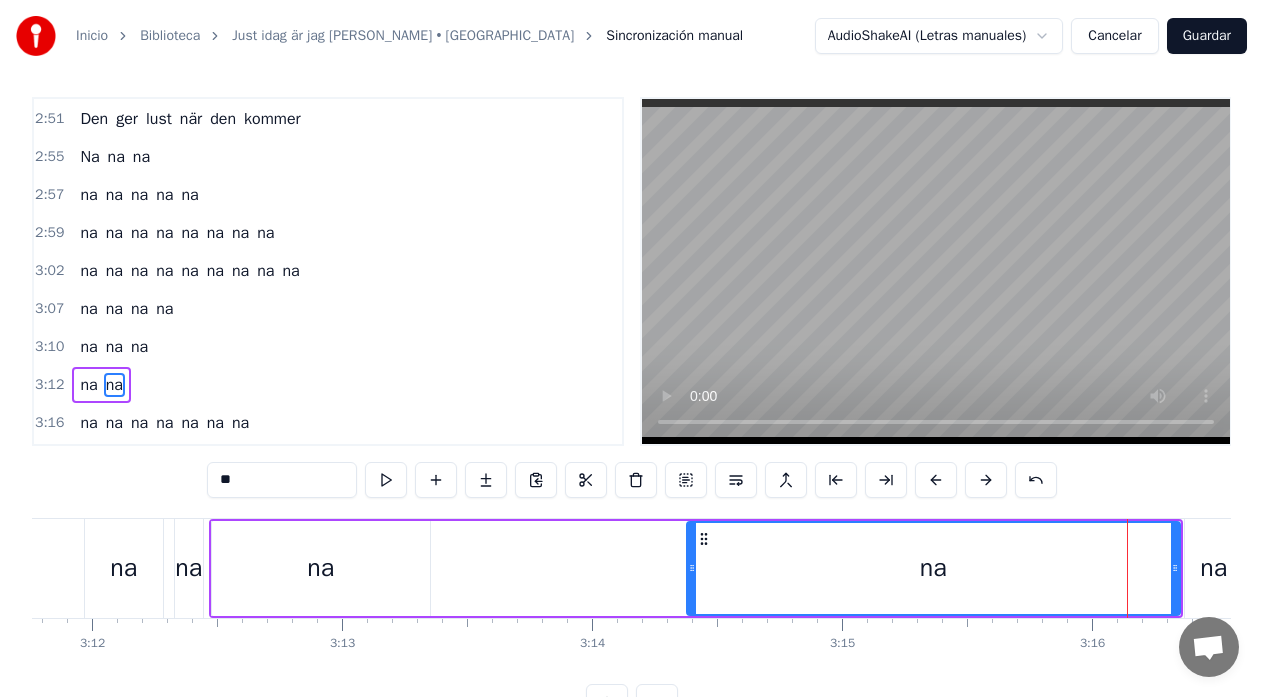 scroll, scrollTop: 1517, scrollLeft: 0, axis: vertical 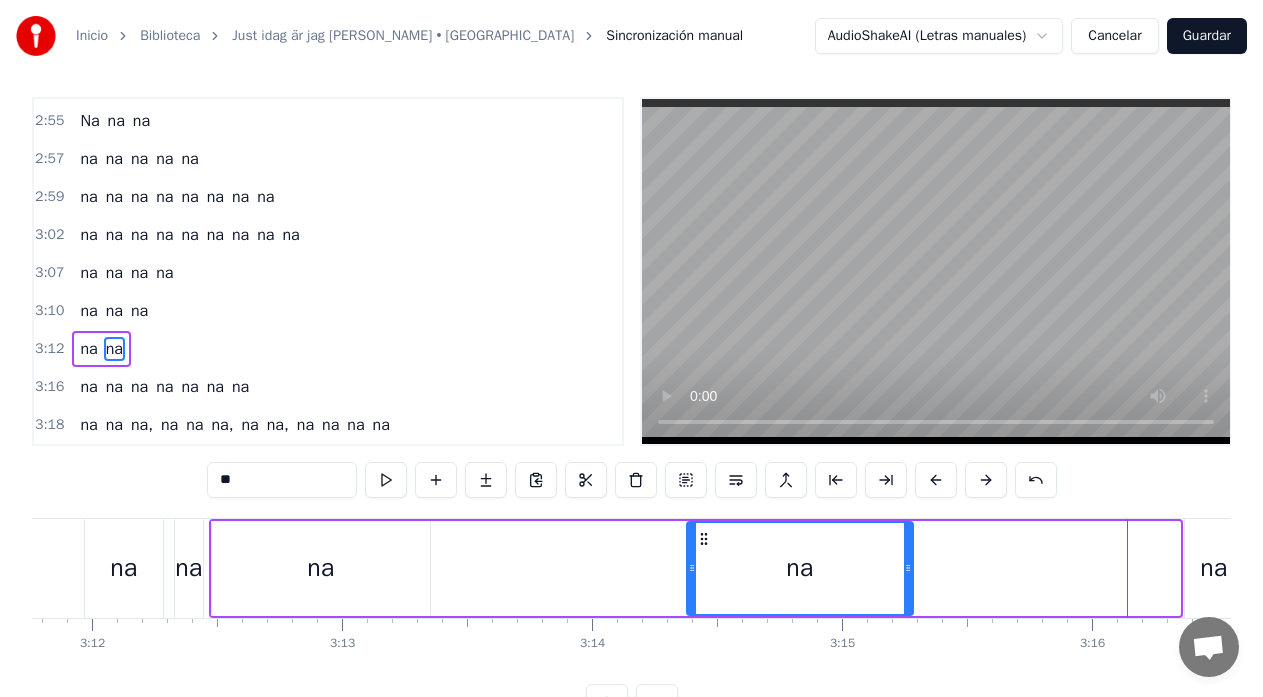 drag, startPoint x: 1173, startPoint y: 570, endPoint x: 906, endPoint y: 586, distance: 267.47897 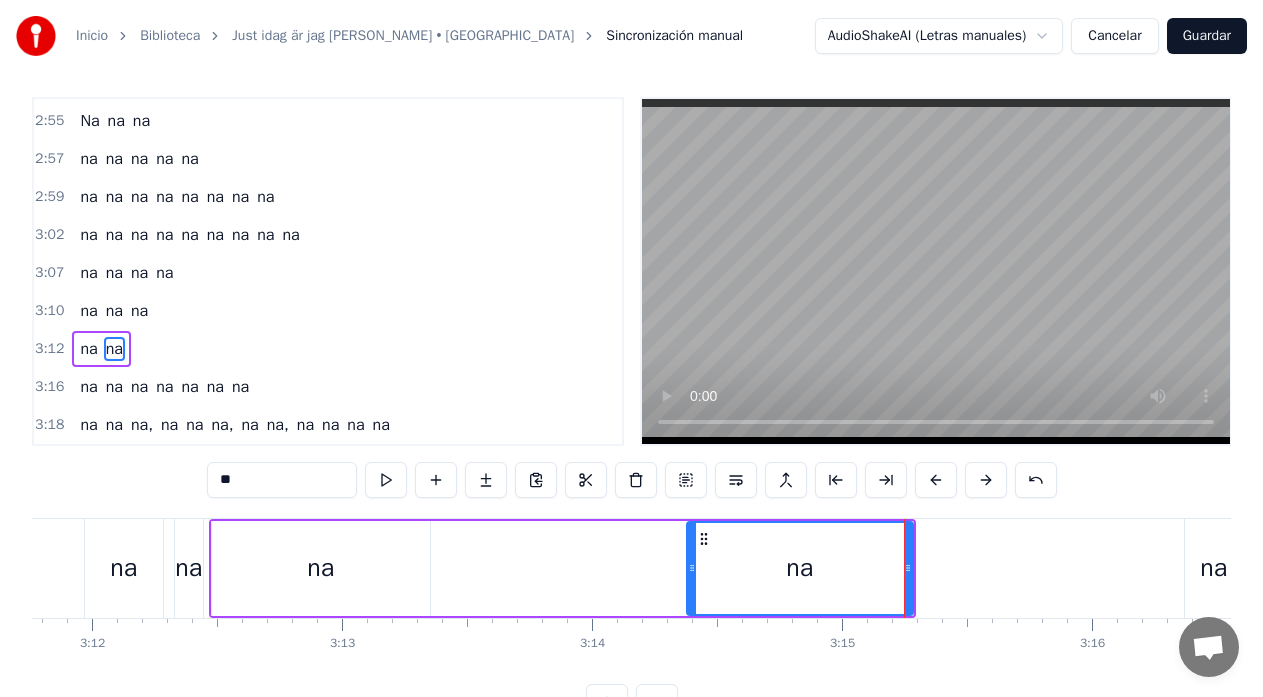 click on "na na na" at bounding box center (-67, 568) 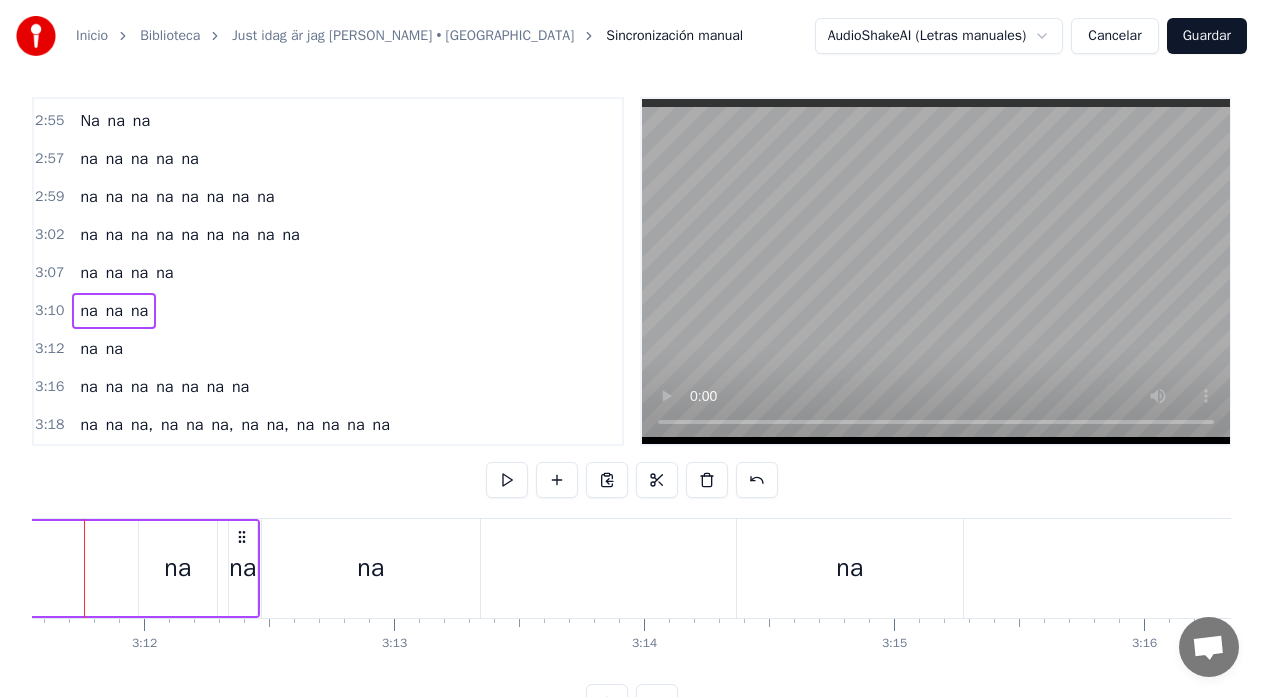 scroll, scrollTop: 0, scrollLeft: 47840, axis: horizontal 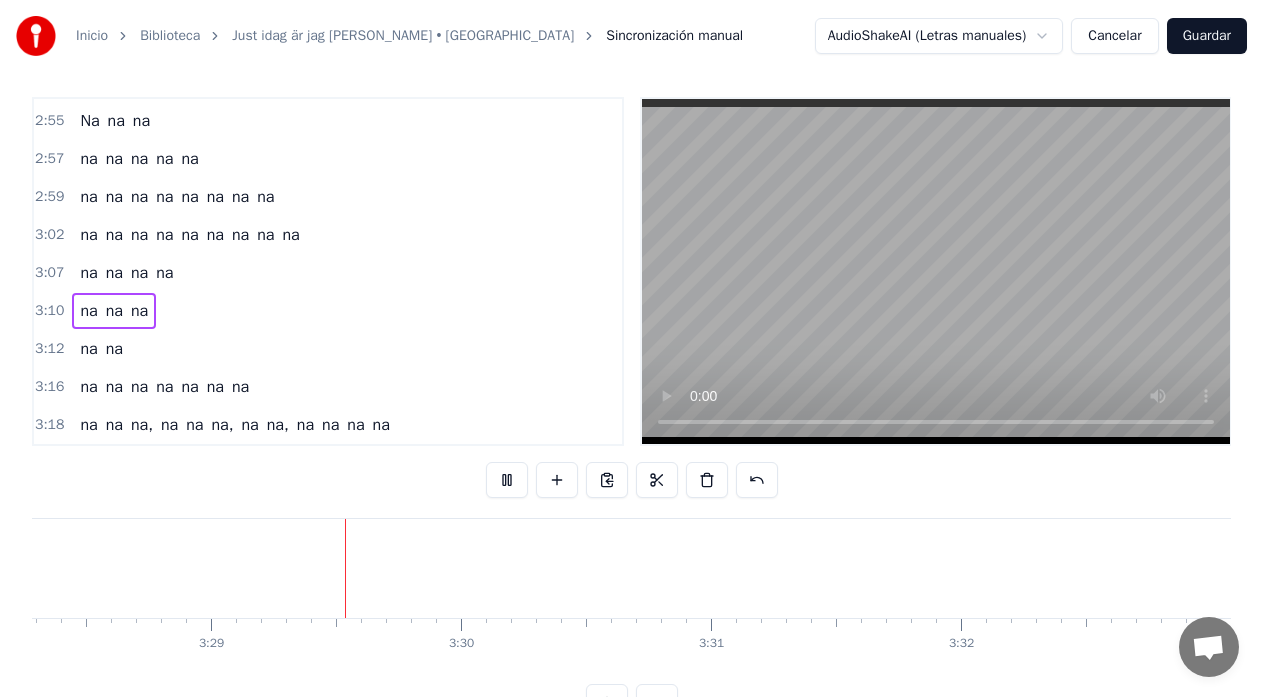 click on "Guardar" at bounding box center (1207, 36) 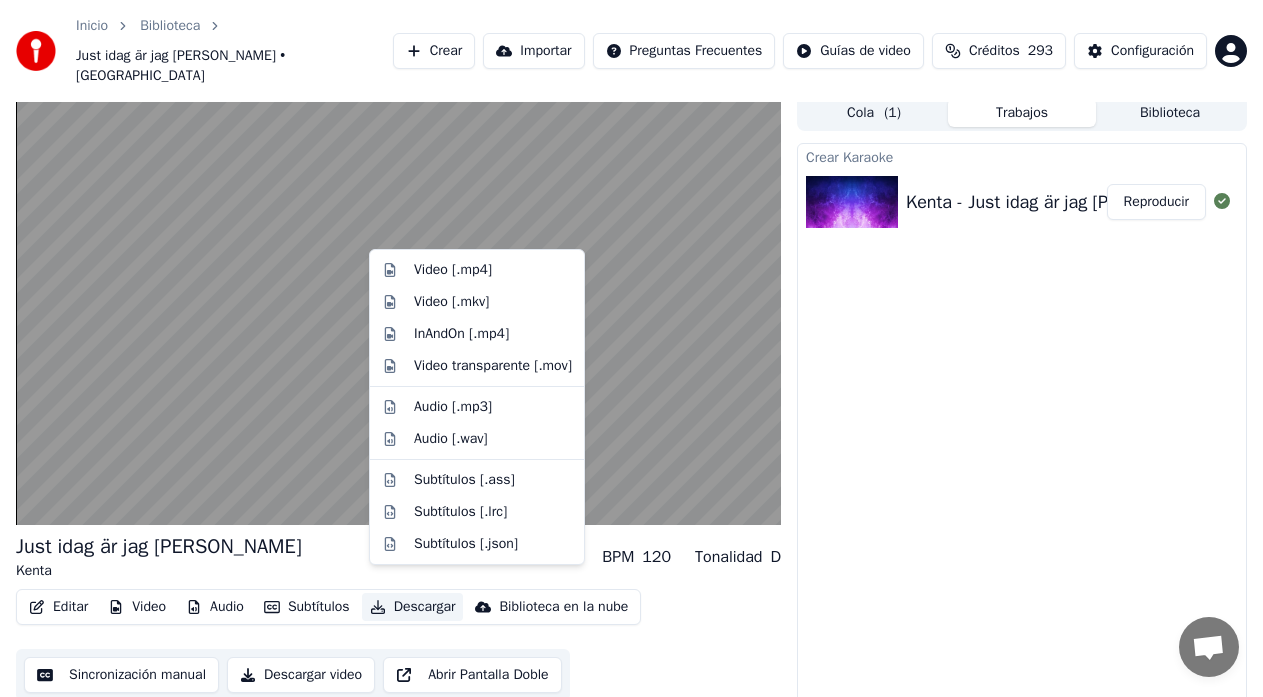 click on "Descargar" at bounding box center (413, 607) 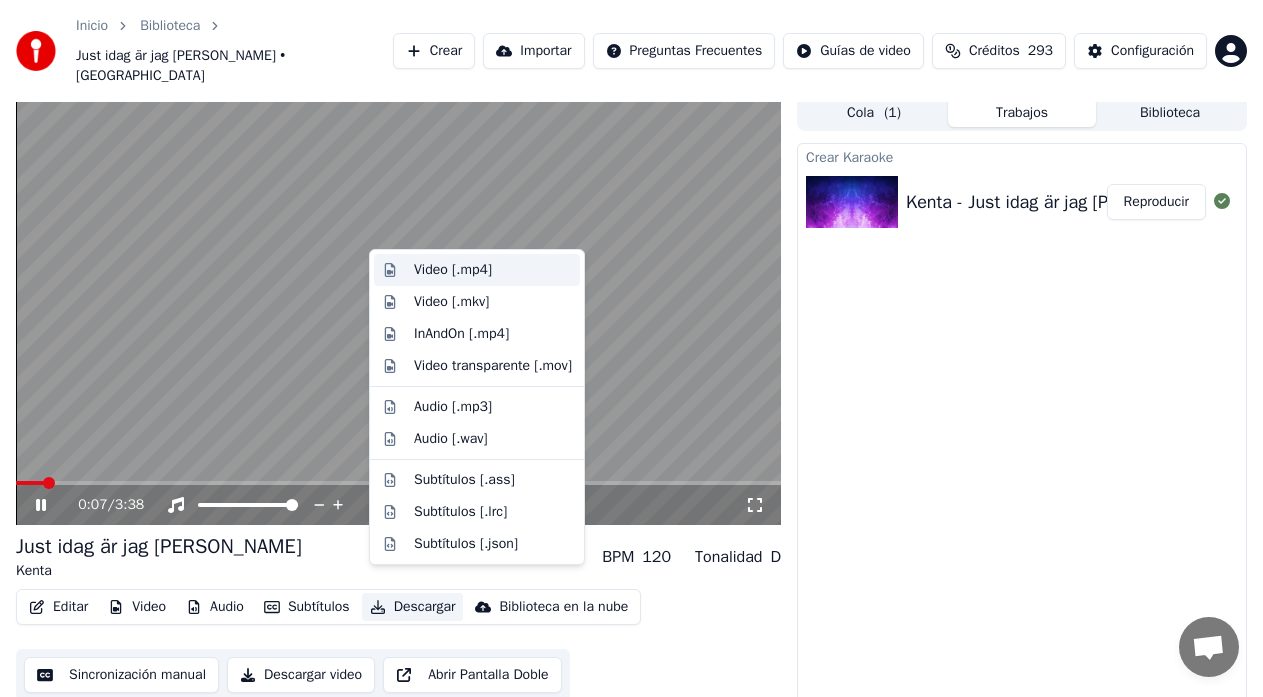 click on "Video [.mp4]" at bounding box center (453, 270) 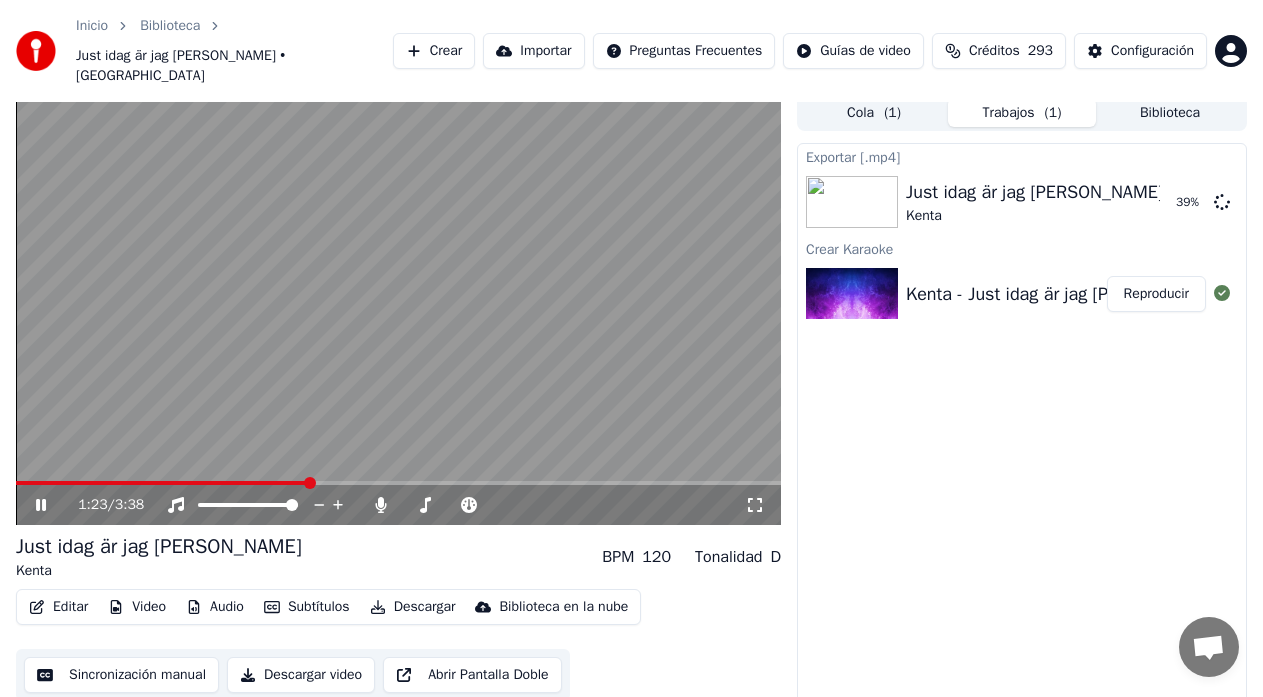 click 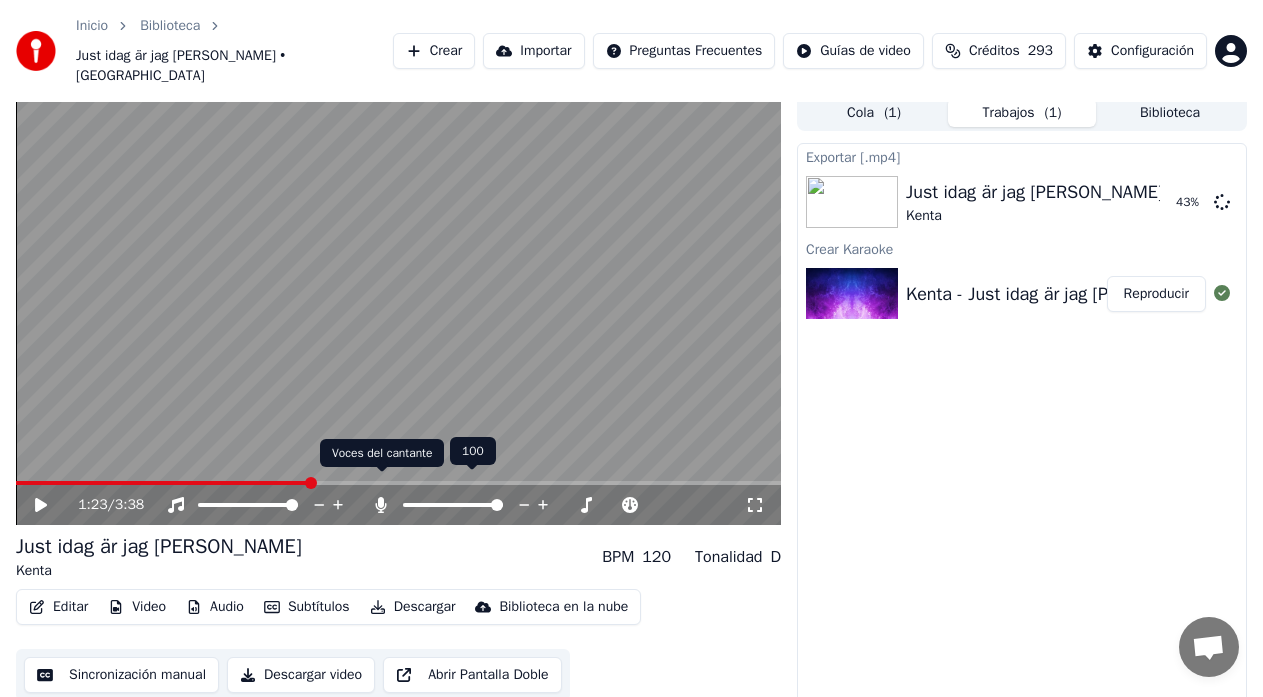 click 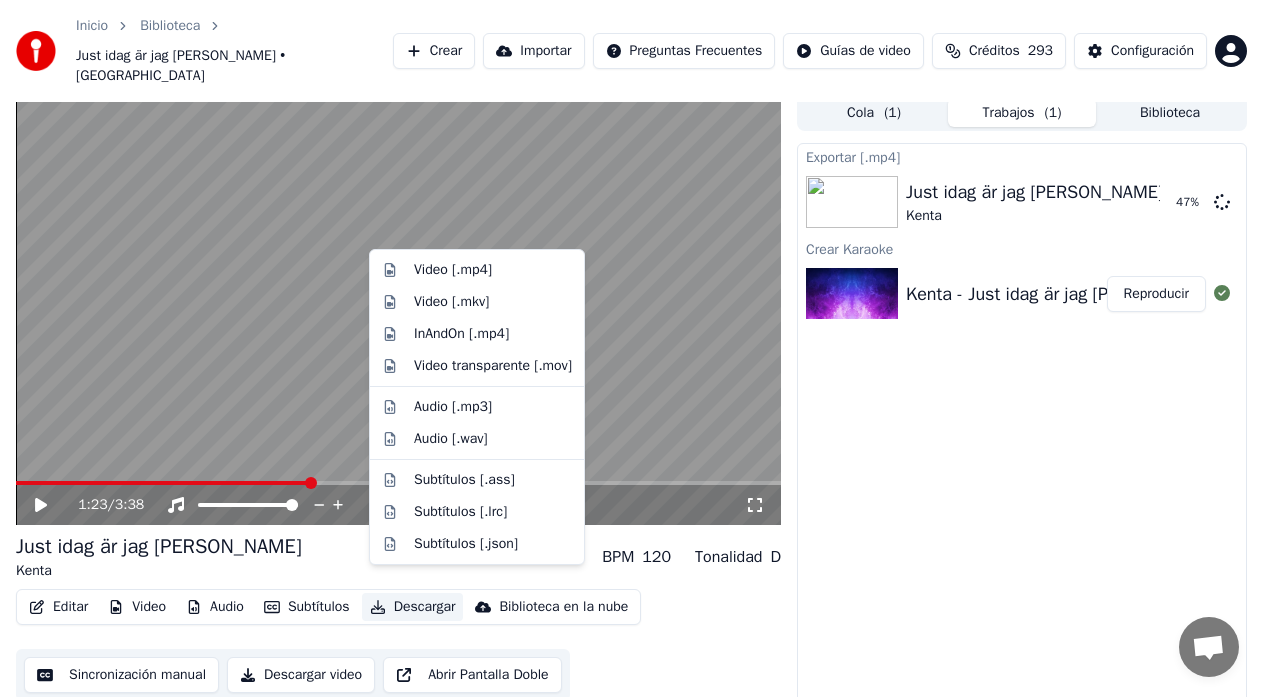 click on "Descargar" at bounding box center [413, 607] 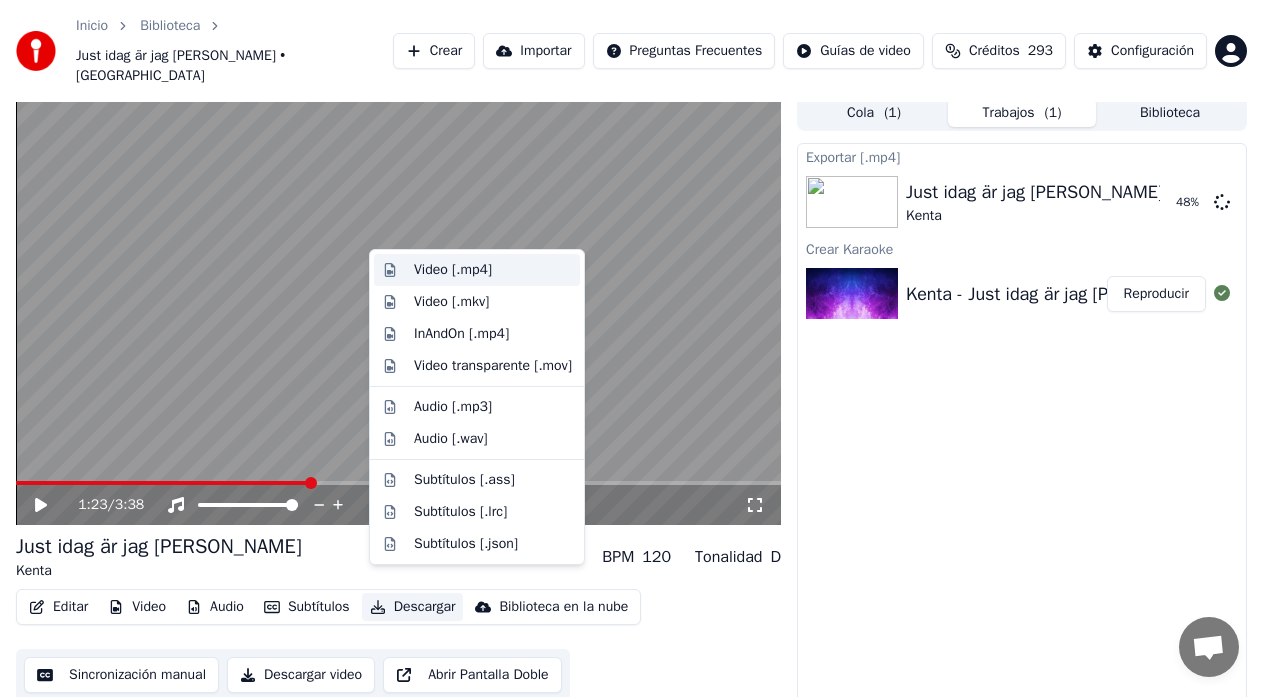 click on "Video [.mp4]" at bounding box center [453, 270] 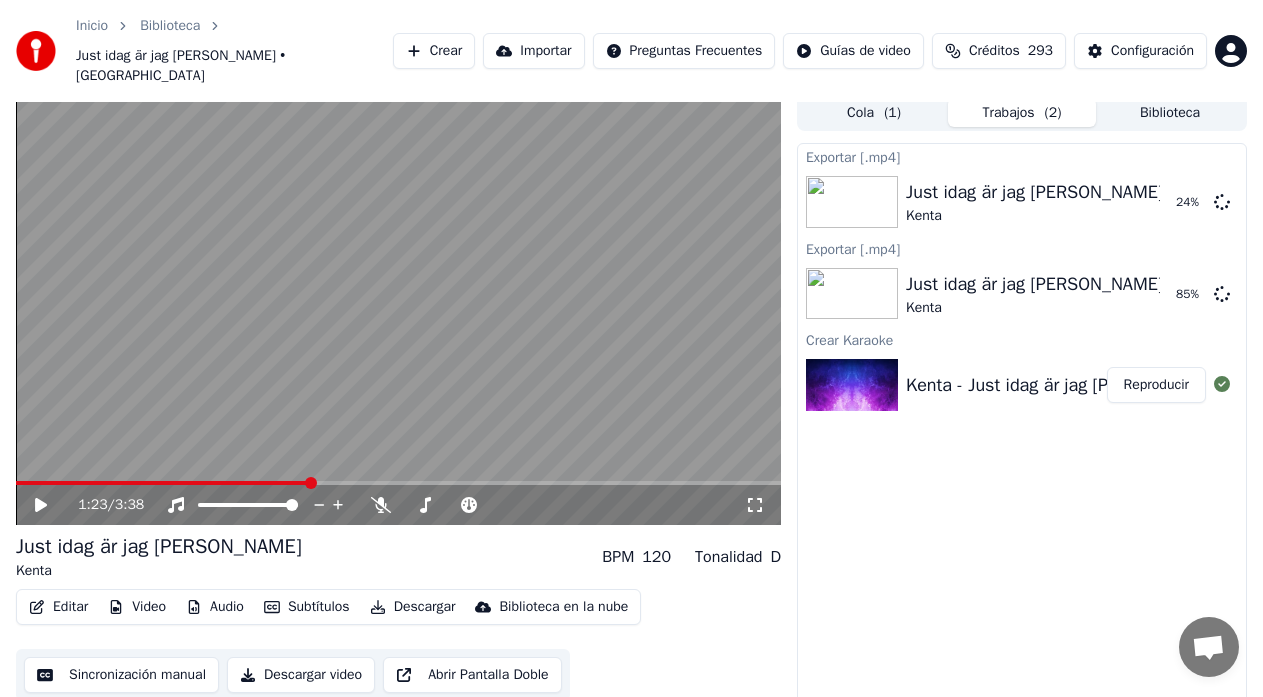 click on "Crear" at bounding box center [434, 51] 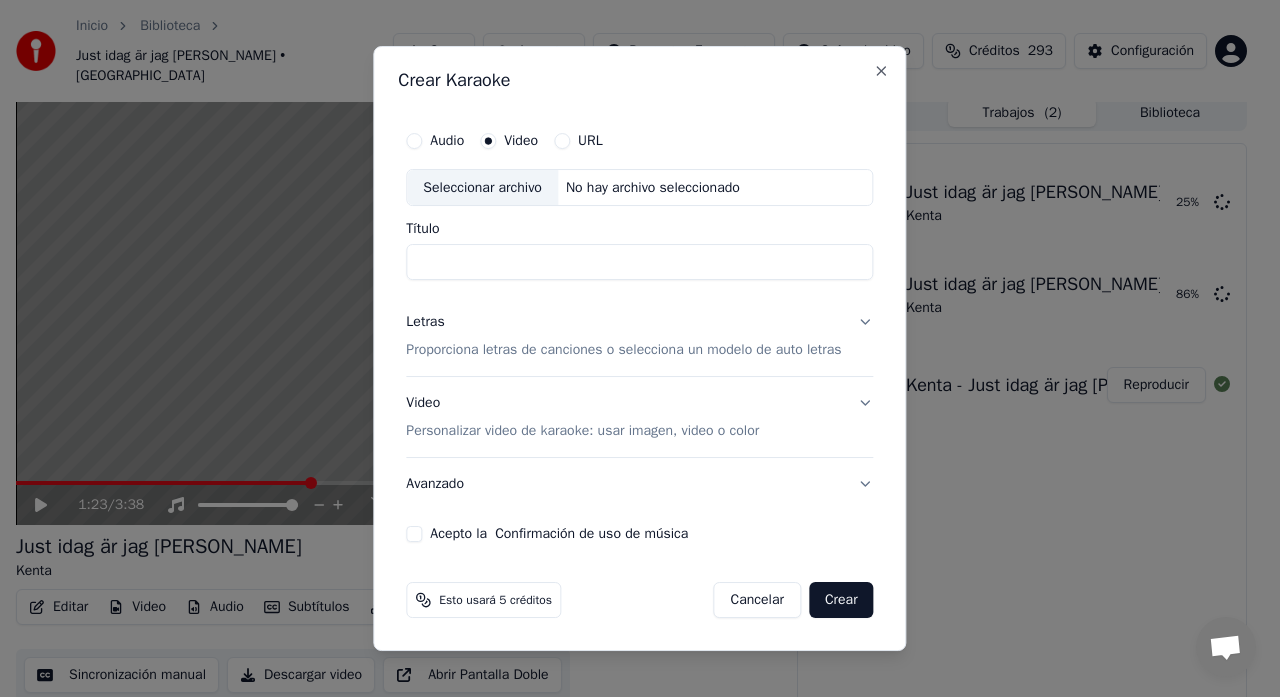 click on "Seleccionar archivo" at bounding box center [482, 188] 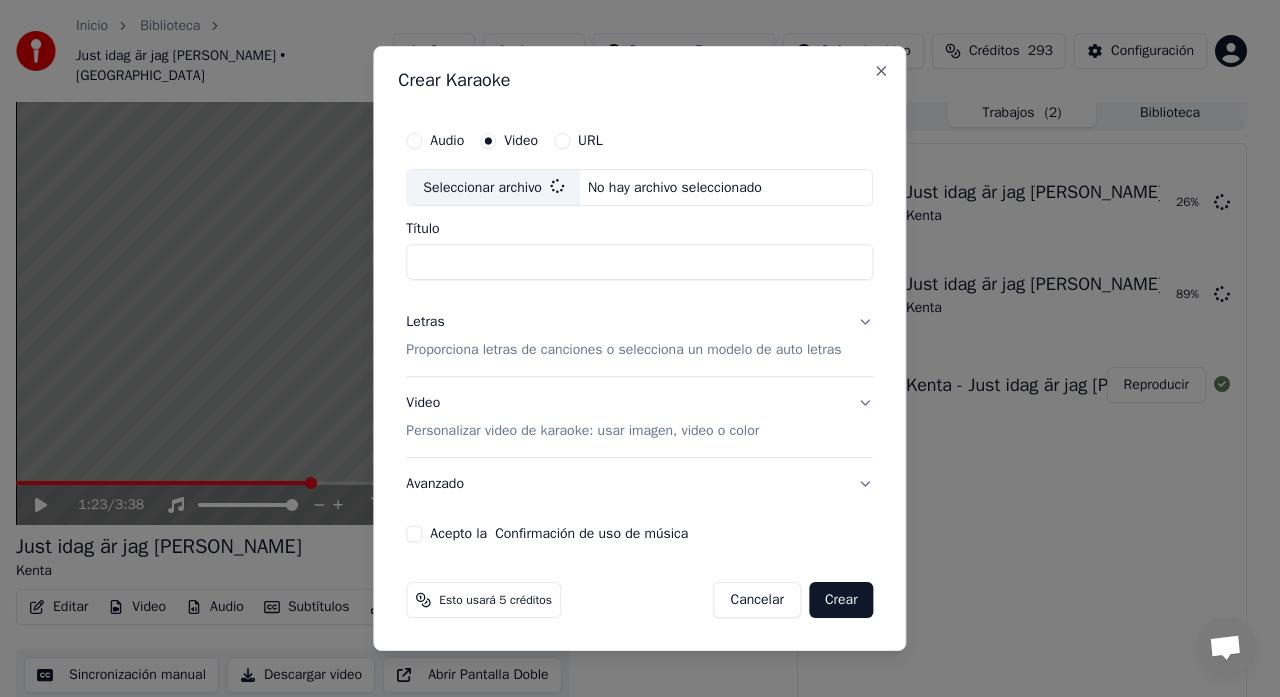 type on "**********" 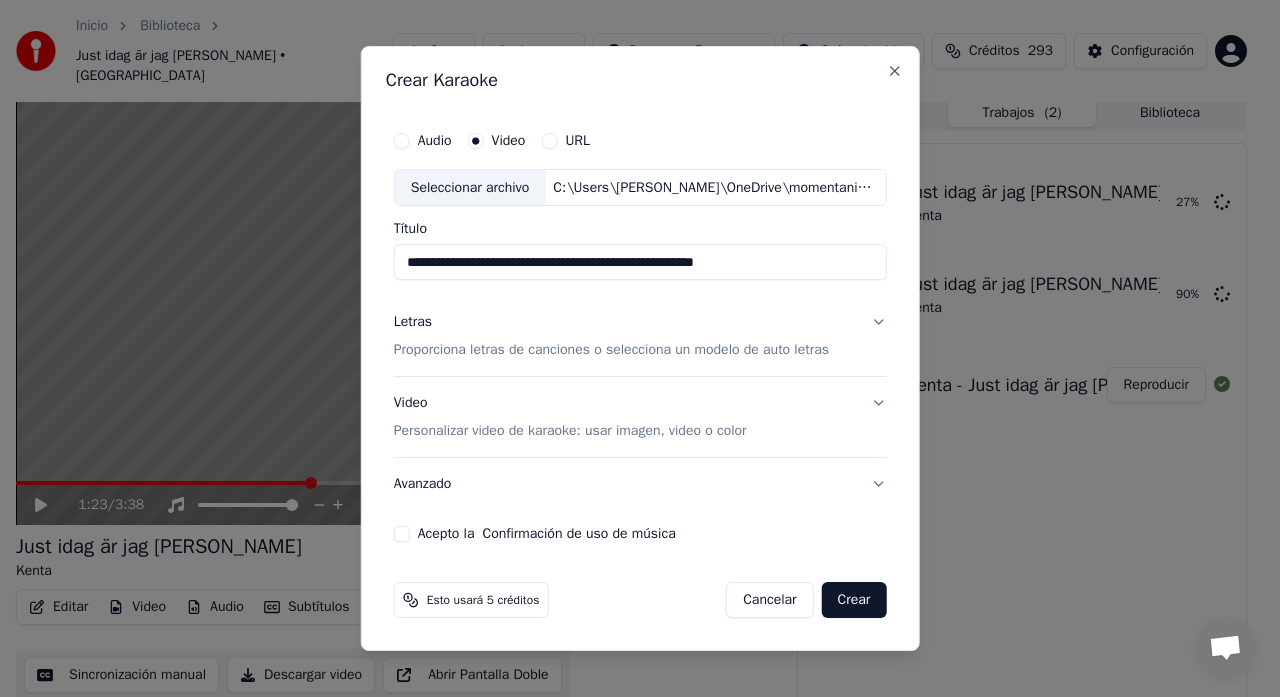 click on "Proporciona letras de canciones o selecciona un modelo de auto letras" at bounding box center (611, 351) 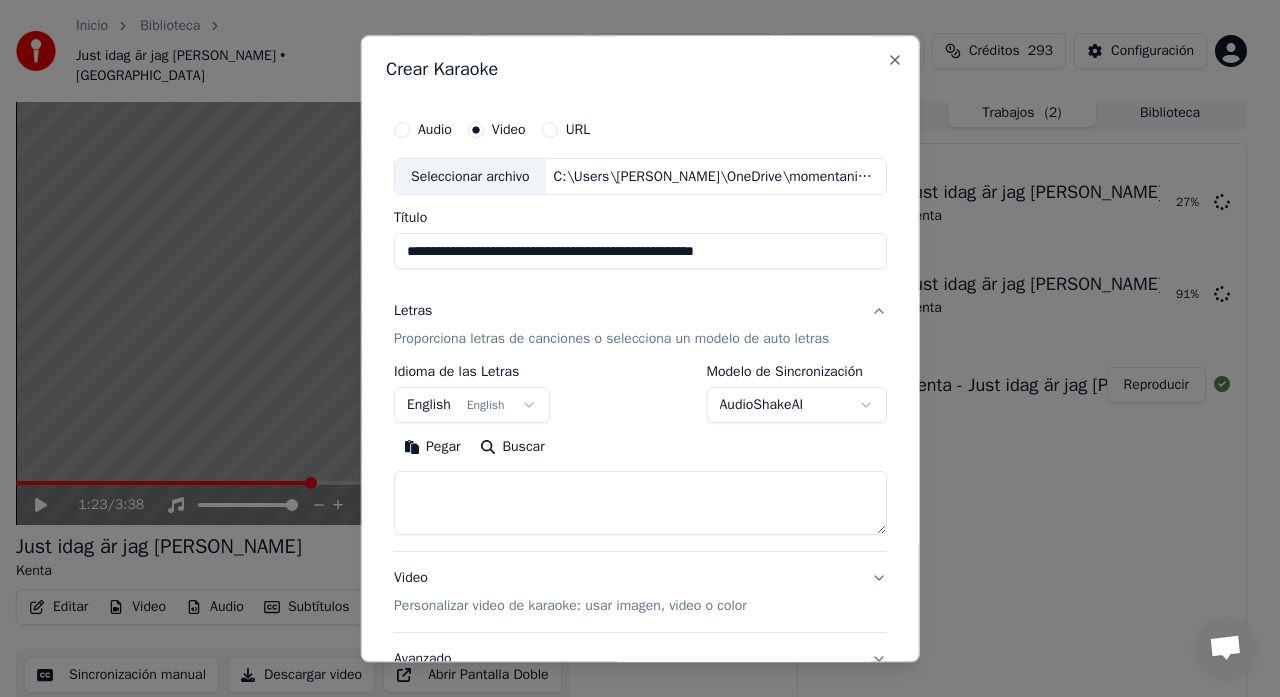 click at bounding box center [640, 504] 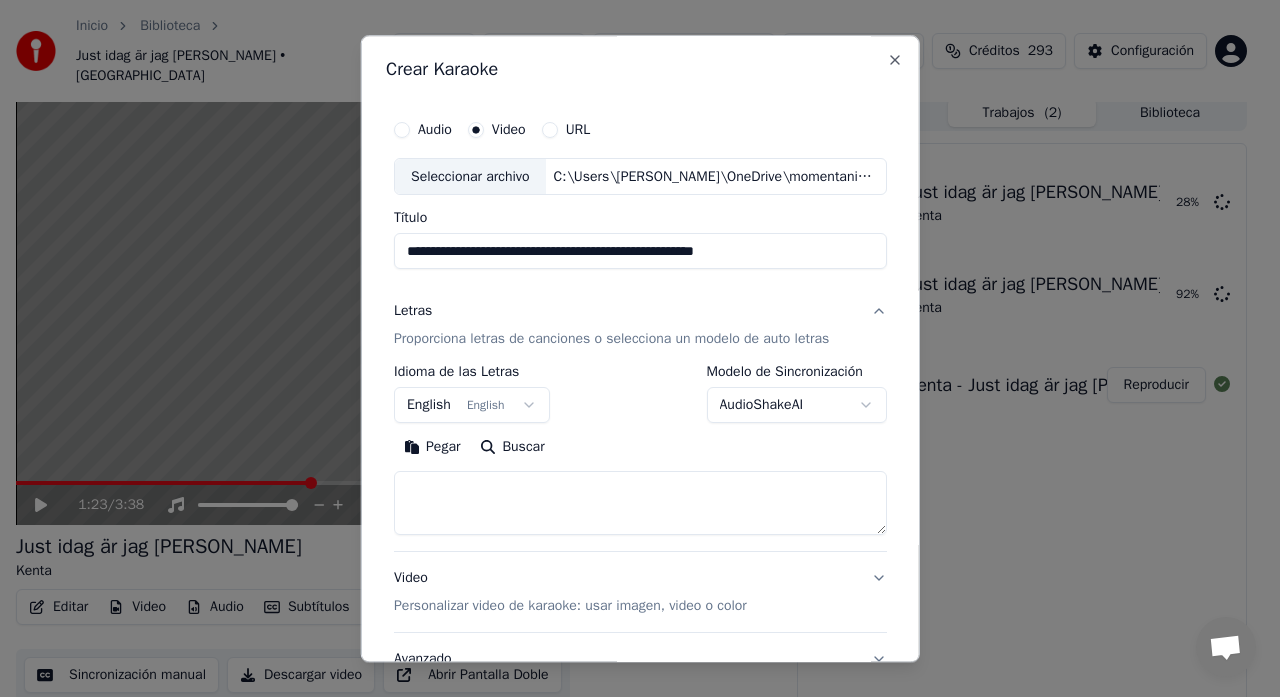 paste on "**********" 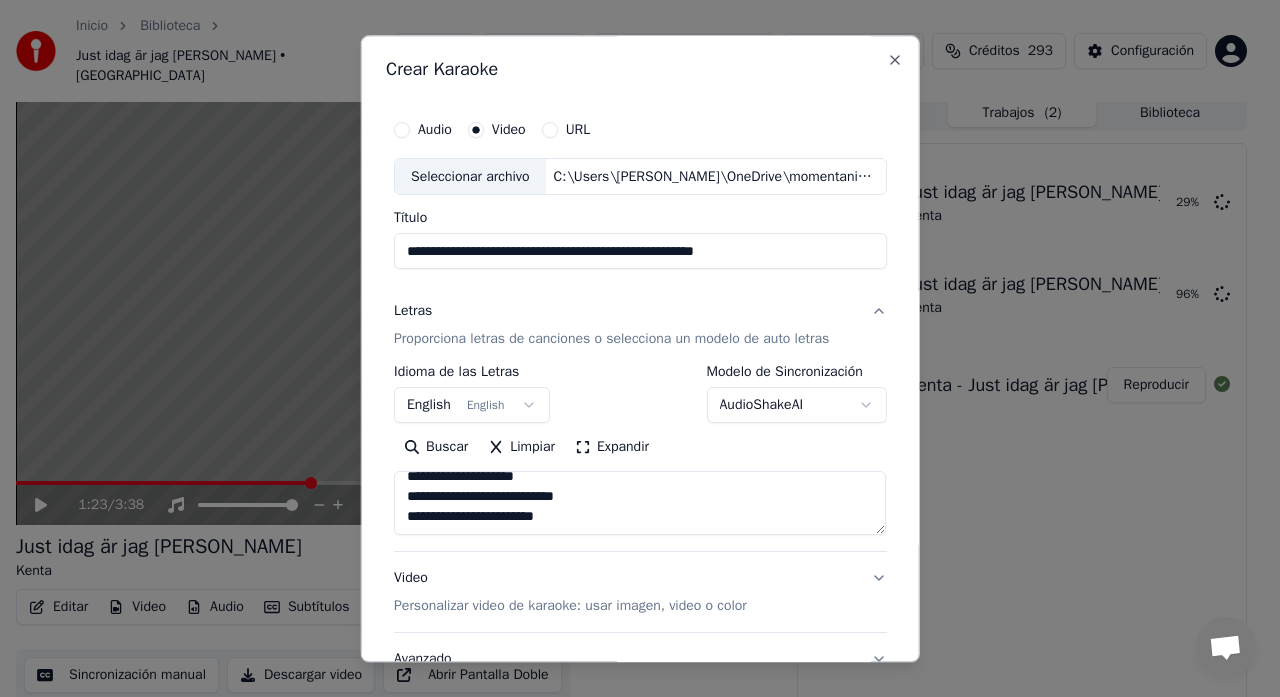 scroll, scrollTop: 913, scrollLeft: 0, axis: vertical 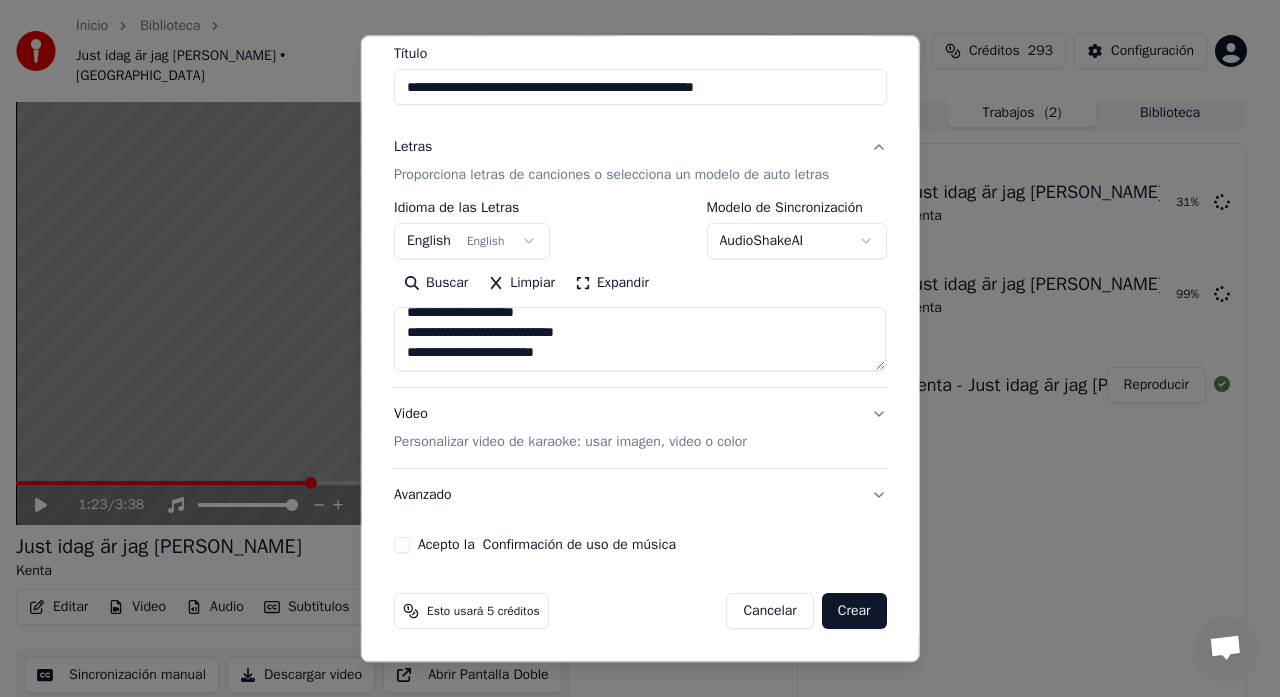 type on "**********" 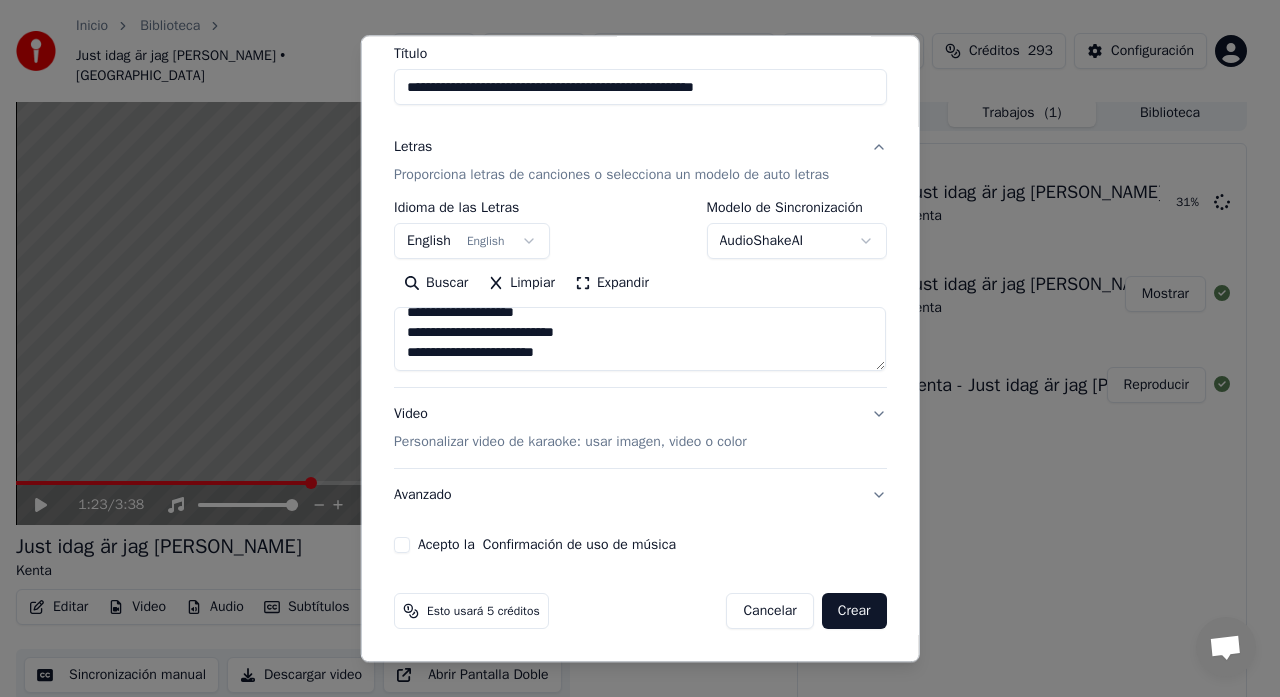 click on "Personalizar video de karaoke: usar imagen, video o color" at bounding box center [570, 443] 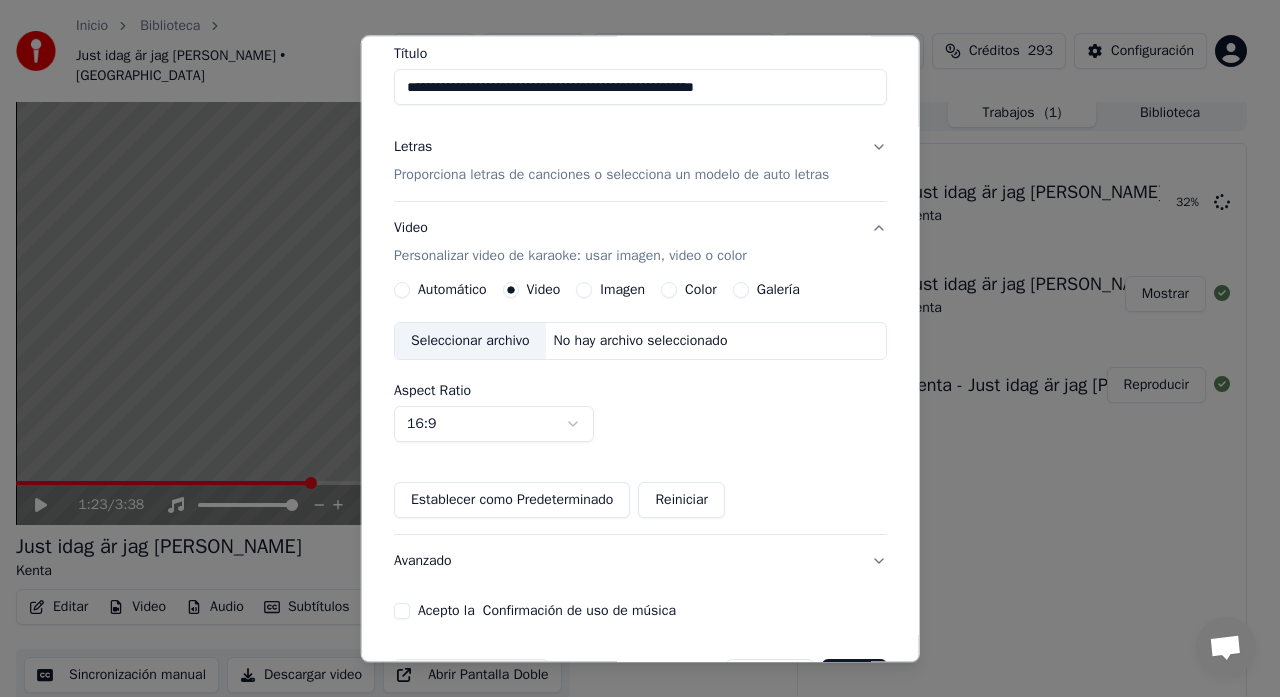click on "Seleccionar archivo" at bounding box center [470, 342] 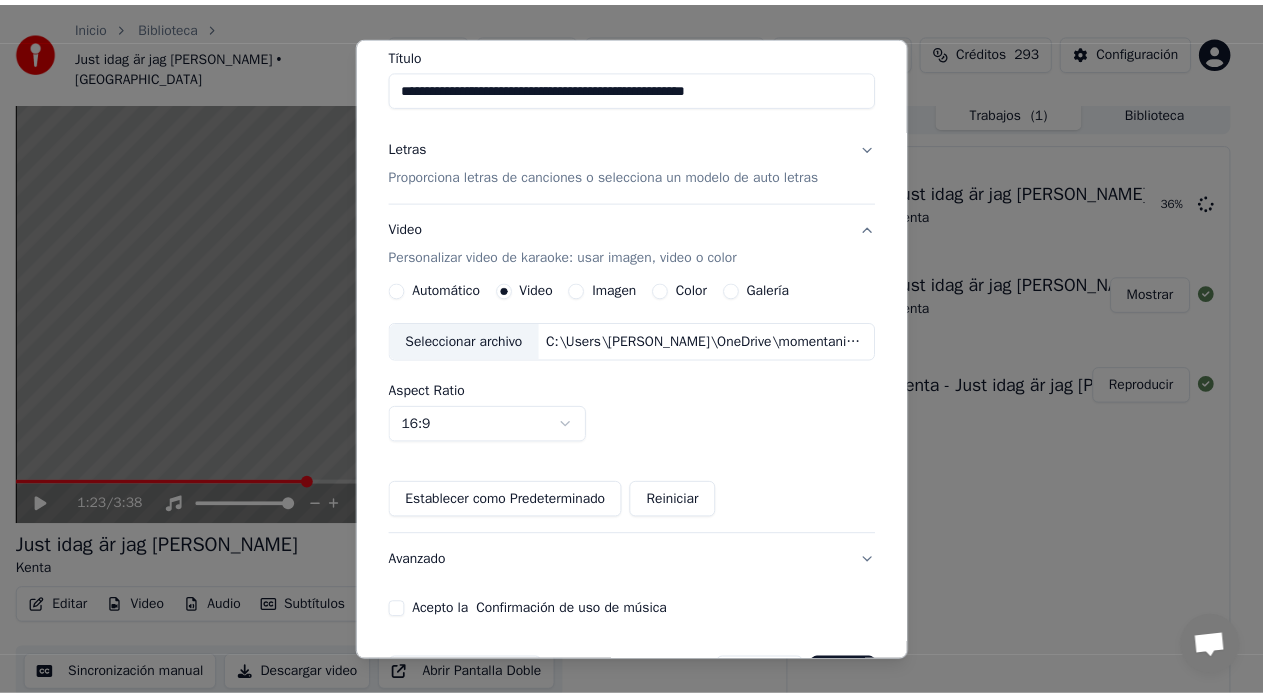scroll, scrollTop: 230, scrollLeft: 0, axis: vertical 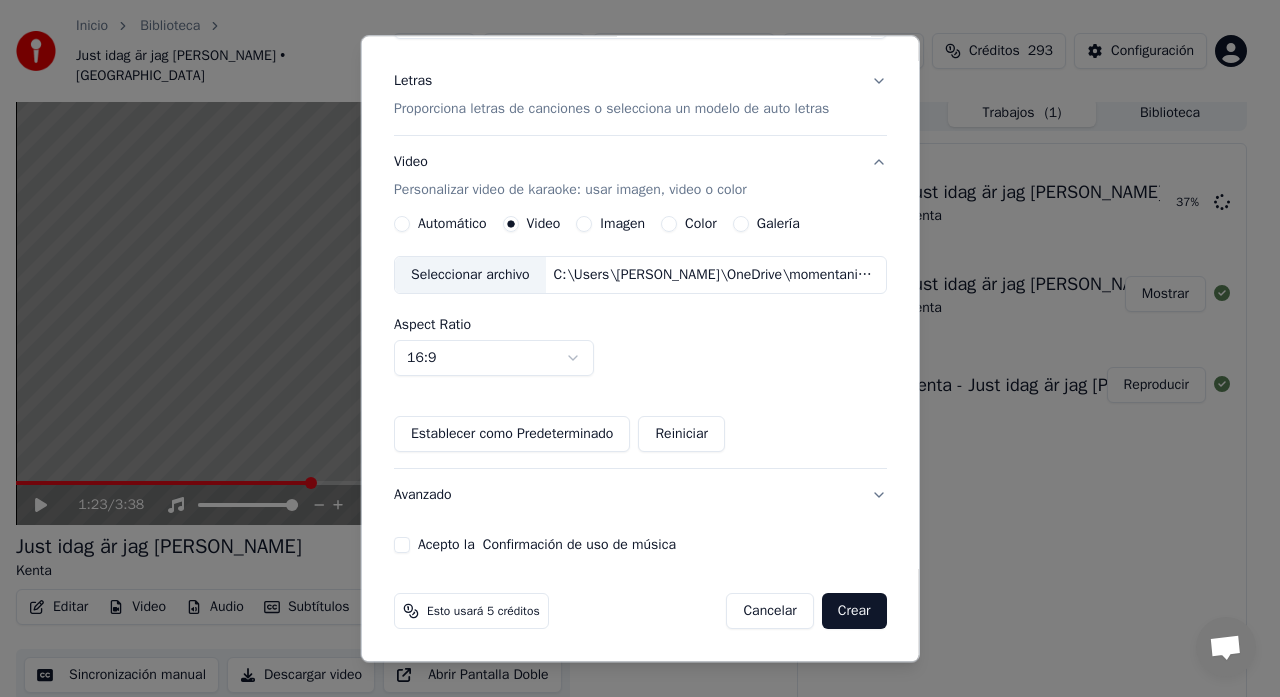 click on "Acepto la   Confirmación de uso de música" at bounding box center (402, 546) 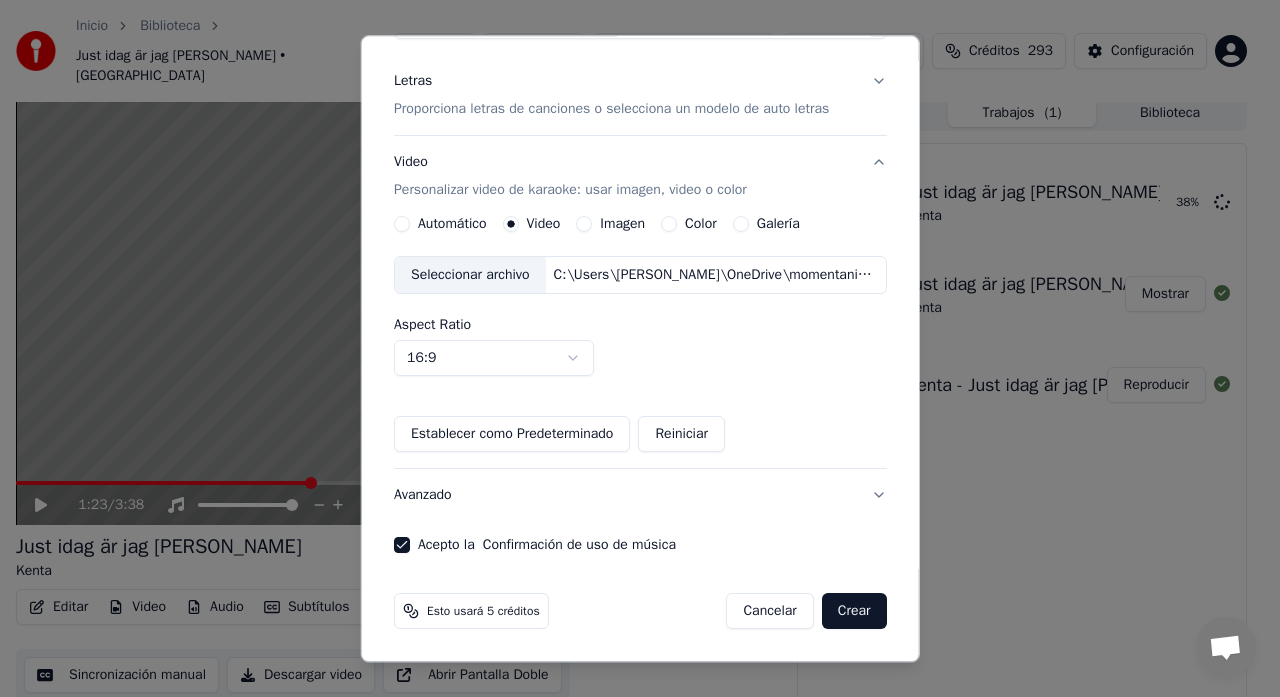 click on "Crear" at bounding box center [854, 612] 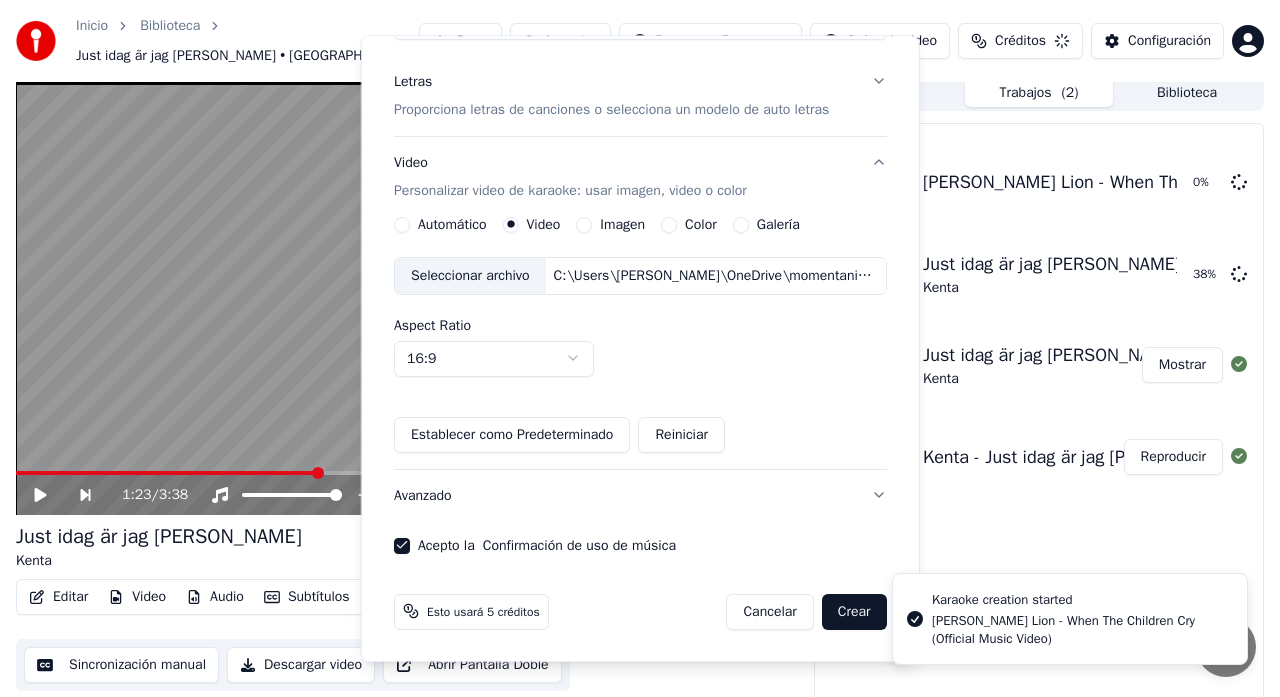 type 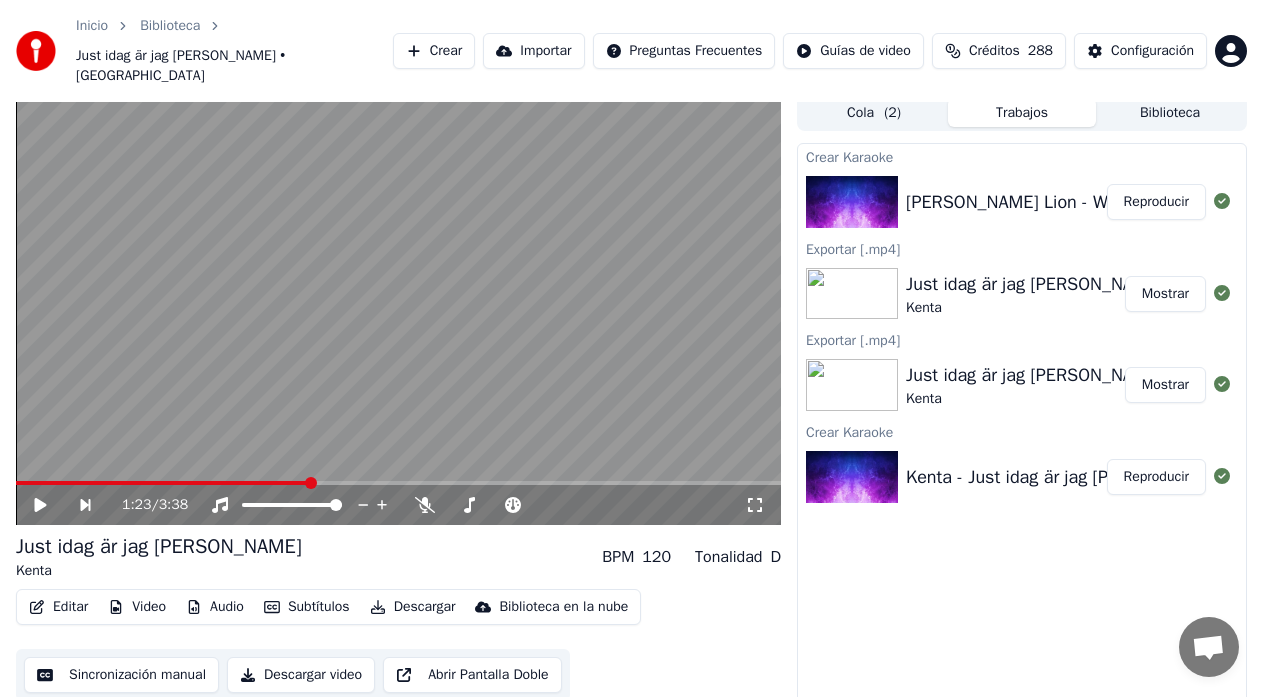 click on "Reproducir" at bounding box center [1156, 202] 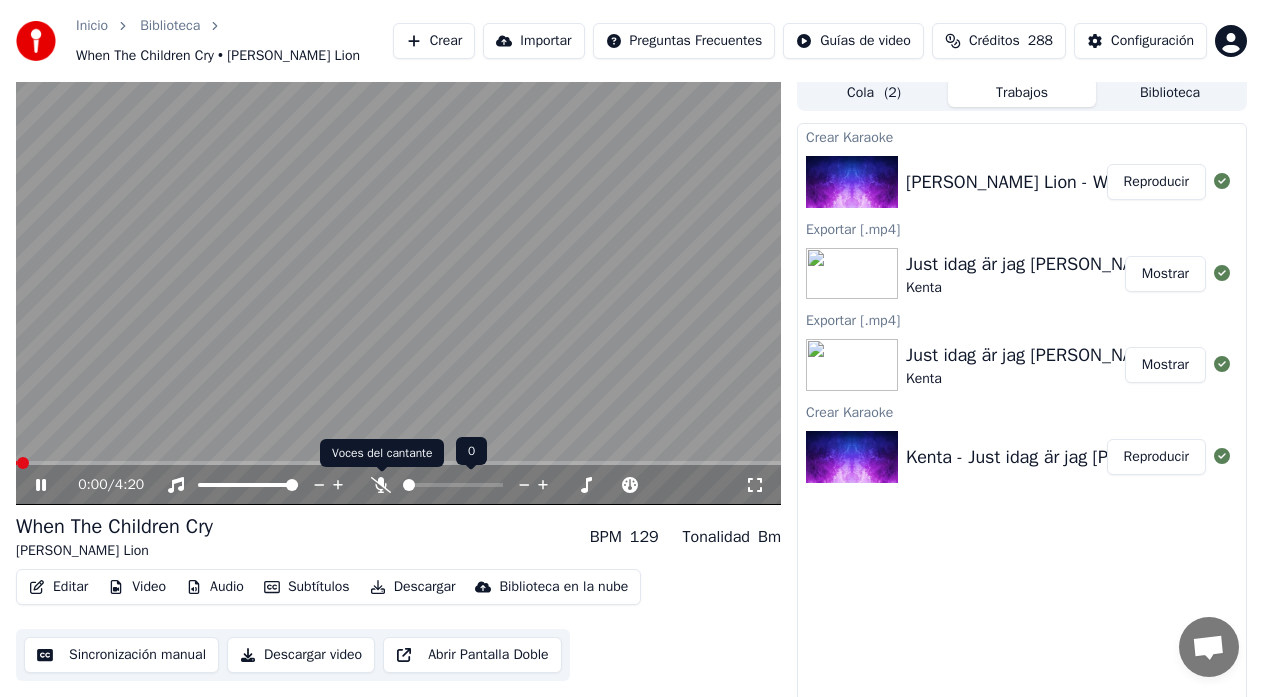 click 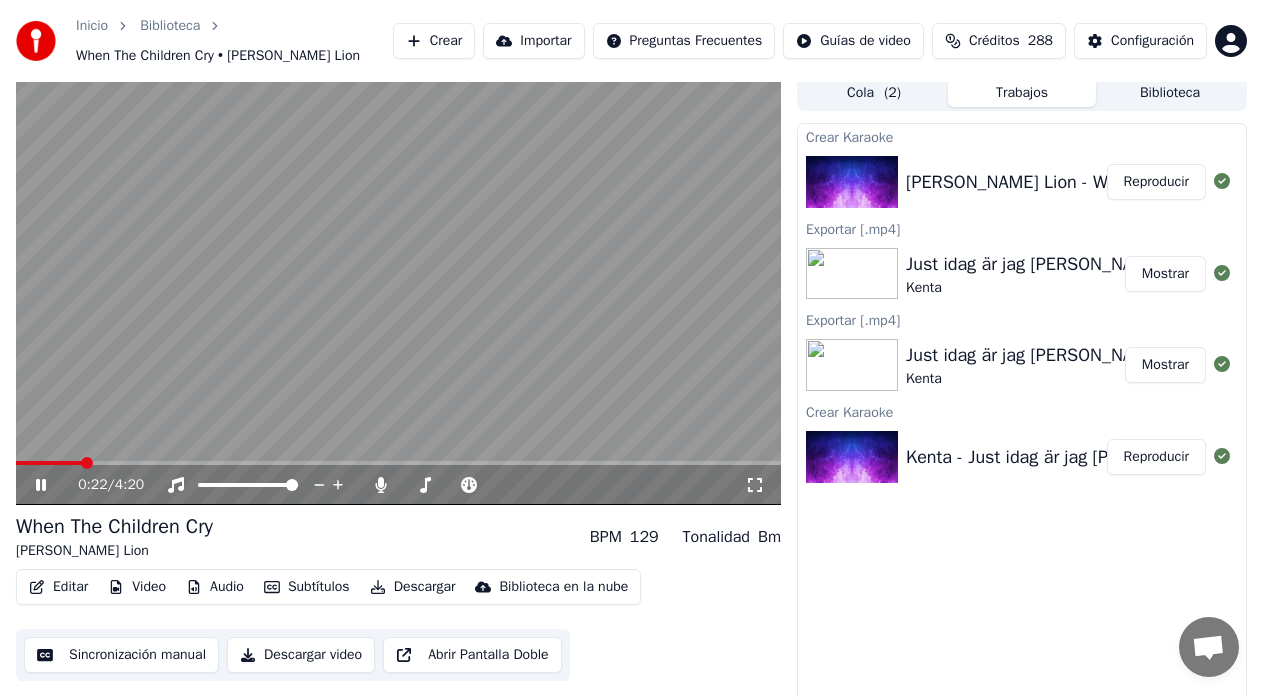 click 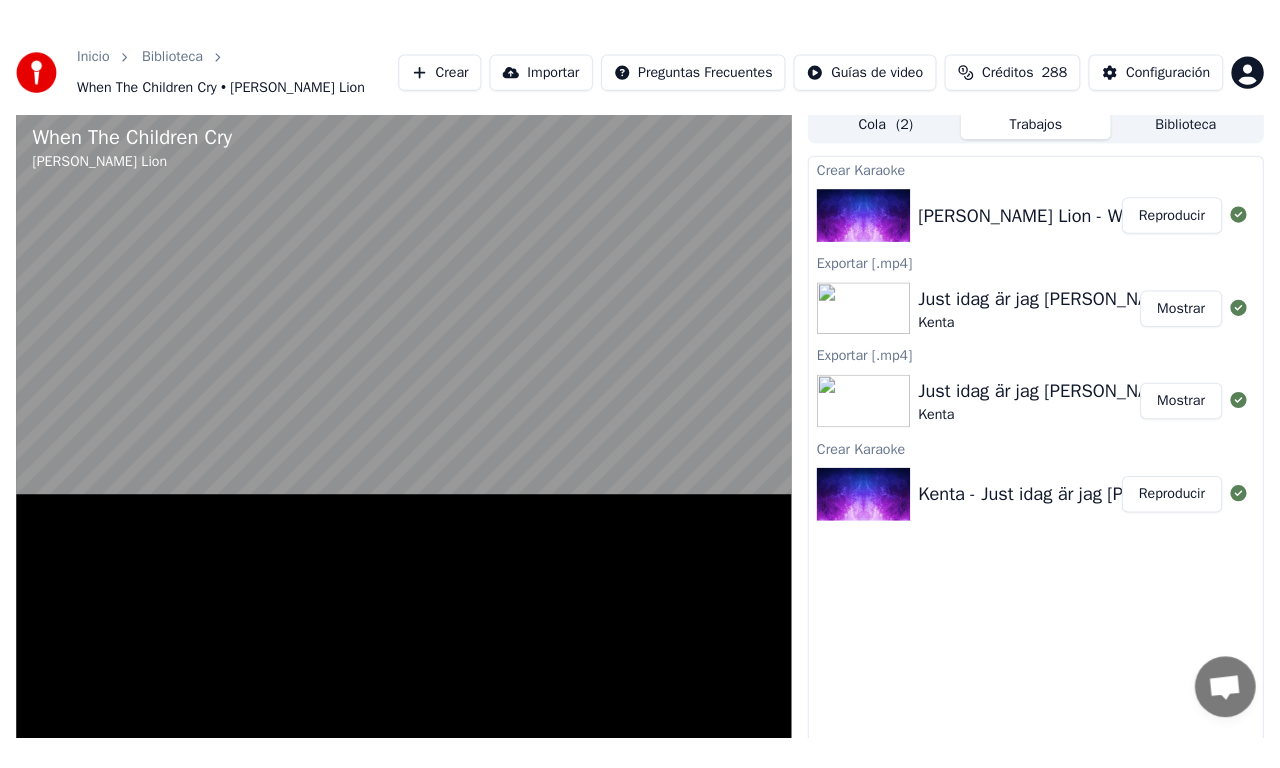 scroll, scrollTop: 0, scrollLeft: 0, axis: both 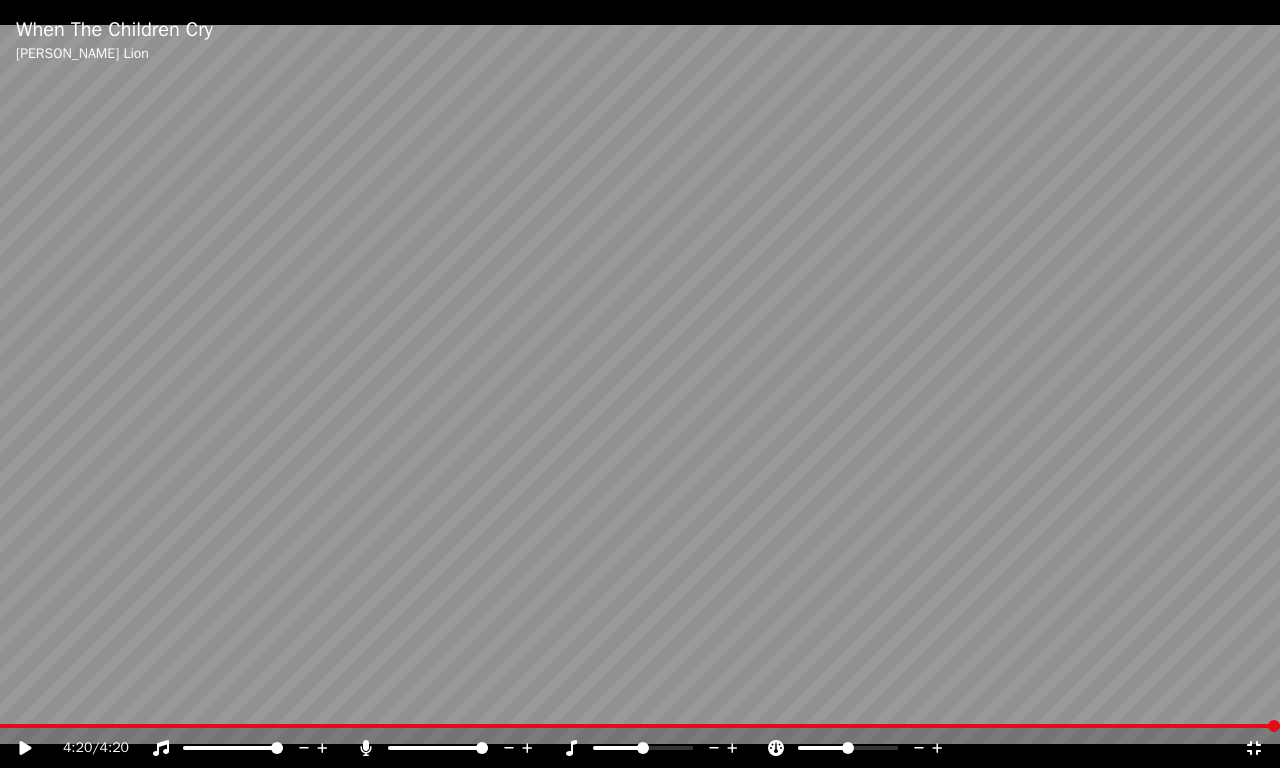 click 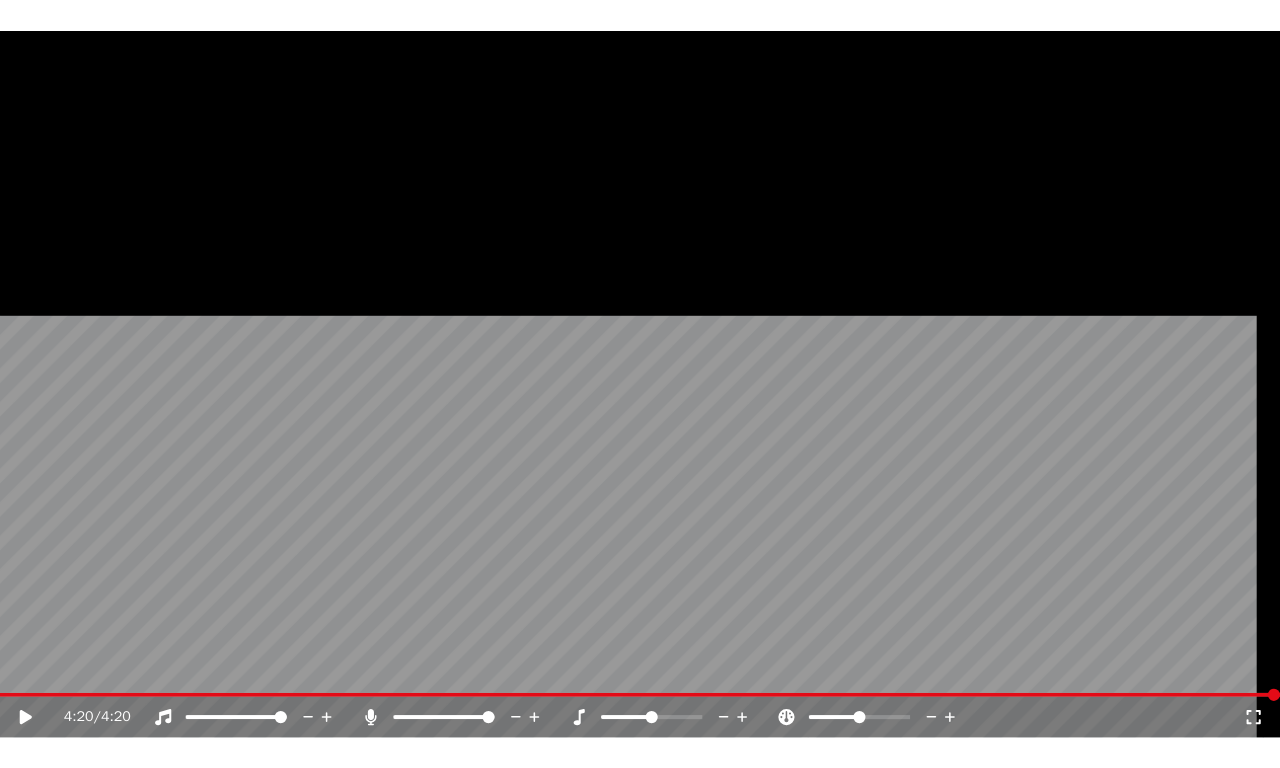 scroll, scrollTop: 248, scrollLeft: 0, axis: vertical 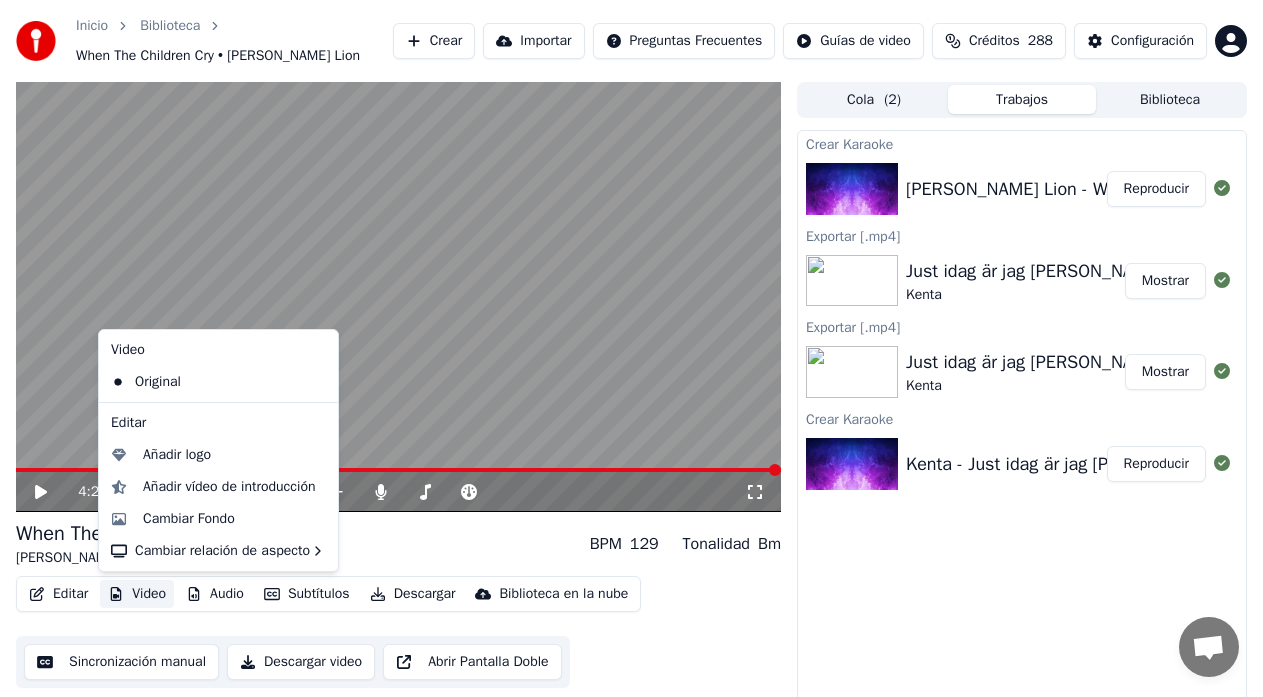 click on "Video" at bounding box center [137, 594] 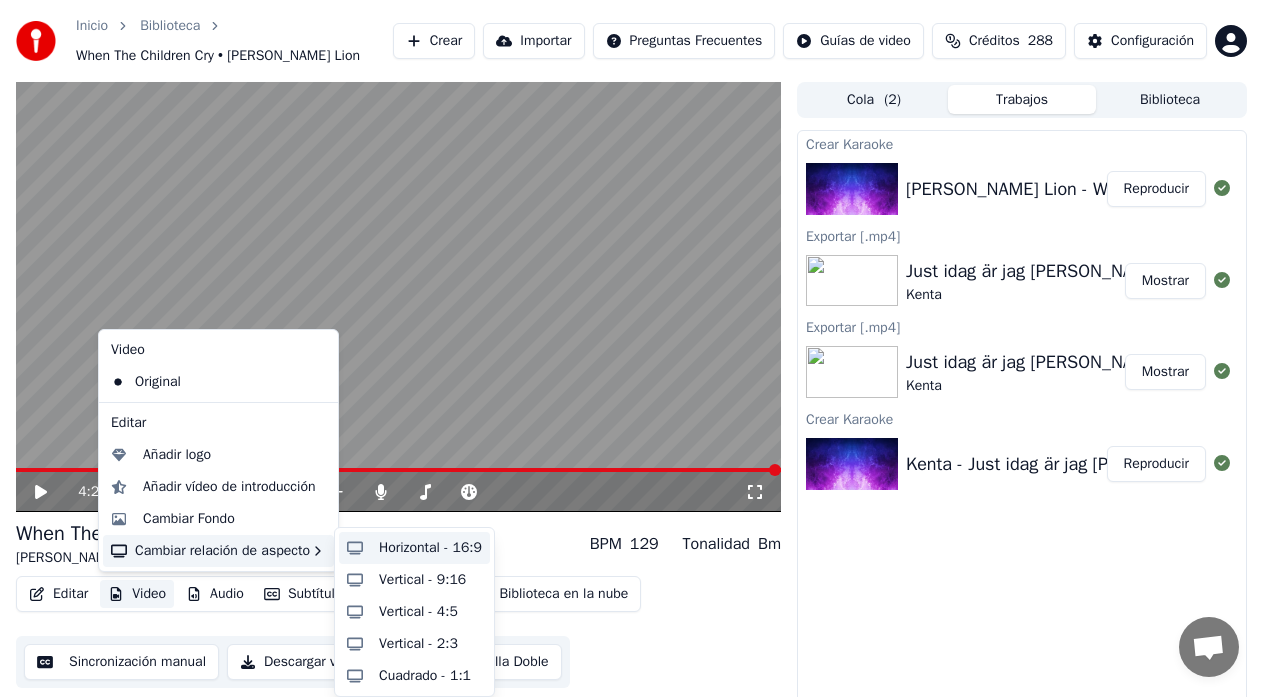 click on "Horizontal - 16:9" at bounding box center [430, 548] 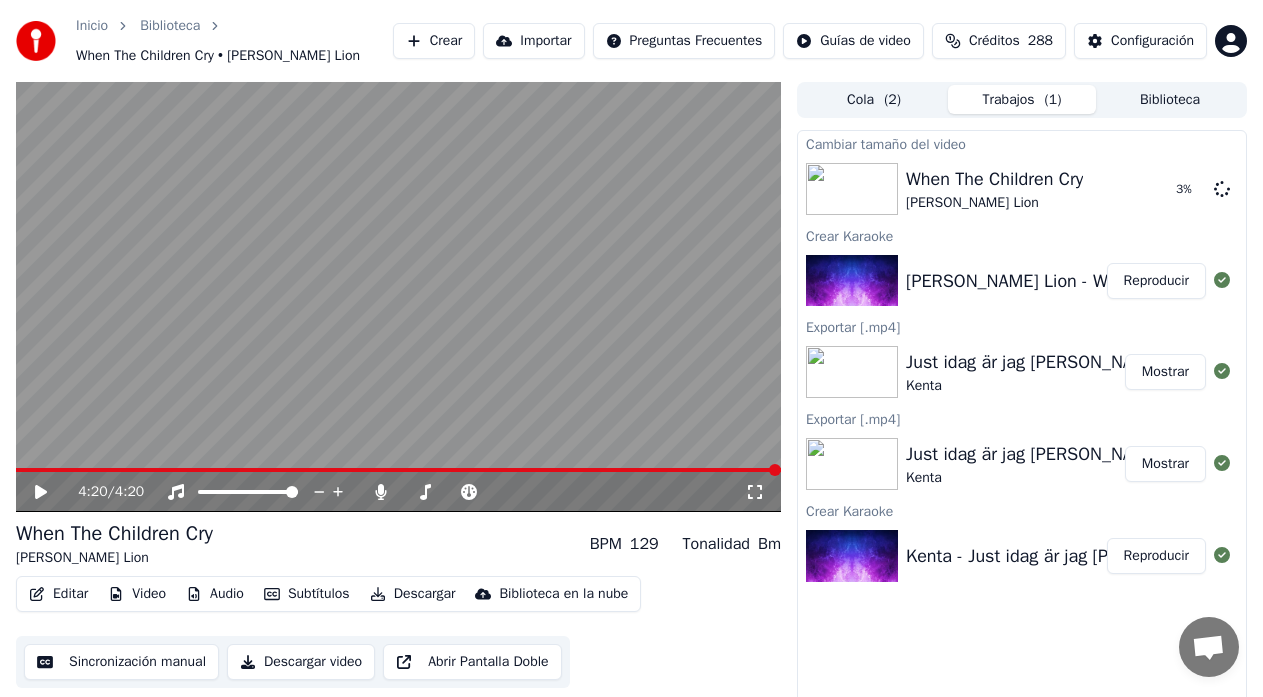 click 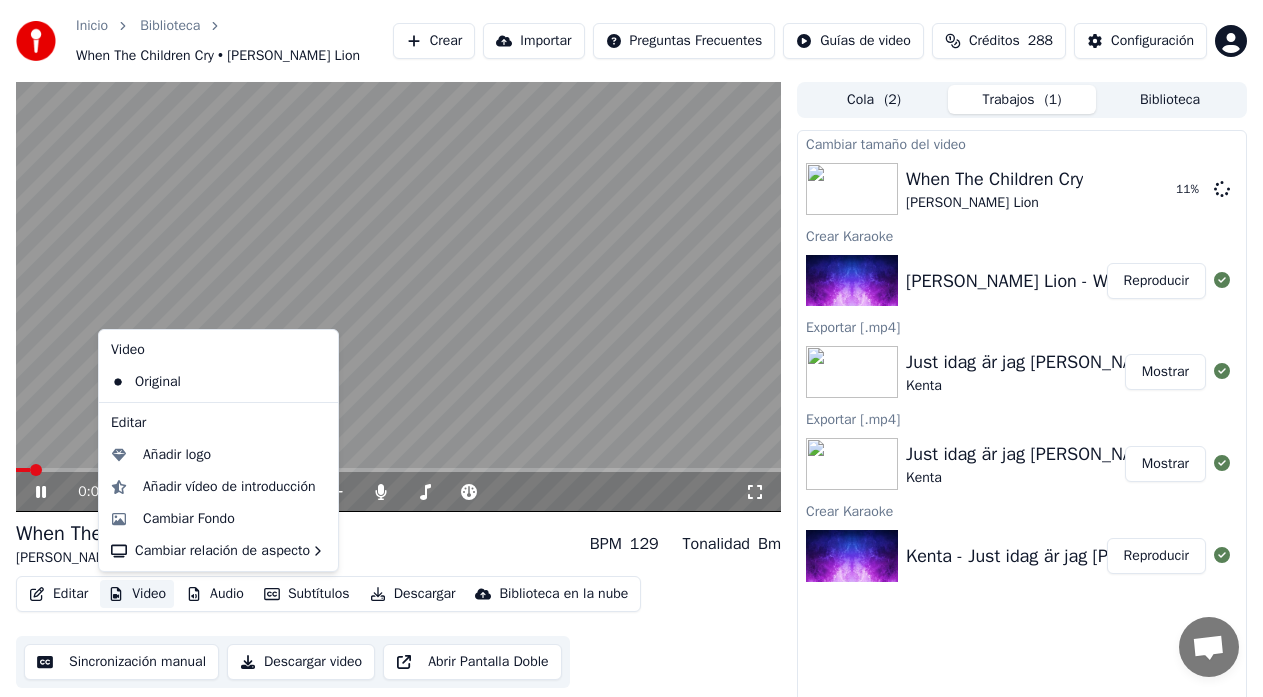 click on "Video" at bounding box center (137, 594) 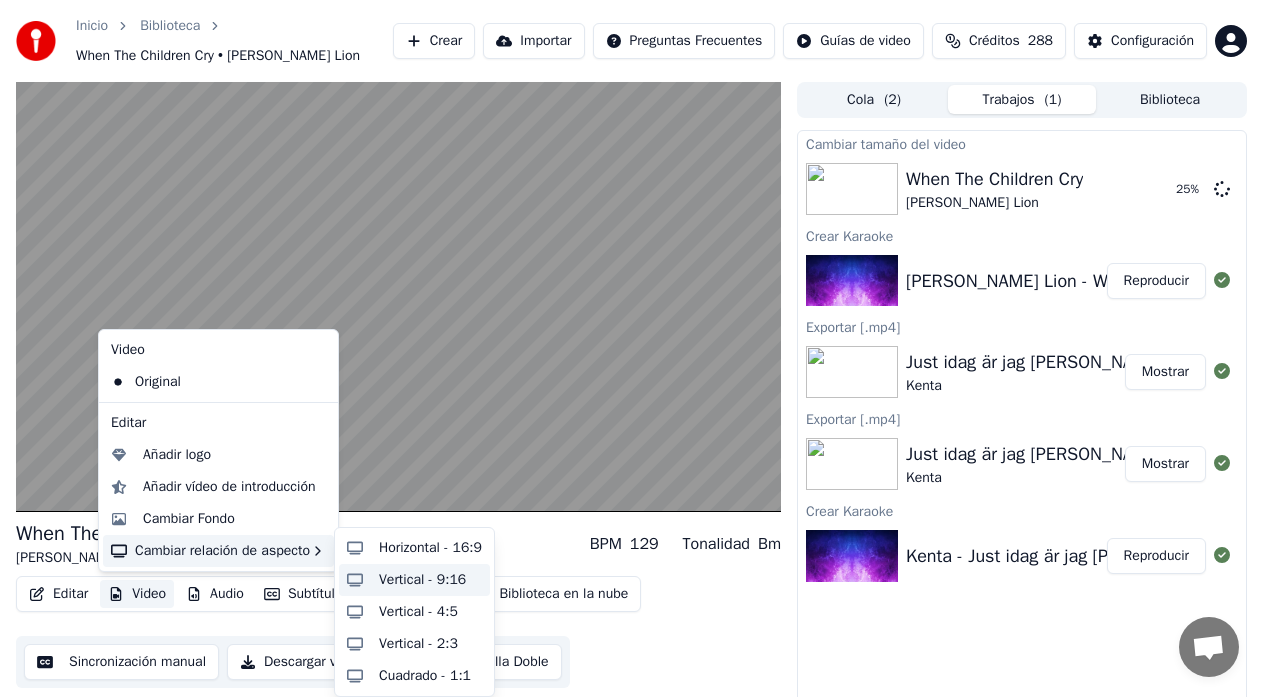 click on "Vertical - 9:16" at bounding box center [422, 580] 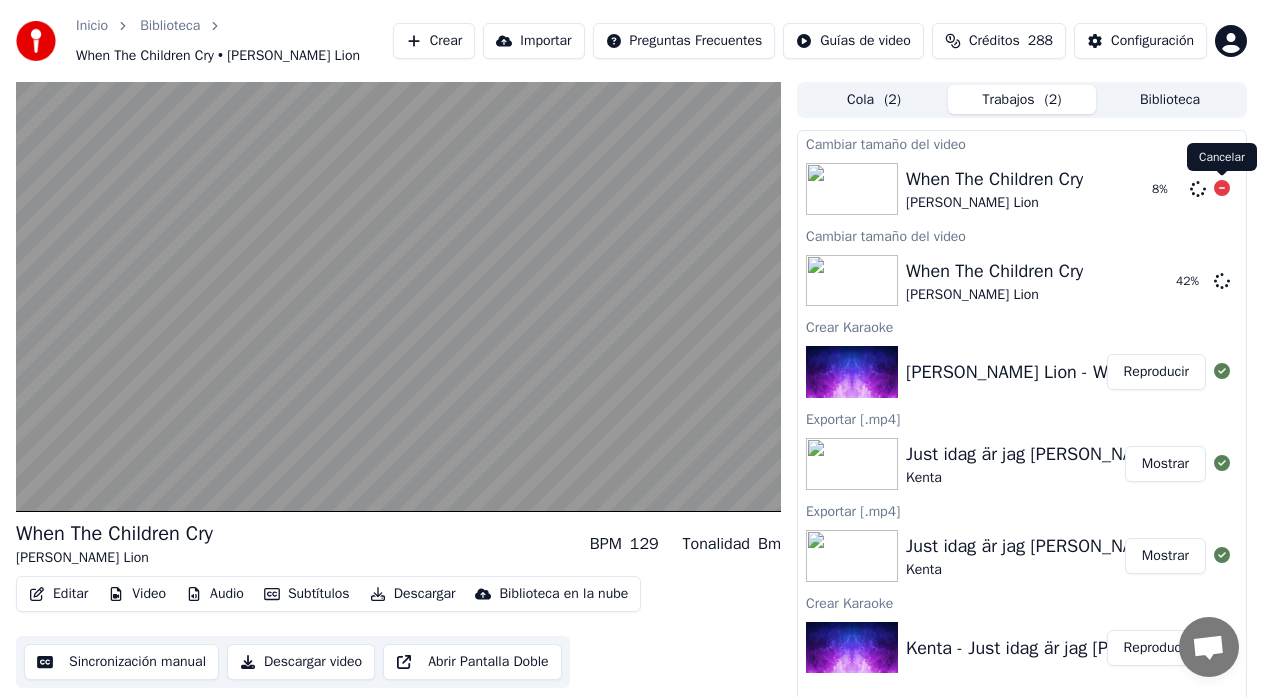 click 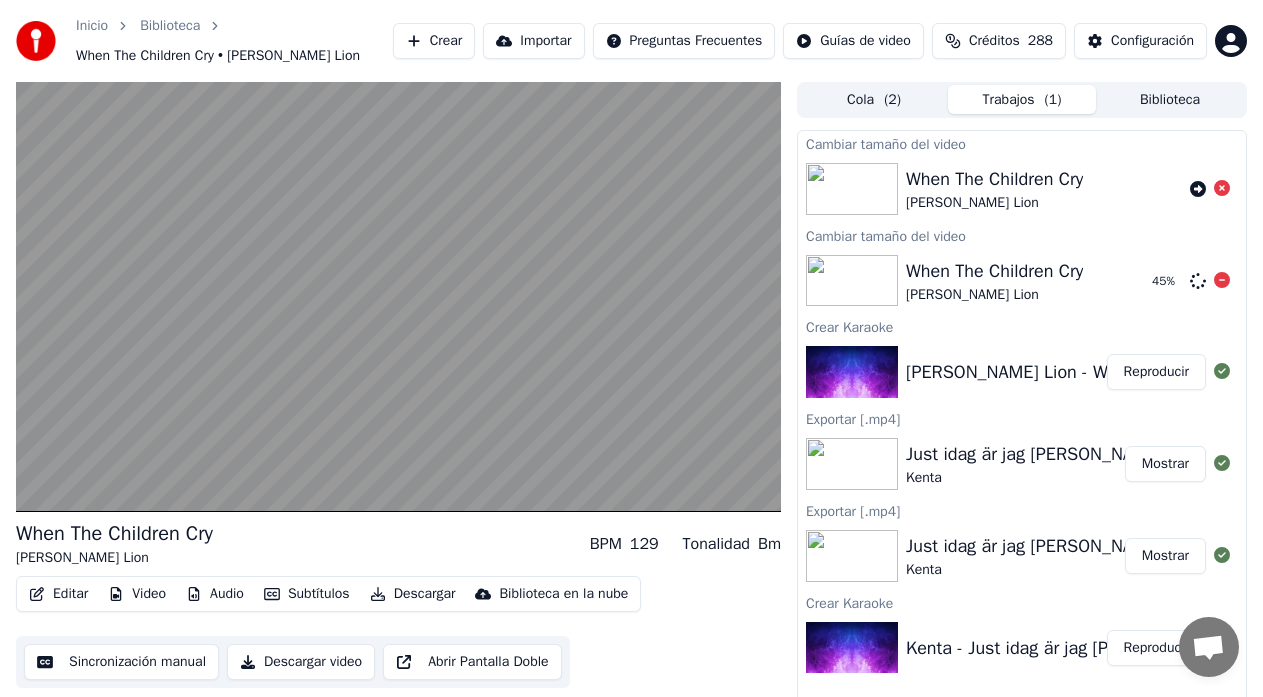 click on "When The Children Cry" at bounding box center (994, 271) 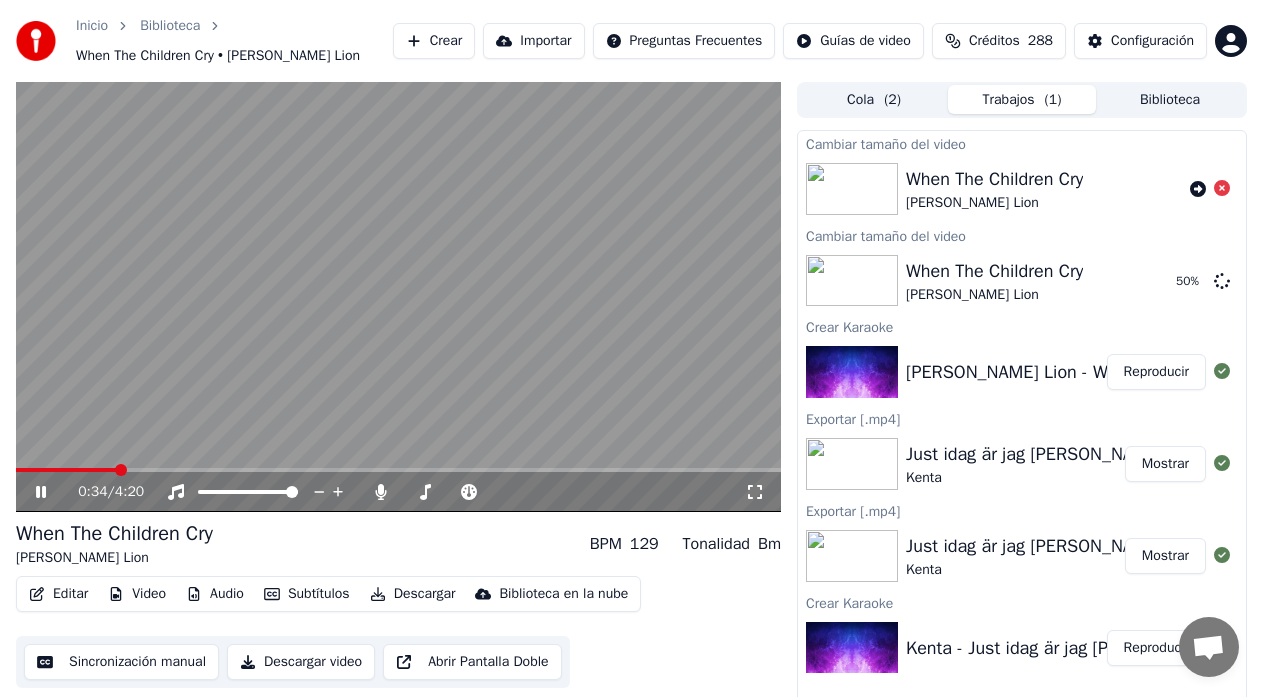 click 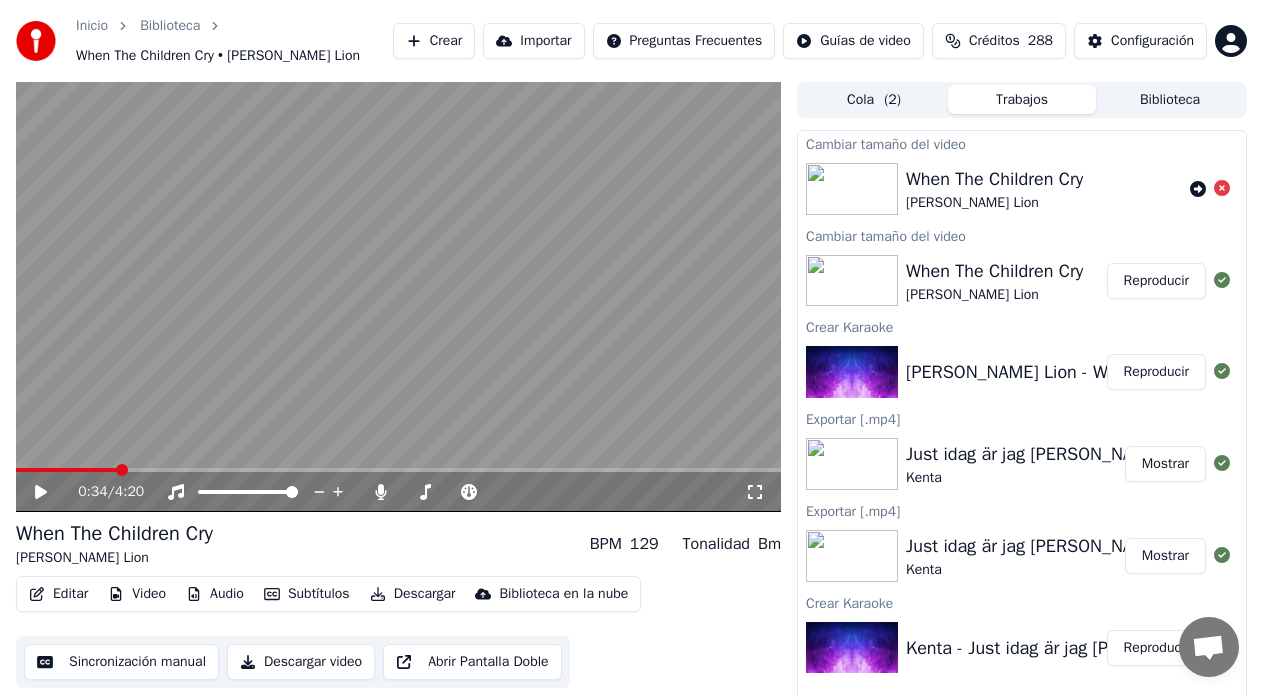 click on "Reproducir" at bounding box center [1156, 281] 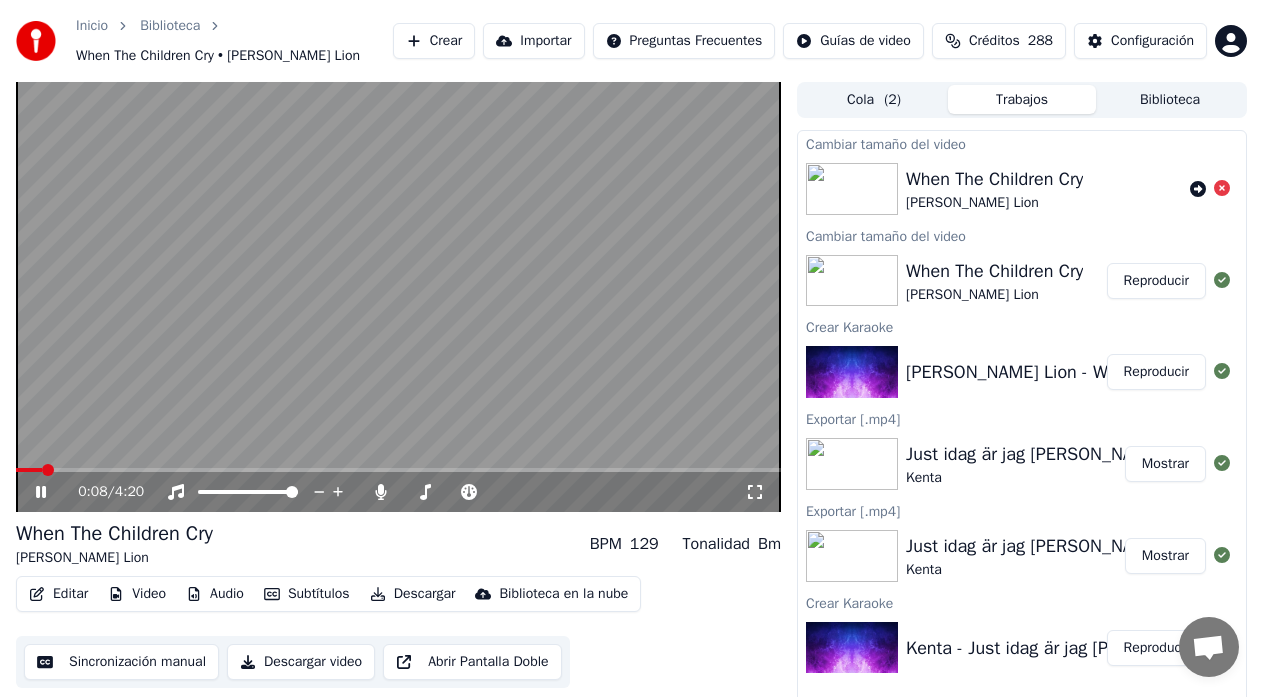 click 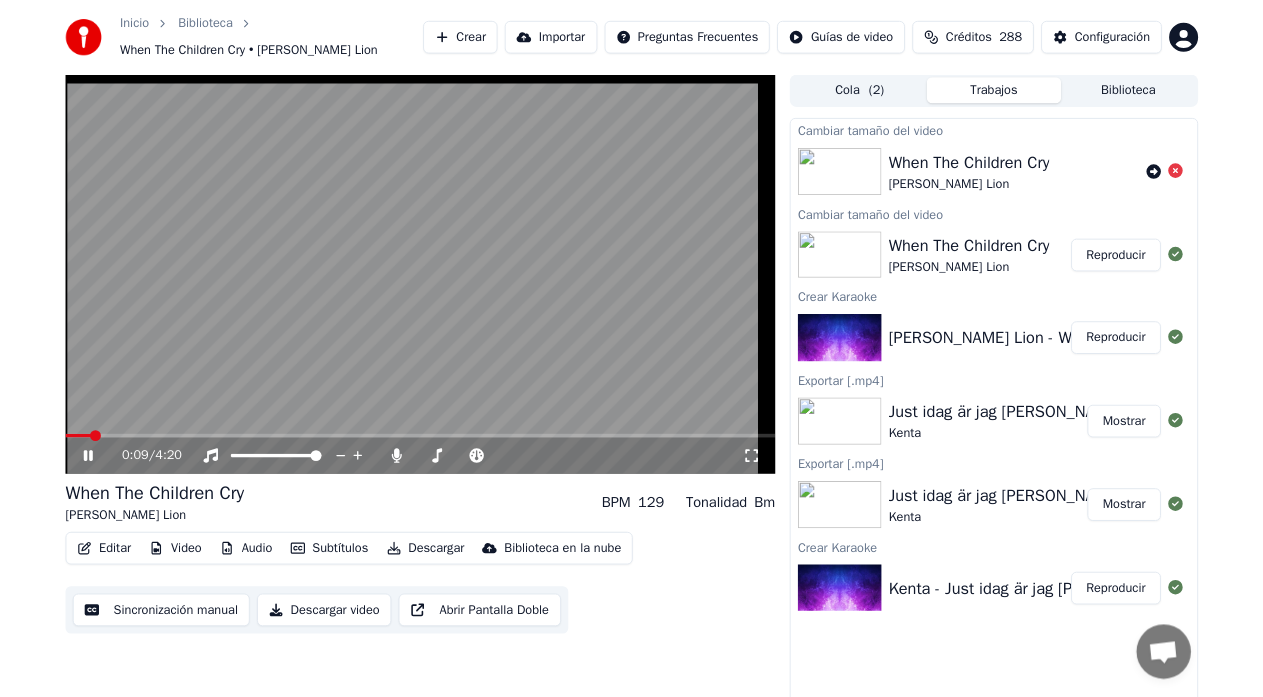 scroll, scrollTop: 230, scrollLeft: 0, axis: vertical 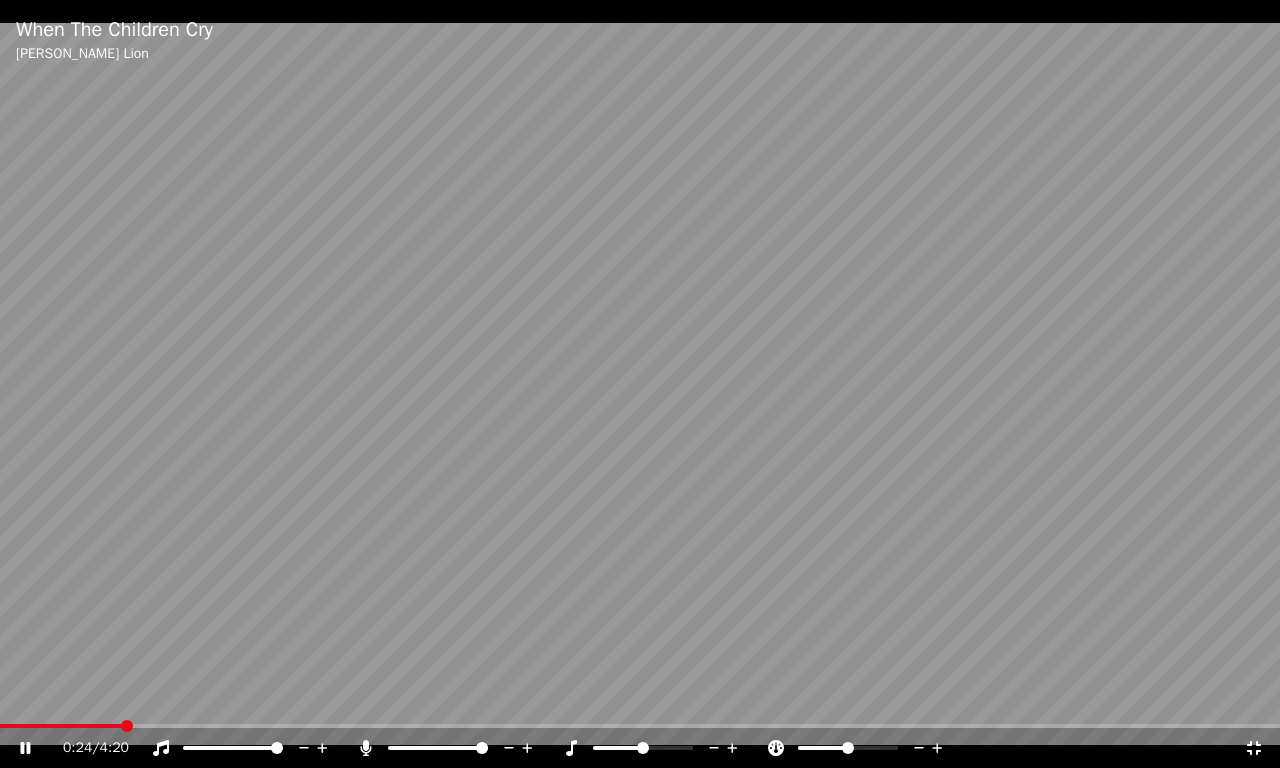 click 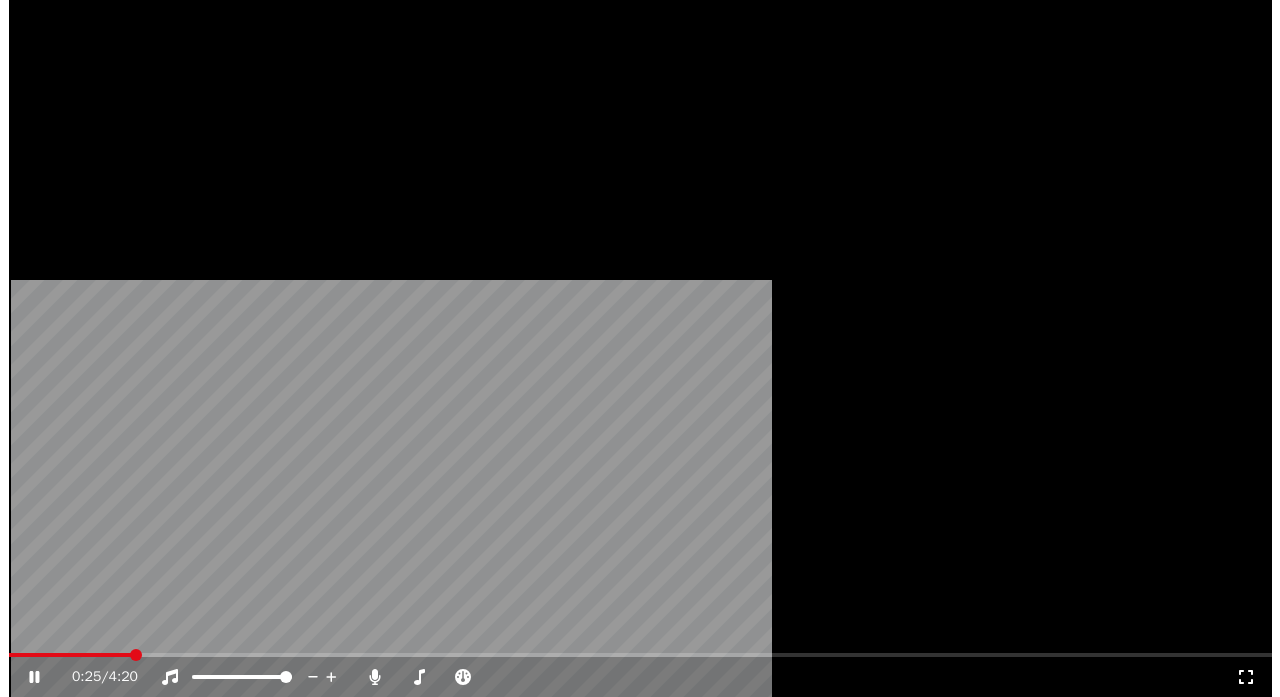 scroll, scrollTop: 248, scrollLeft: 0, axis: vertical 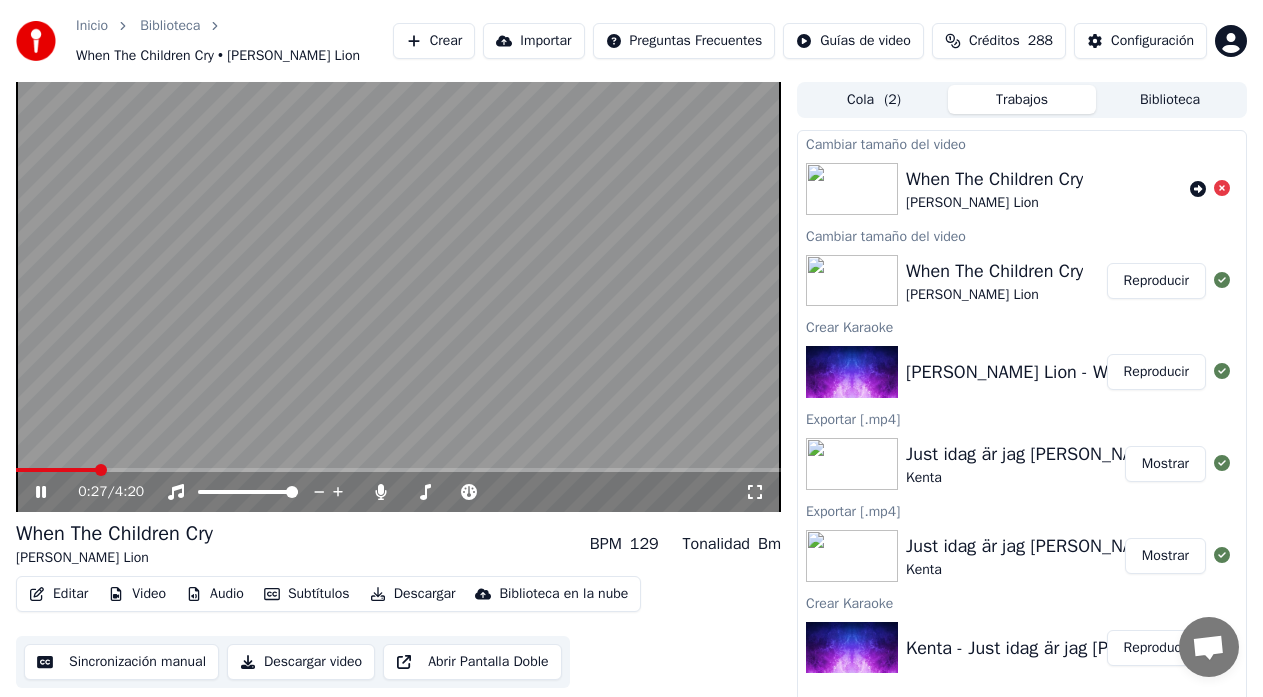 click on "Reproducir" at bounding box center [1156, 372] 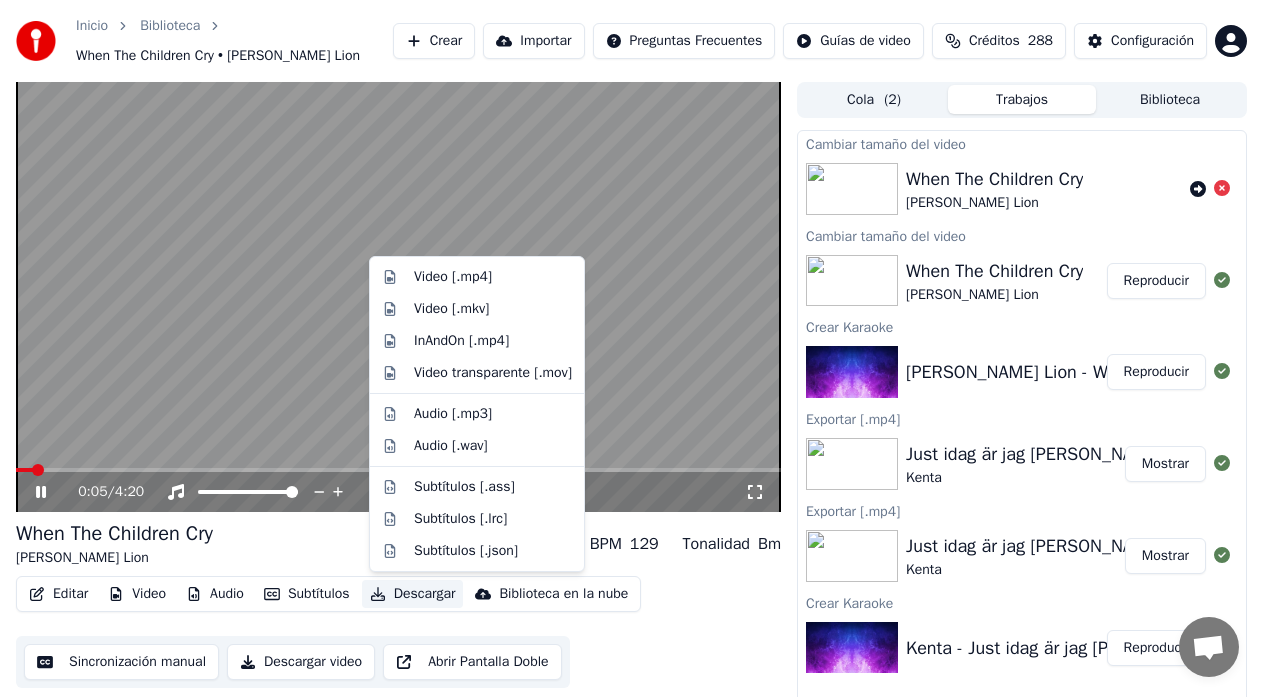 click on "Descargar" at bounding box center [413, 594] 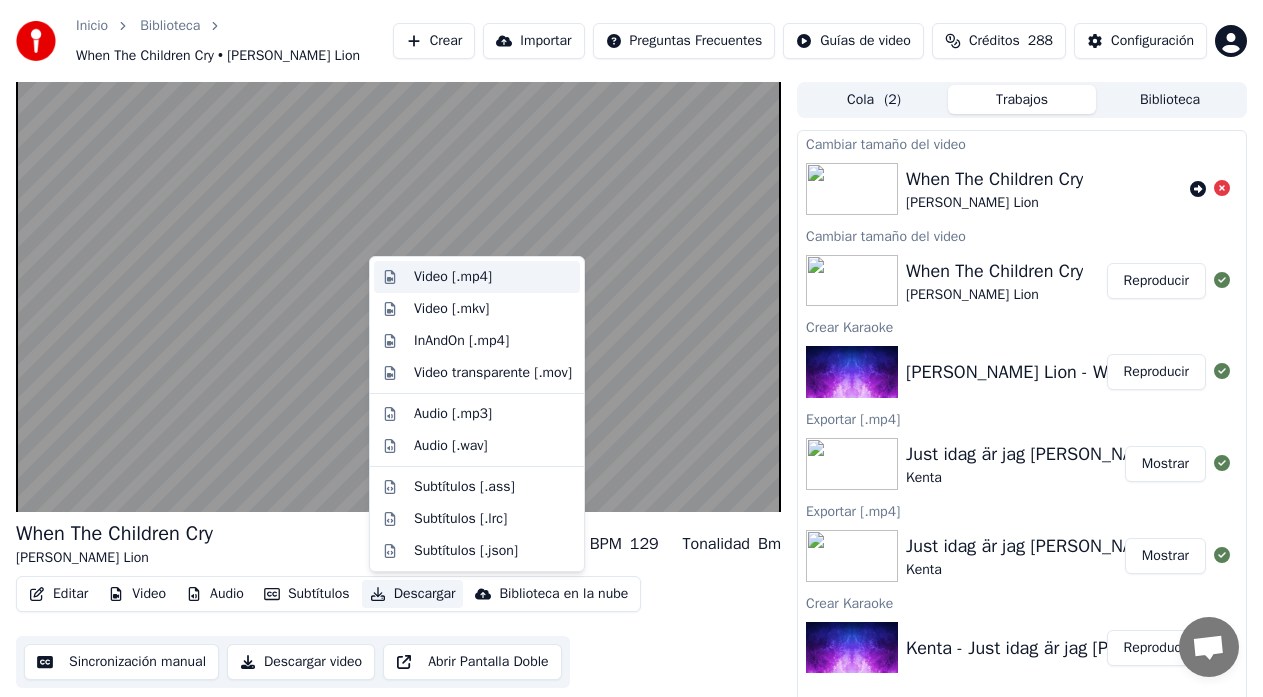 click on "Video [.mp4]" at bounding box center (477, 277) 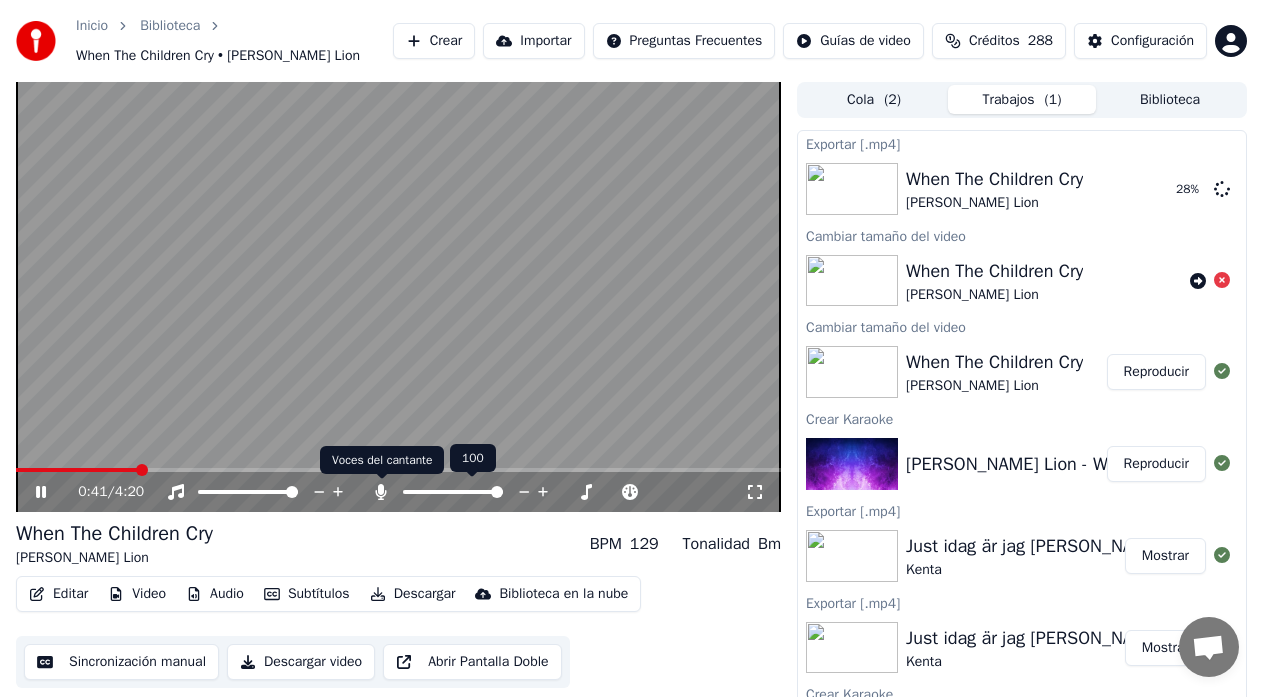 click 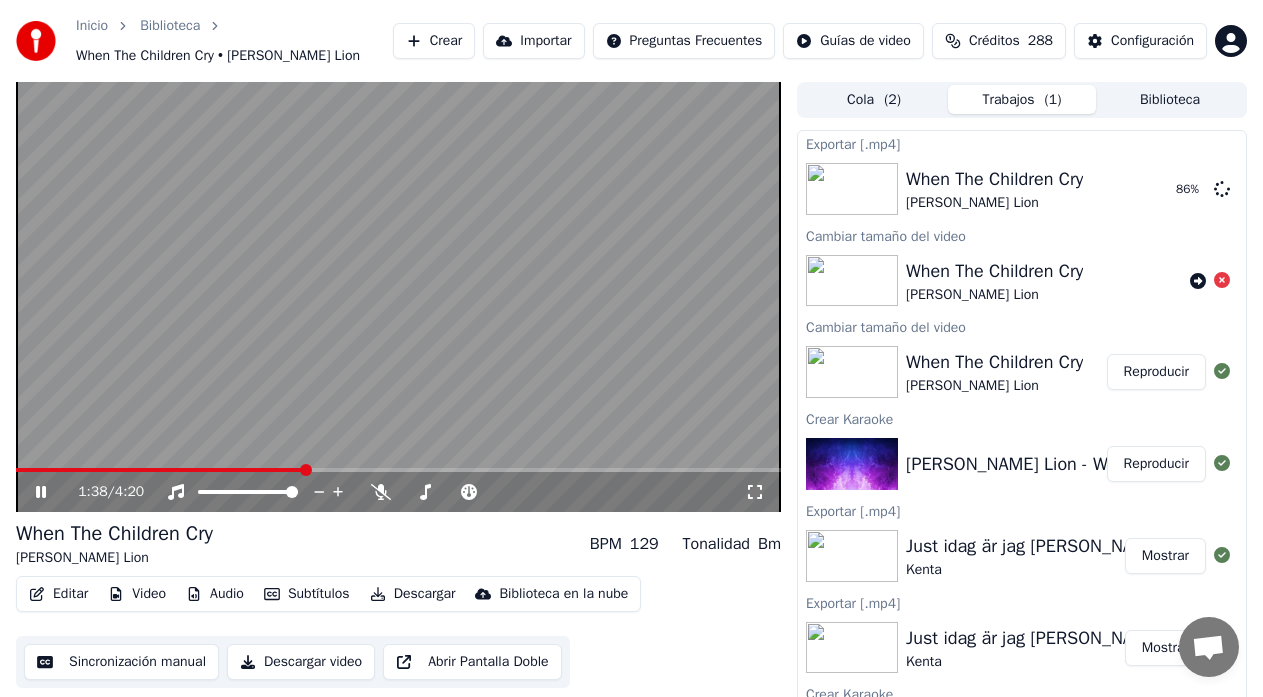 click on "Descargar" at bounding box center [413, 594] 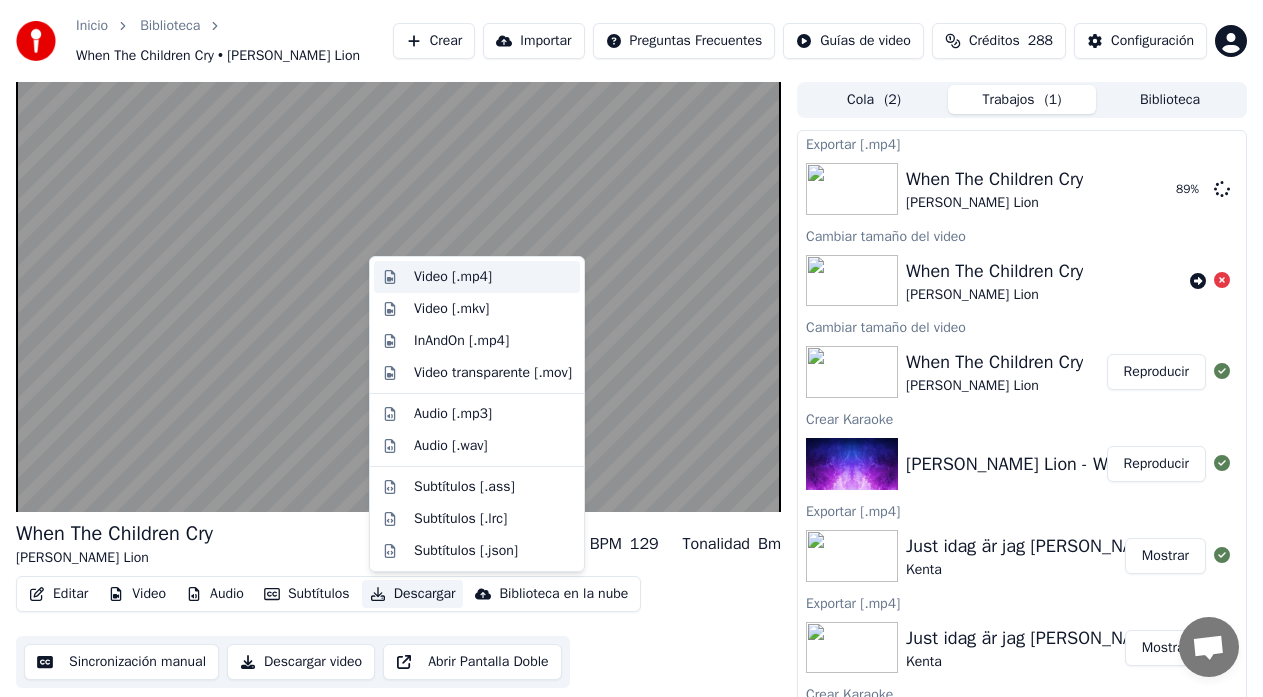 click on "Video [.mp4]" at bounding box center [453, 277] 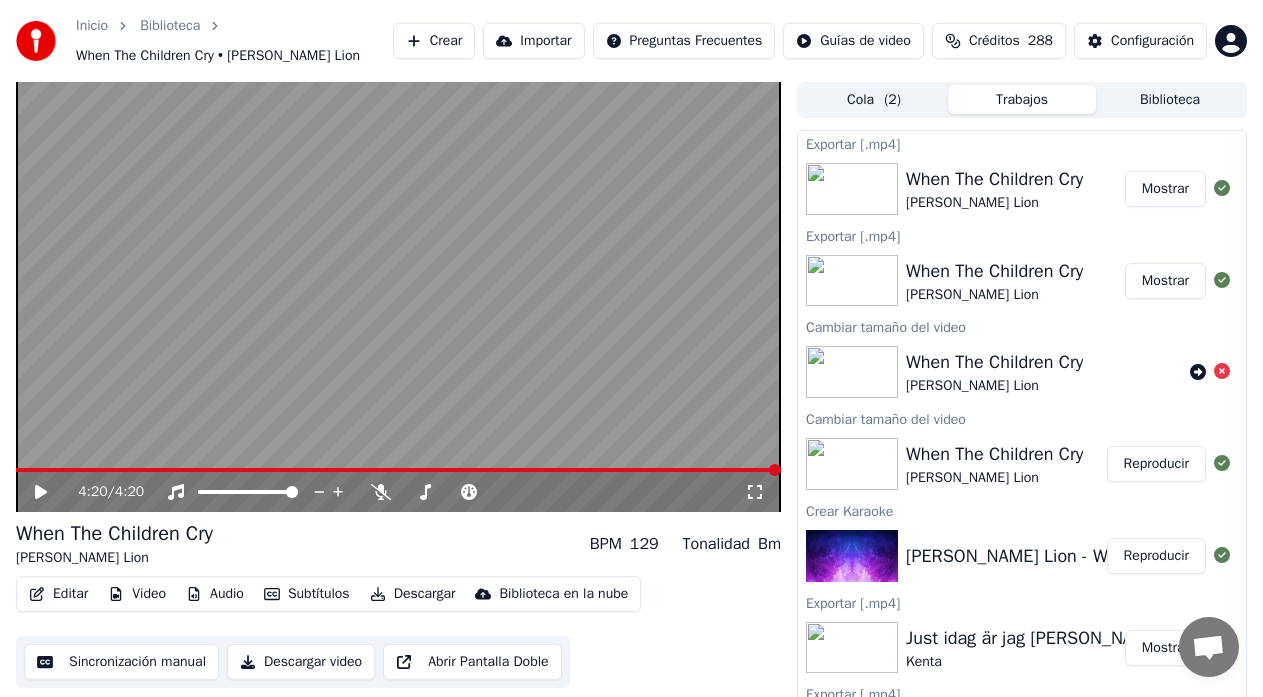 click on "Crear" at bounding box center [434, 41] 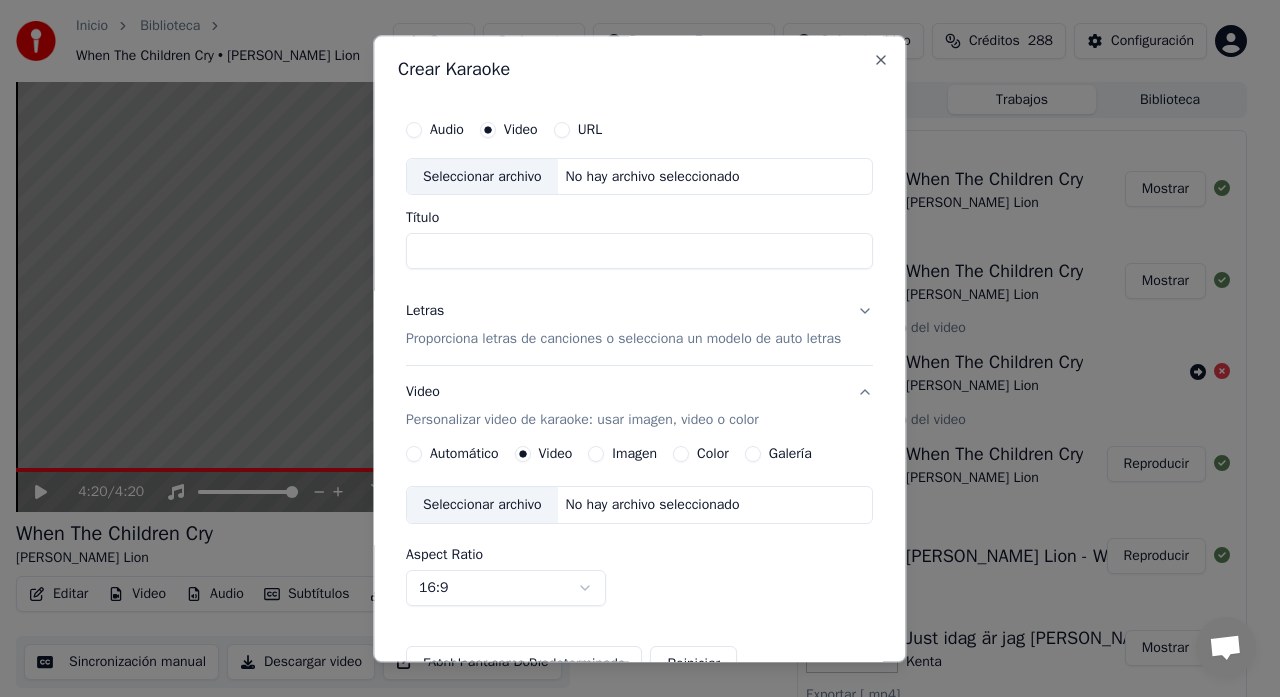click on "Seleccionar archivo" at bounding box center [482, 177] 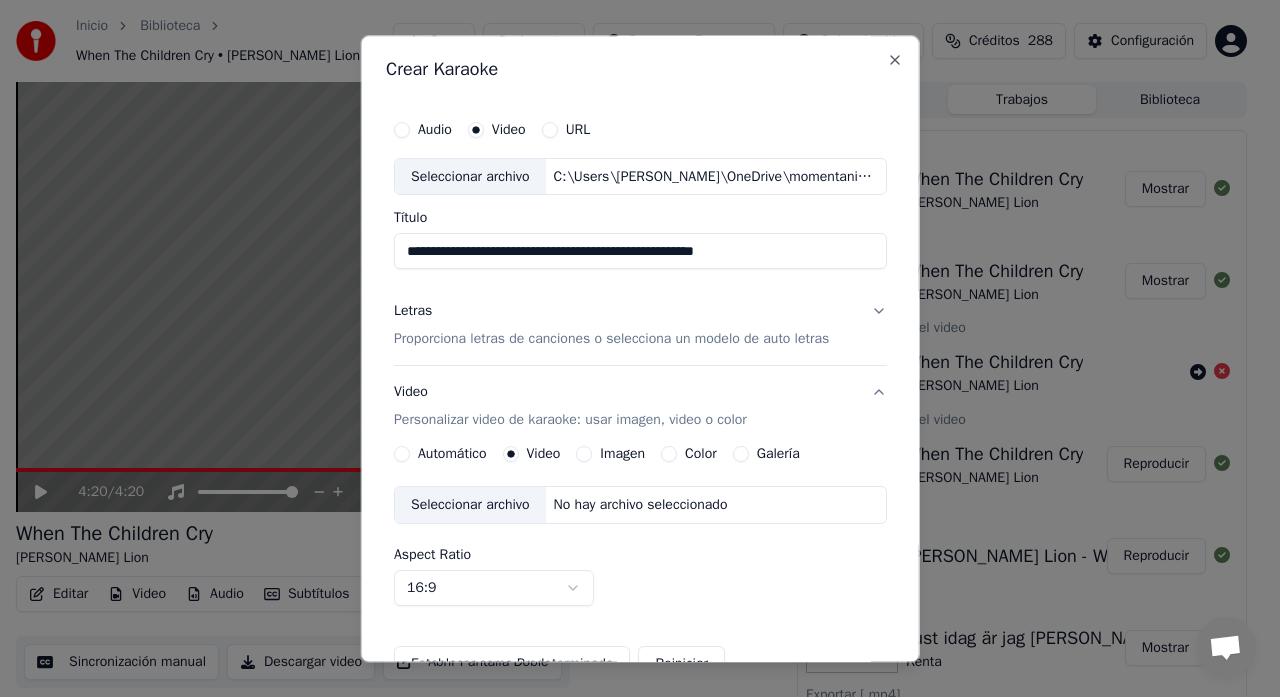 click on "Seleccionar archivo" at bounding box center (470, 177) 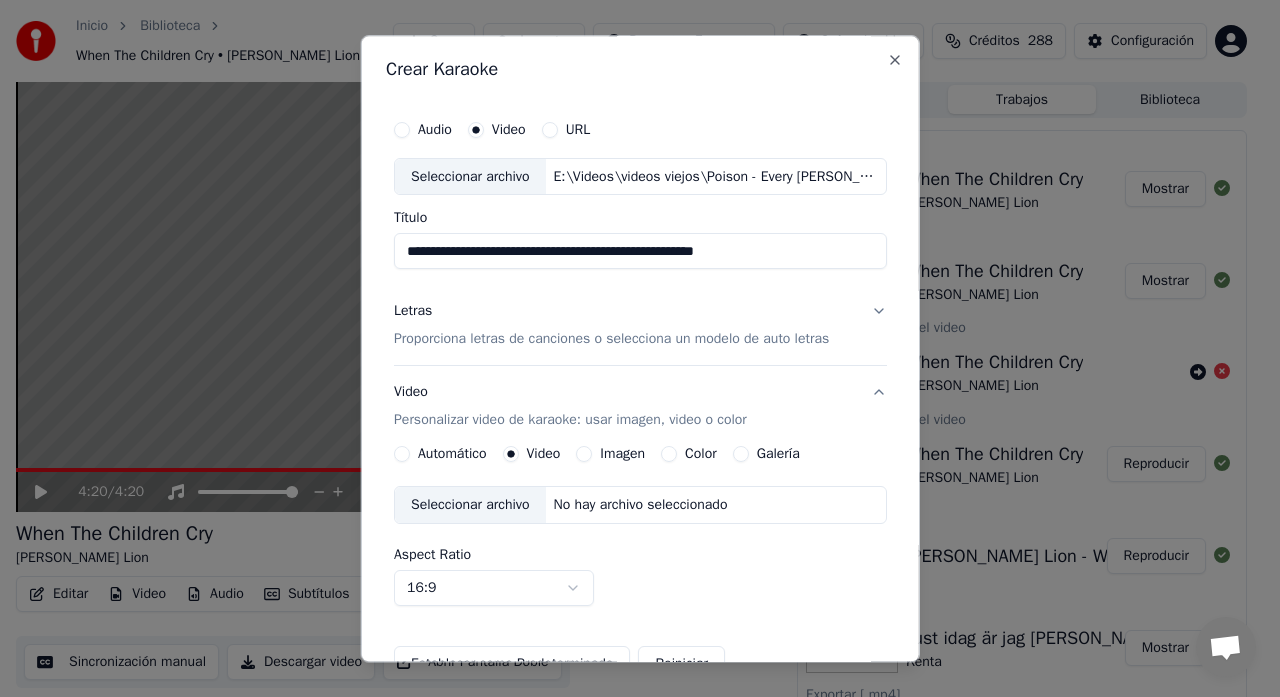 type on "**********" 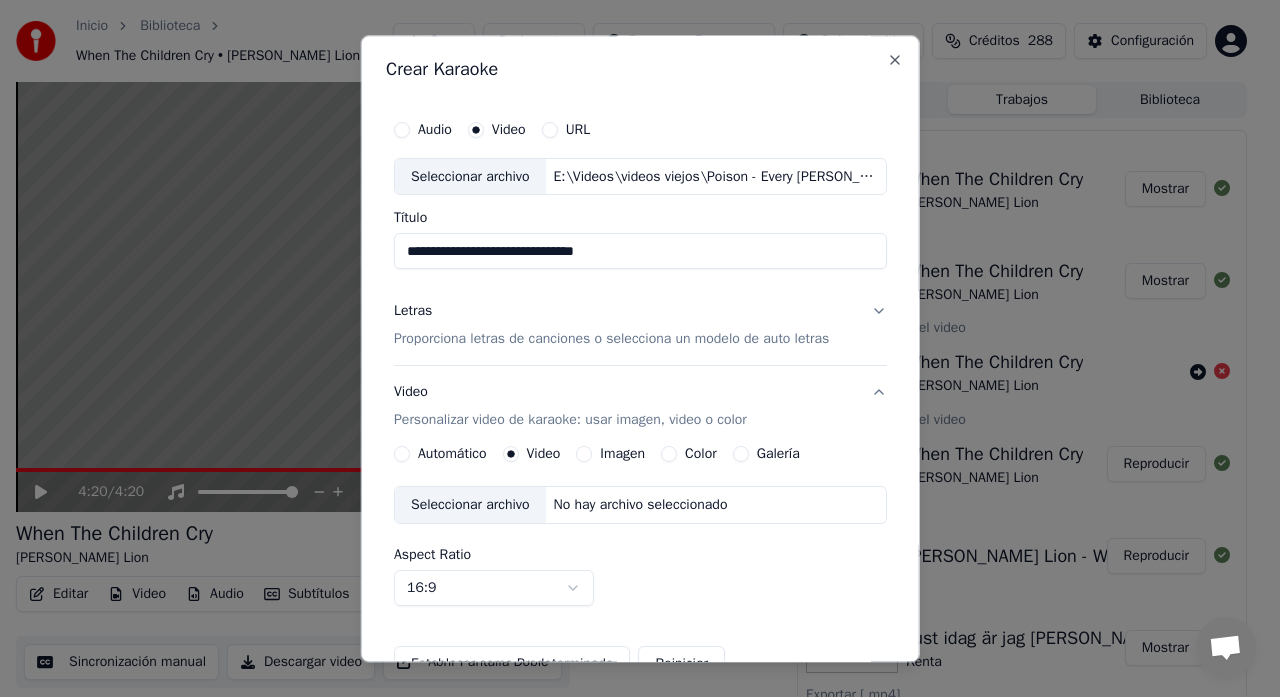 click on "Proporciona letras de canciones o selecciona un modelo de auto letras" at bounding box center [611, 340] 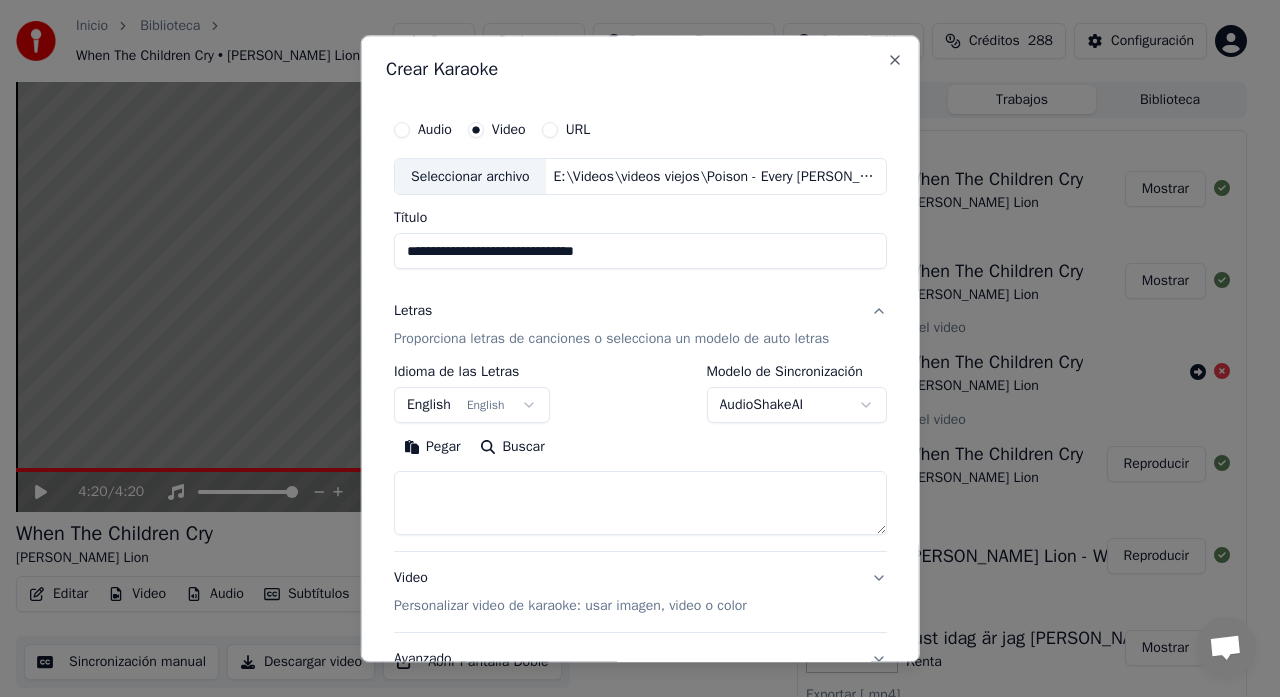 click at bounding box center [640, 504] 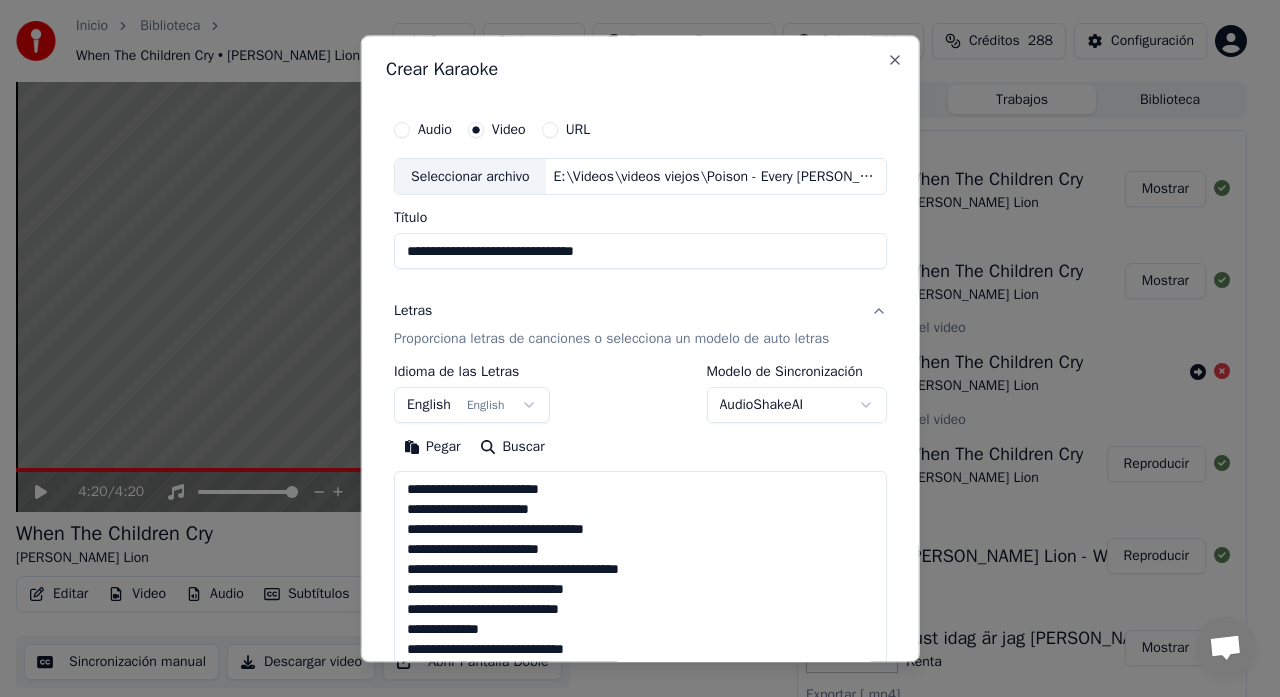 scroll, scrollTop: 785, scrollLeft: 0, axis: vertical 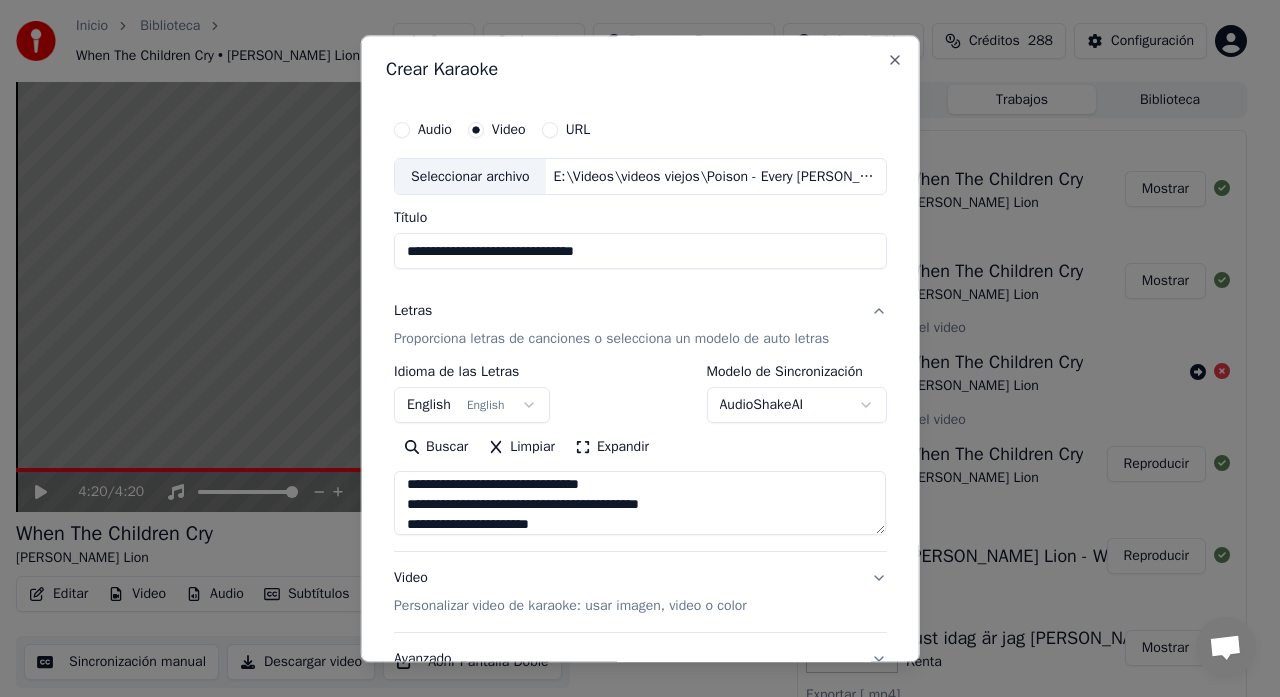 type on "**********" 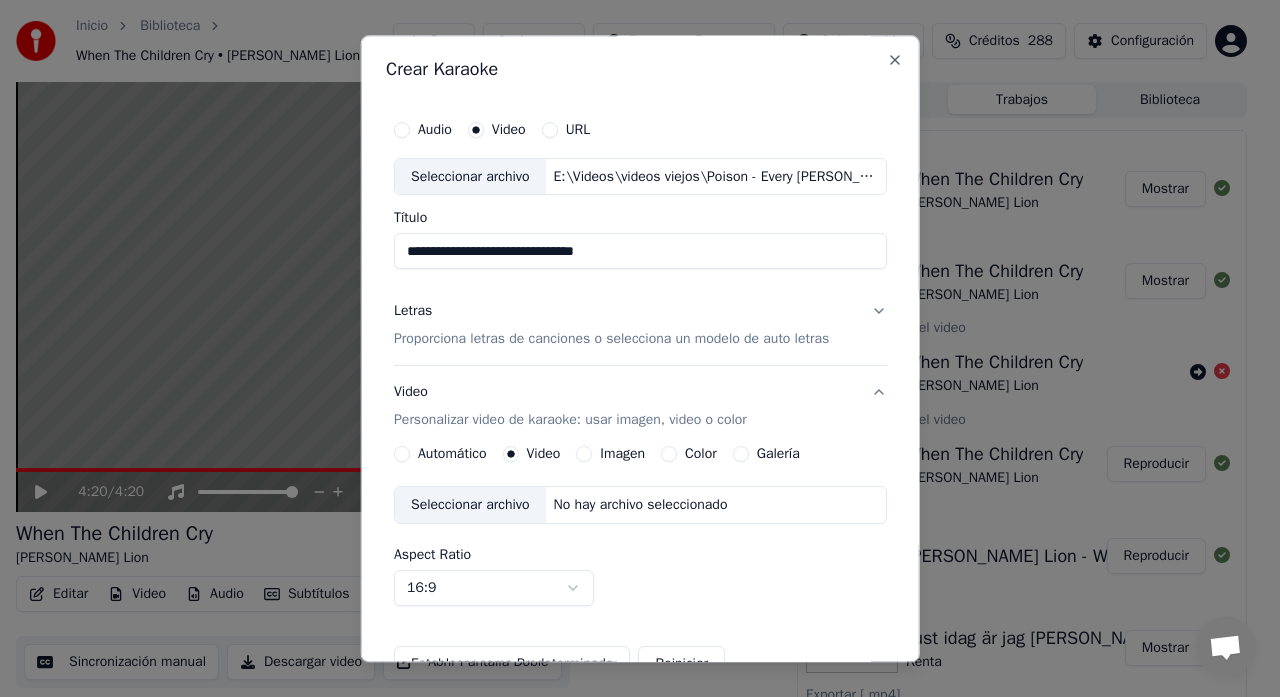 click on "Seleccionar archivo" at bounding box center (470, 506) 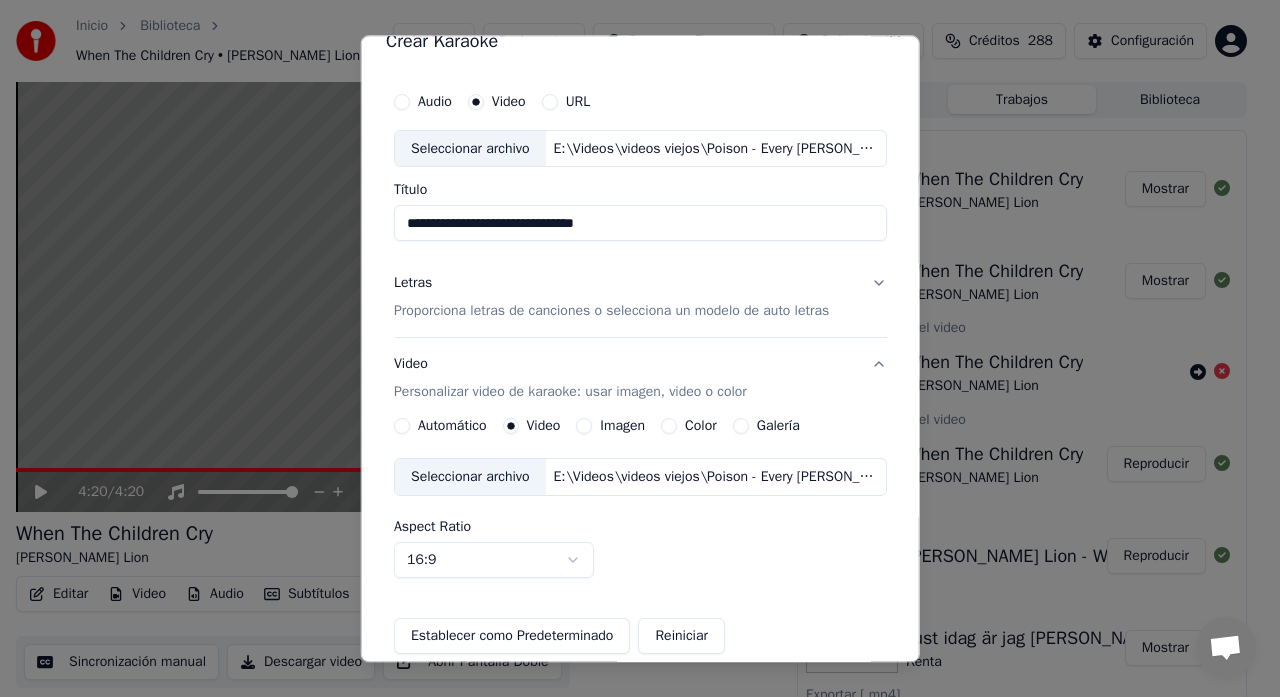 scroll, scrollTop: 67, scrollLeft: 0, axis: vertical 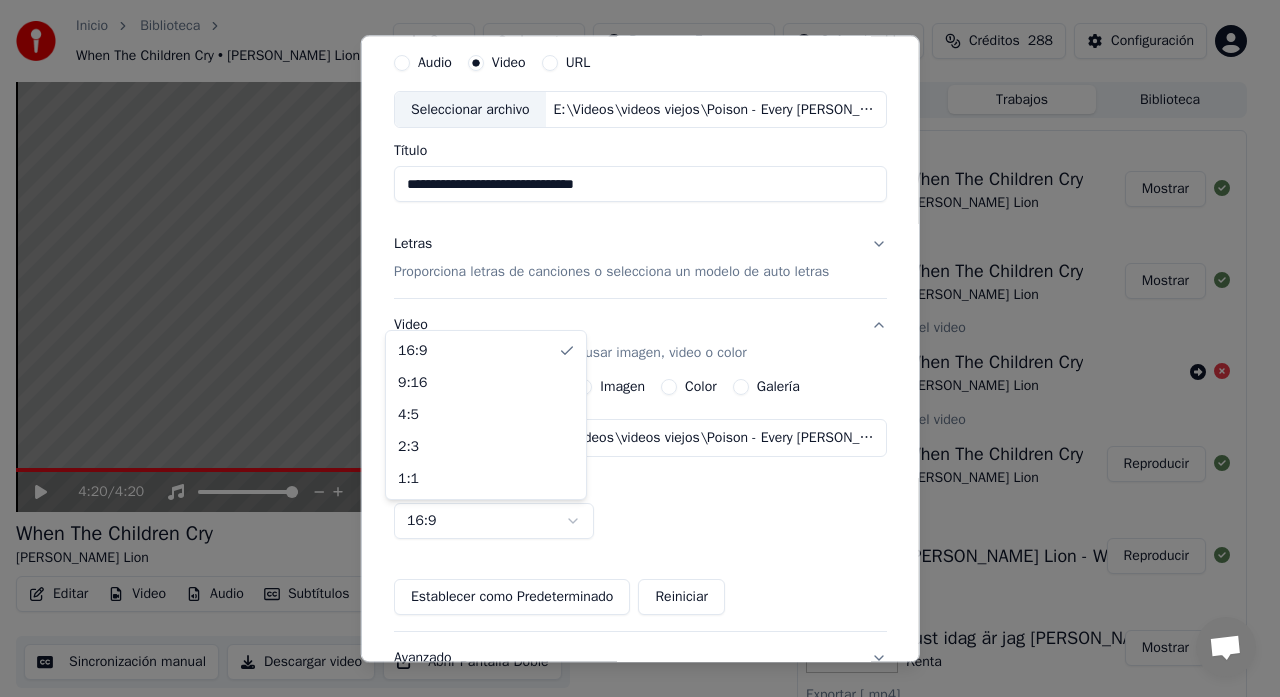 click on "Inicio Biblioteca When The Children Cry • [PERSON_NAME] Lion Crear Importar Preguntas Frecuentes Guías de video Créditos 288 Configuración 4:20  /  4:20 When The Children Cry [PERSON_NAME] Lion BPM 129 Tonalidad Bm Editar Video Audio Subtítulos Descargar Biblioteca en la nube Sincronización manual Descargar video Abrir Pantalla Doble Cola ( 2 ) Trabajos Biblioteca Exportar [.mp4] When The Children Cry [PERSON_NAME] Lion Mostrar Exportar [.mp4] When The Children Cry [PERSON_NAME] Lion Mostrar Cambiar tamaño del video When The Children Cry [PERSON_NAME] Lion Cambiar tamaño del video When The Children Cry [PERSON_NAME] Lion Reproducir Crear Karaoke [PERSON_NAME] Lion - When The Children Cry (Official Music Video) Reproducir Exportar [.mp4] Just idag är jag [PERSON_NAME] Mostrar Exportar [.mp4] Just idag är jag [PERSON_NAME] Mostrar Crear Karaoke Kenta - Just idag är jag [PERSON_NAME] Reproducir Chatt [PERSON_NAME] Youka Desktop Fler kanaler Fortsätt på E-post Offline. Du har varit inaktiv en stund. Skicka ett meddelande för att återstarta chatten. Youka Desktop [PERSON_NAME]" at bounding box center (631, 348) 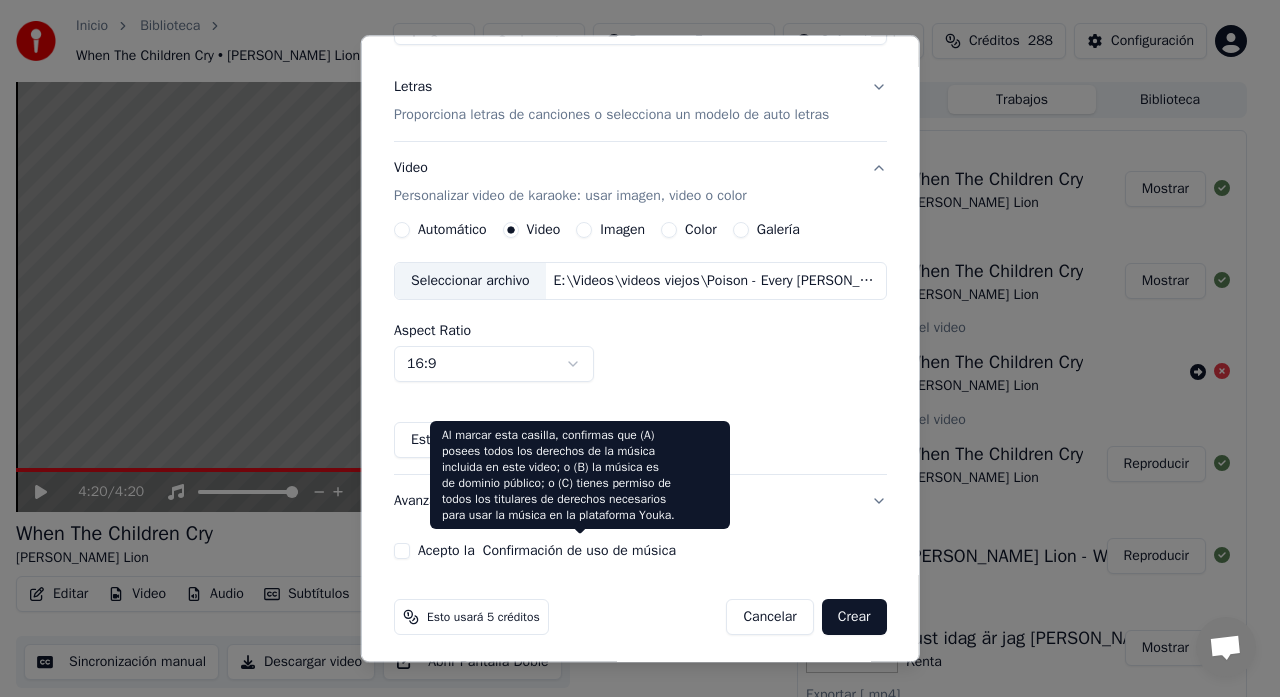 scroll, scrollTop: 230, scrollLeft: 0, axis: vertical 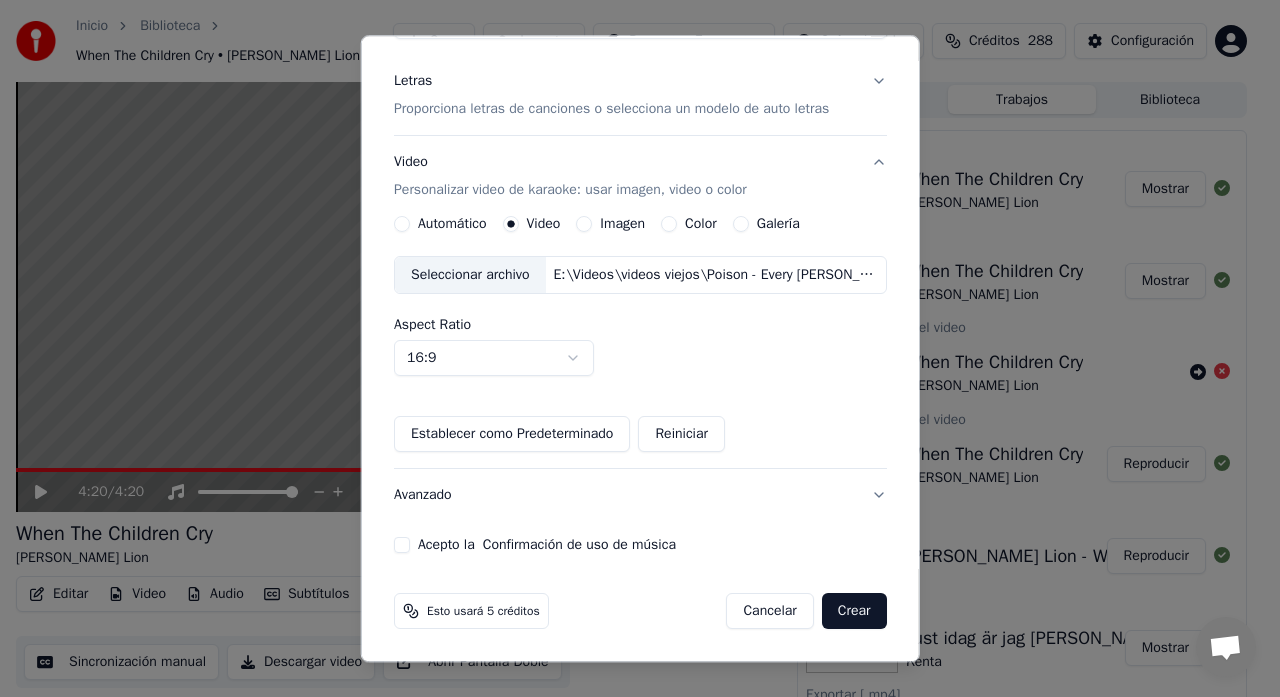 click on "Acepto la   Confirmación de uso de música" at bounding box center [402, 546] 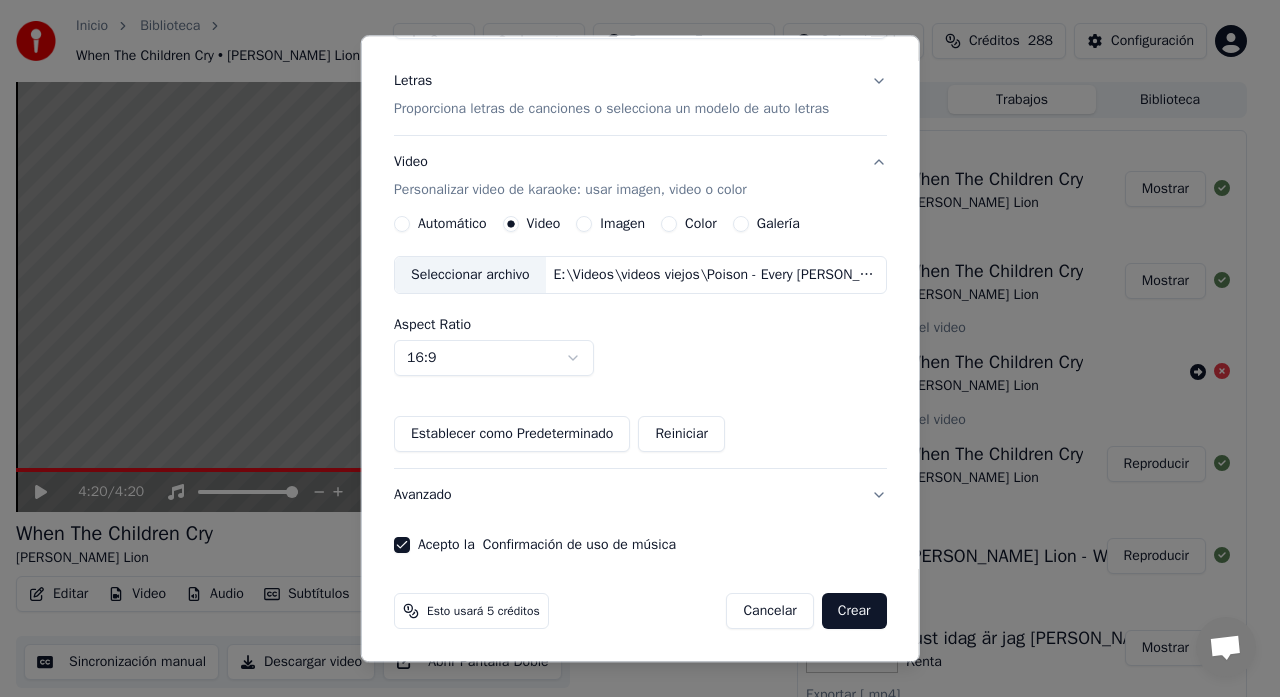 click on "Crear" at bounding box center (854, 612) 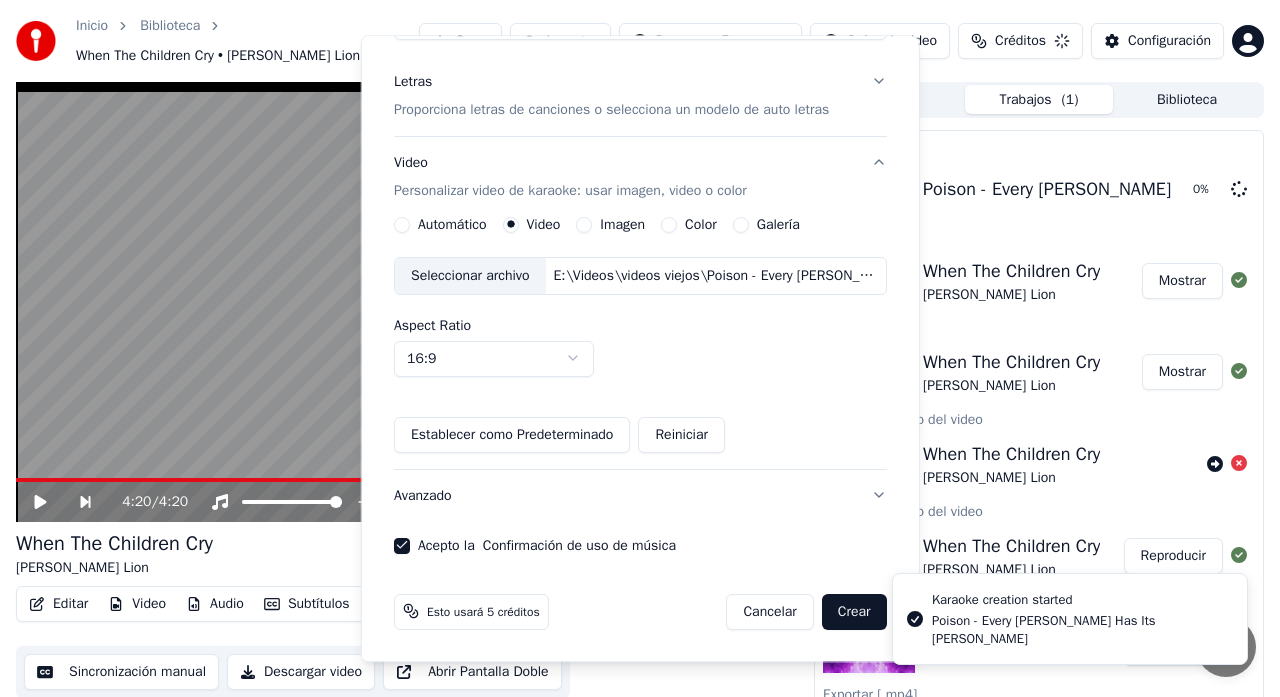 type 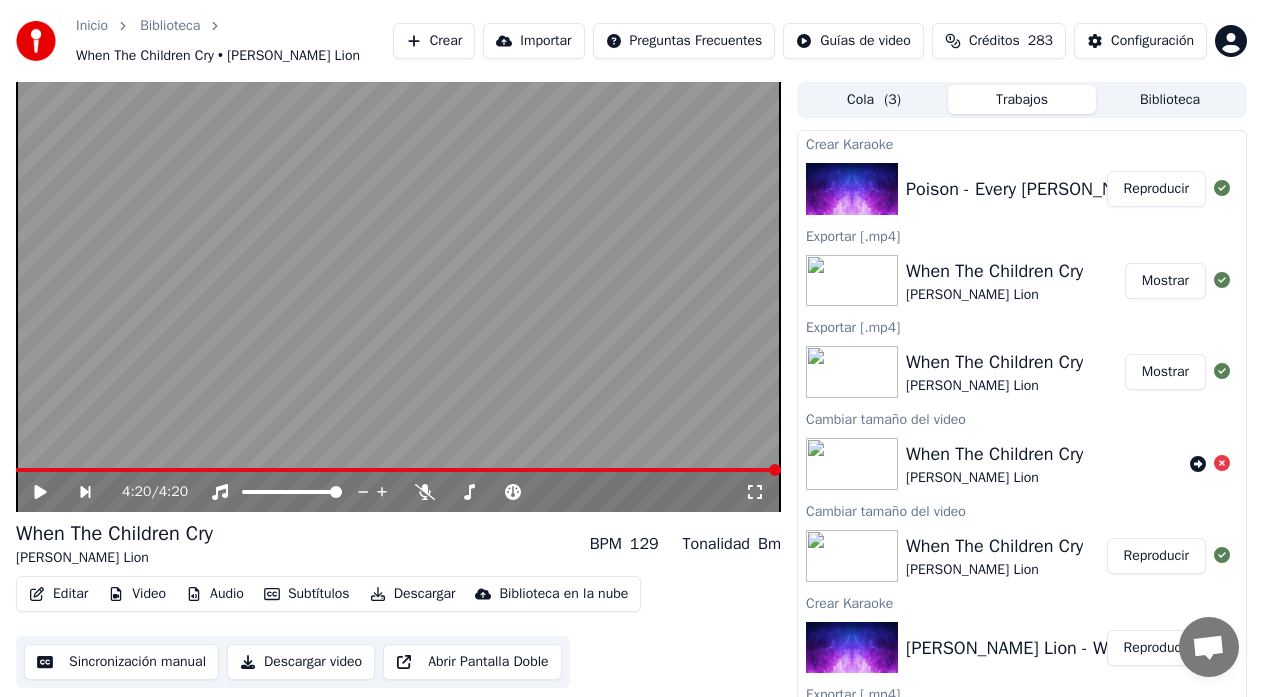 click on "Reproducir" at bounding box center (1156, 189) 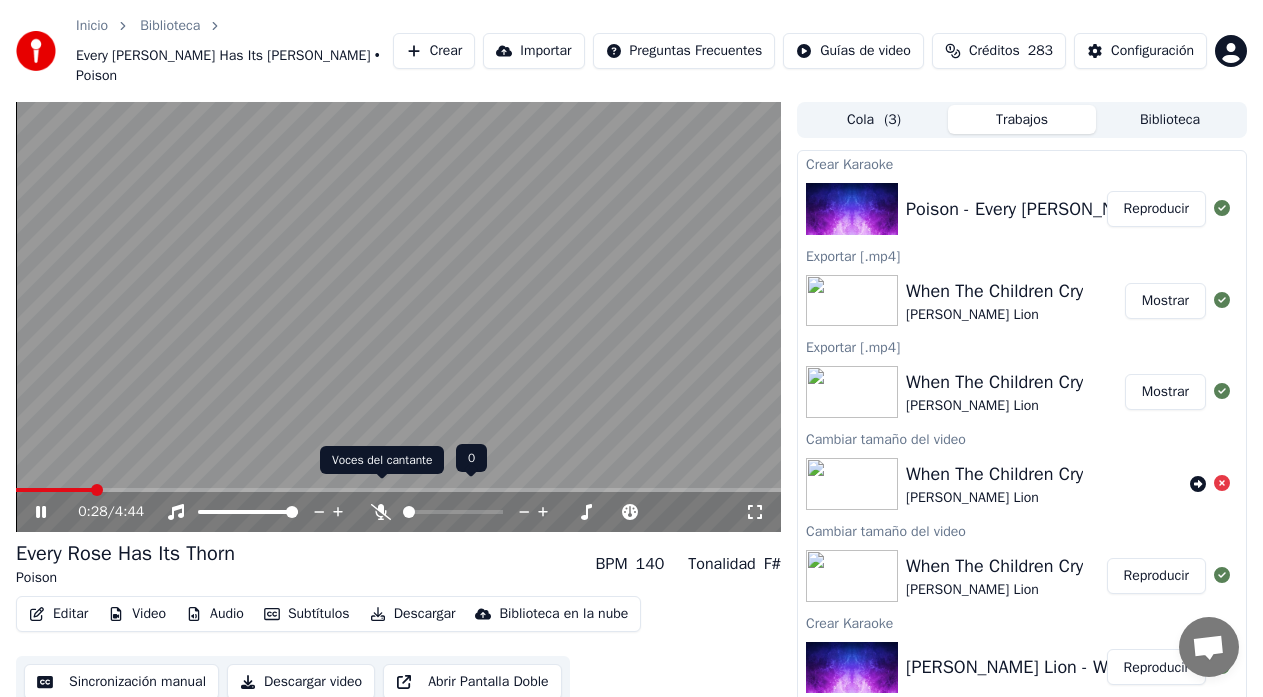 click 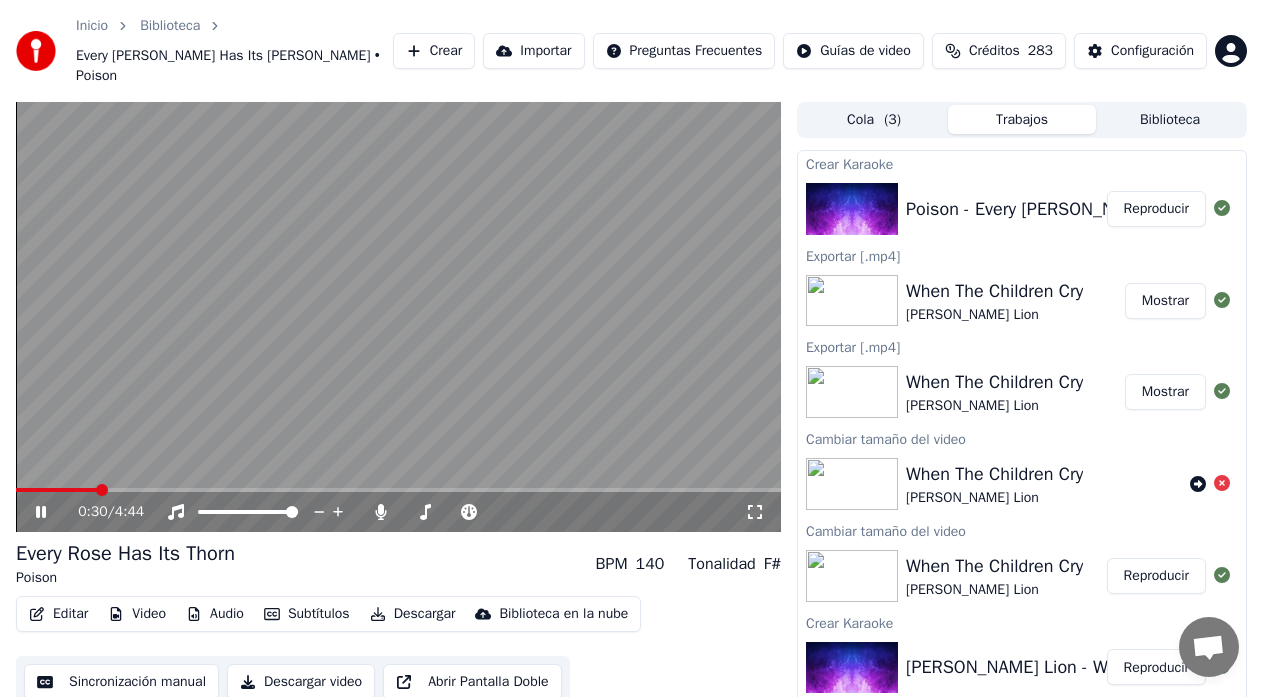 click 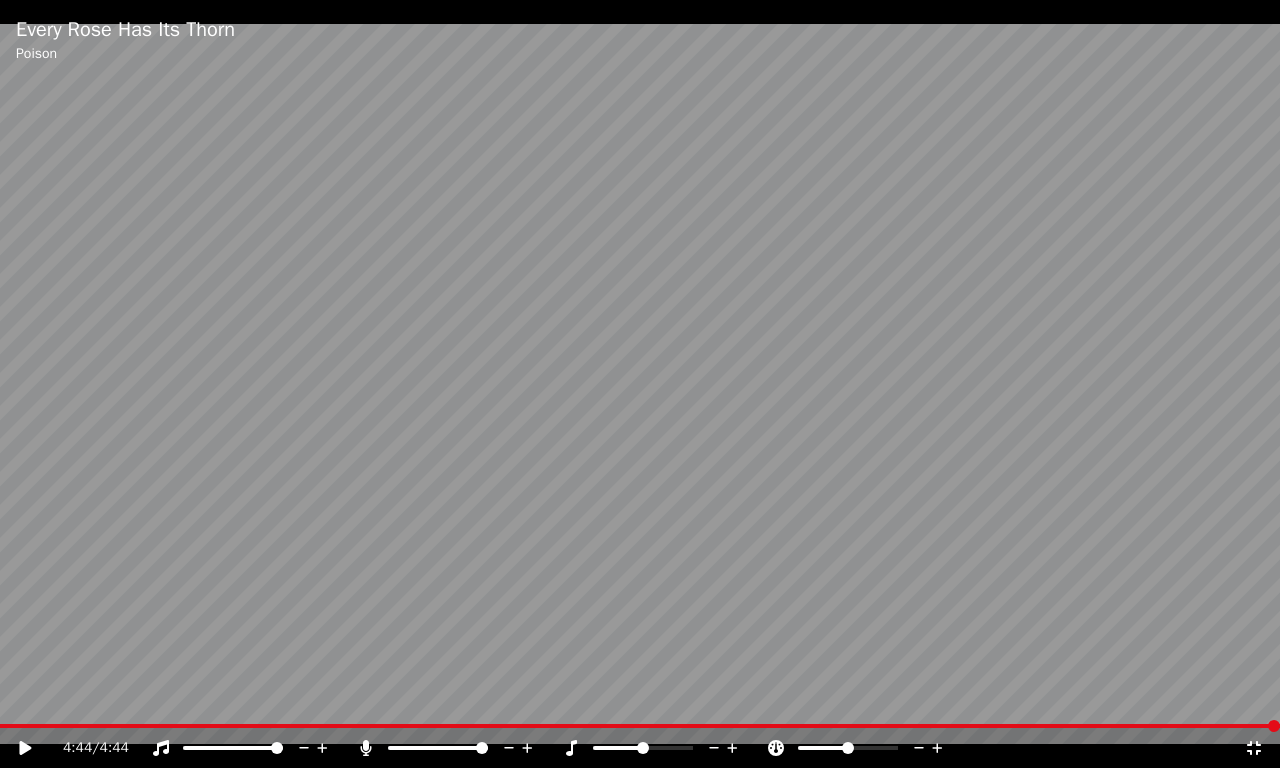 click 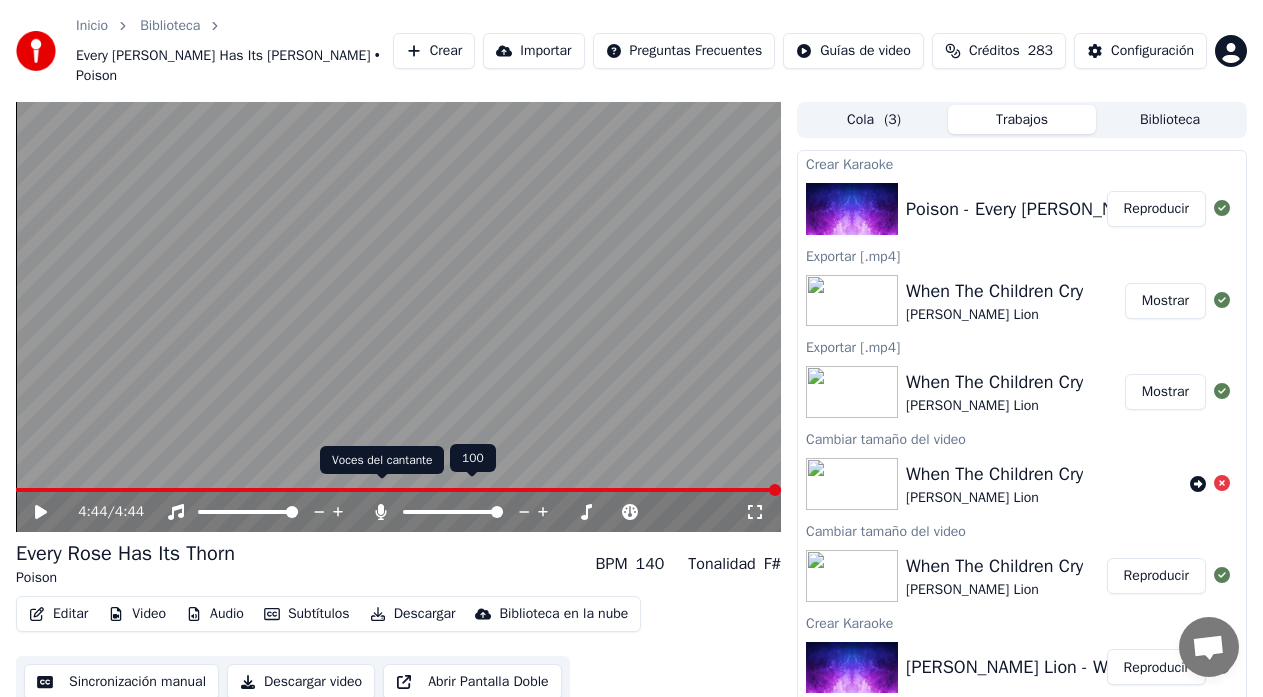 click 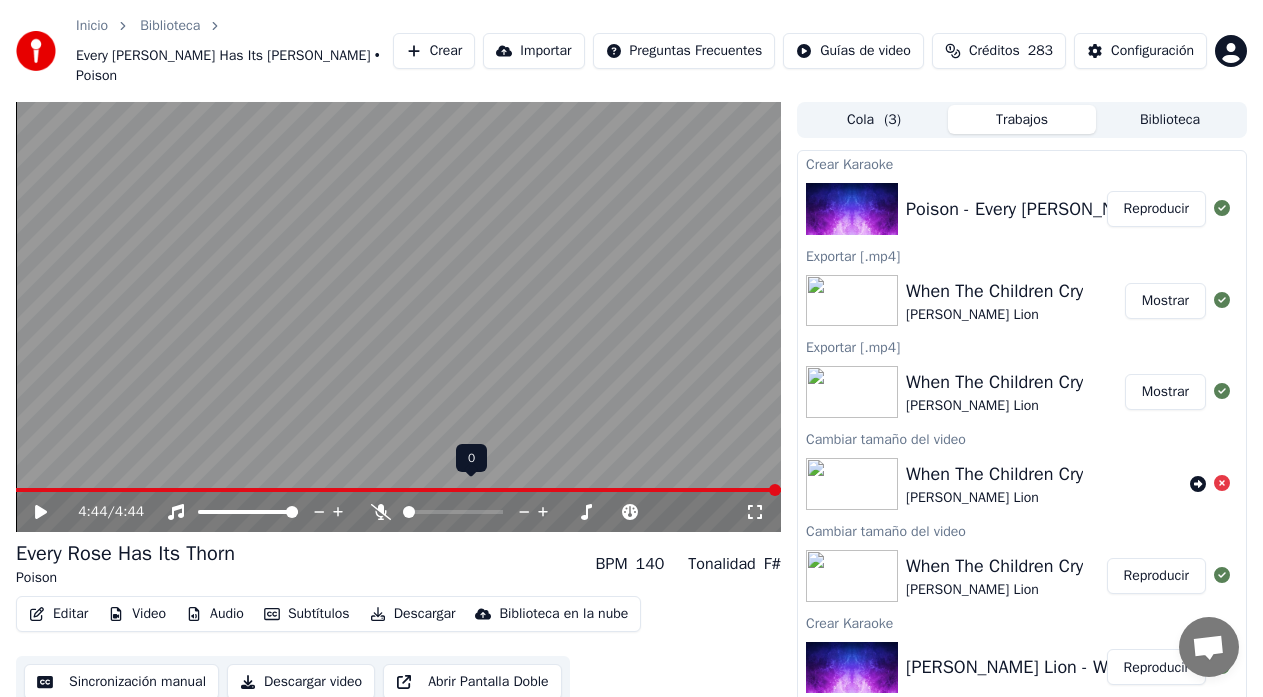 click 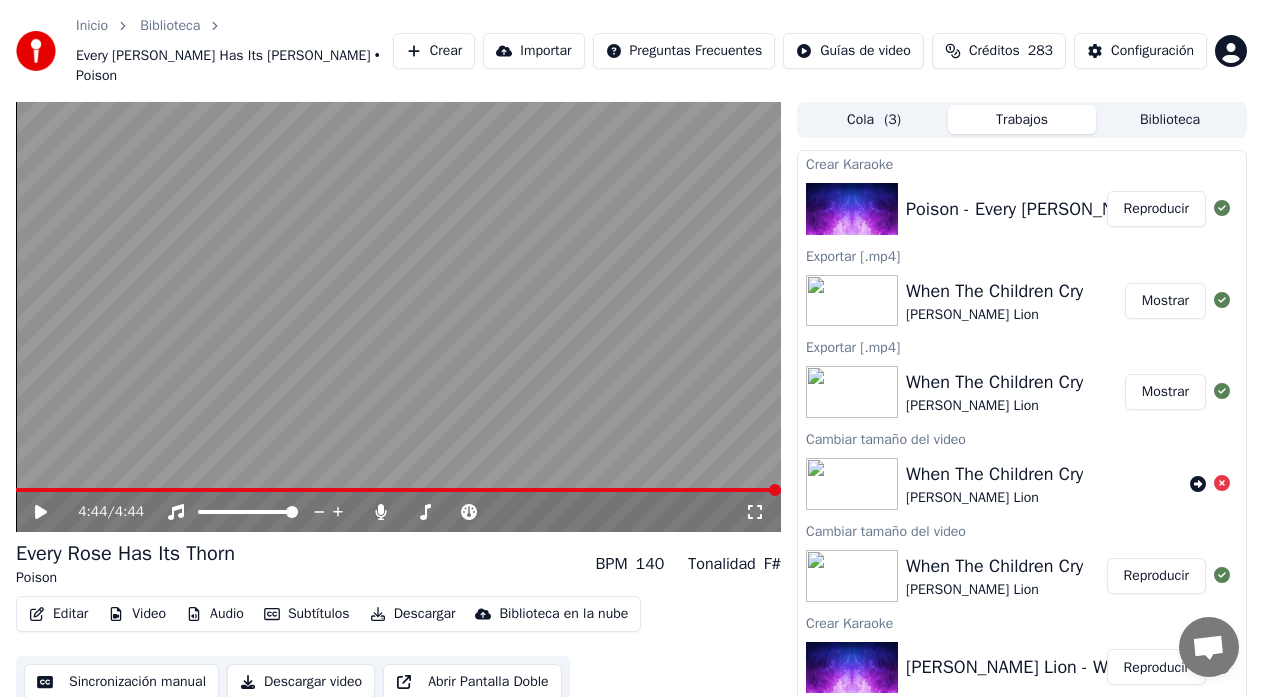 click 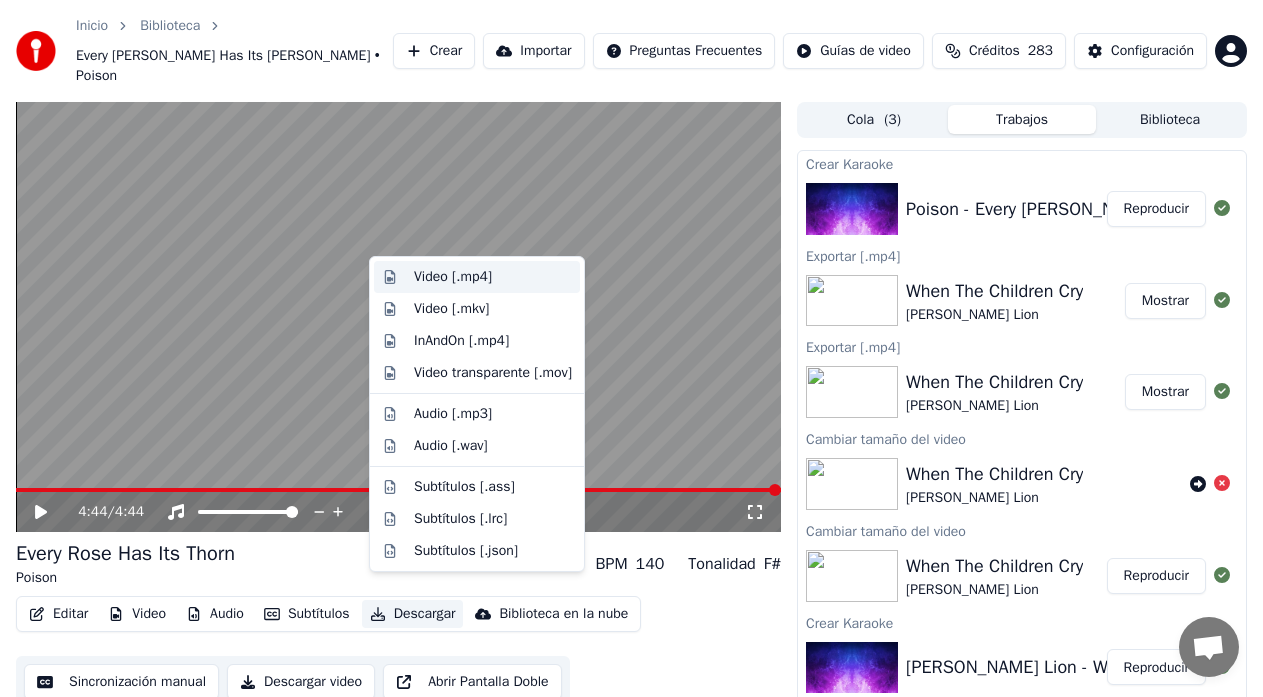 click on "Video [.mp4]" at bounding box center (453, 277) 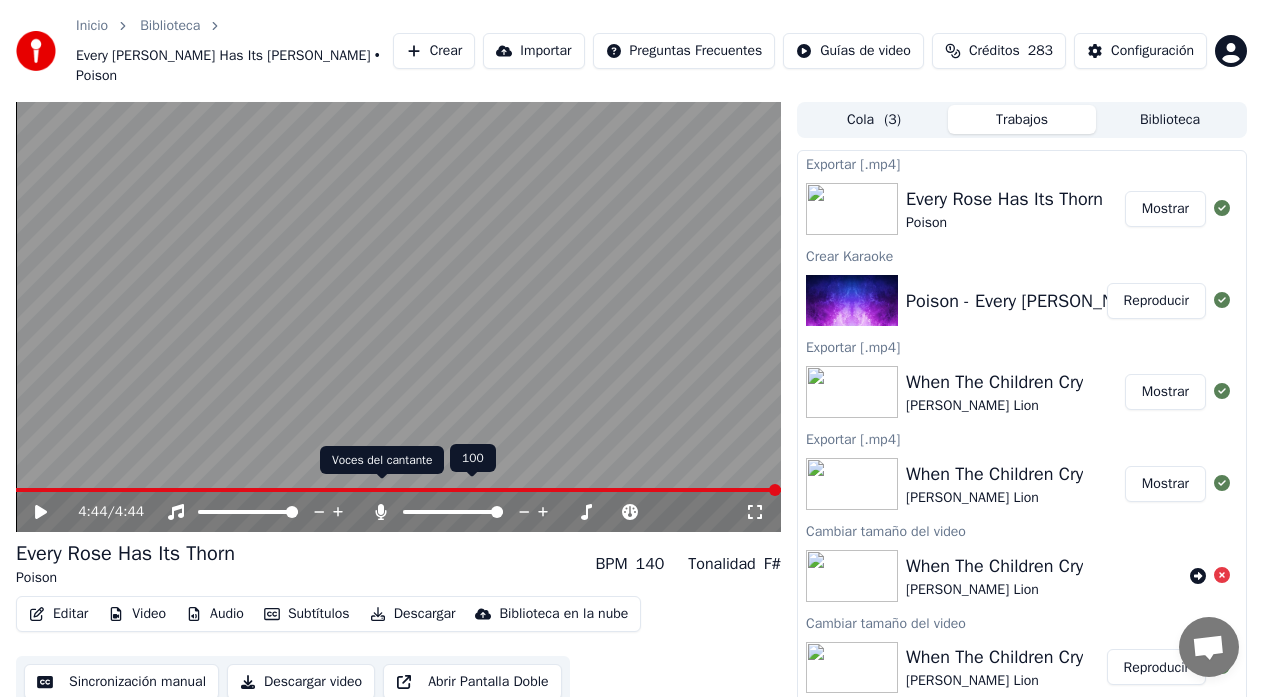 click 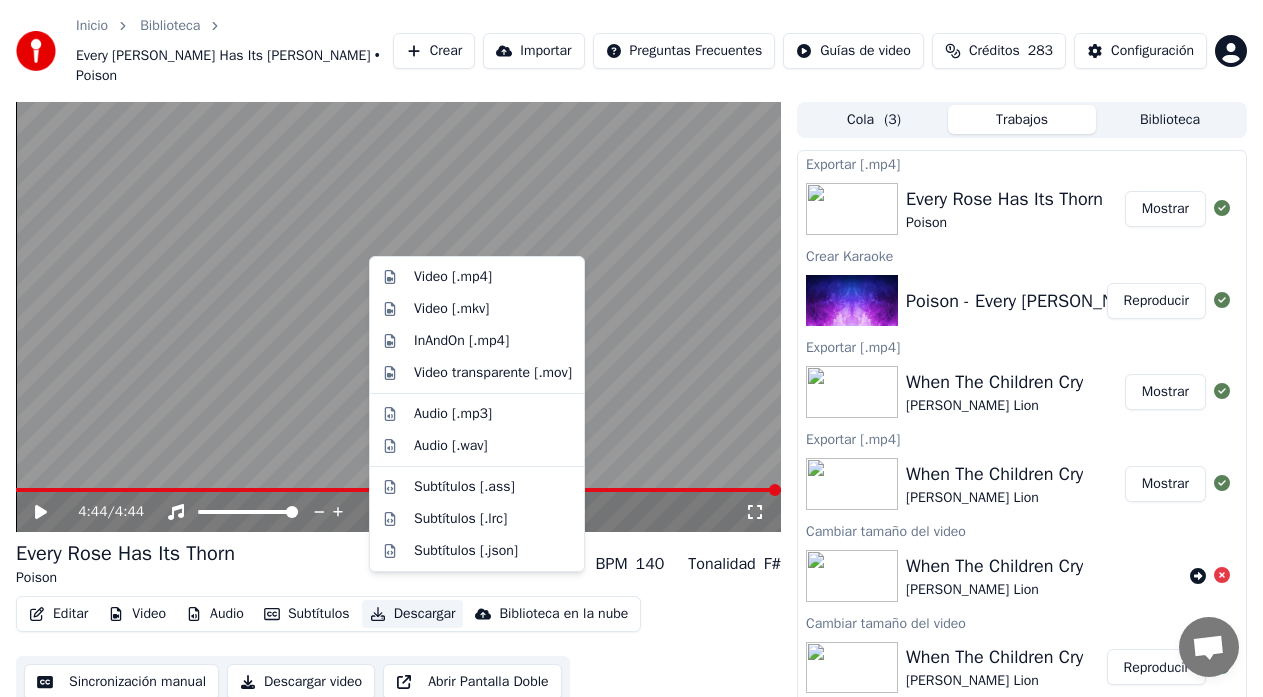 click on "Descargar" at bounding box center (413, 614) 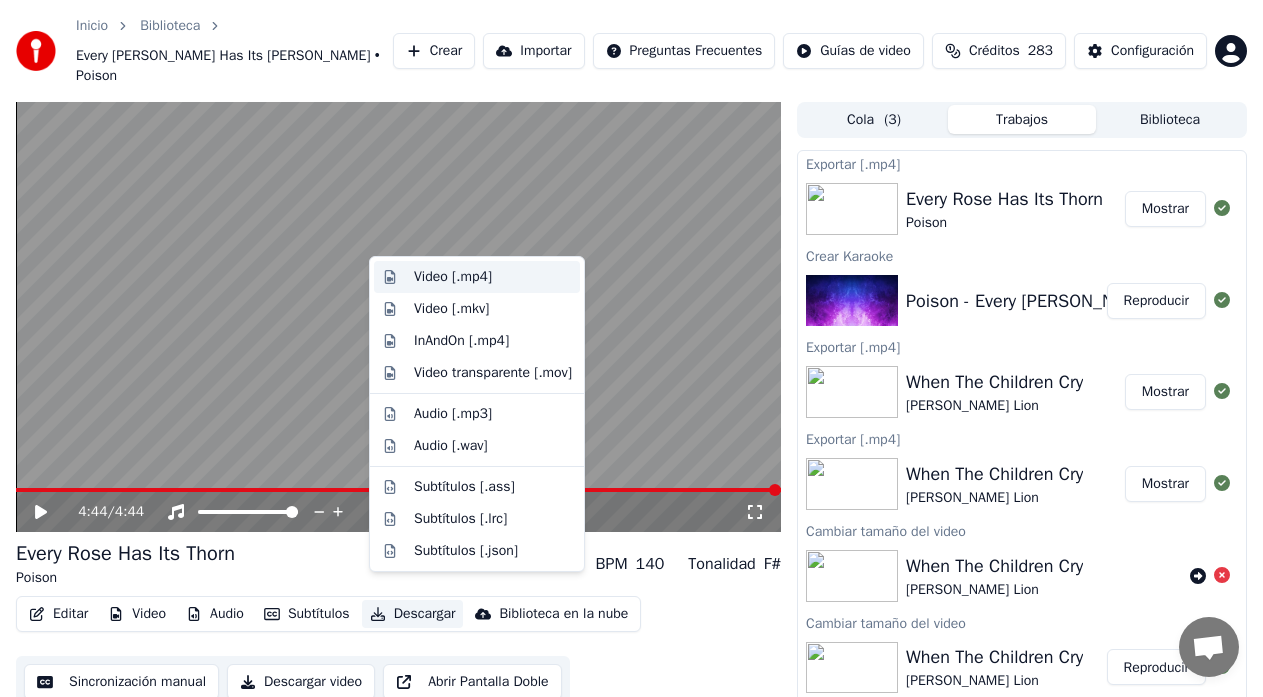 click on "Video [.mp4]" at bounding box center (453, 277) 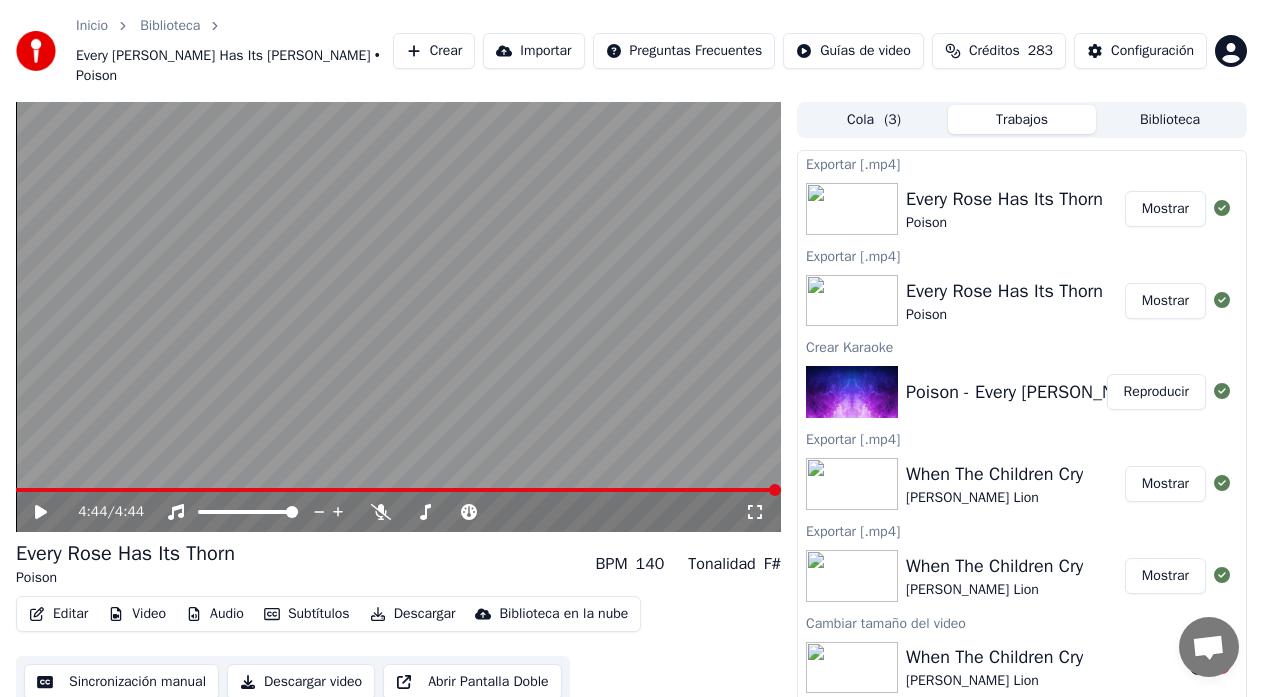 click on "Crear" at bounding box center [434, 51] 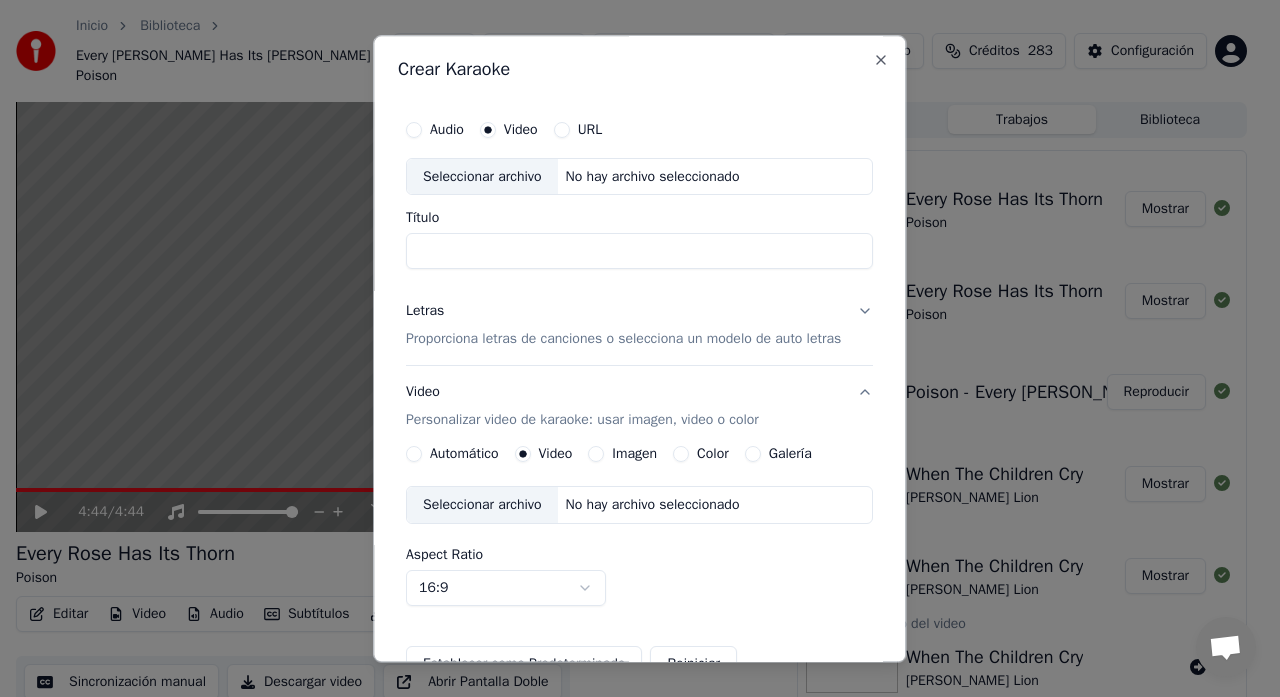 click on "Seleccionar archivo" at bounding box center (482, 177) 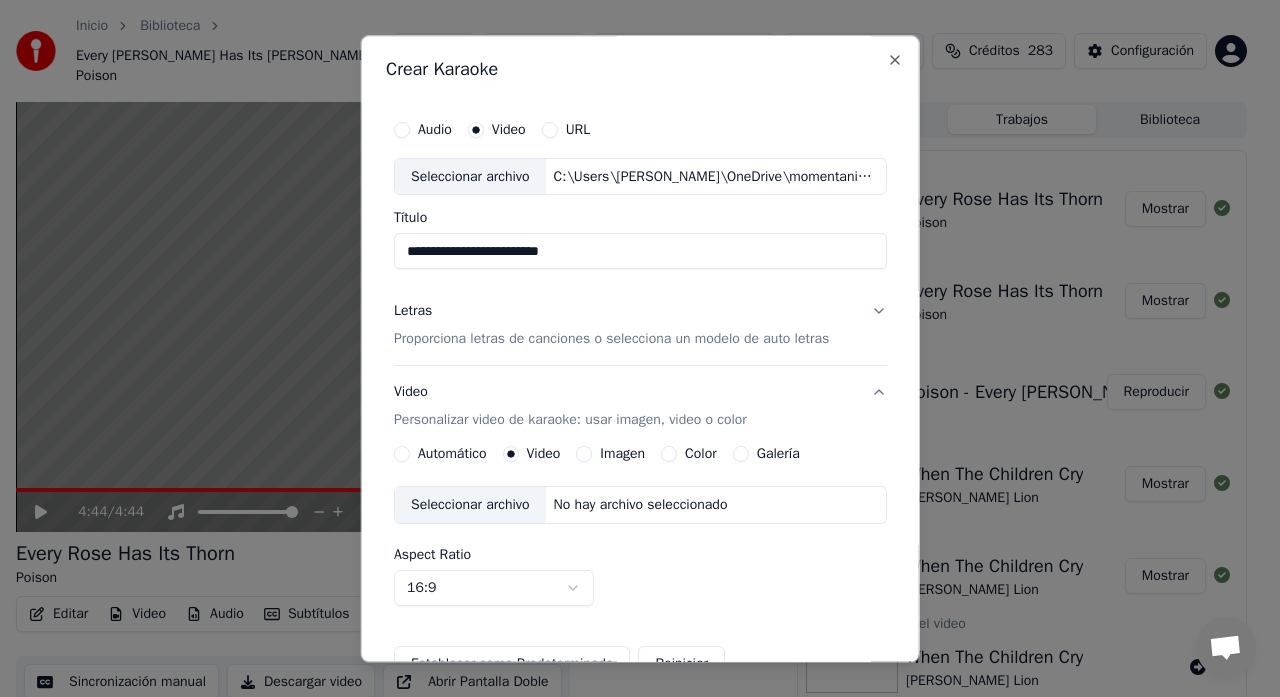 click on "Proporciona letras de canciones o selecciona un modelo de auto letras" at bounding box center [611, 340] 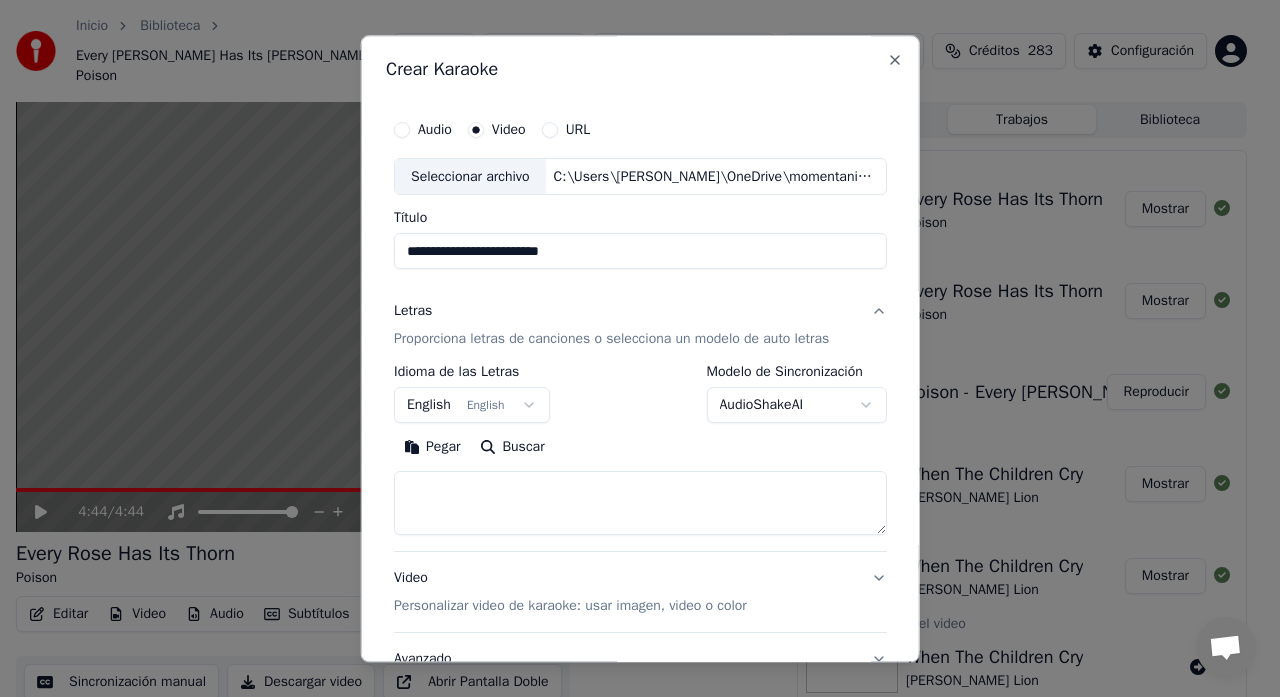click at bounding box center (640, 504) 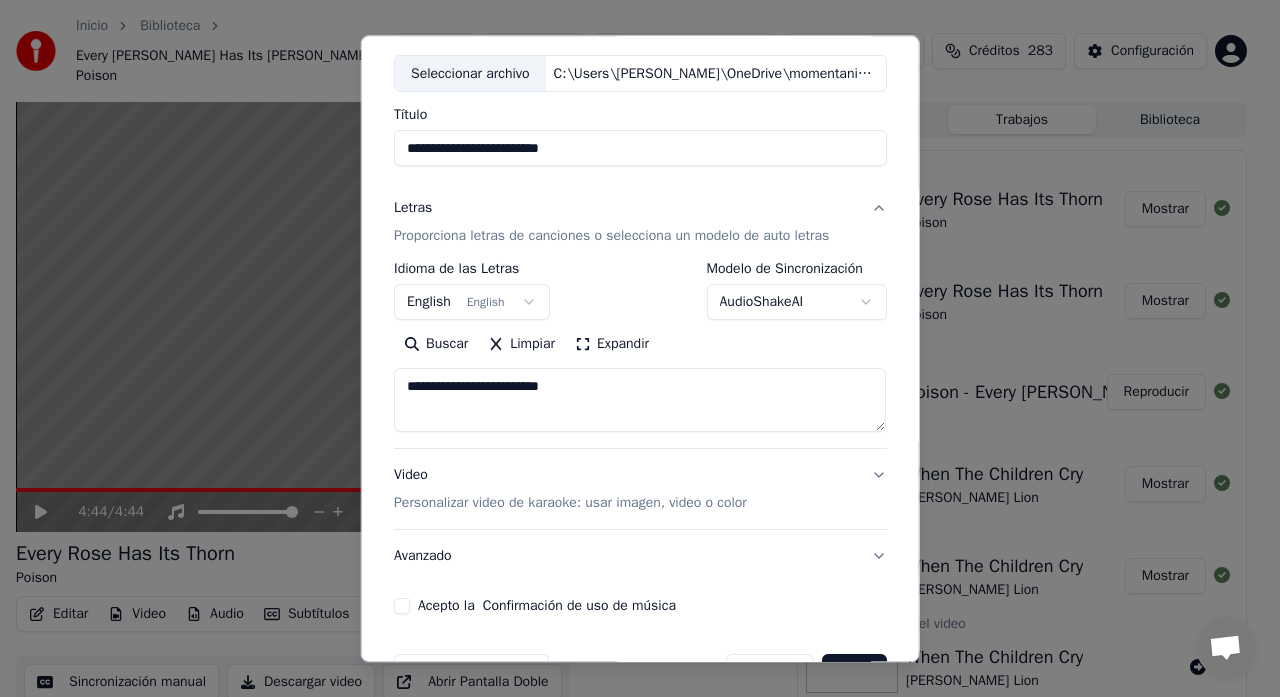 scroll, scrollTop: 0, scrollLeft: 0, axis: both 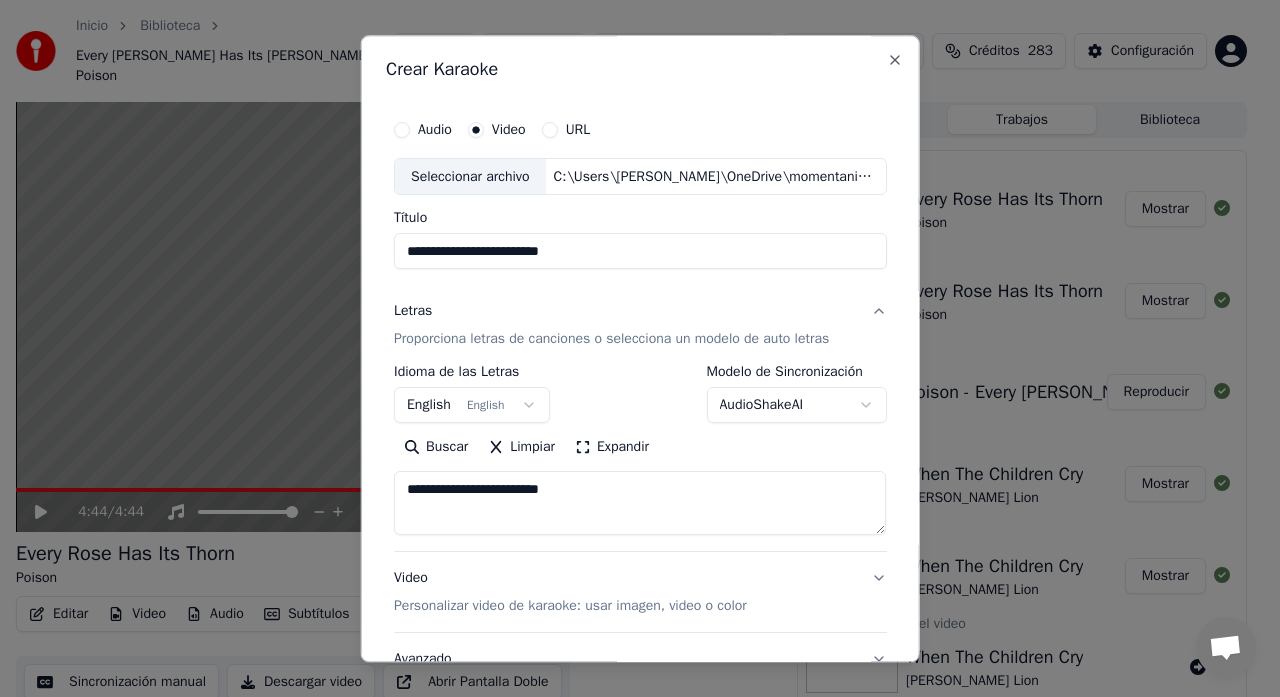 drag, startPoint x: 616, startPoint y: 489, endPoint x: 268, endPoint y: 508, distance: 348.51828 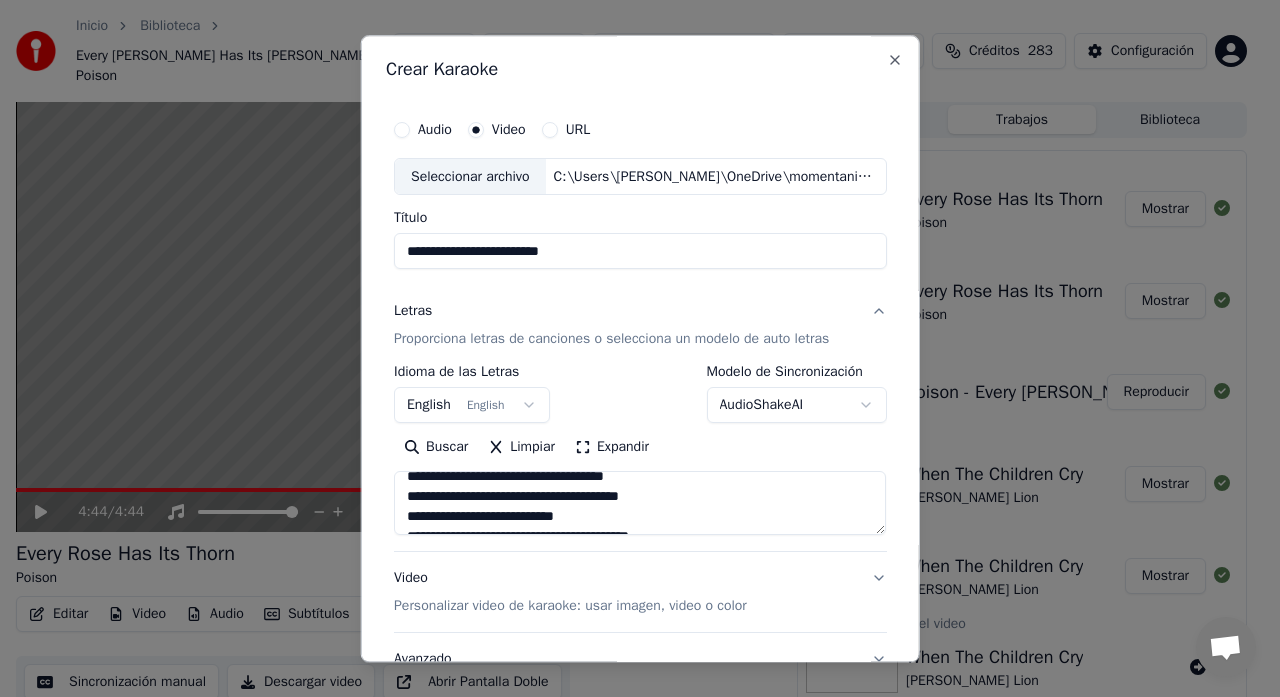 scroll, scrollTop: 0, scrollLeft: 0, axis: both 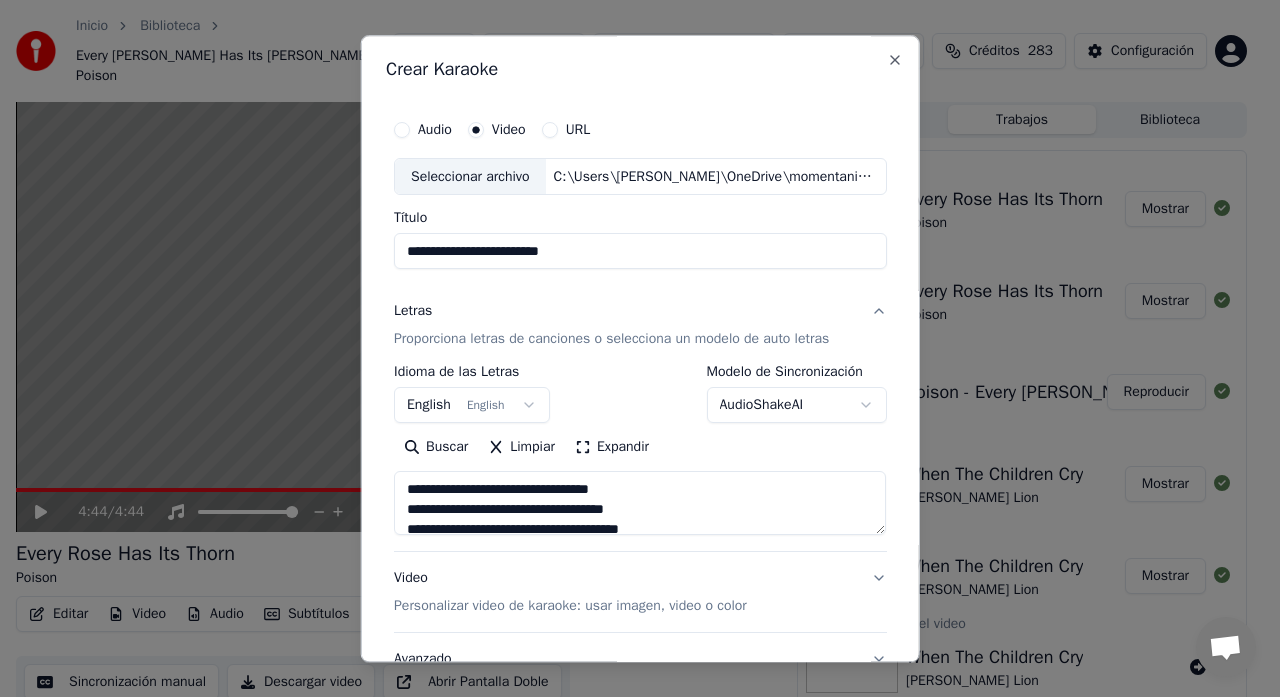 type on "**********" 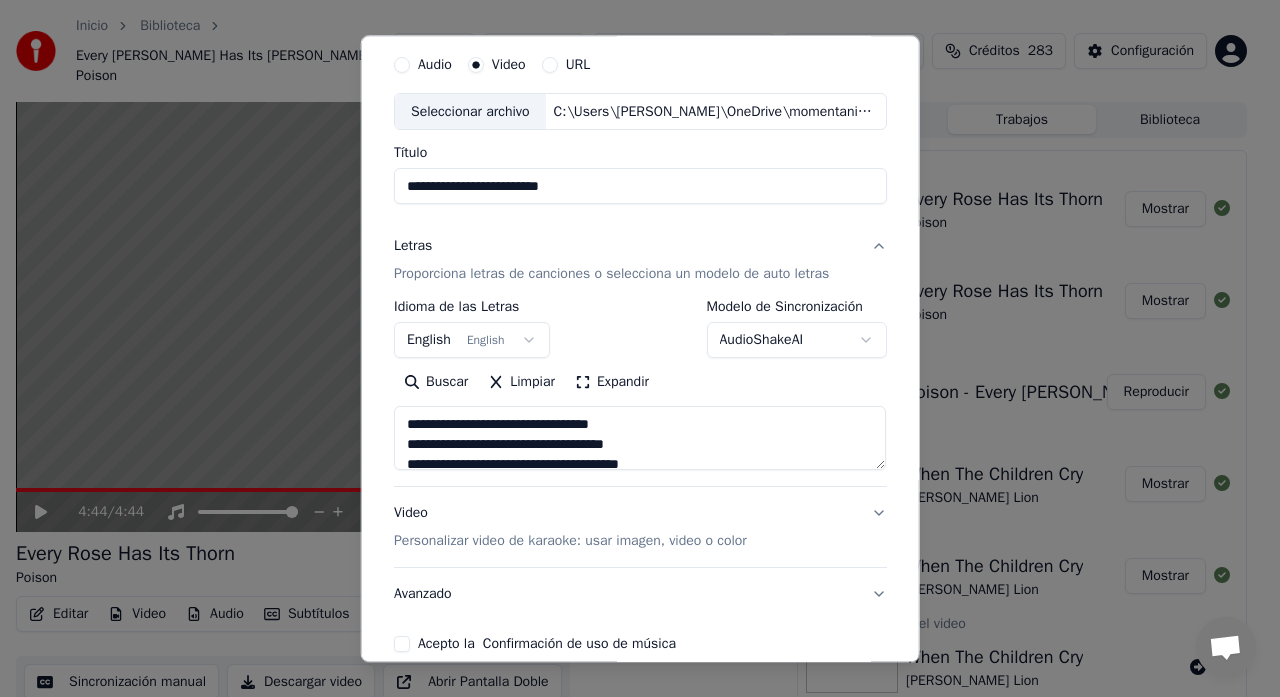 scroll, scrollTop: 164, scrollLeft: 0, axis: vertical 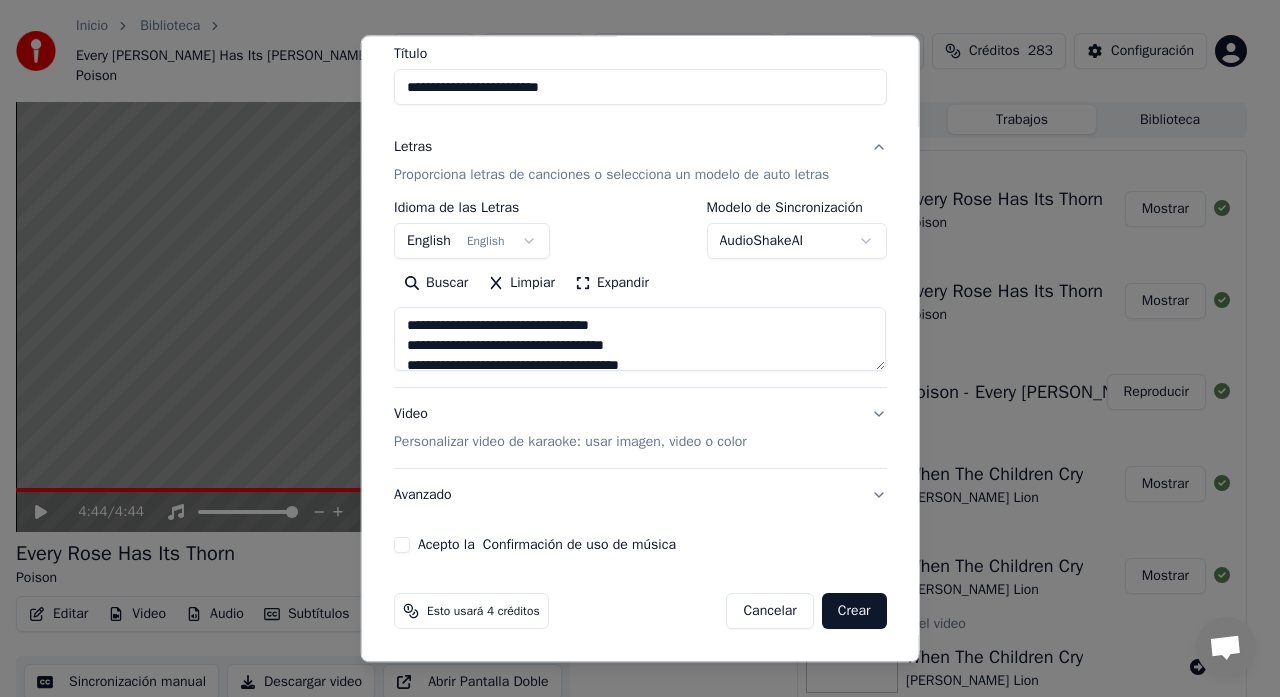 click on "Acepto la   Confirmación de uso de música" at bounding box center (402, 546) 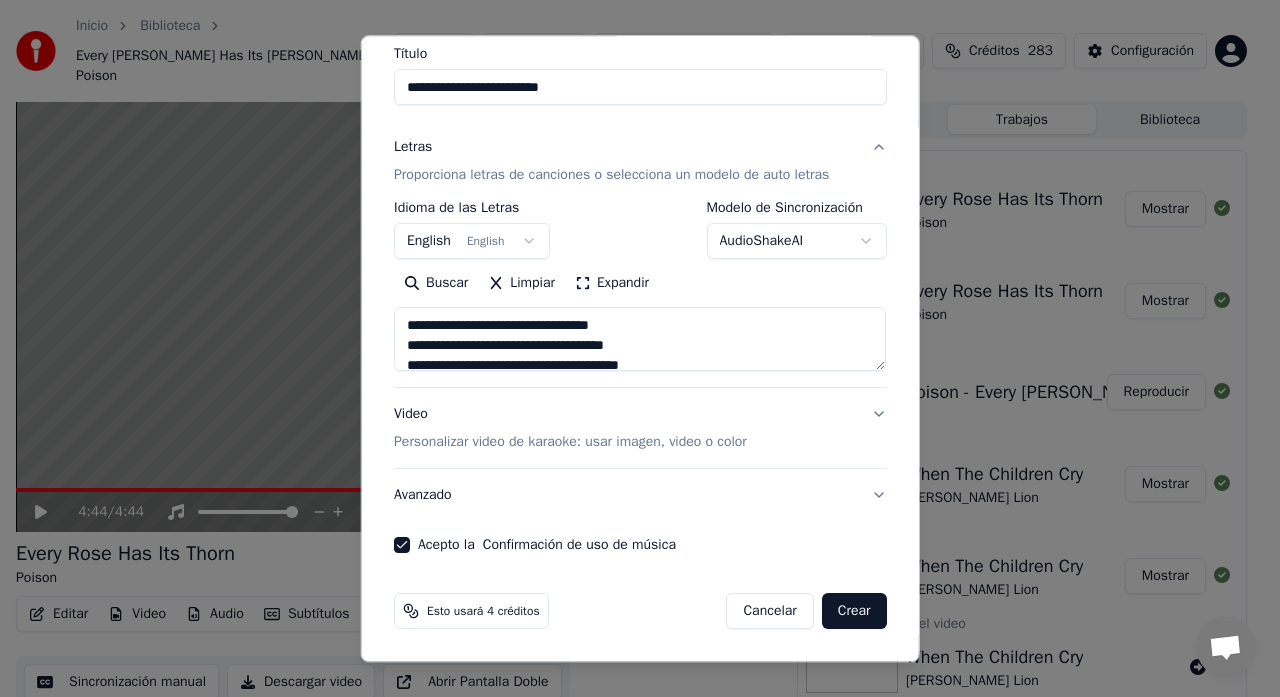 click on "Video Personalizar video de karaoke: usar imagen, video o color" at bounding box center (570, 429) 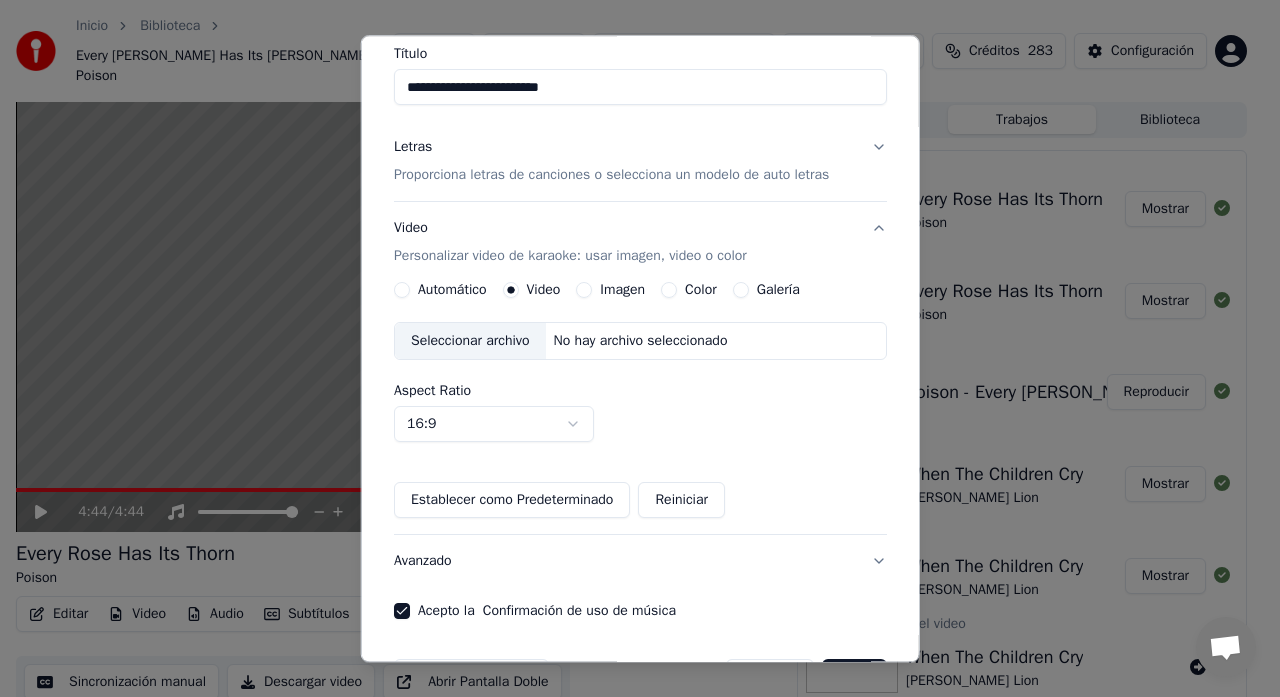 click on "Galería" at bounding box center (765, 291) 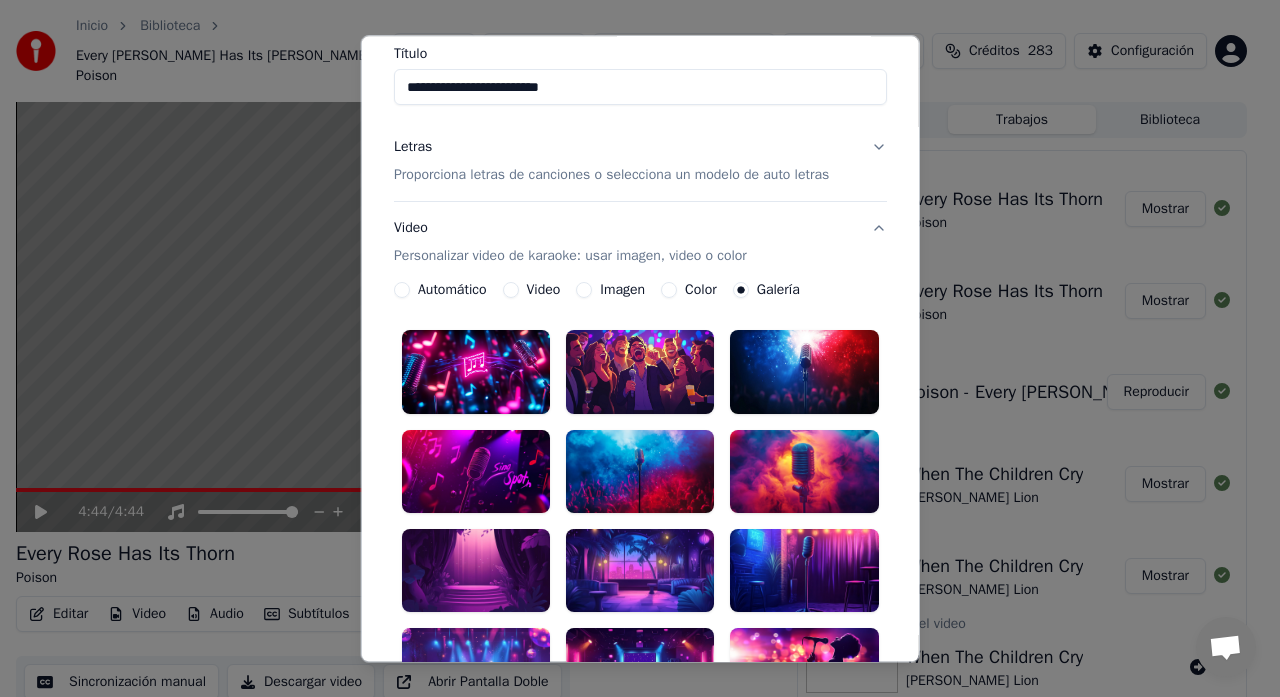 click at bounding box center (476, 570) 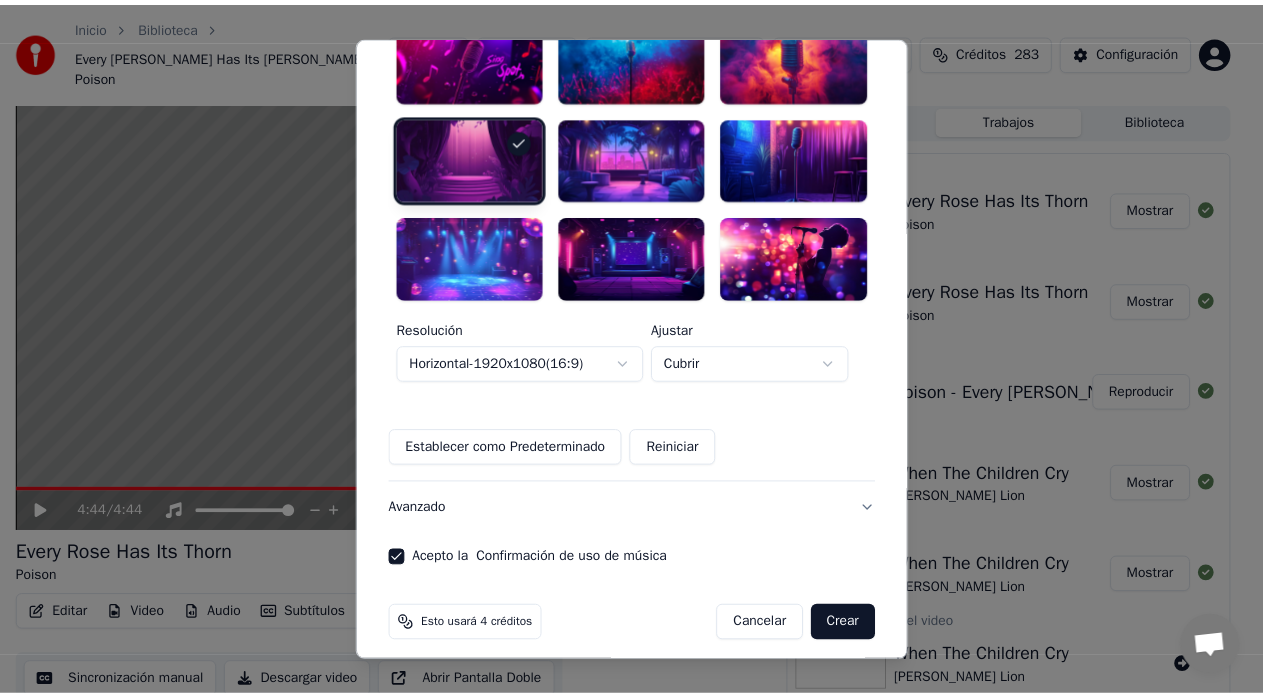 scroll, scrollTop: 590, scrollLeft: 0, axis: vertical 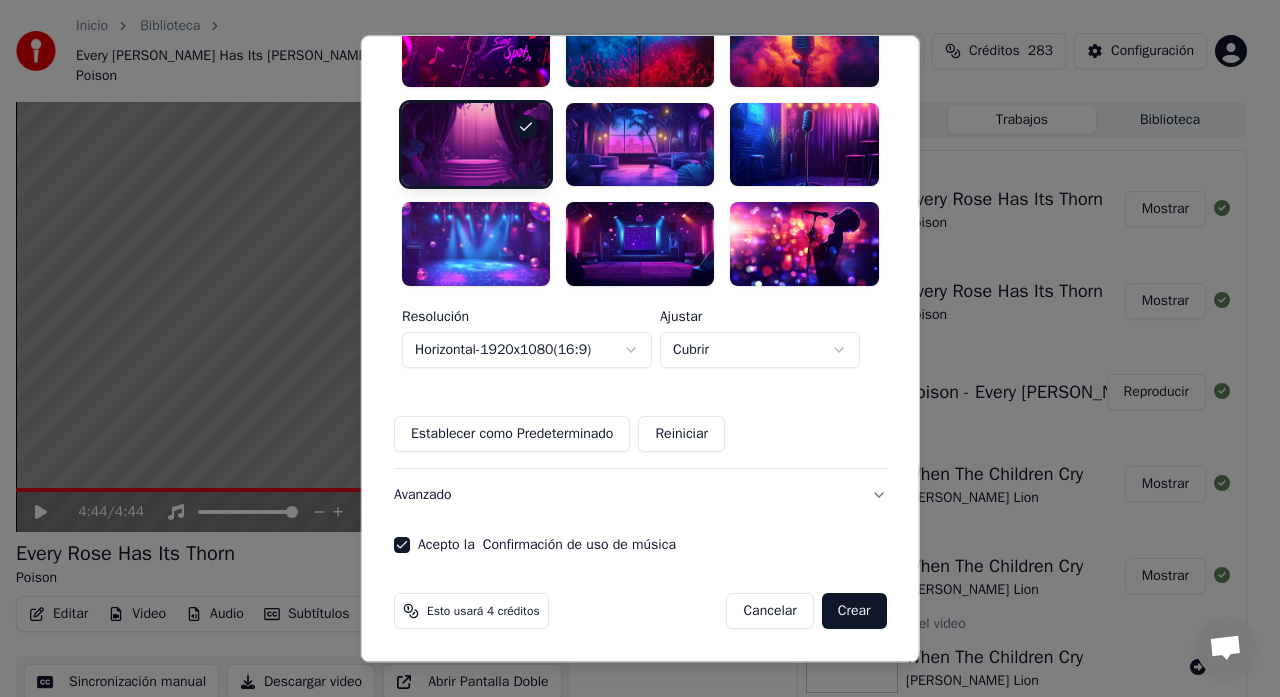 click on "Crear" at bounding box center [854, 611] 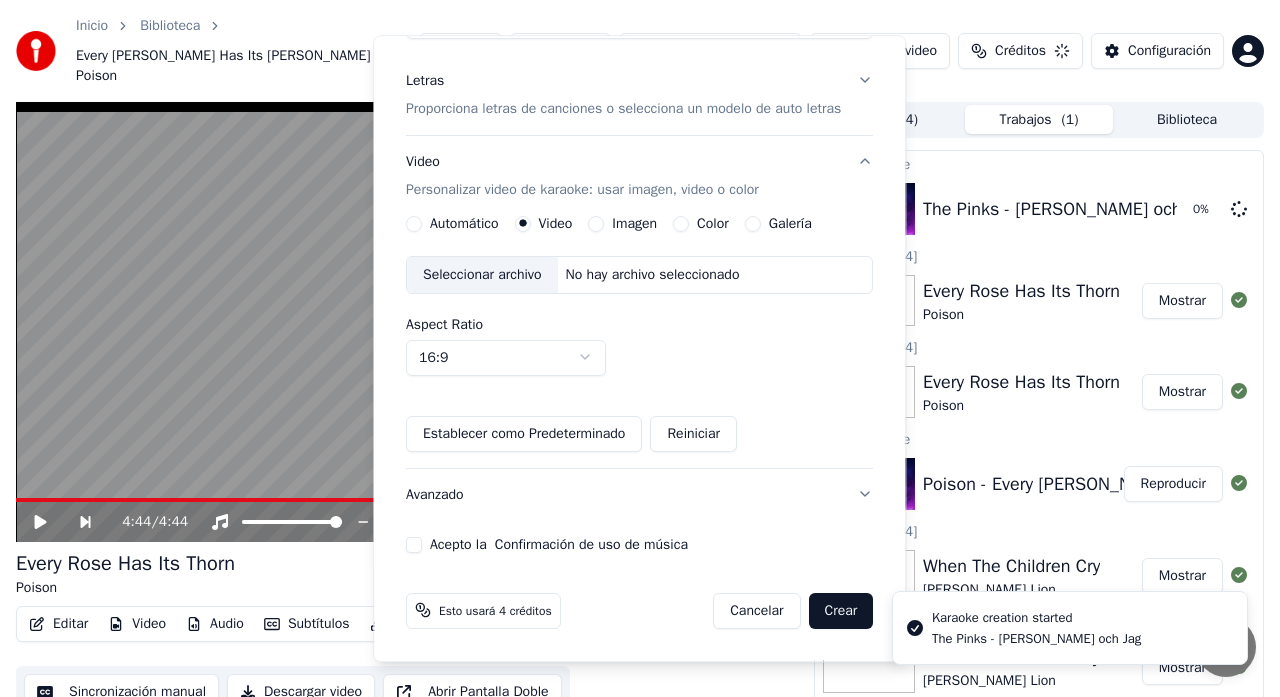 type 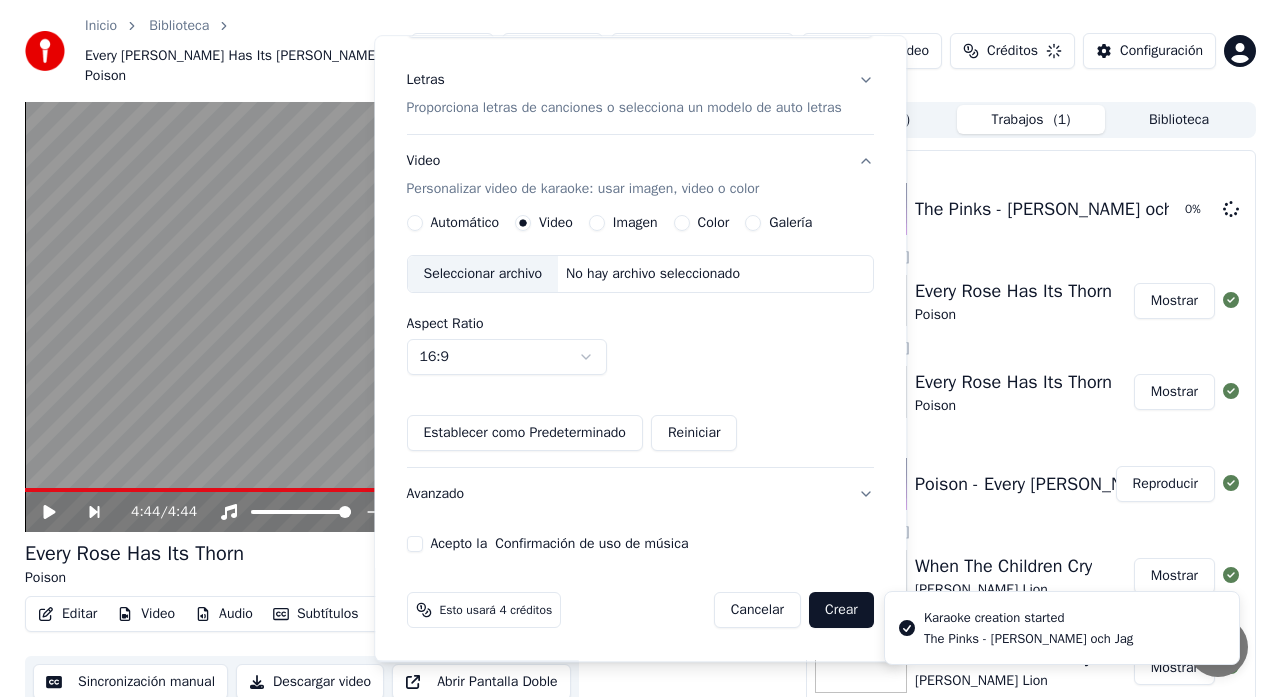 scroll, scrollTop: 231, scrollLeft: 0, axis: vertical 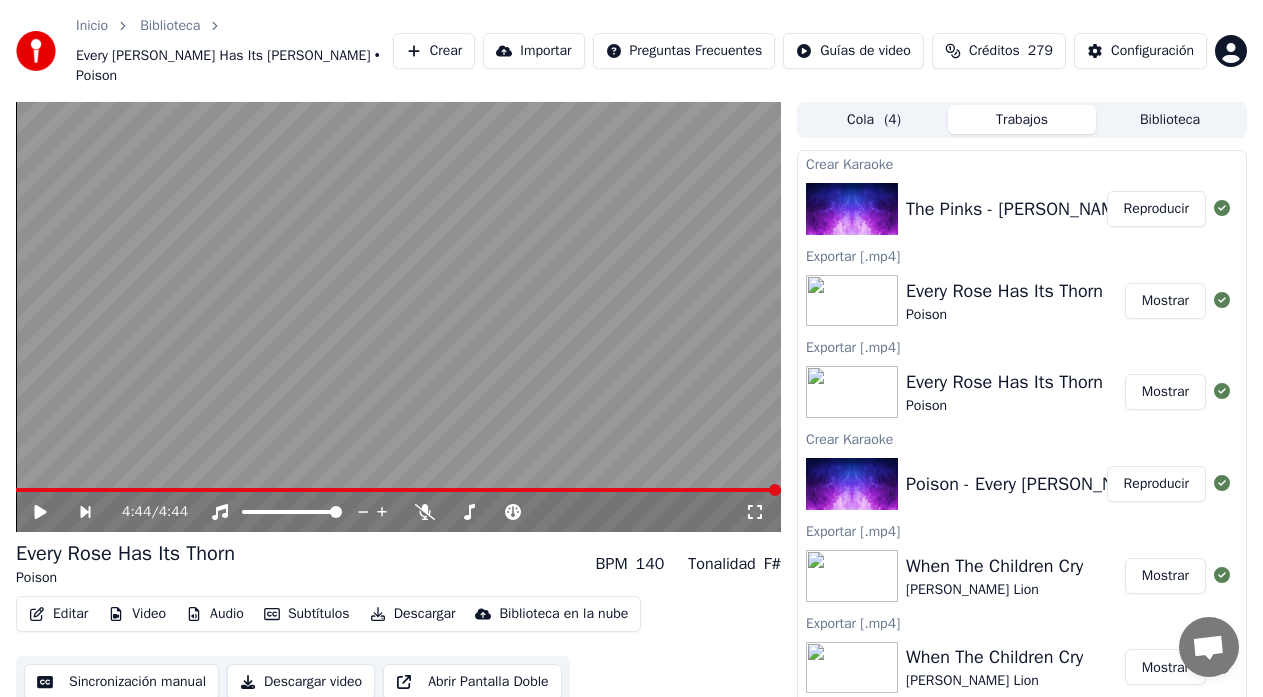click on "Crear" at bounding box center (434, 51) 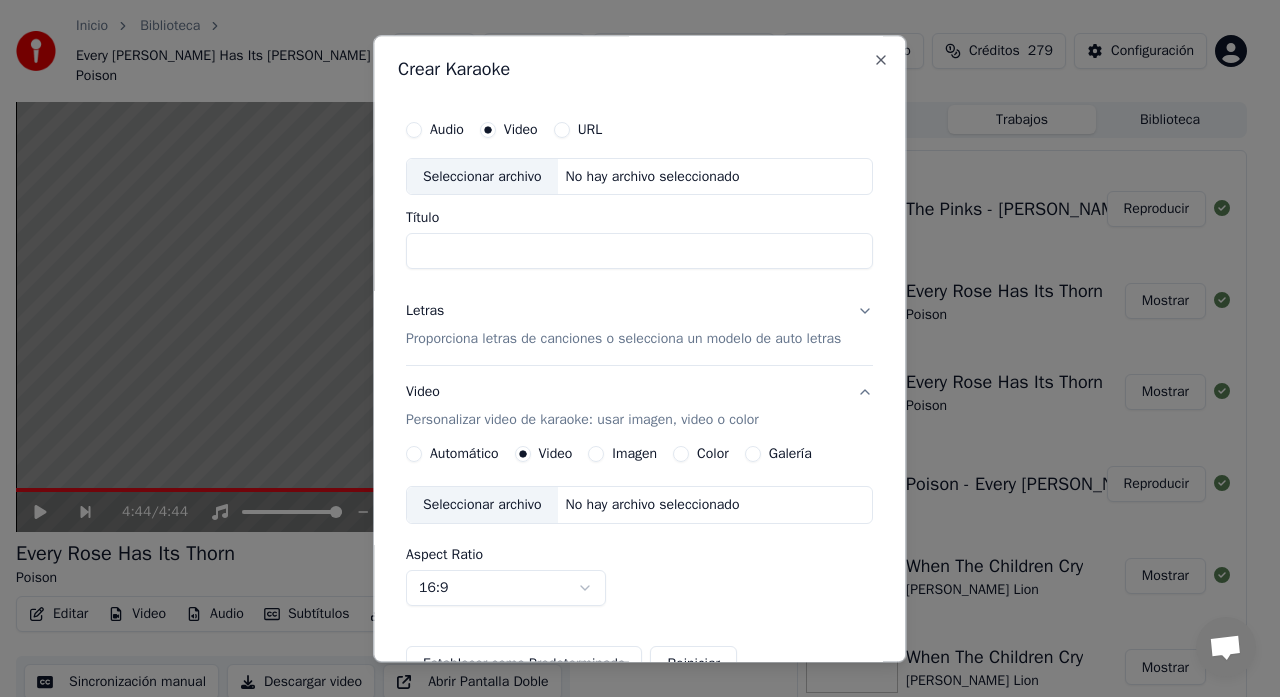 click on "Seleccionar archivo" at bounding box center [482, 177] 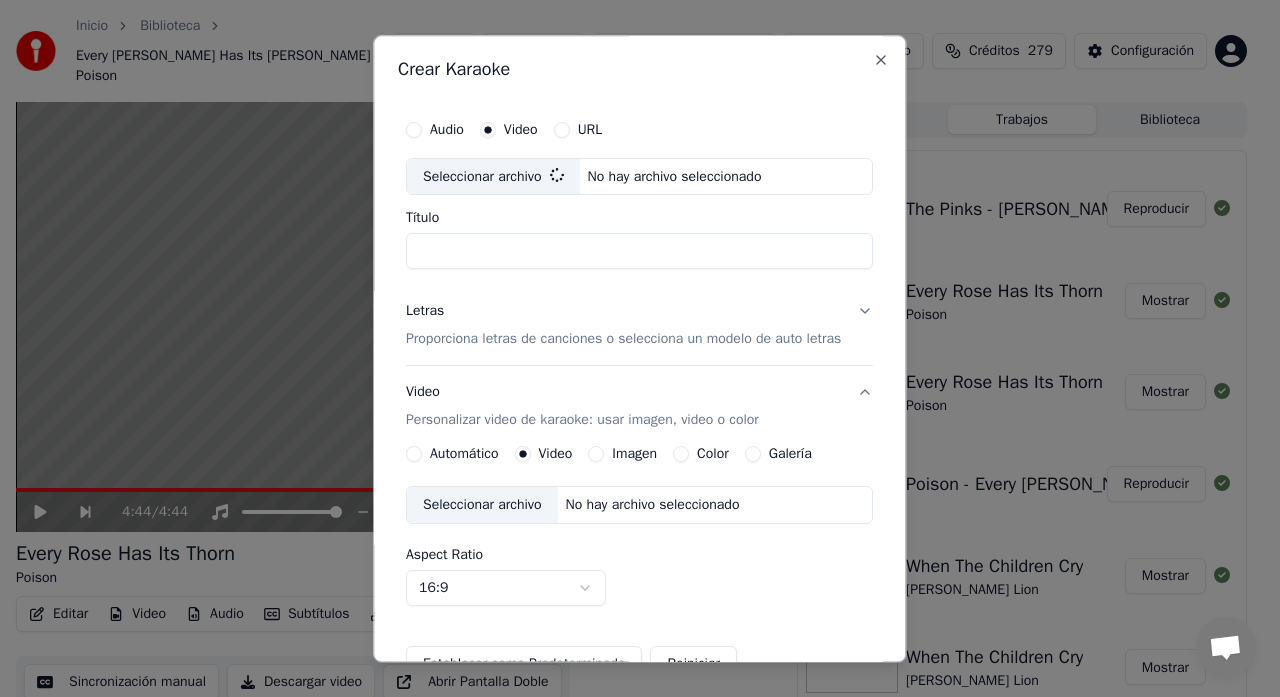 type on "**********" 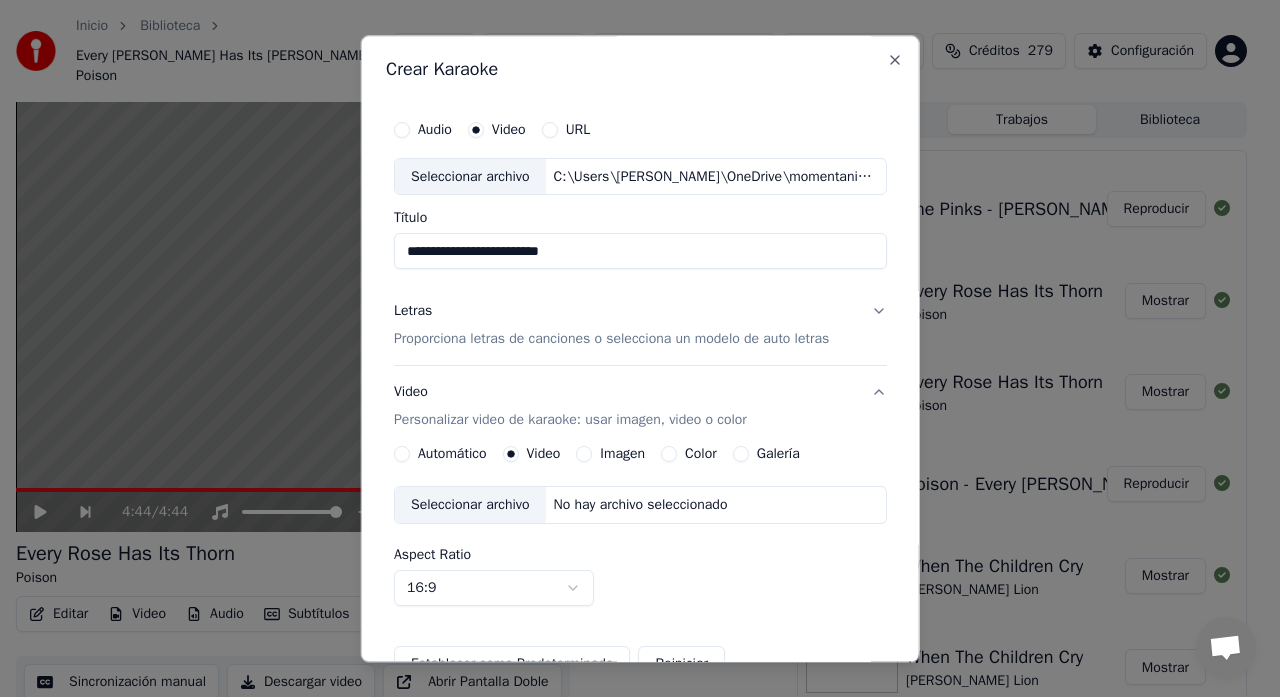 click on "Proporciona letras de canciones o selecciona un modelo de auto letras" at bounding box center (611, 340) 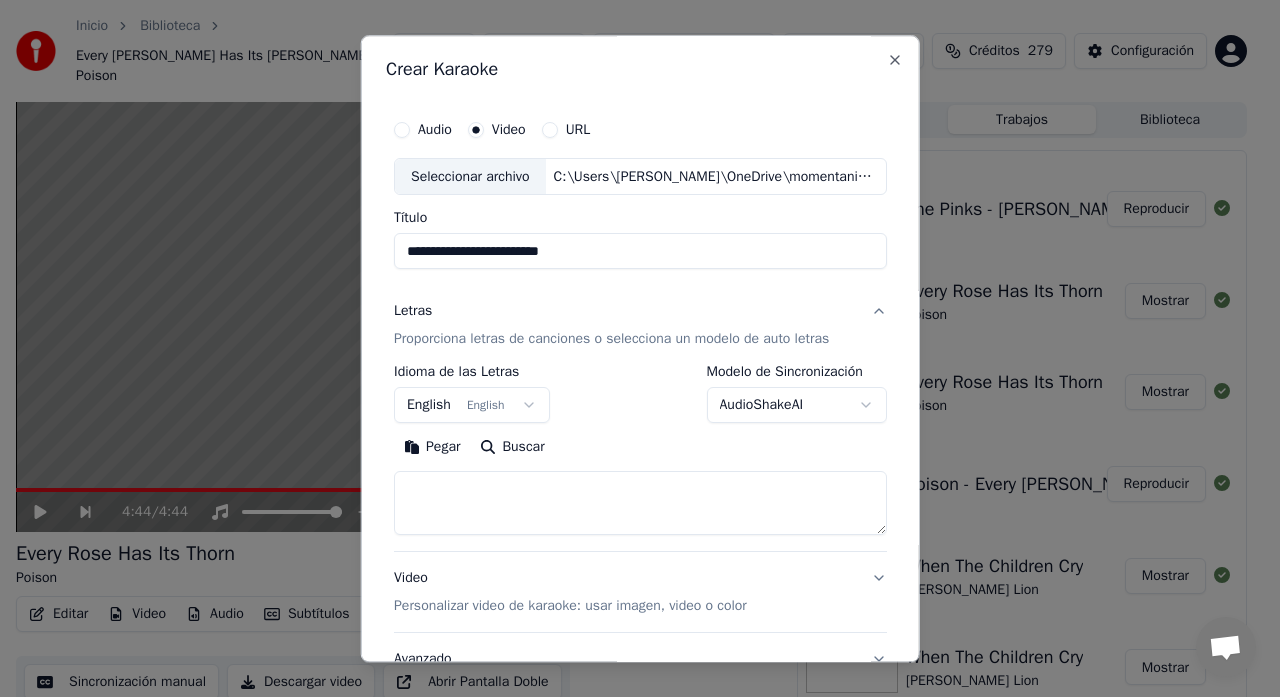 click at bounding box center [640, 504] 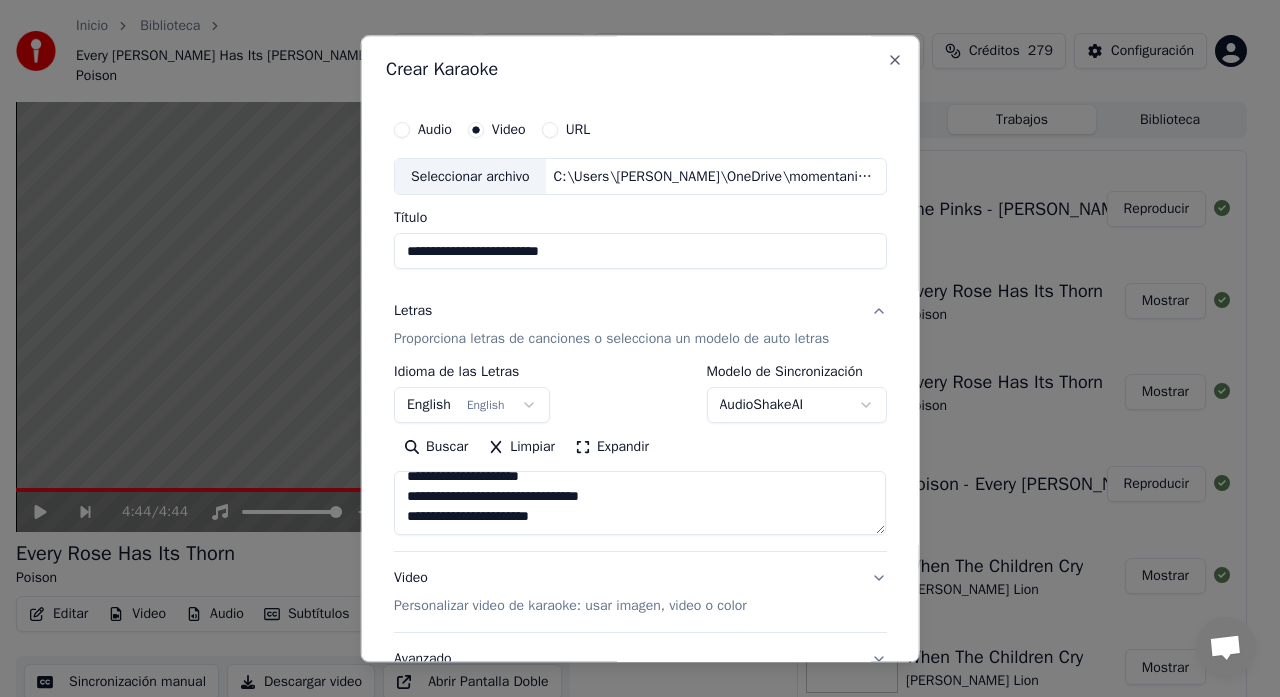 scroll, scrollTop: 1173, scrollLeft: 0, axis: vertical 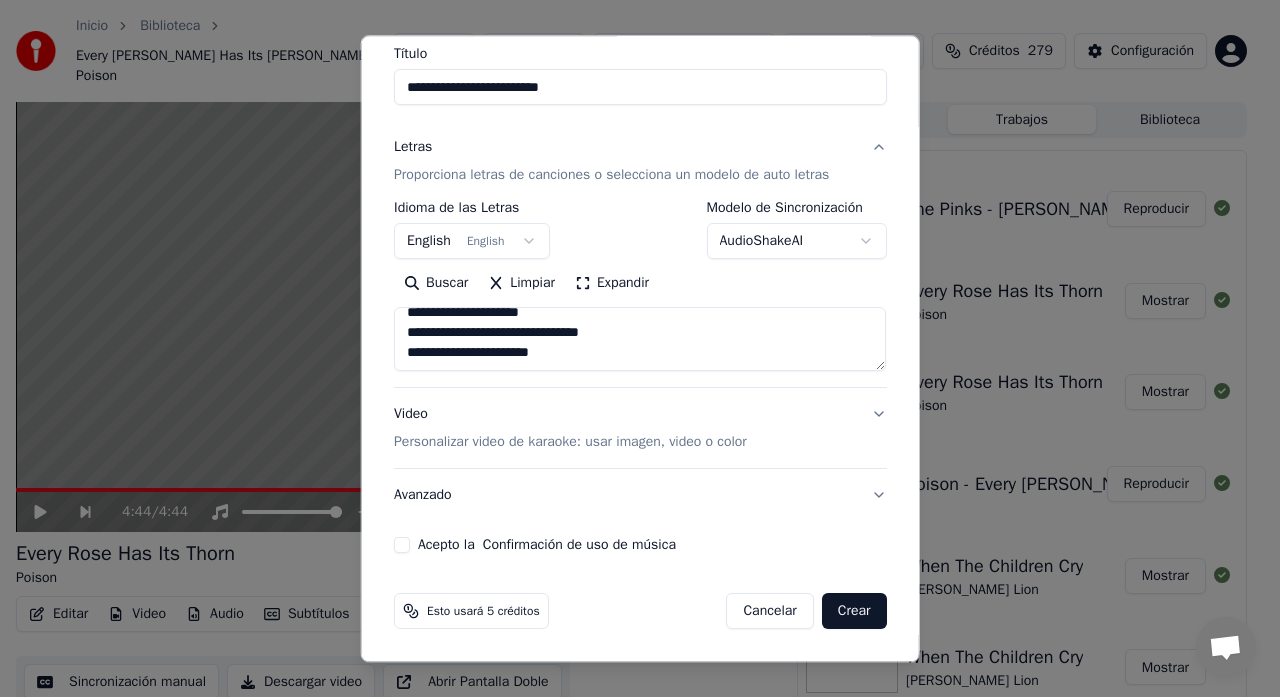 click on "Personalizar video de karaoke: usar imagen, video o color" at bounding box center [570, 443] 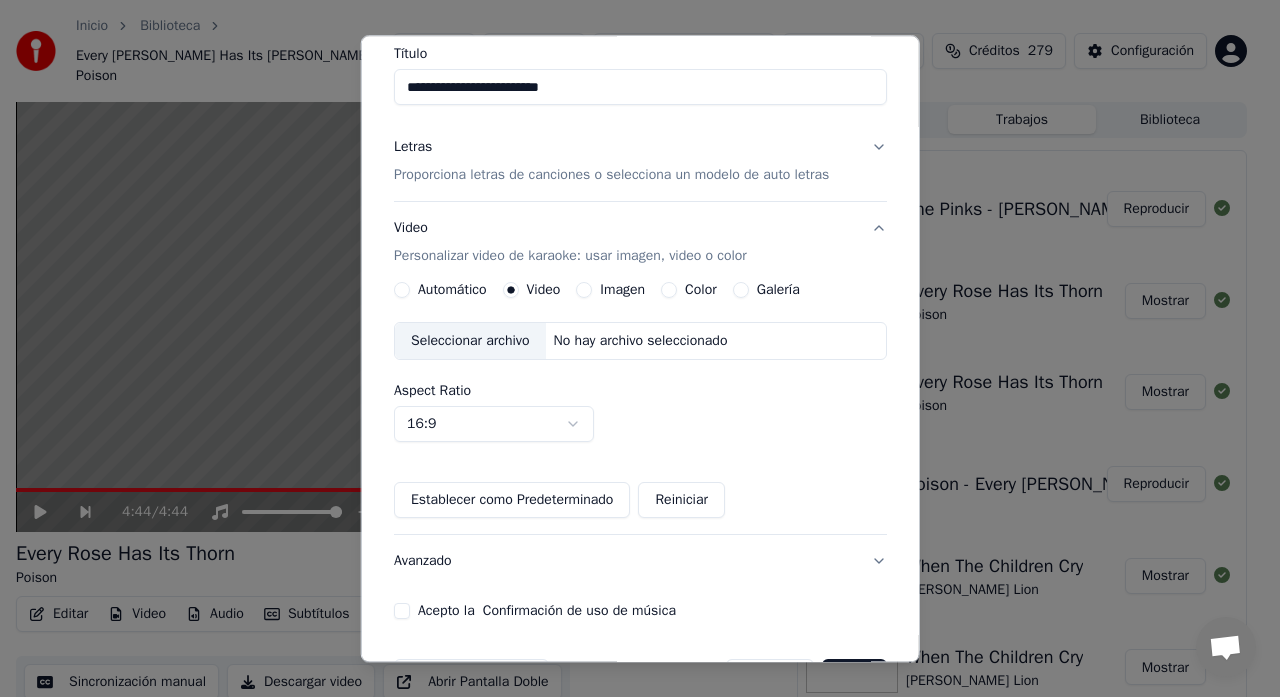 click on "Seleccionar archivo" at bounding box center (470, 342) 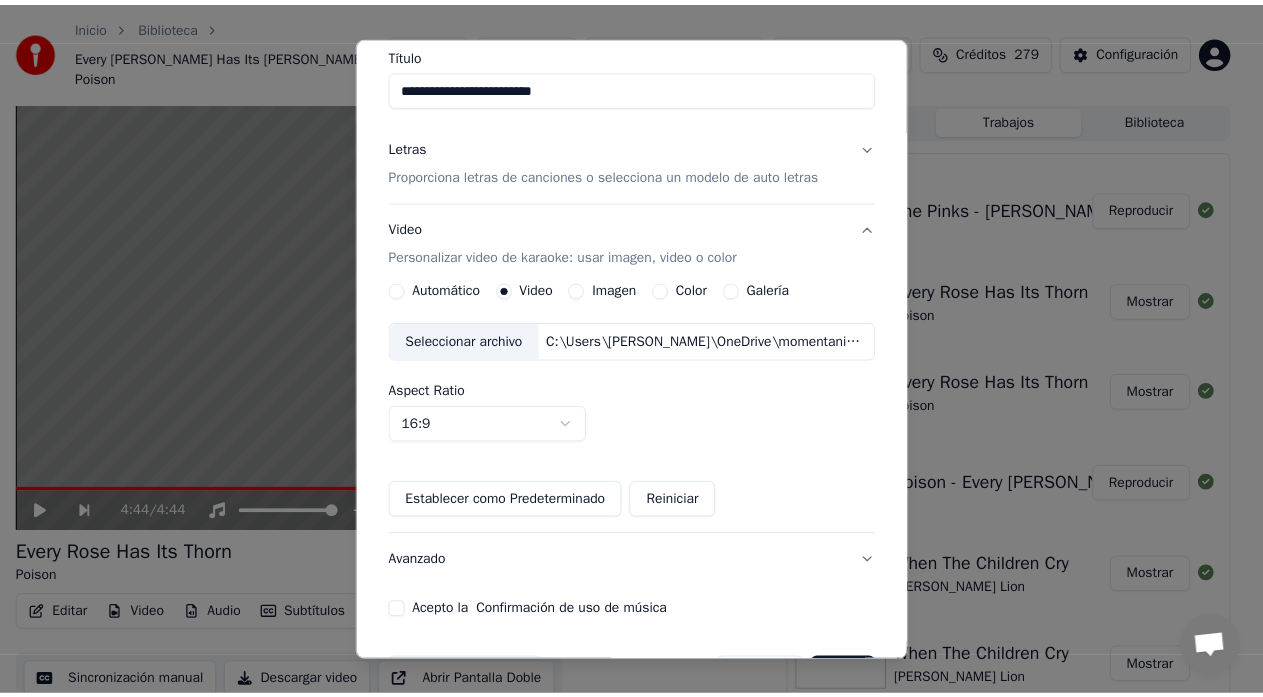 scroll, scrollTop: 230, scrollLeft: 0, axis: vertical 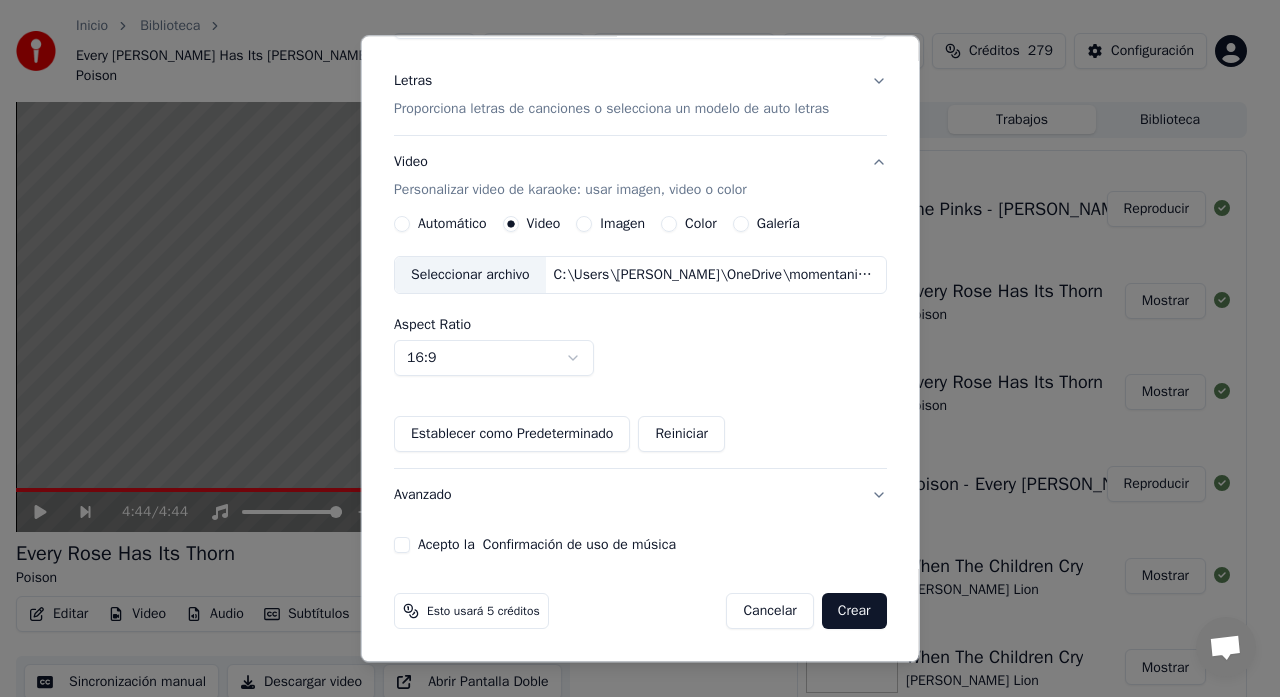 click on "Acepto la   Confirmación de uso de música" at bounding box center [402, 546] 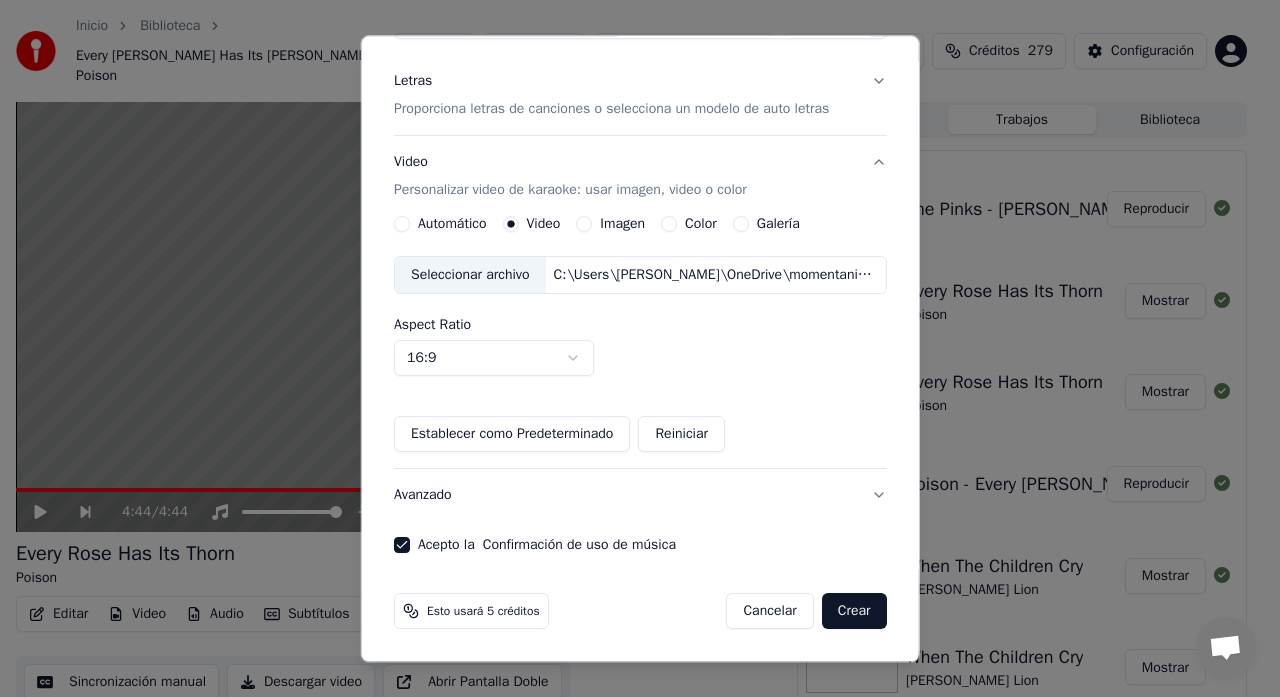 click on "Crear" at bounding box center [854, 612] 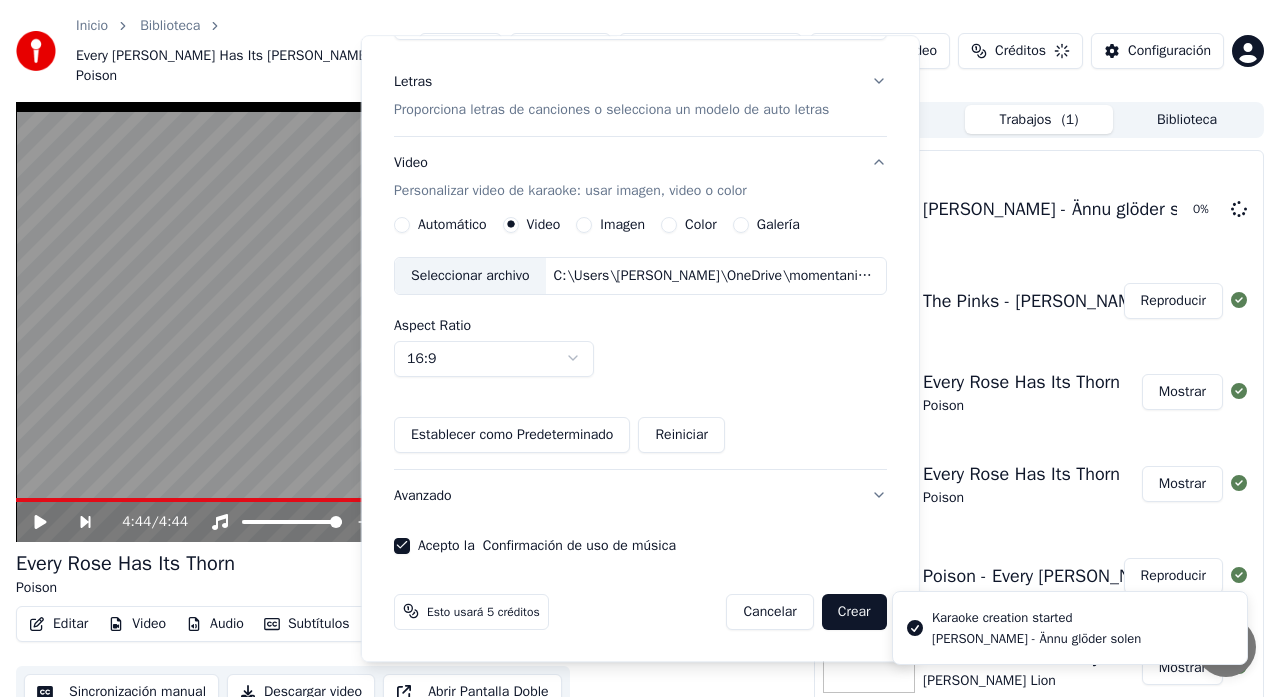type 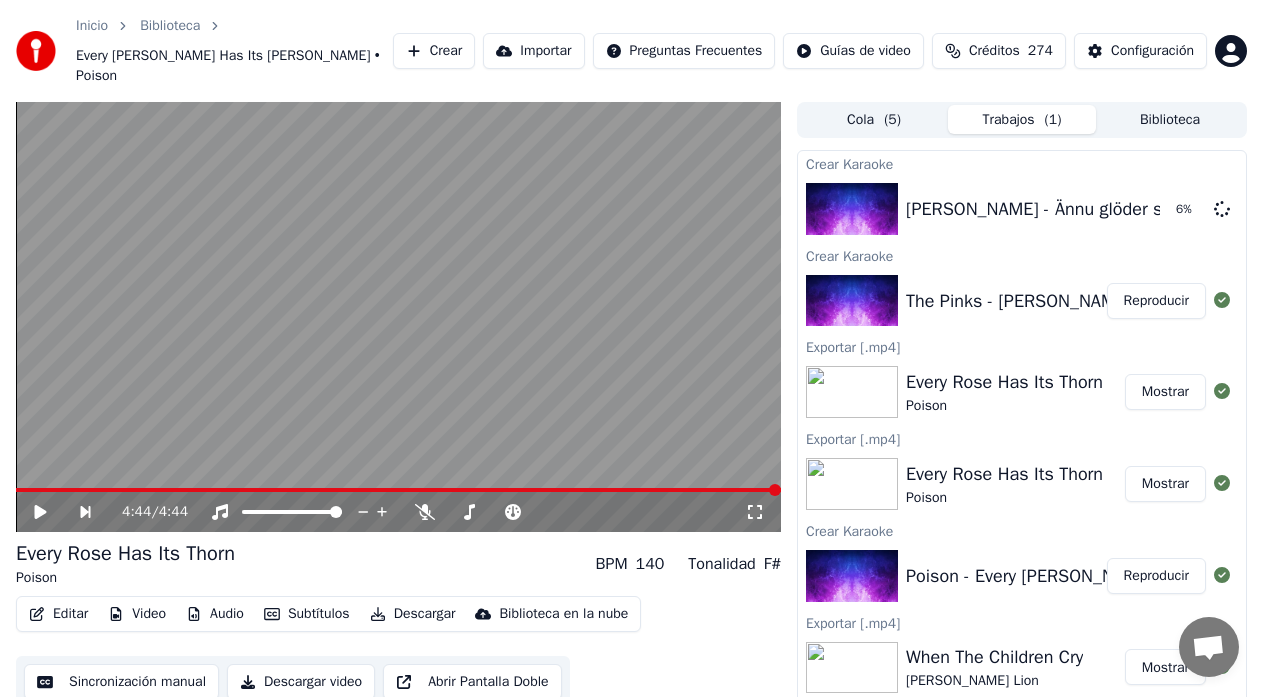 click on "Reproducir" at bounding box center [1156, 301] 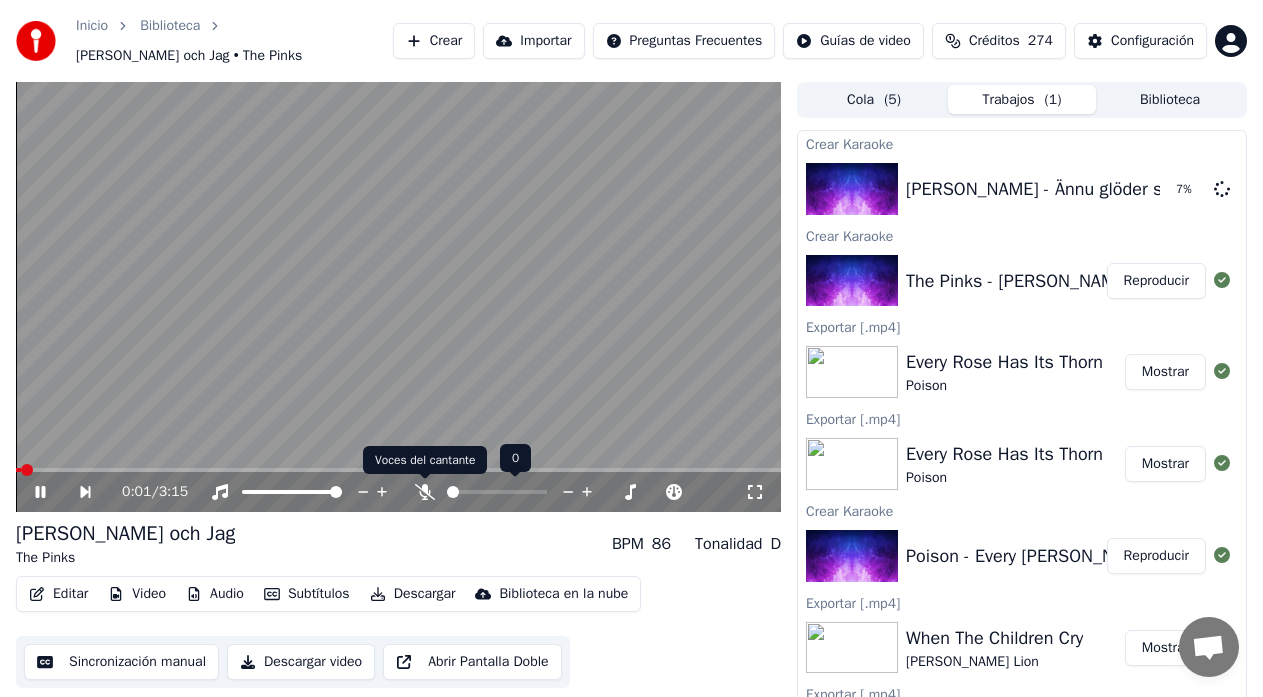 click 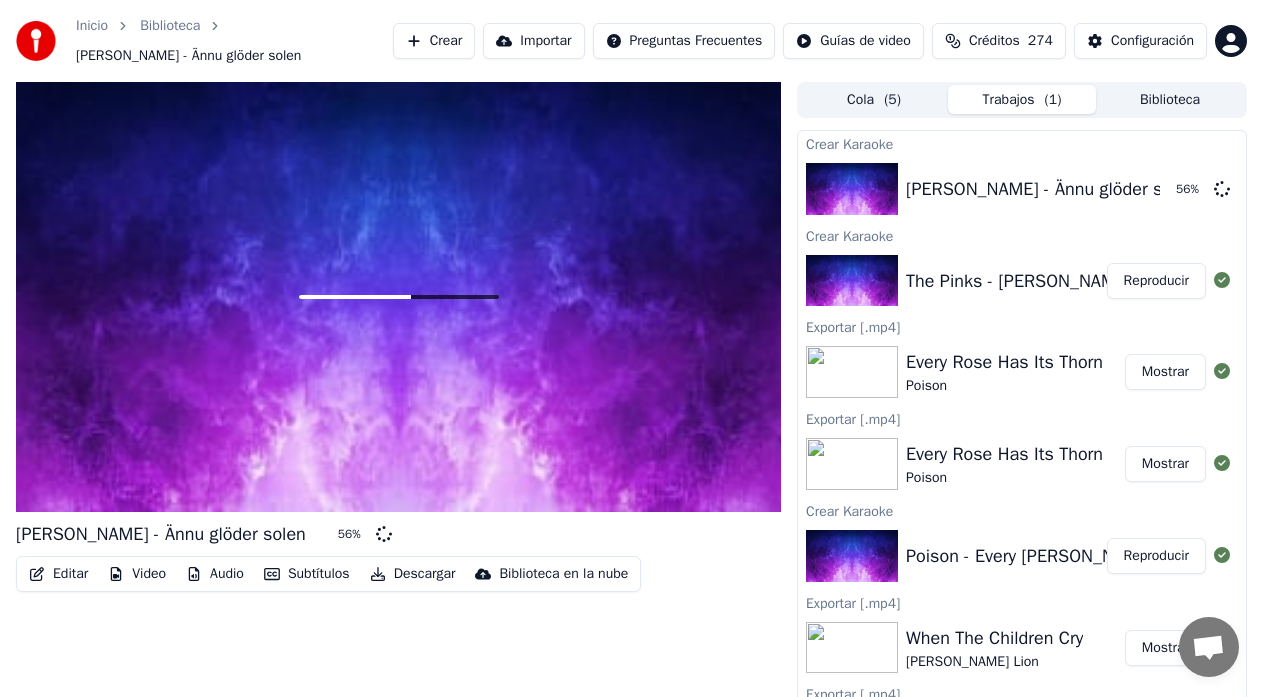 click on "The Pinks - [PERSON_NAME] och Jag" at bounding box center (1051, 281) 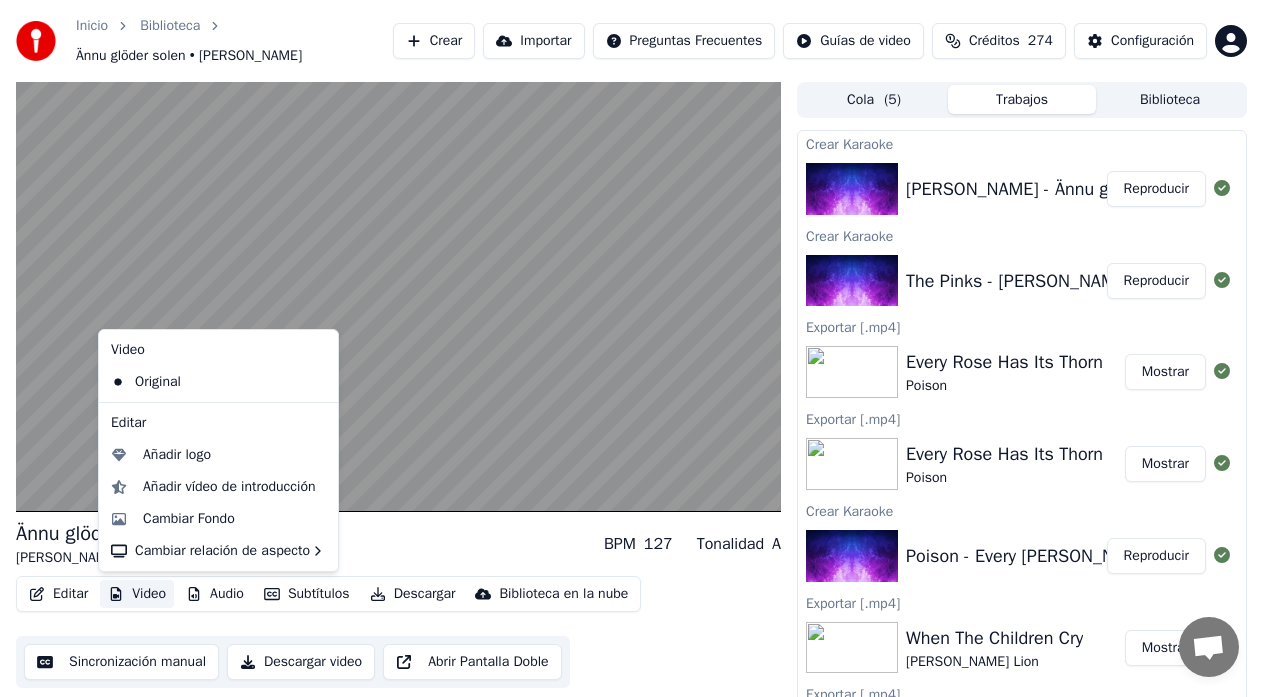 click on "Video" at bounding box center (137, 594) 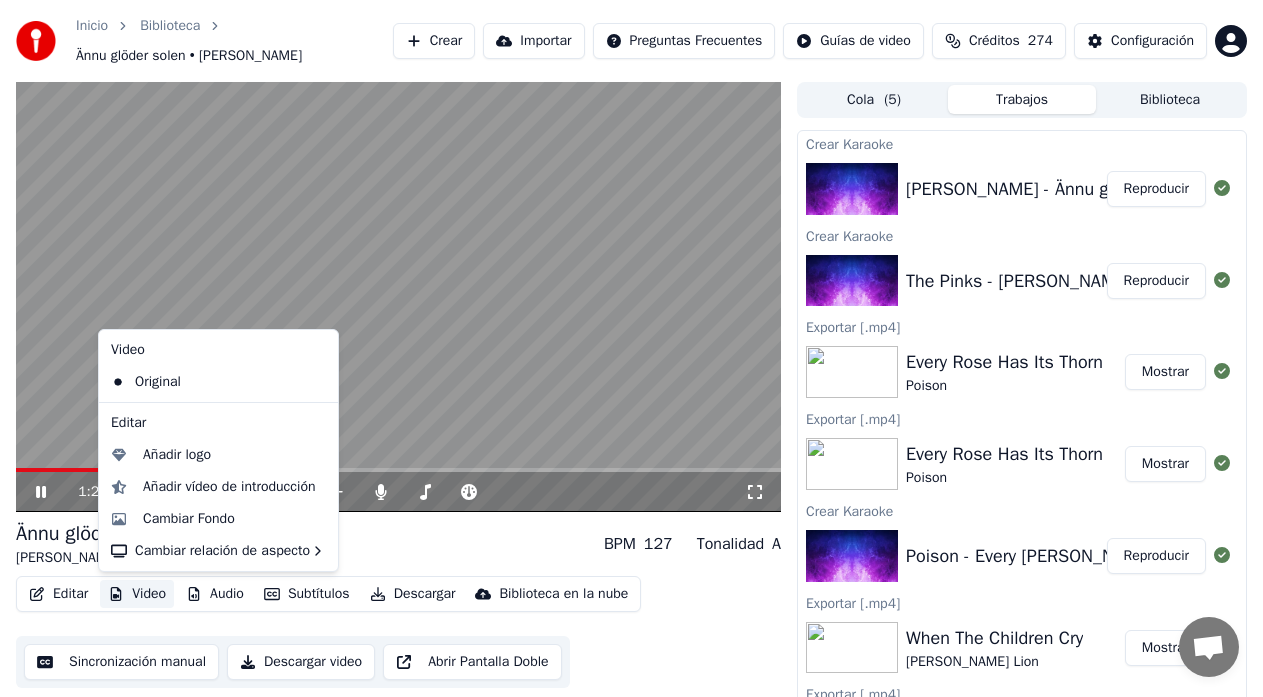 click on "Editar Video Audio Subtítulos Descargar Biblioteca en la nube Sincronización manual Descargar video Abrir Pantalla Doble" at bounding box center (398, 632) 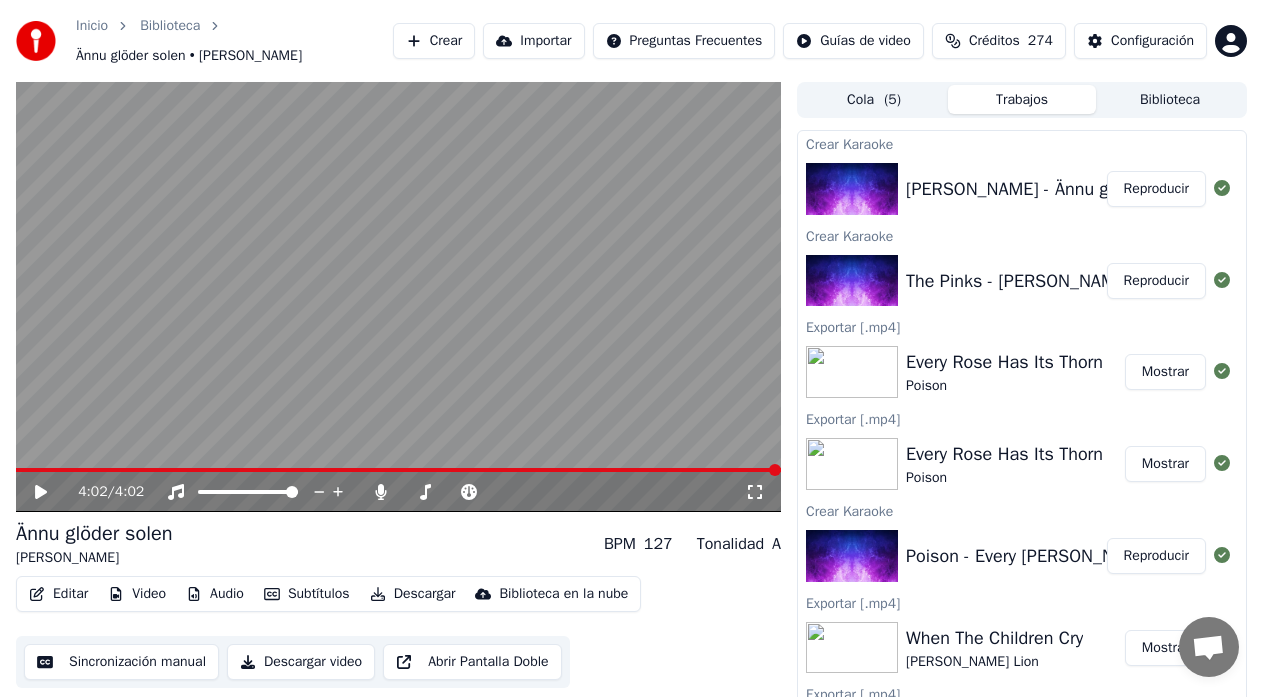 click on "Sincronización manual" at bounding box center (121, 662) 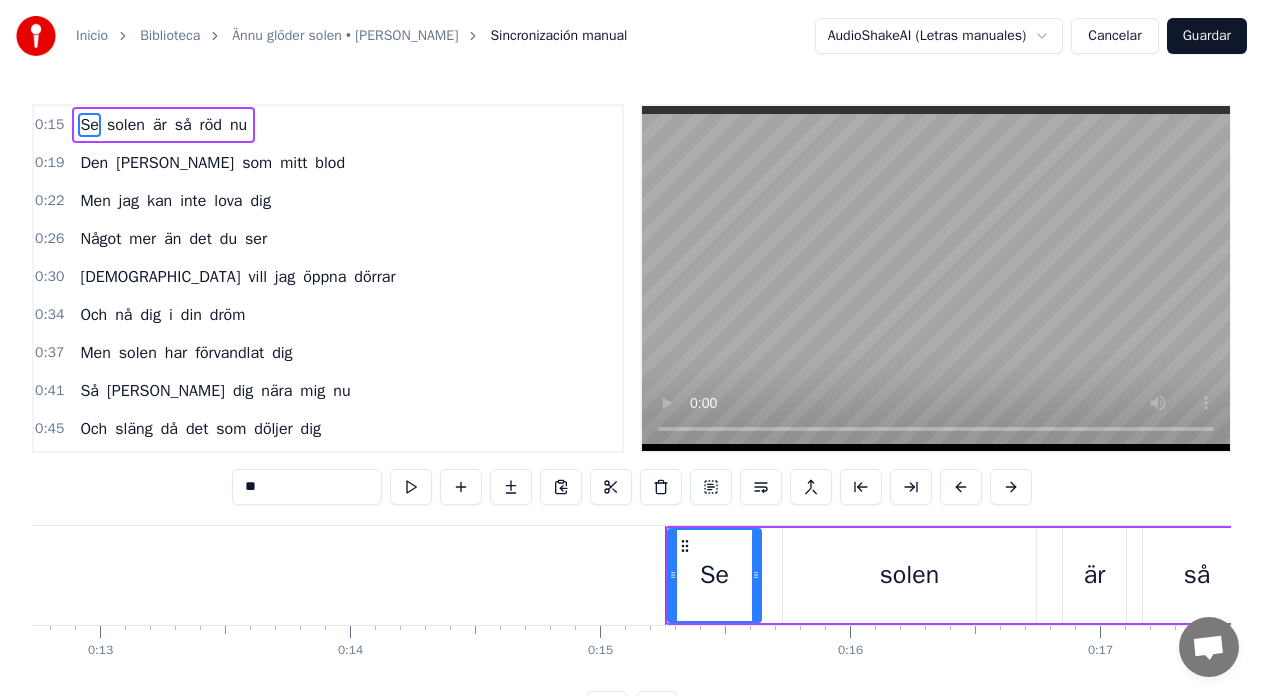 scroll, scrollTop: 0, scrollLeft: 3714, axis: horizontal 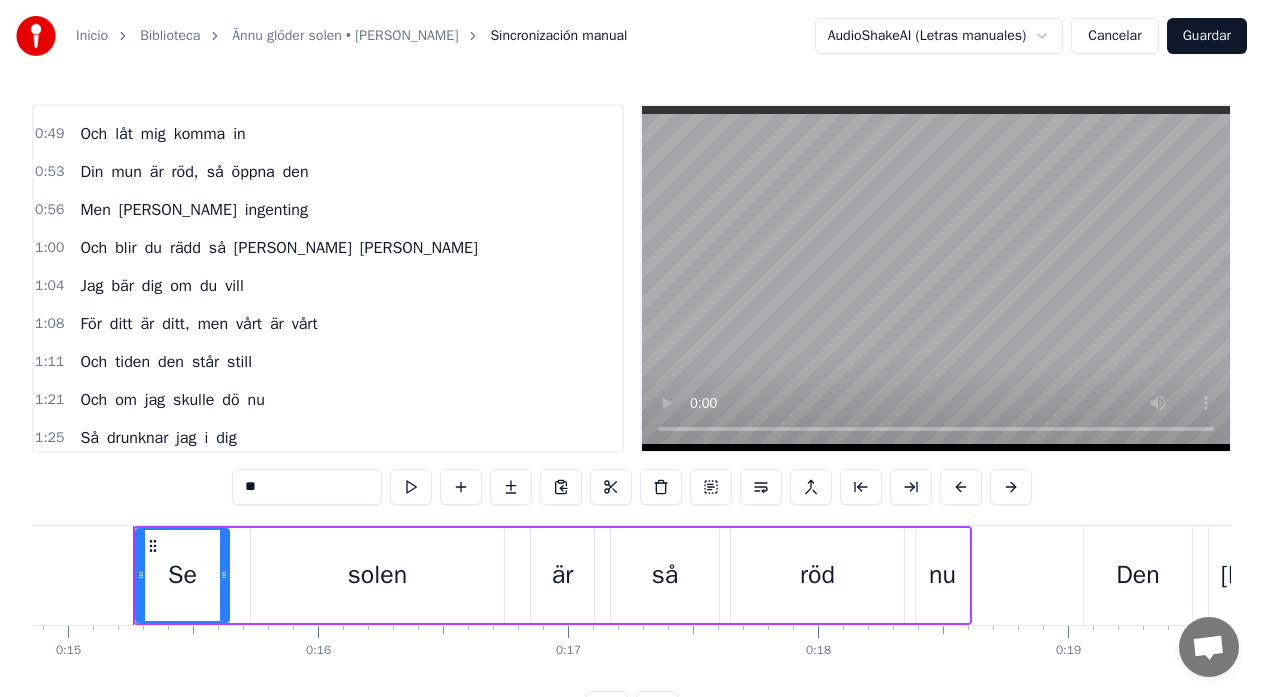 click on "röd," at bounding box center [184, 172] 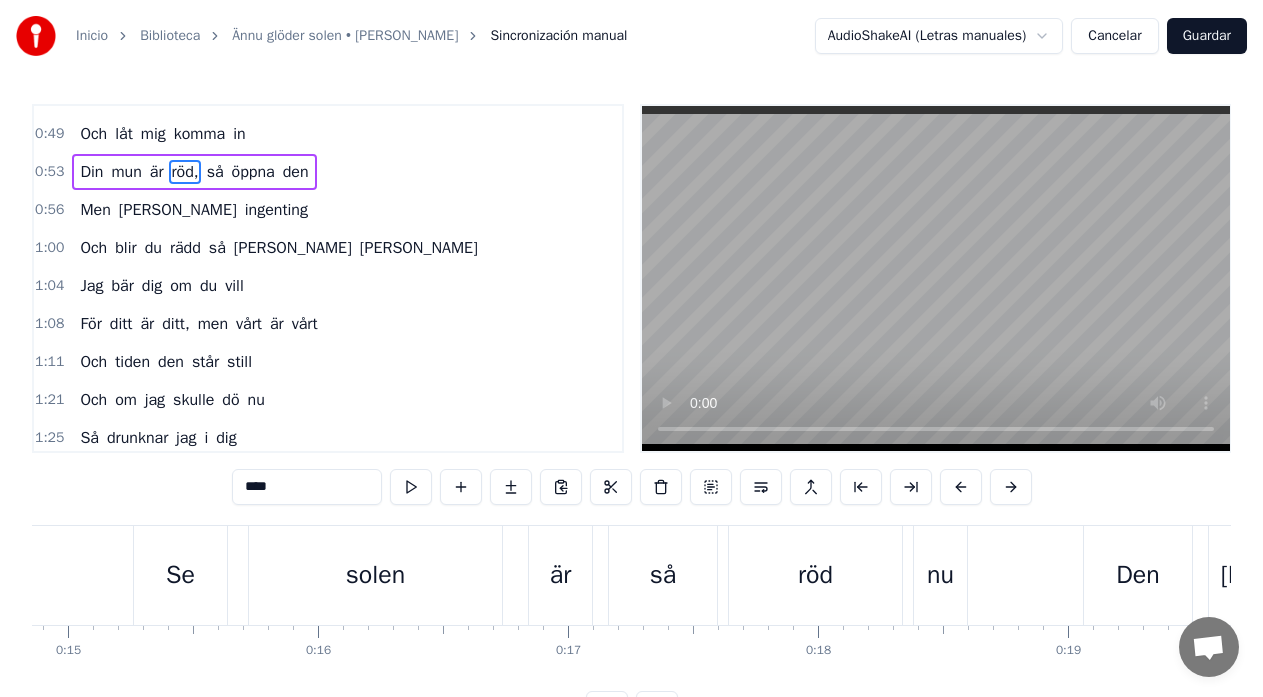 scroll, scrollTop: 314, scrollLeft: 0, axis: vertical 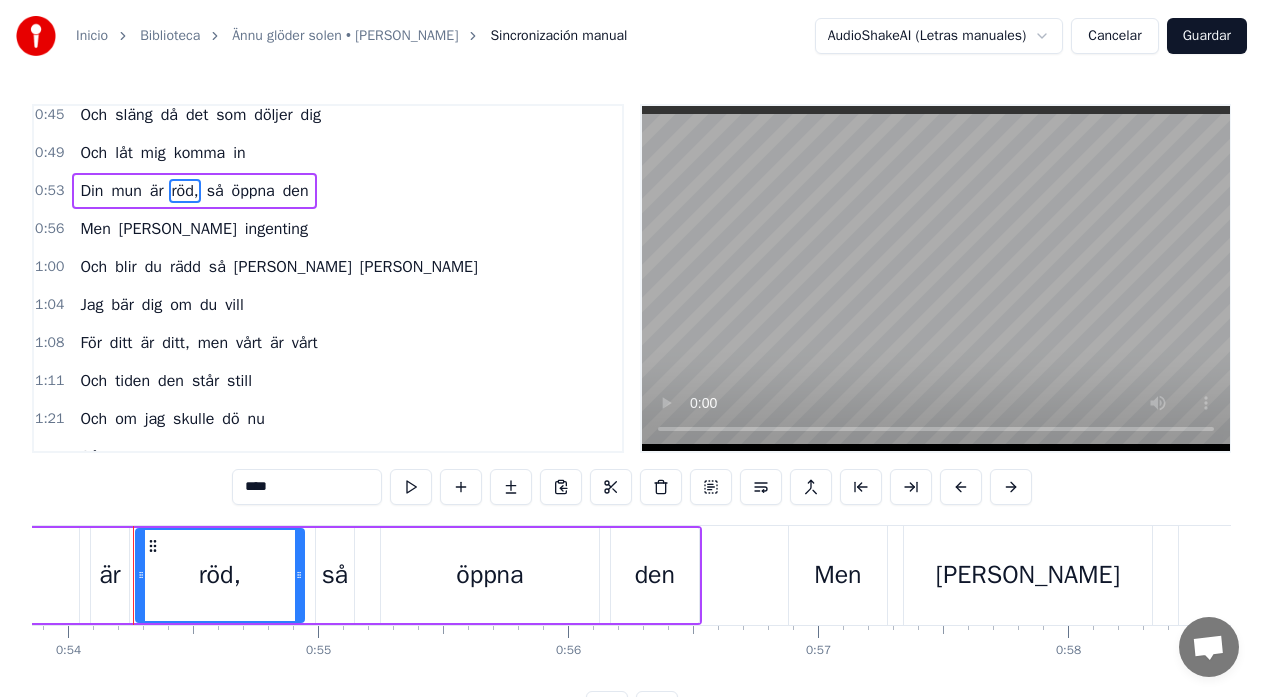 click on "****" at bounding box center [307, 487] 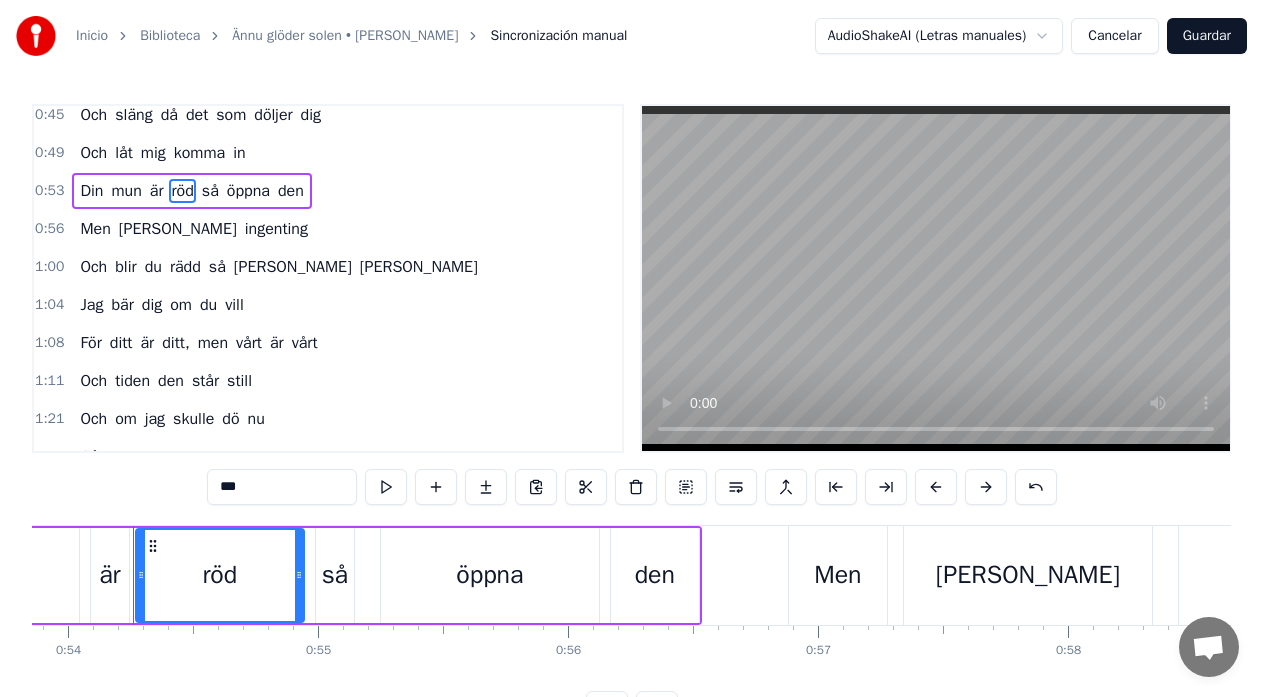 click on "ditt," at bounding box center (175, 343) 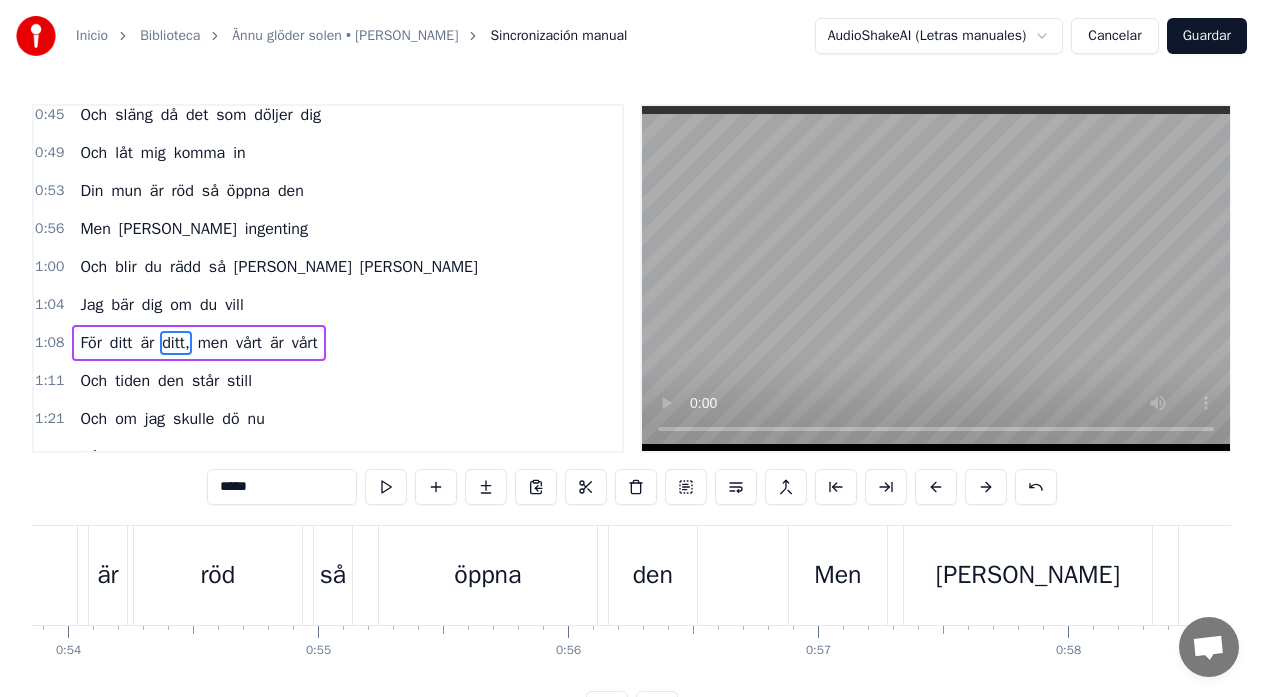 scroll, scrollTop: 378, scrollLeft: 0, axis: vertical 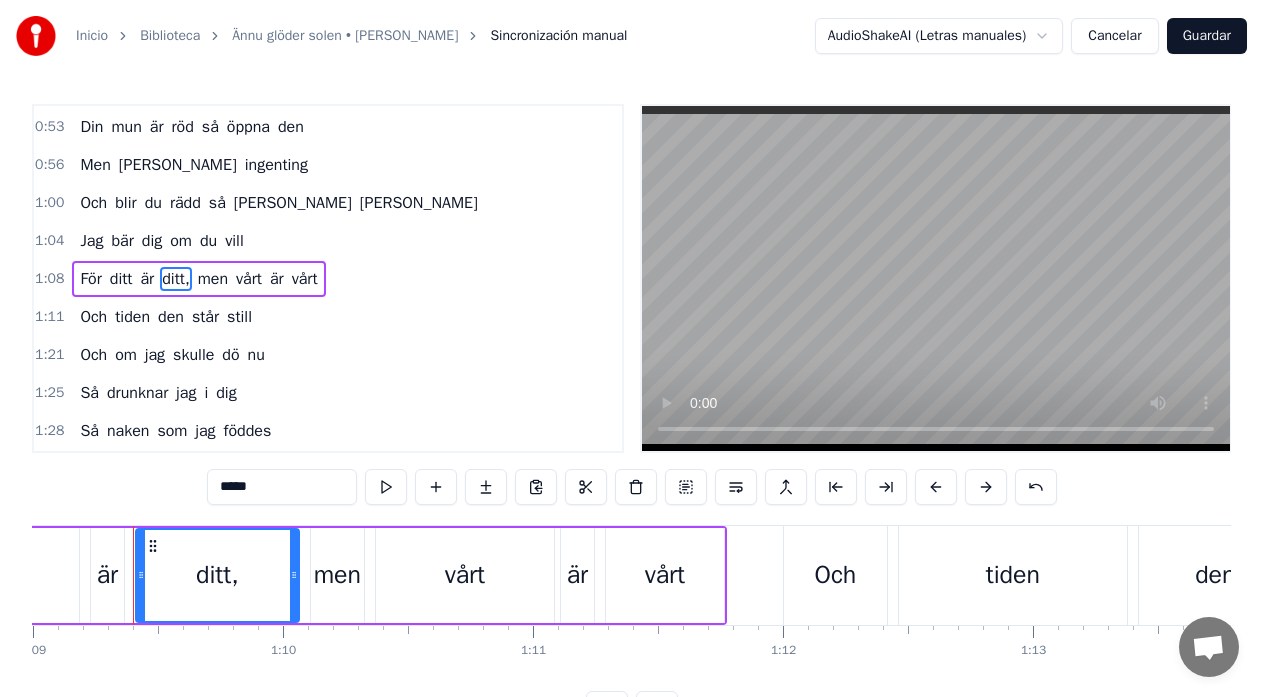 click on "*****" at bounding box center [282, 487] 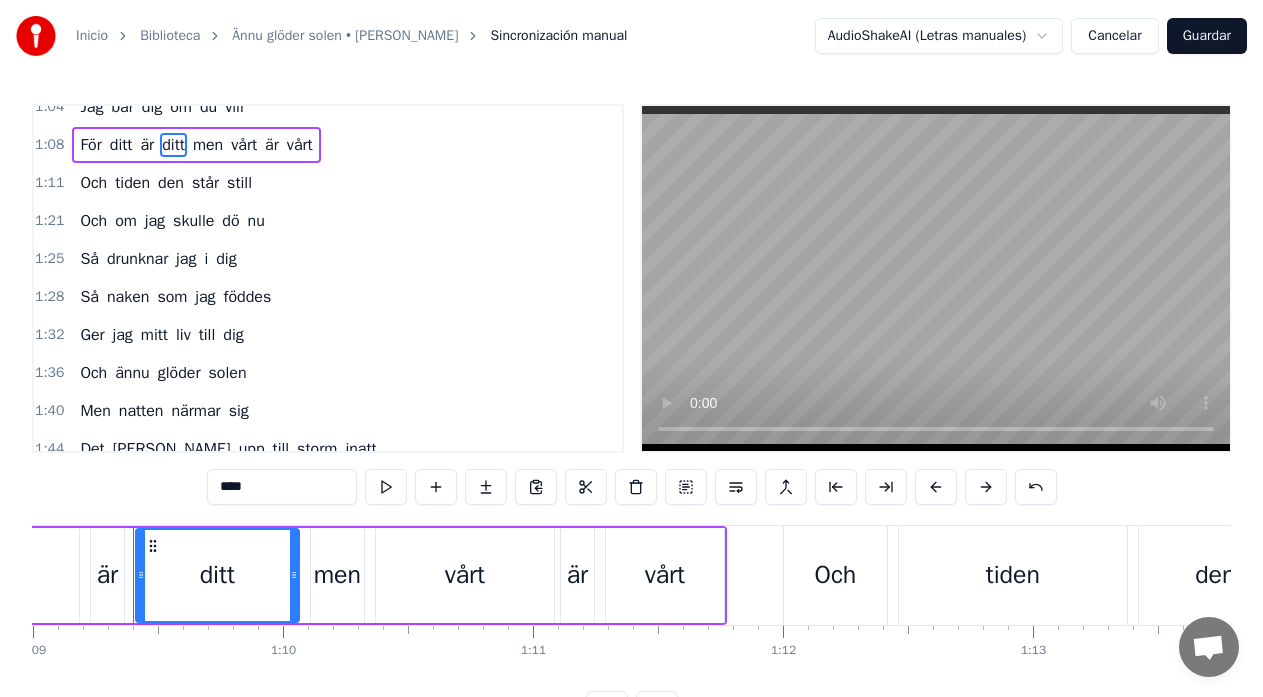 scroll, scrollTop: 712, scrollLeft: 0, axis: vertical 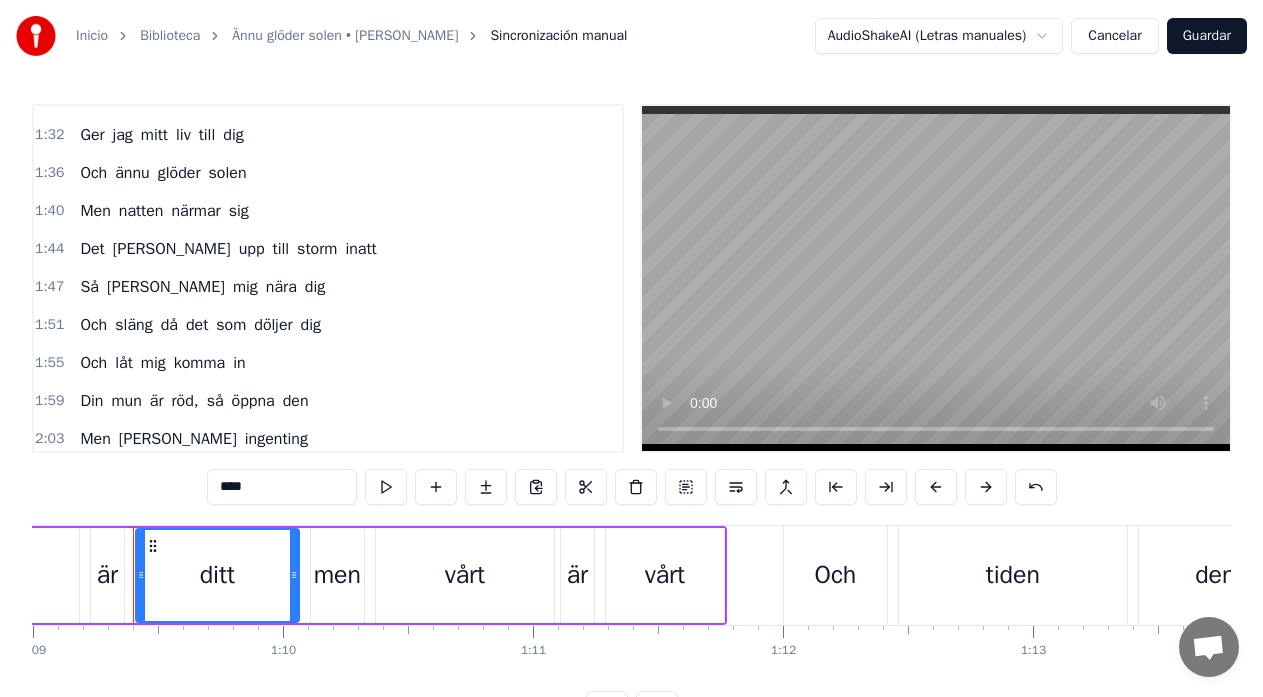 click on "röd," at bounding box center [184, 401] 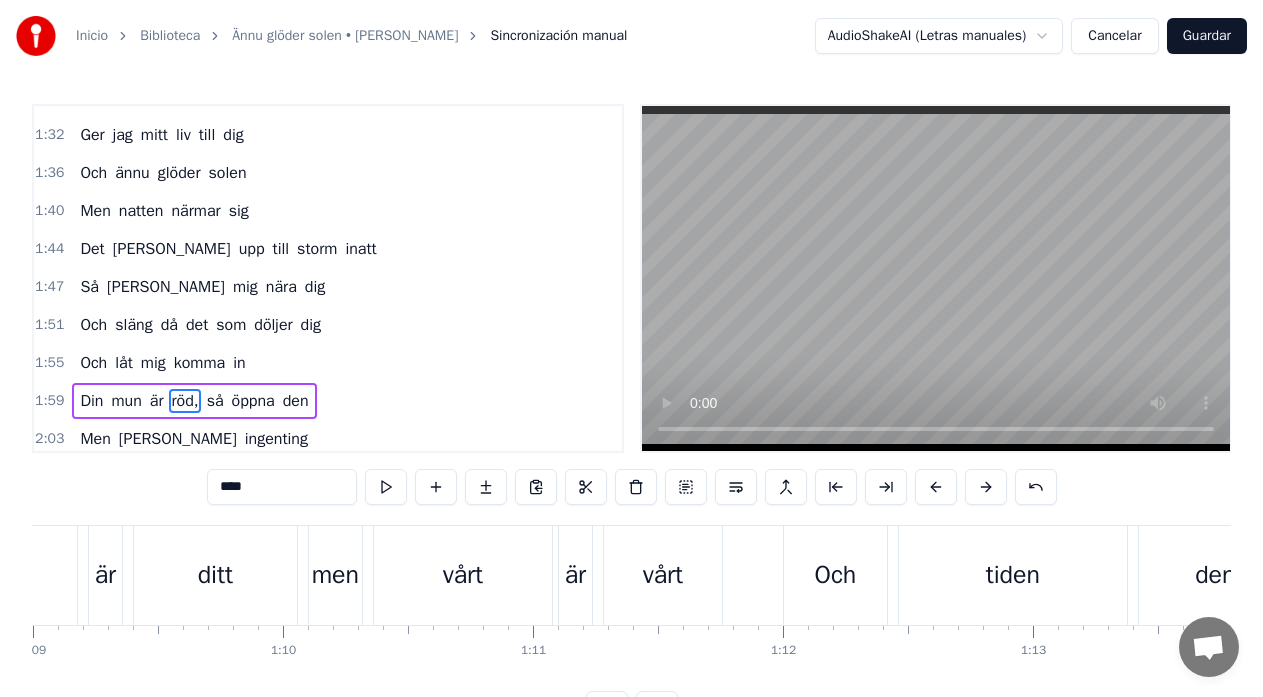 scroll, scrollTop: 713, scrollLeft: 0, axis: vertical 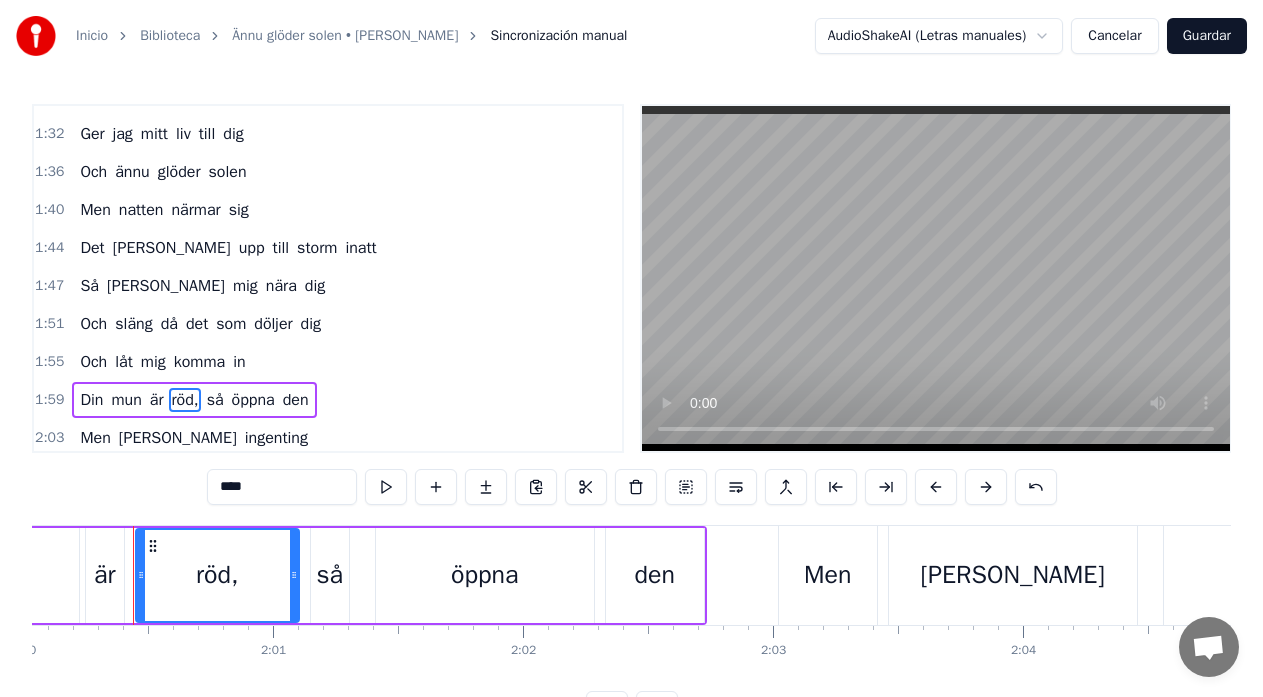 click on "****" at bounding box center [282, 487] 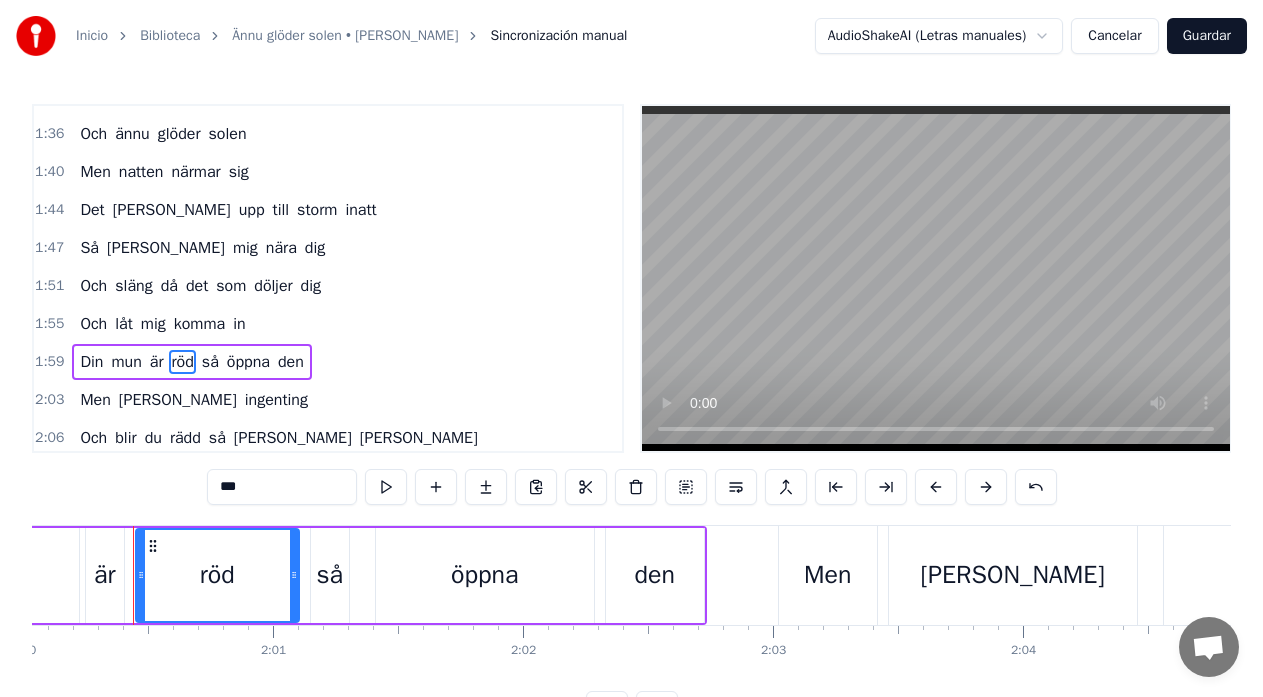 scroll, scrollTop: 913, scrollLeft: 0, axis: vertical 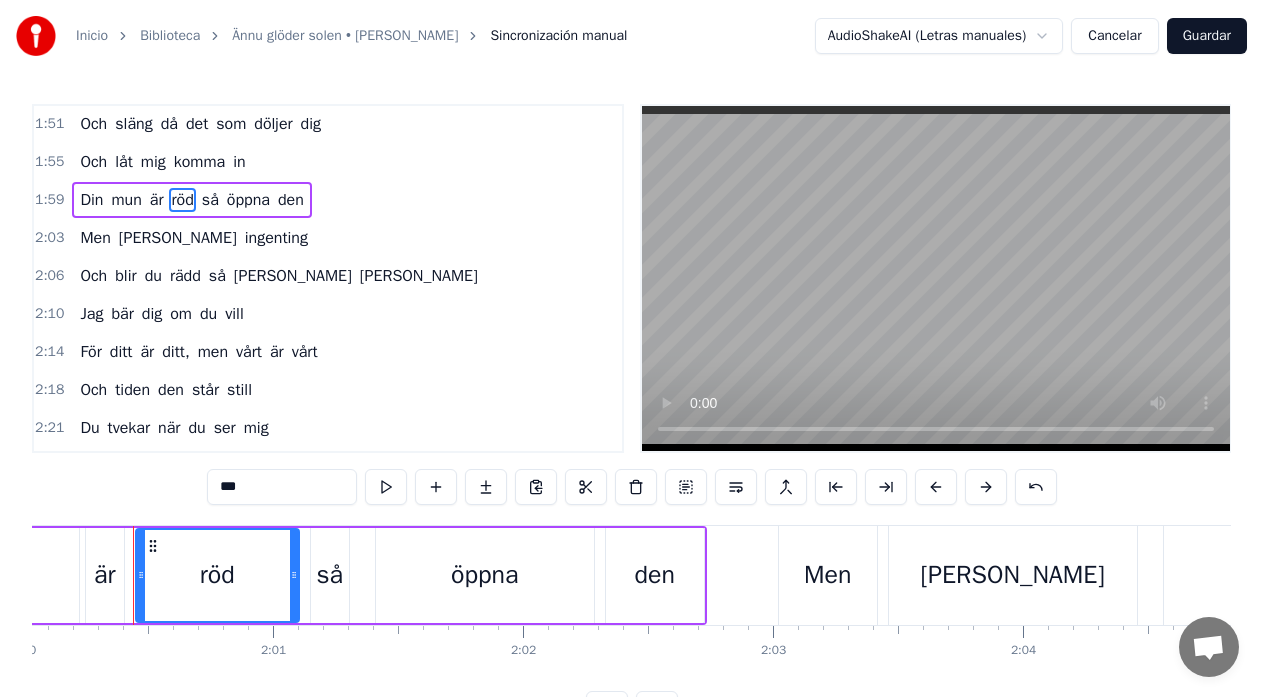 click on "ditt," at bounding box center [175, 352] 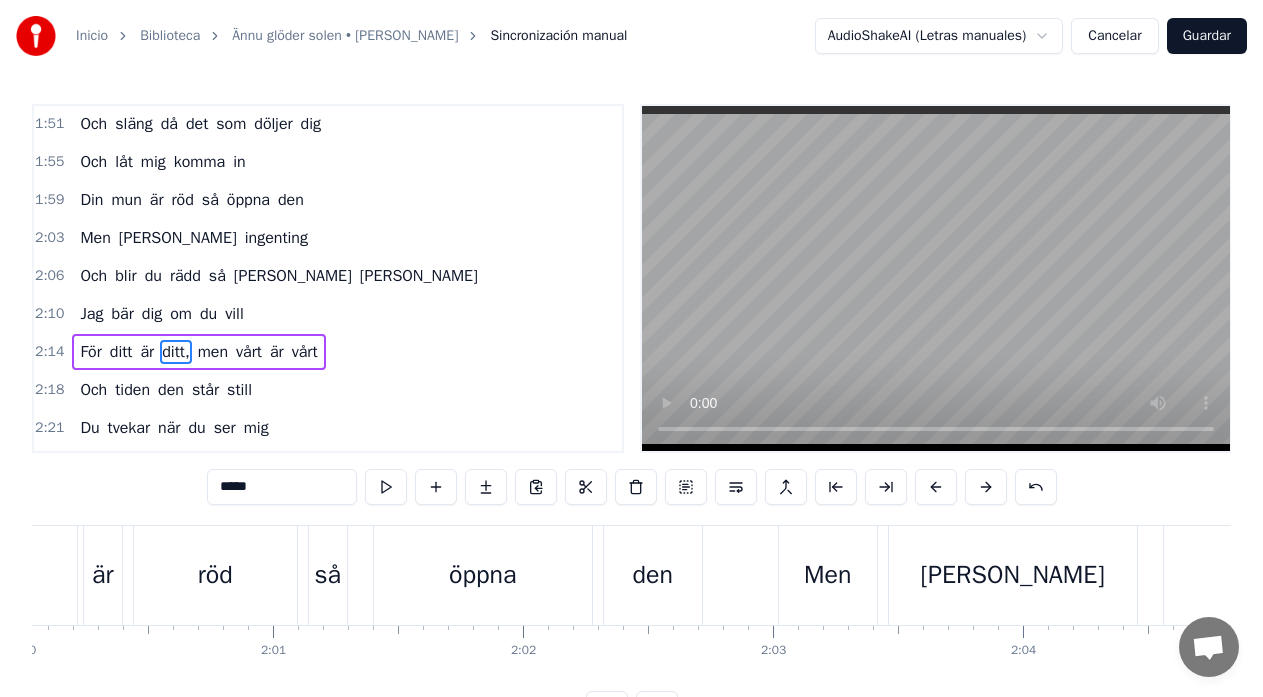 scroll, scrollTop: 945, scrollLeft: 0, axis: vertical 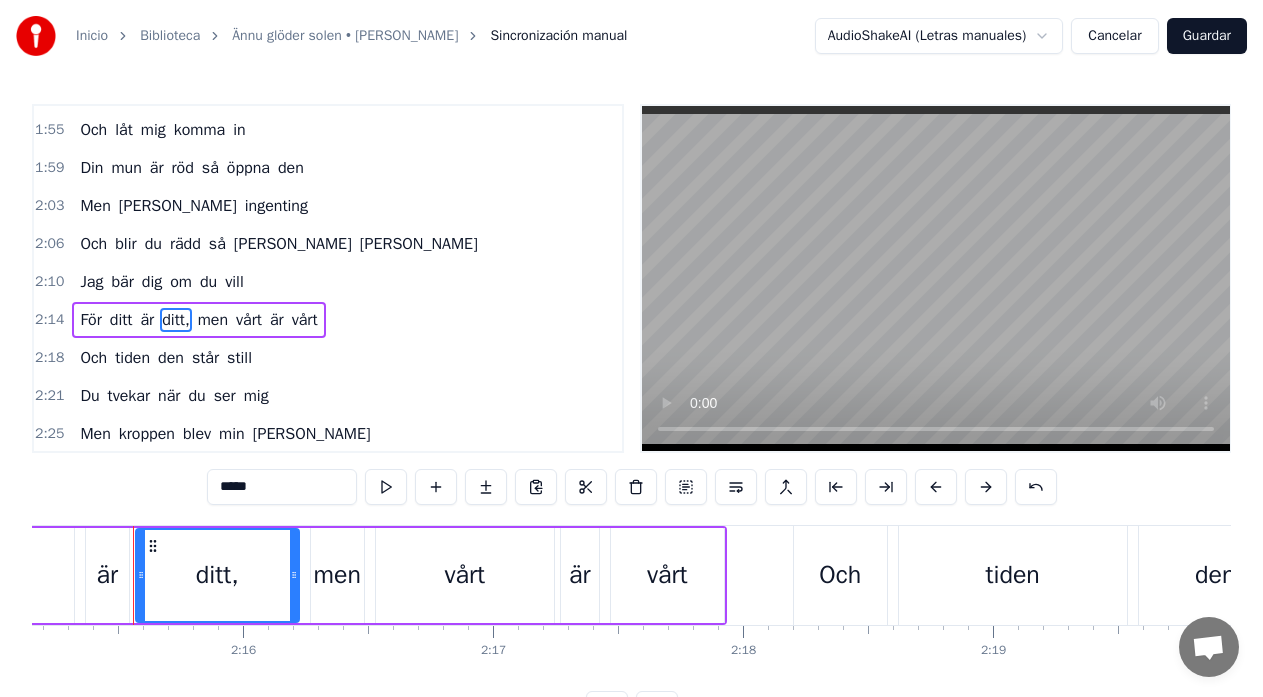 click on "*****" at bounding box center (282, 487) 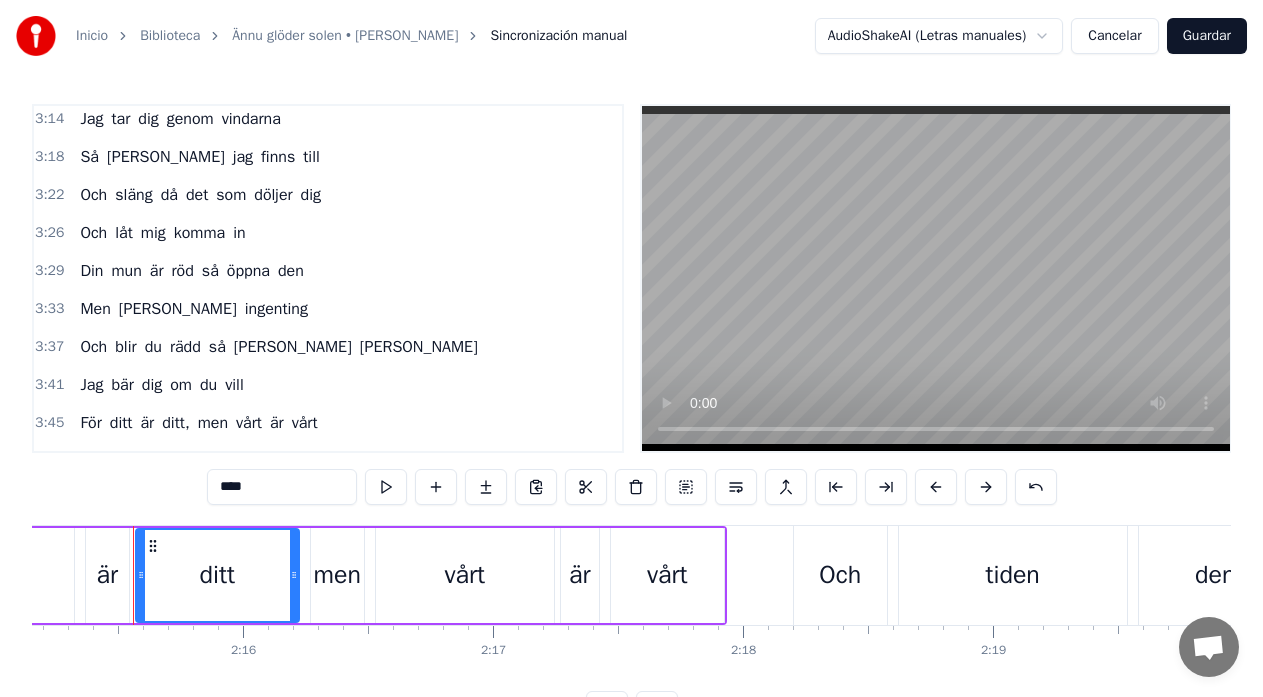scroll, scrollTop: 1707, scrollLeft: 0, axis: vertical 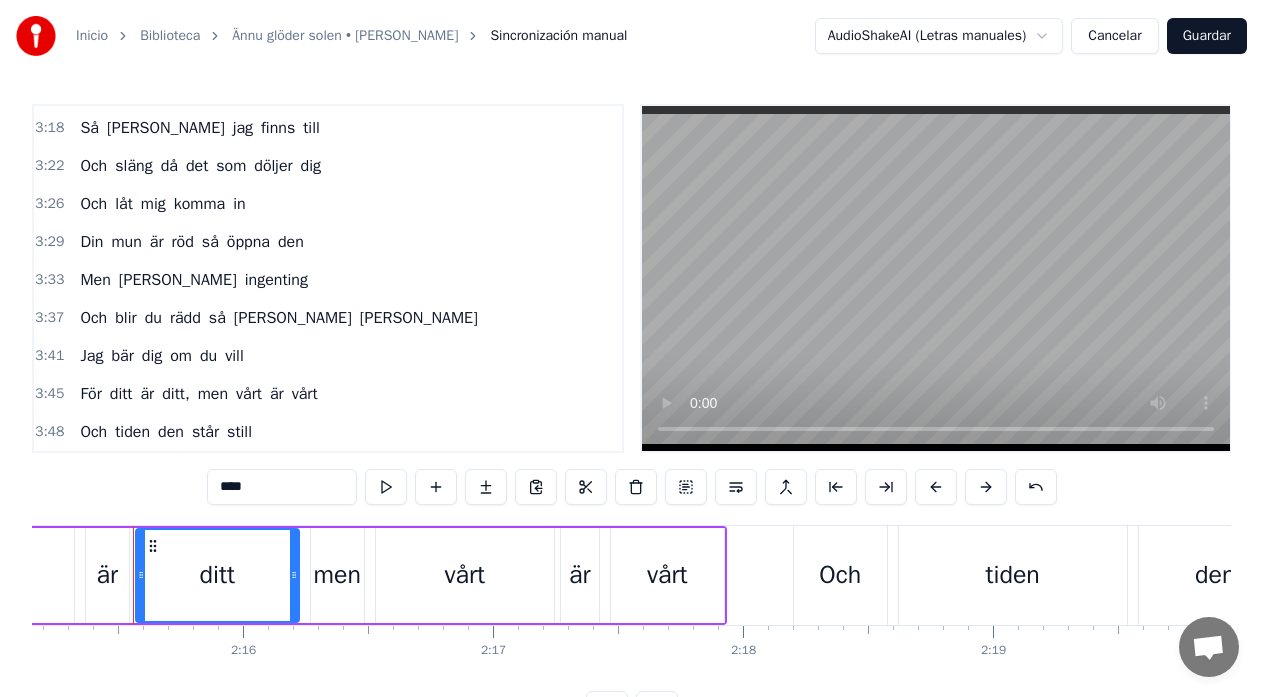 click on "ditt," at bounding box center [175, 394] 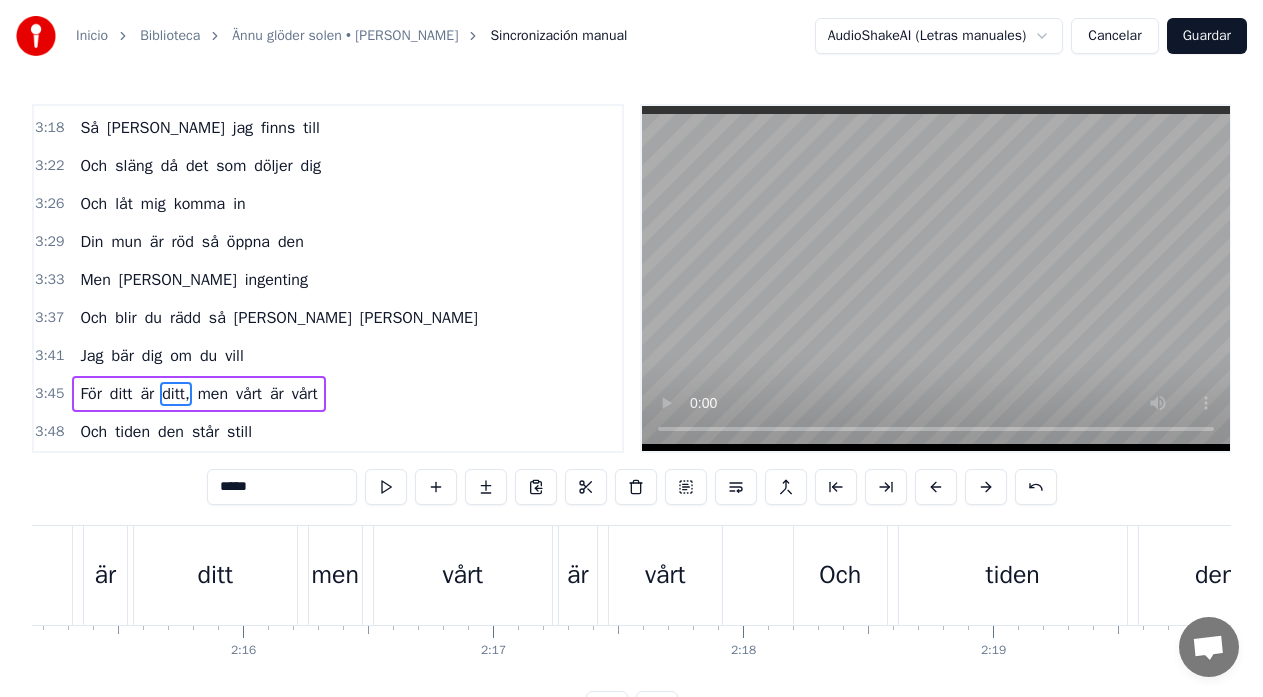 scroll, scrollTop: 45, scrollLeft: 0, axis: vertical 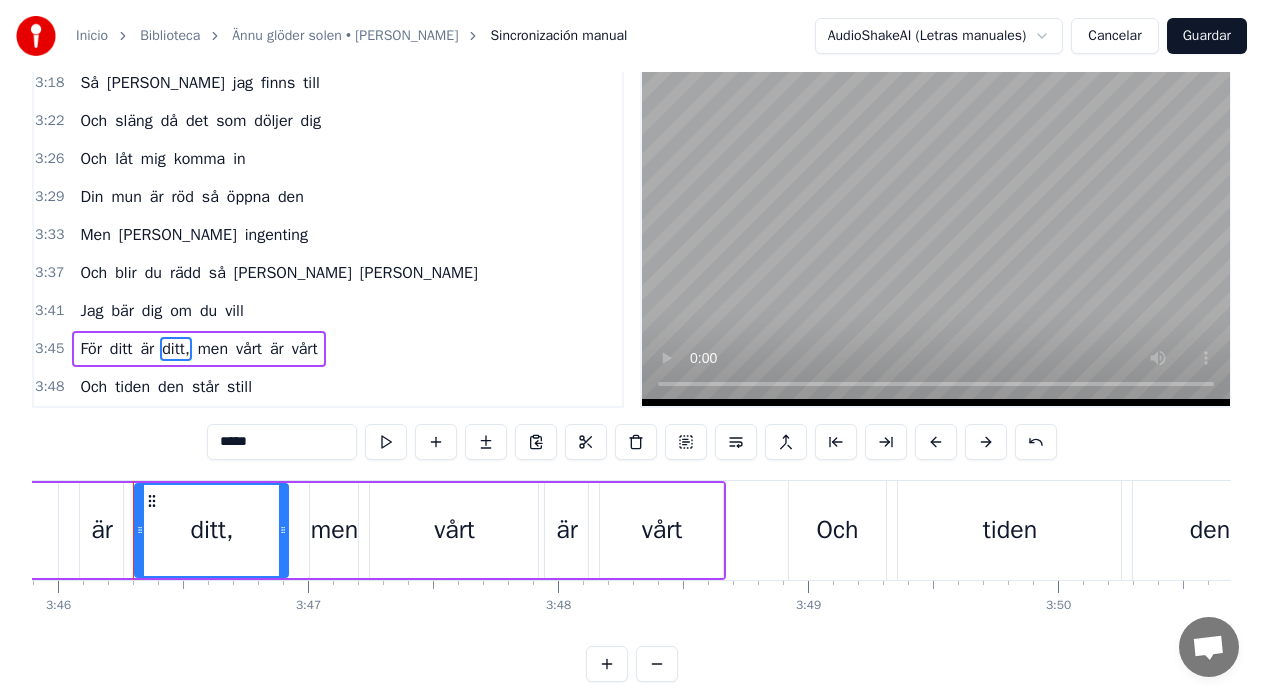 click on "*****" at bounding box center (282, 442) 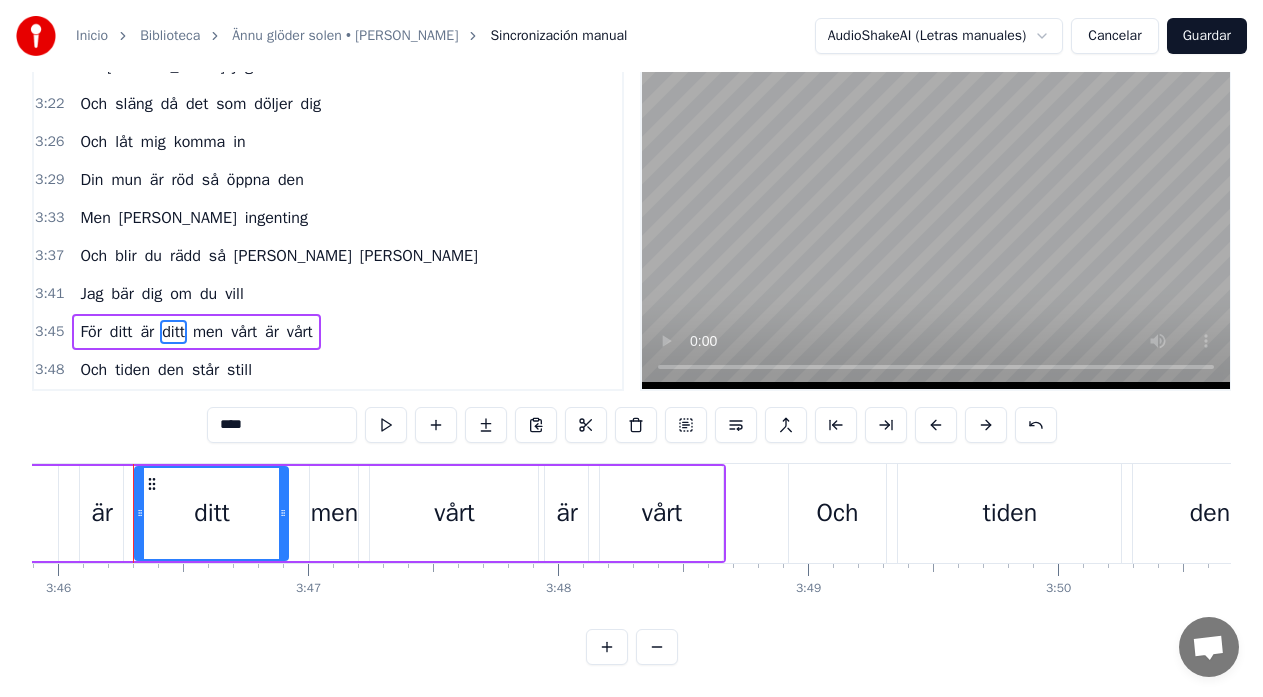 scroll, scrollTop: 79, scrollLeft: 0, axis: vertical 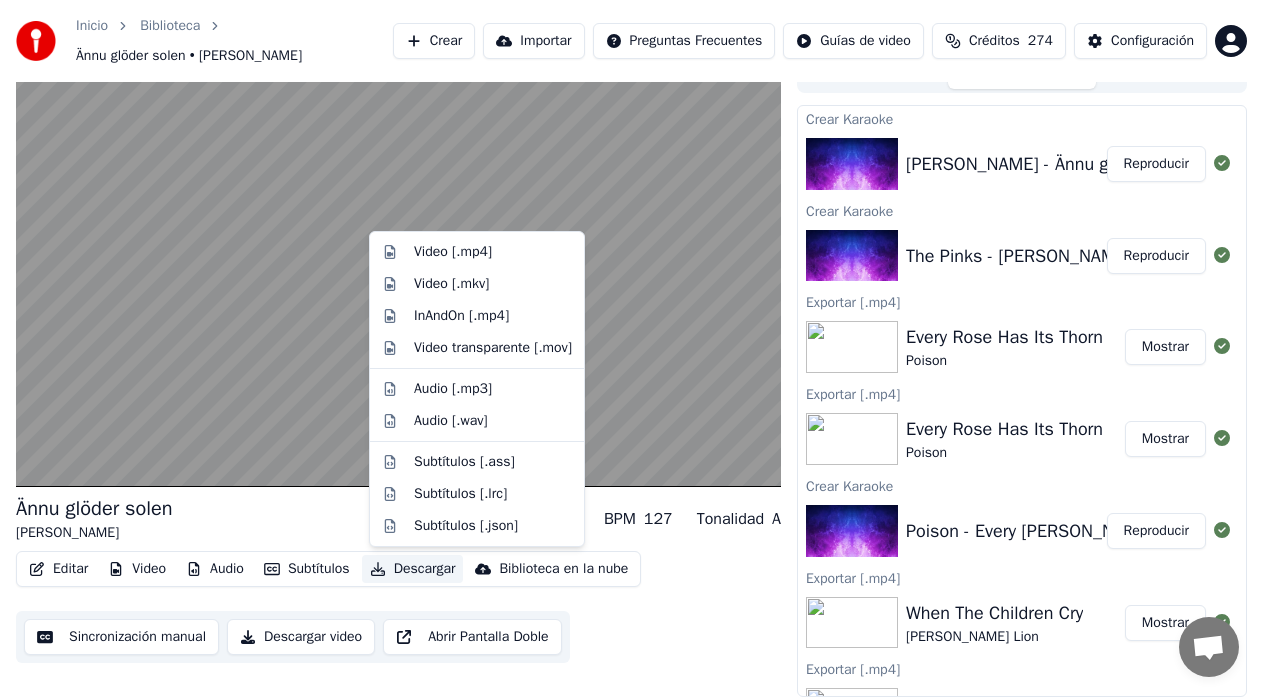 click on "Descargar" at bounding box center [413, 569] 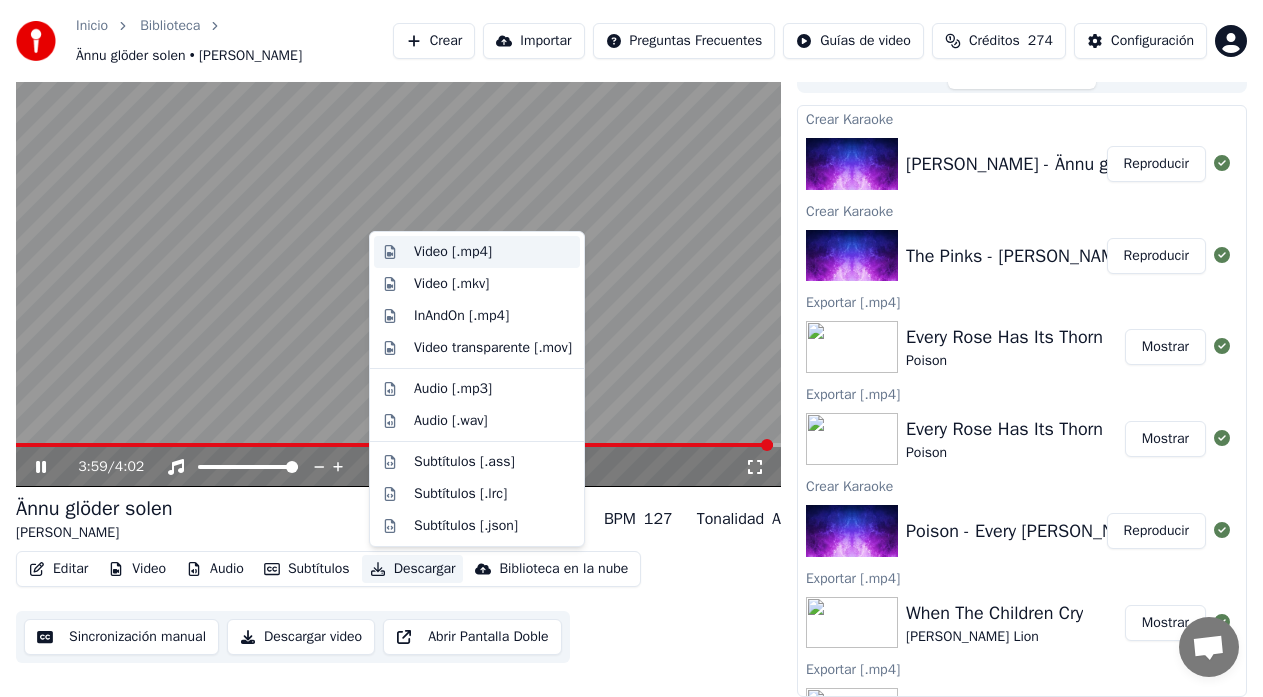 click on "Video [.mp4]" at bounding box center [453, 252] 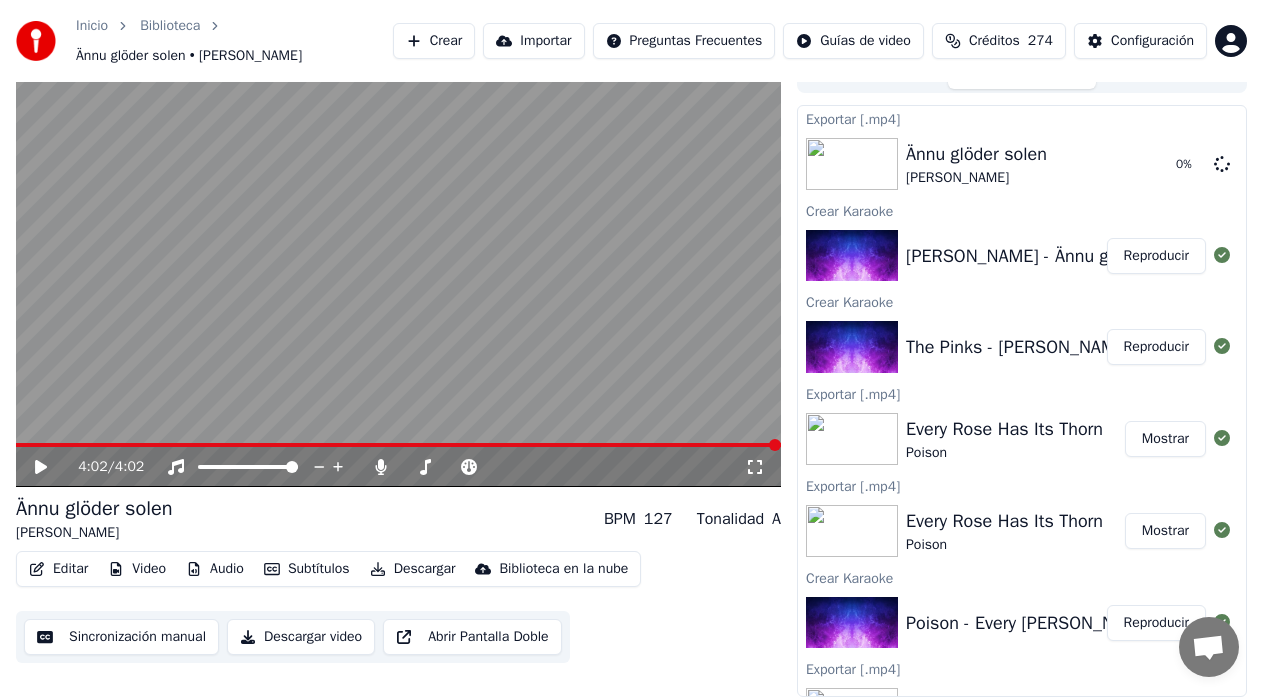 click on "Descargar" at bounding box center [413, 569] 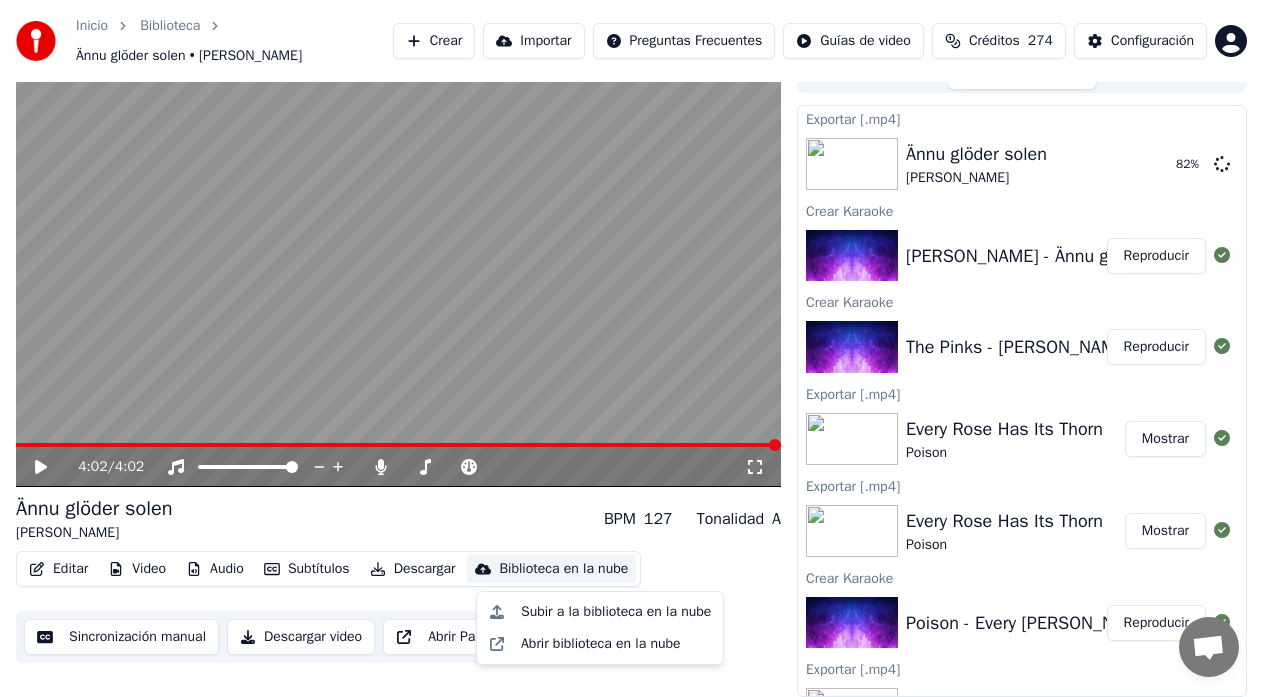 click on "Reproducir" at bounding box center (1156, 347) 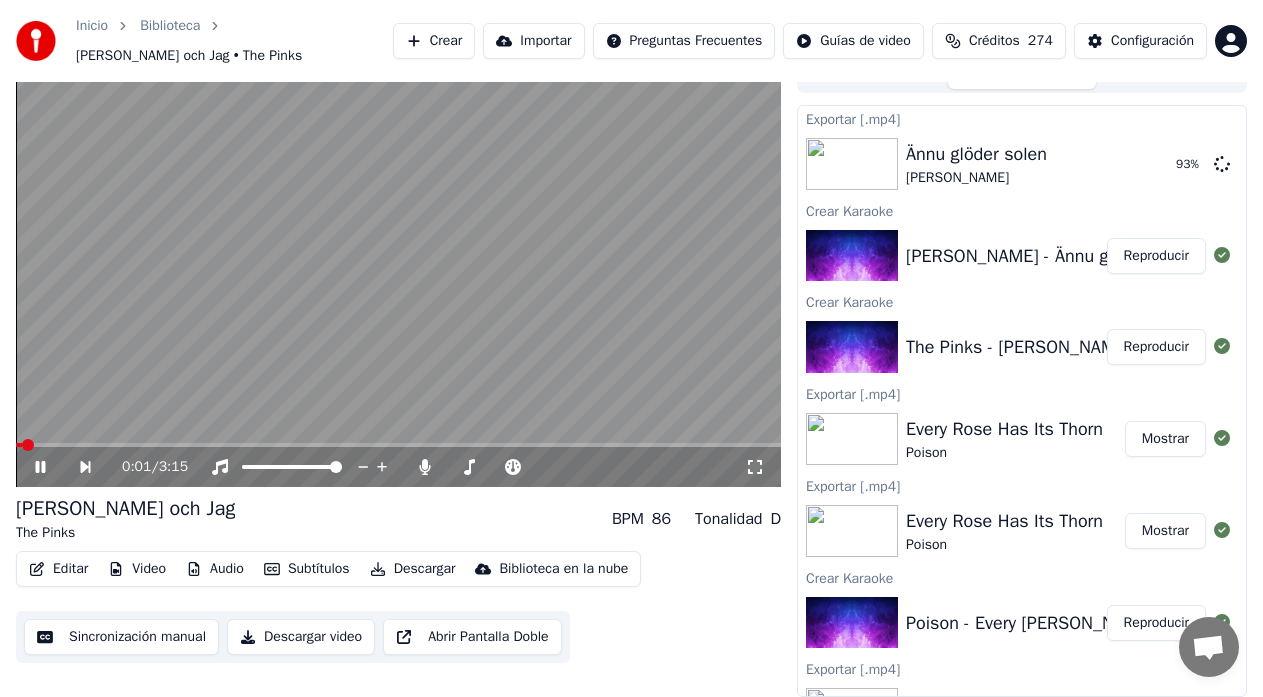 click 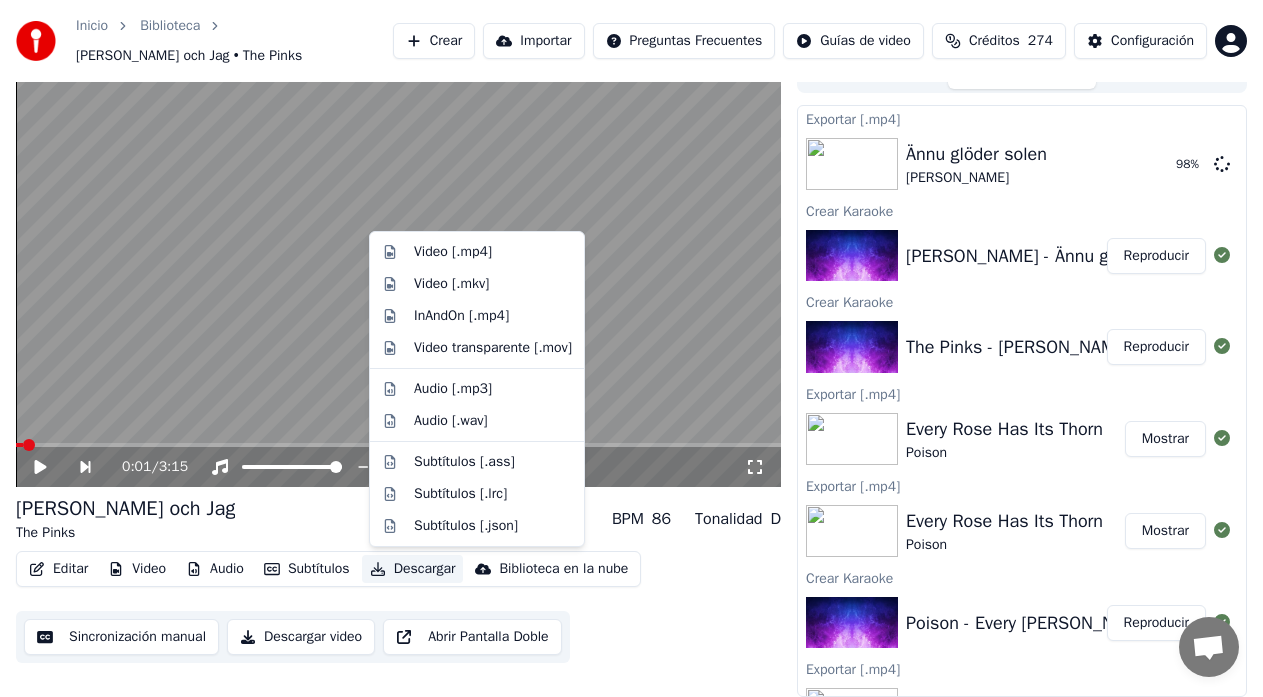 click on "Descargar" at bounding box center (413, 569) 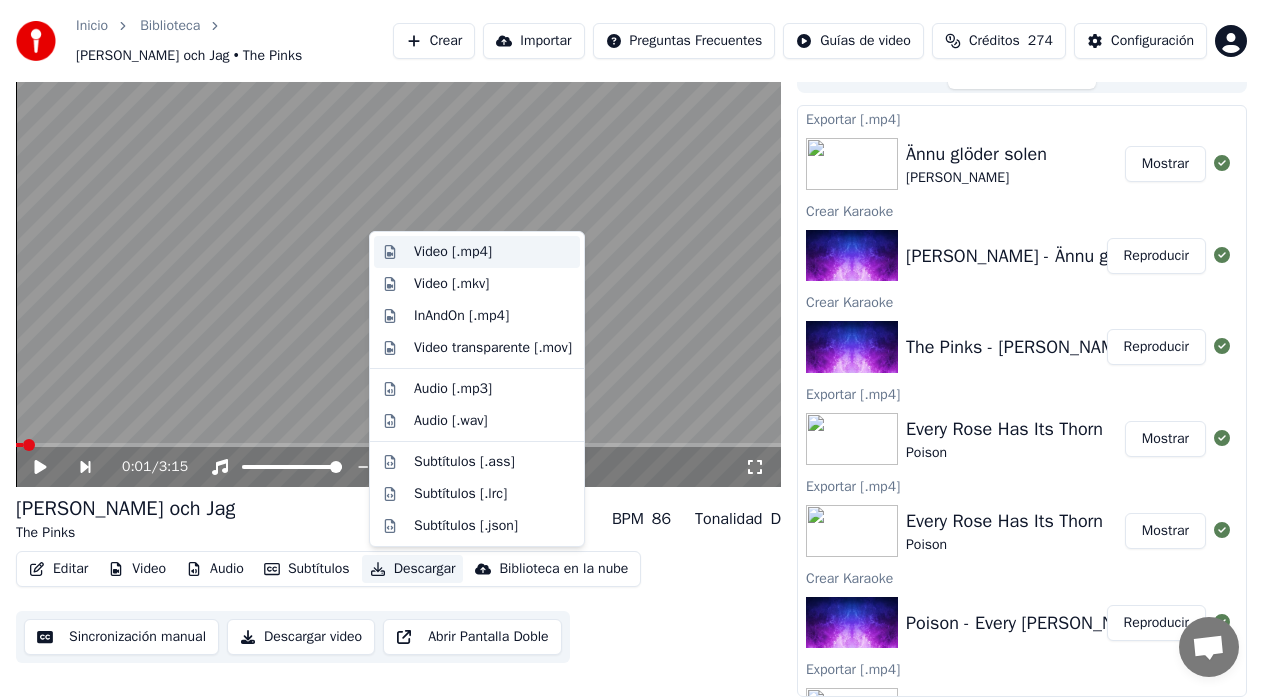 click on "Video [.mp4]" at bounding box center (453, 252) 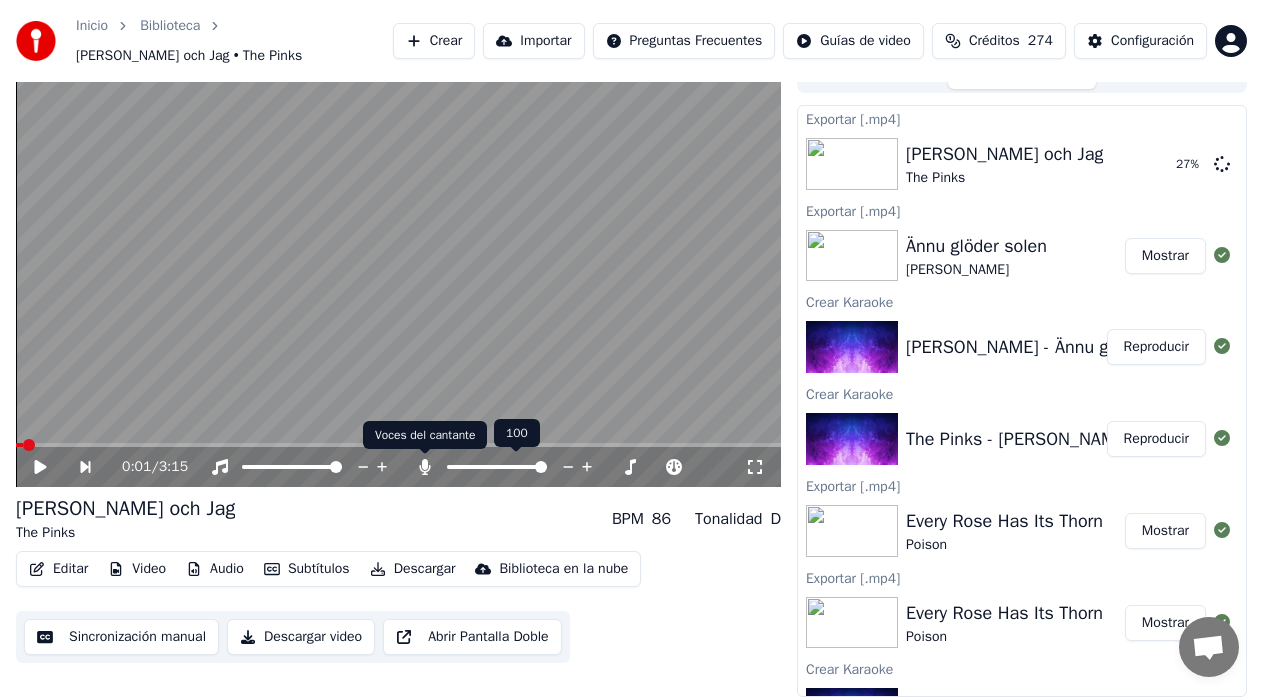 click 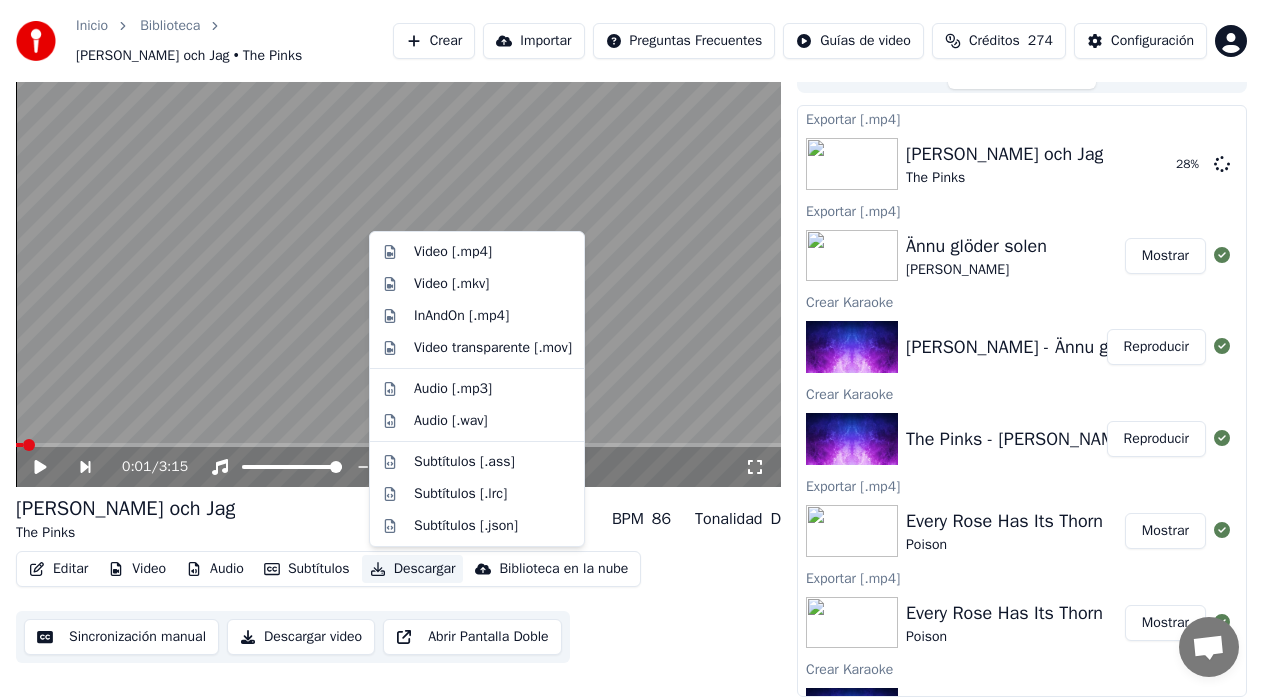 click on "Descargar" at bounding box center [413, 569] 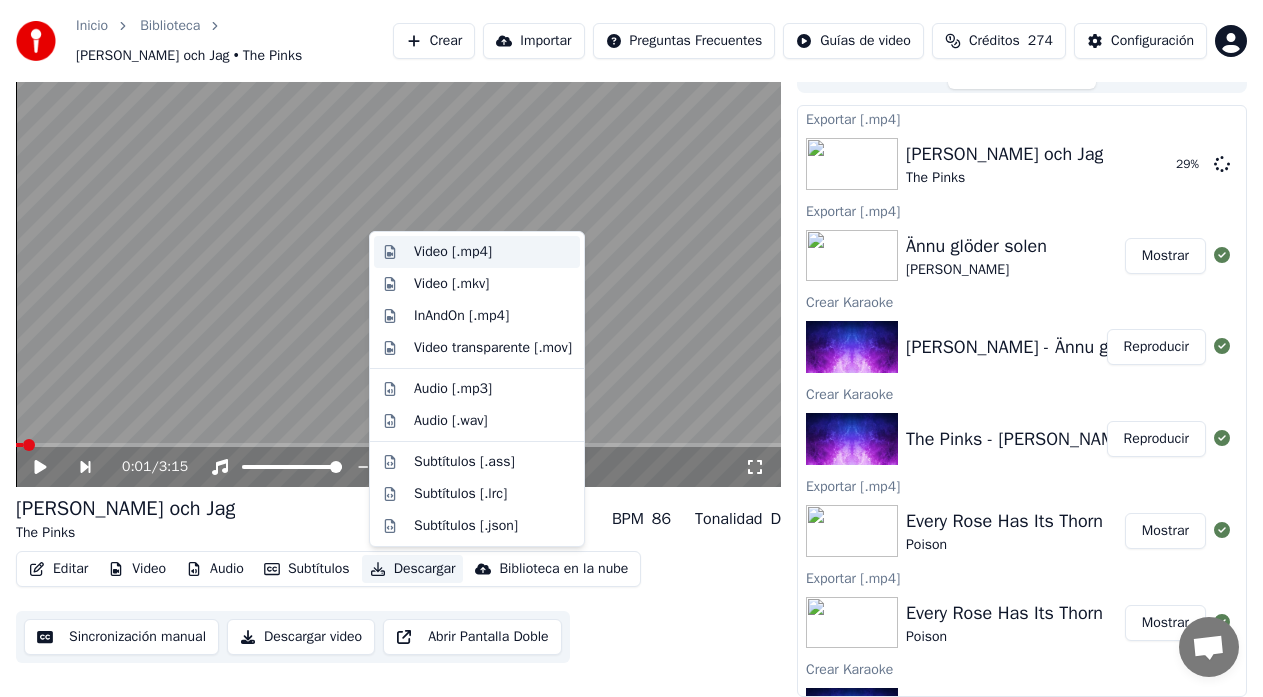 click on "Video [.mp4]" at bounding box center [453, 252] 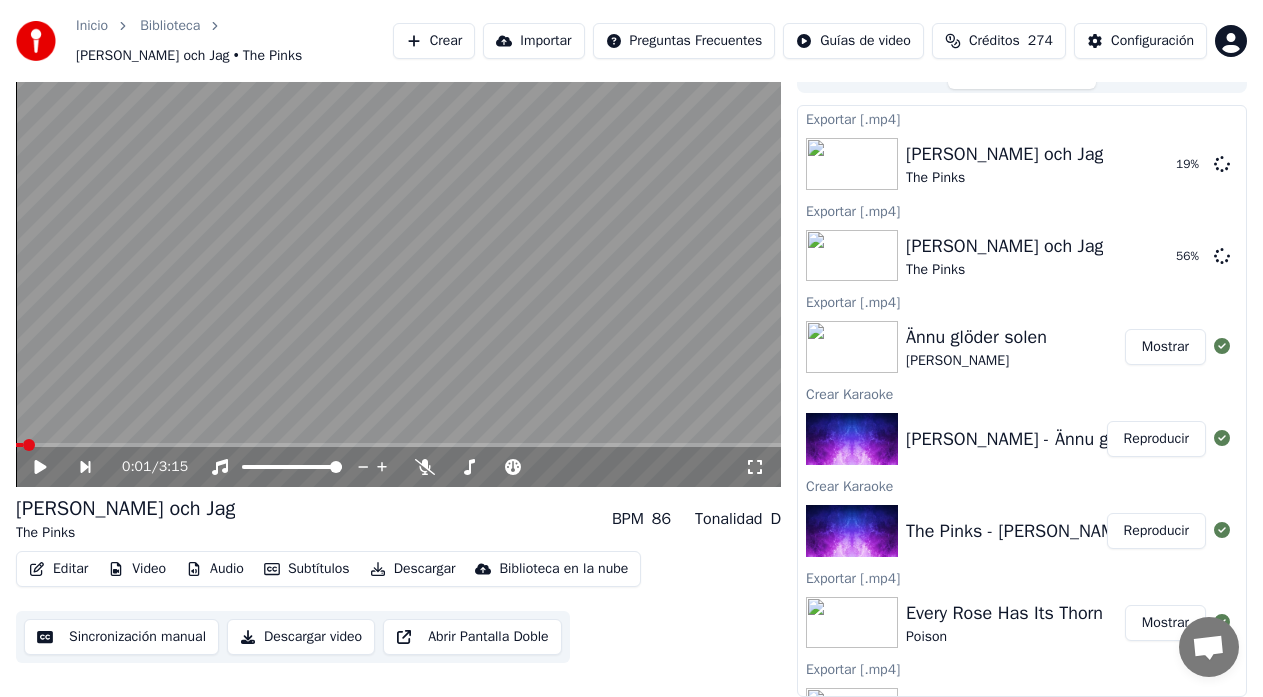click on "Mostrar" at bounding box center (1165, 347) 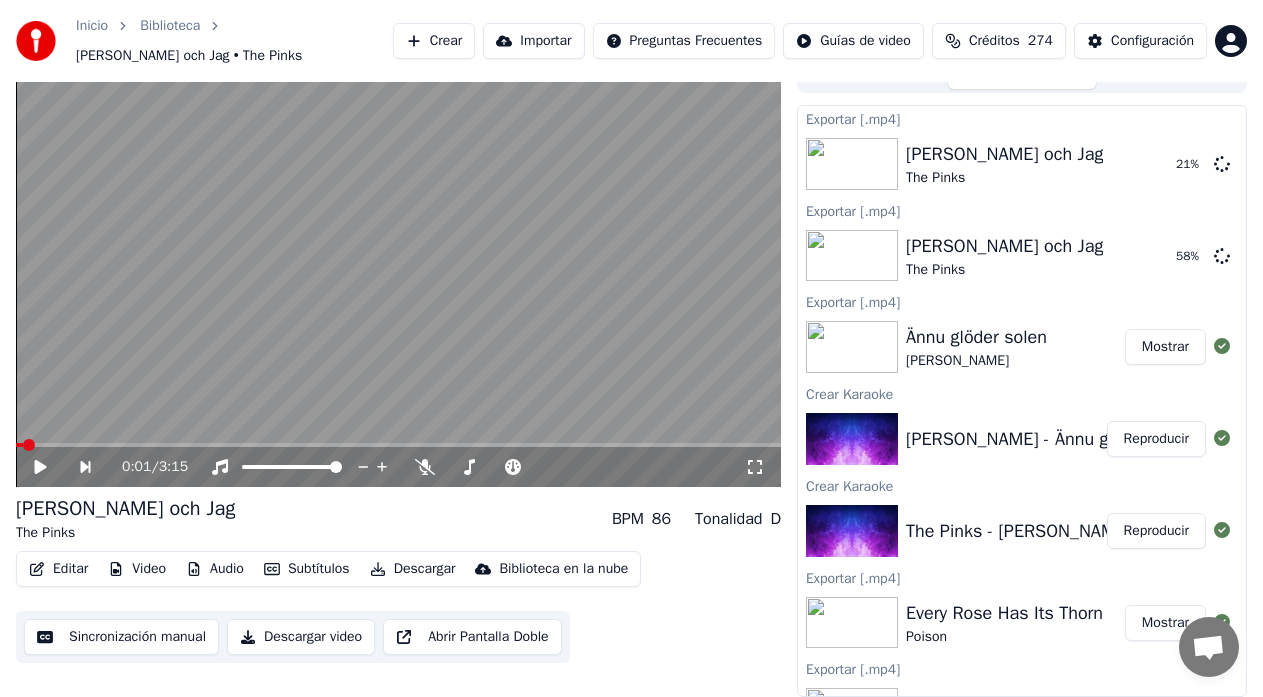 click on "Mostrar" at bounding box center [1165, 347] 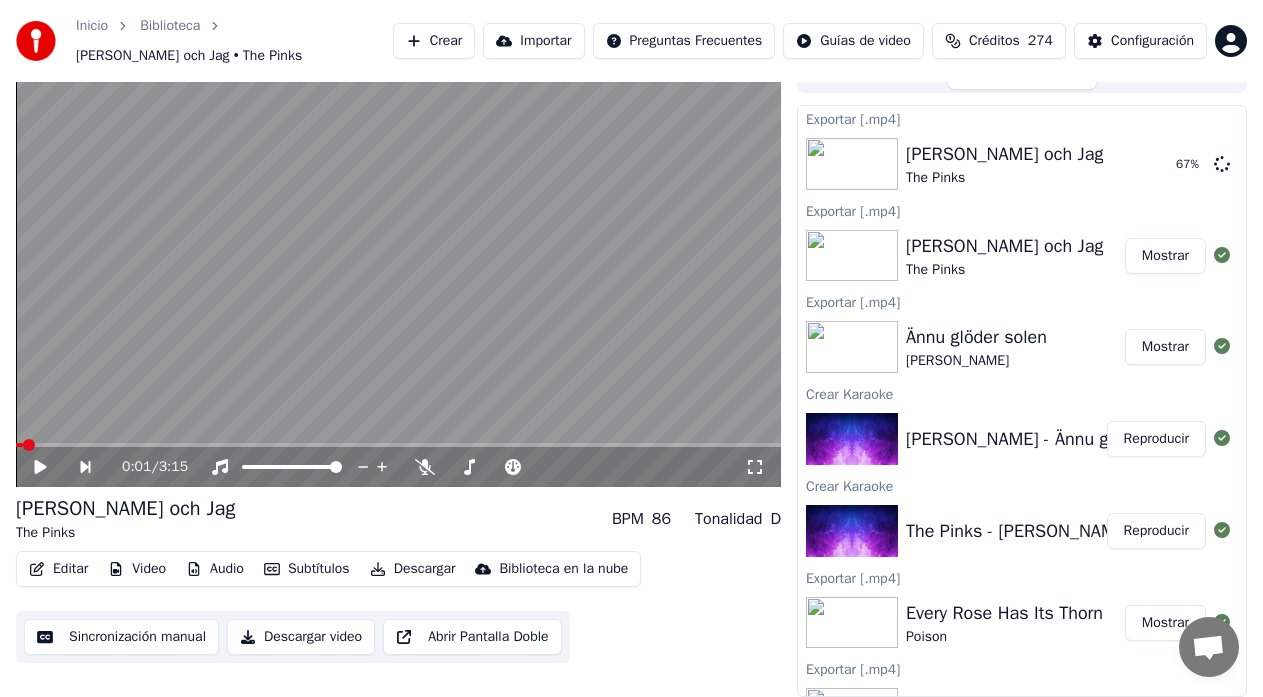 drag, startPoint x: 1130, startPoint y: 352, endPoint x: 1059, endPoint y: 379, distance: 75.96052 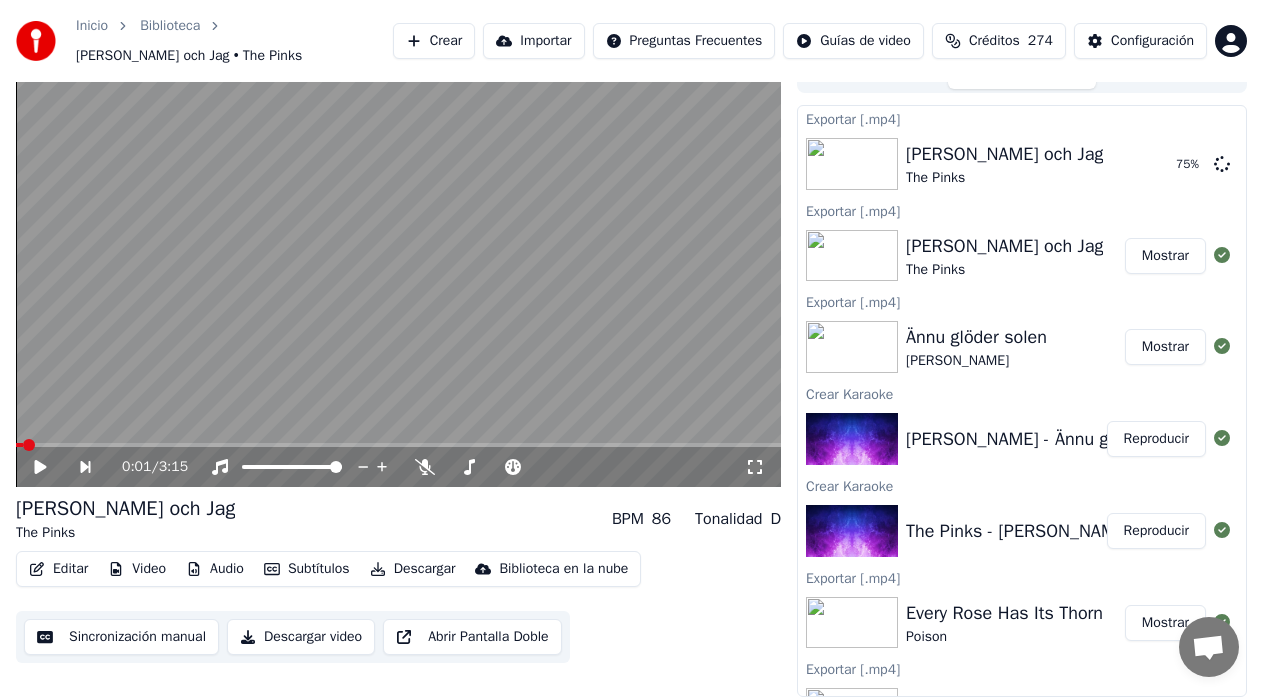 click on "Reproducir" at bounding box center (1156, 439) 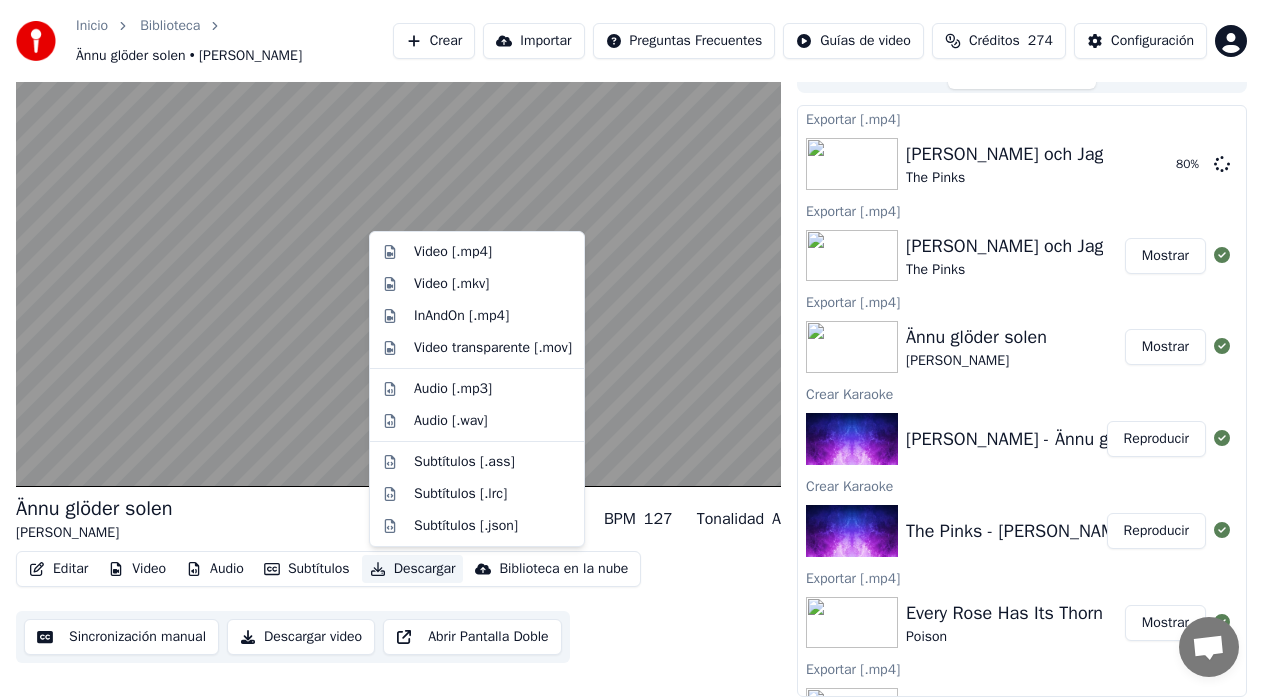 click on "Descargar" at bounding box center (413, 569) 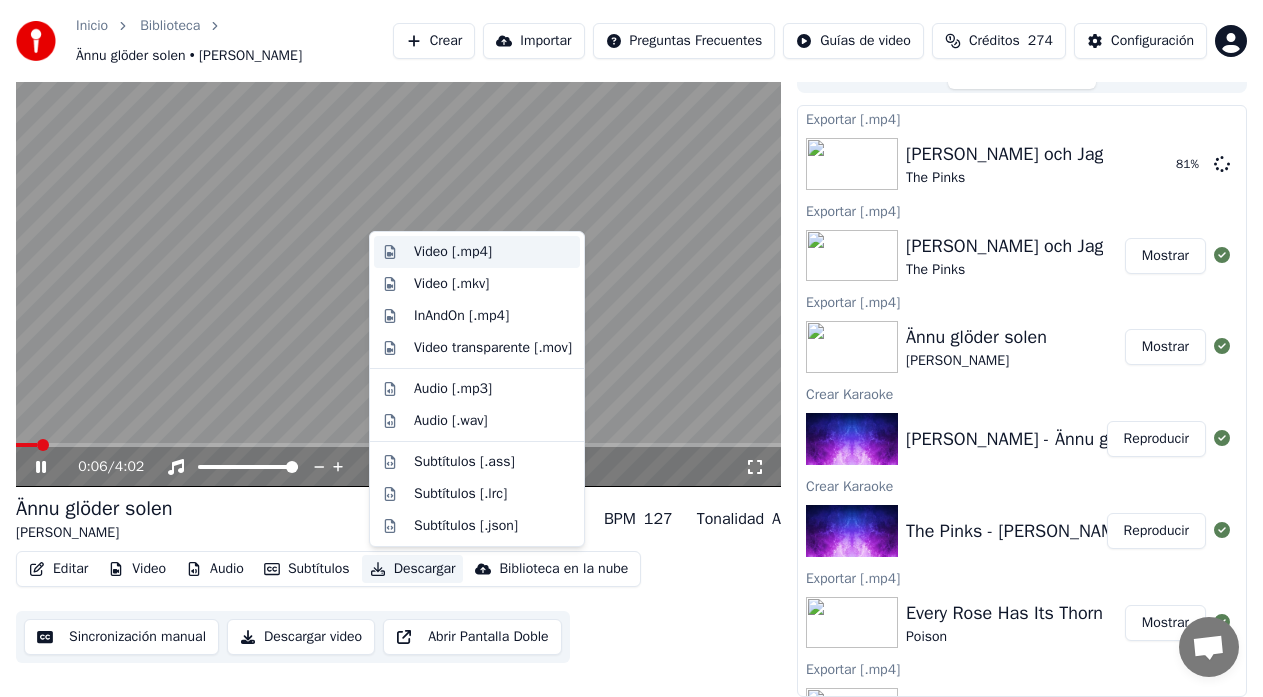 click on "Video [.mp4]" at bounding box center [453, 252] 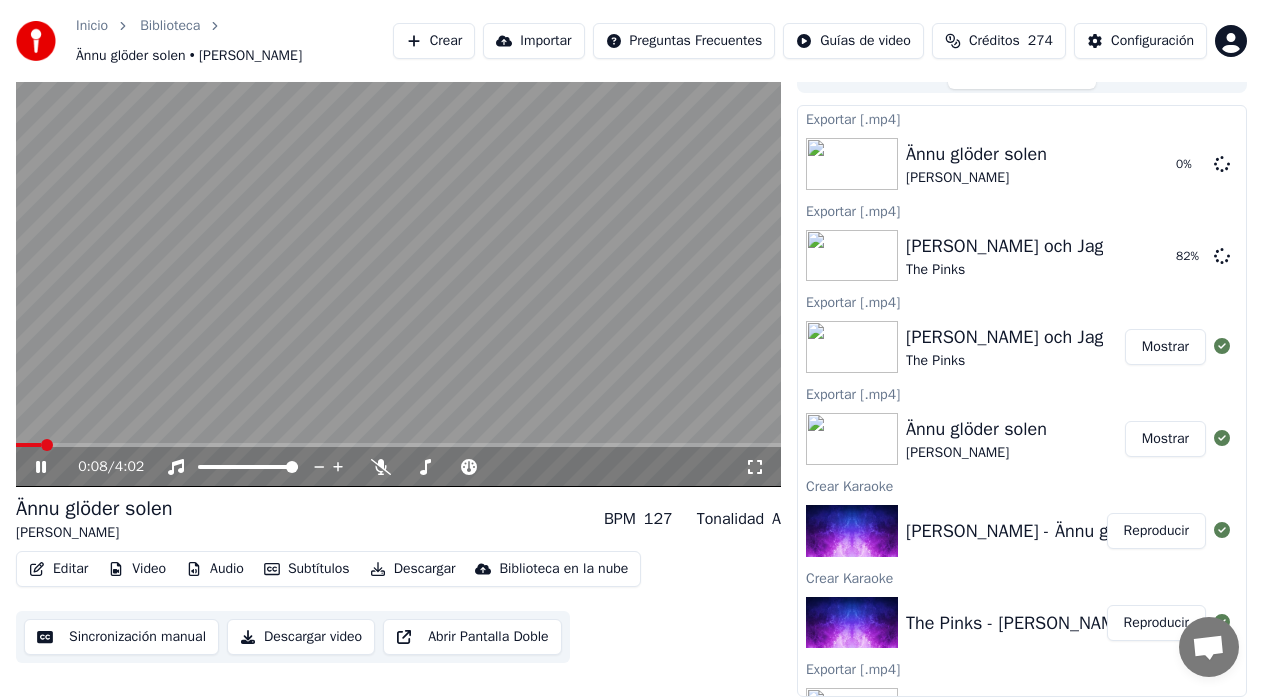 click 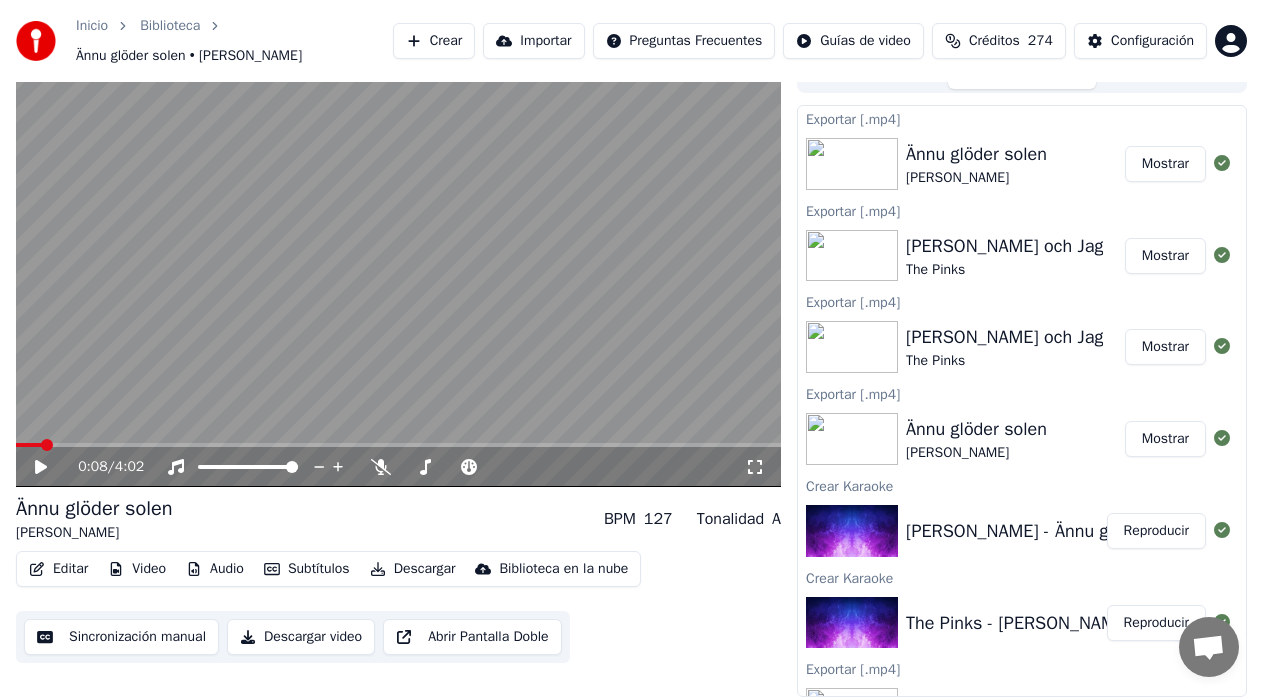 click on "Crear" at bounding box center (434, 41) 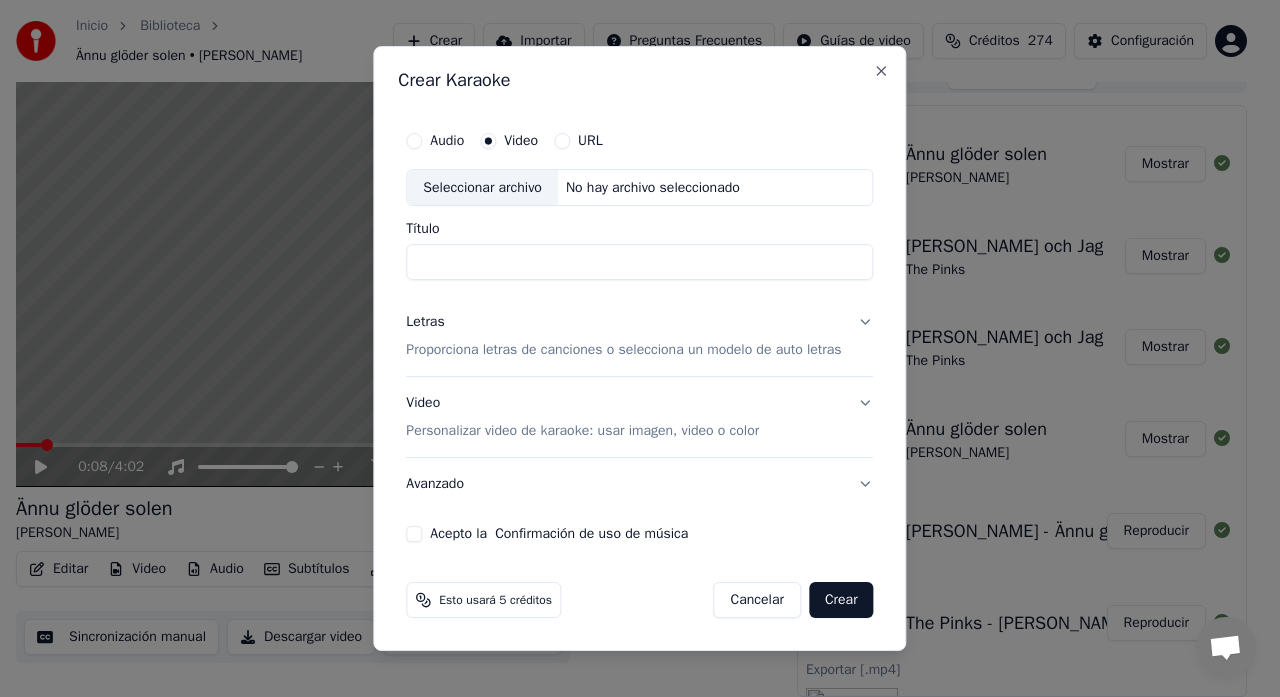 click on "Seleccionar archivo" at bounding box center (482, 188) 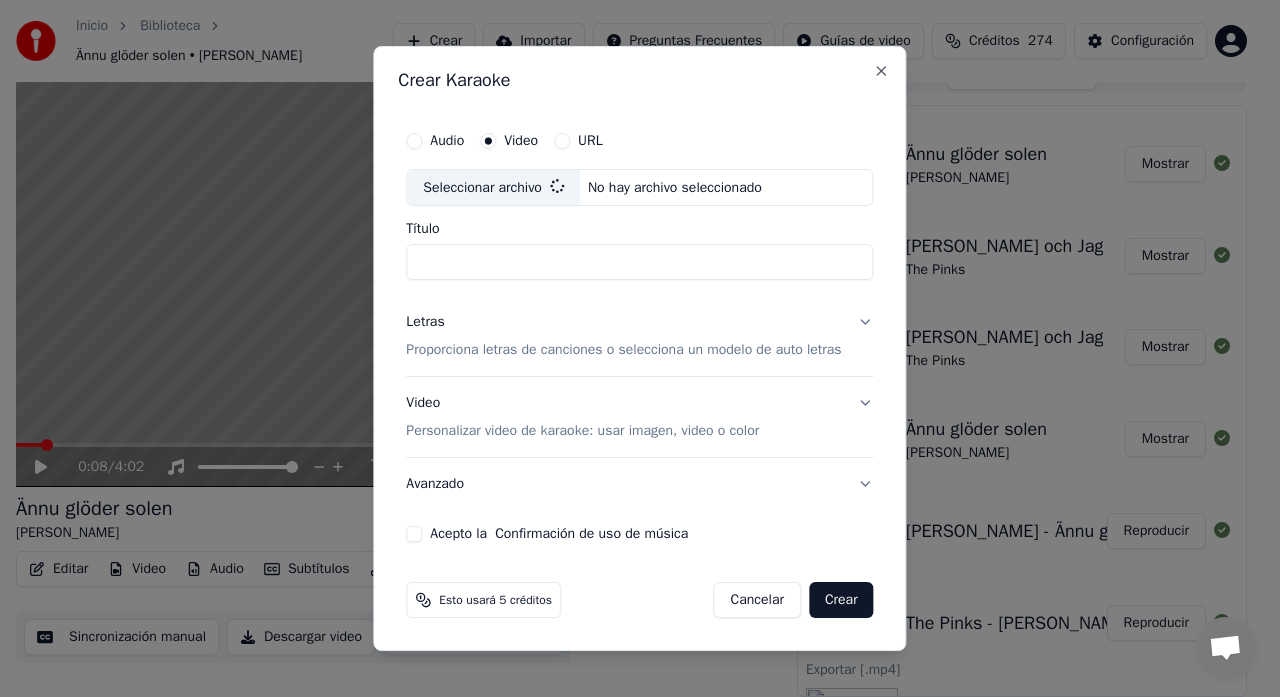 type on "**********" 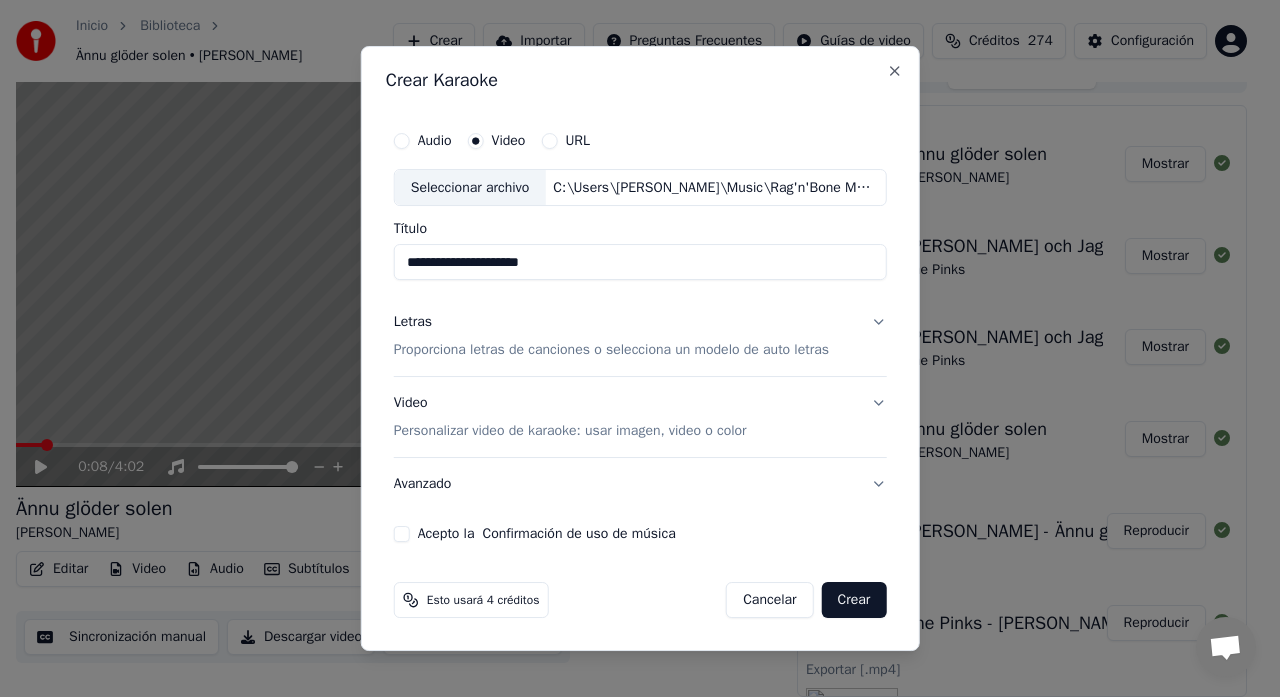 click on "Proporciona letras de canciones o selecciona un modelo de auto letras" at bounding box center [611, 351] 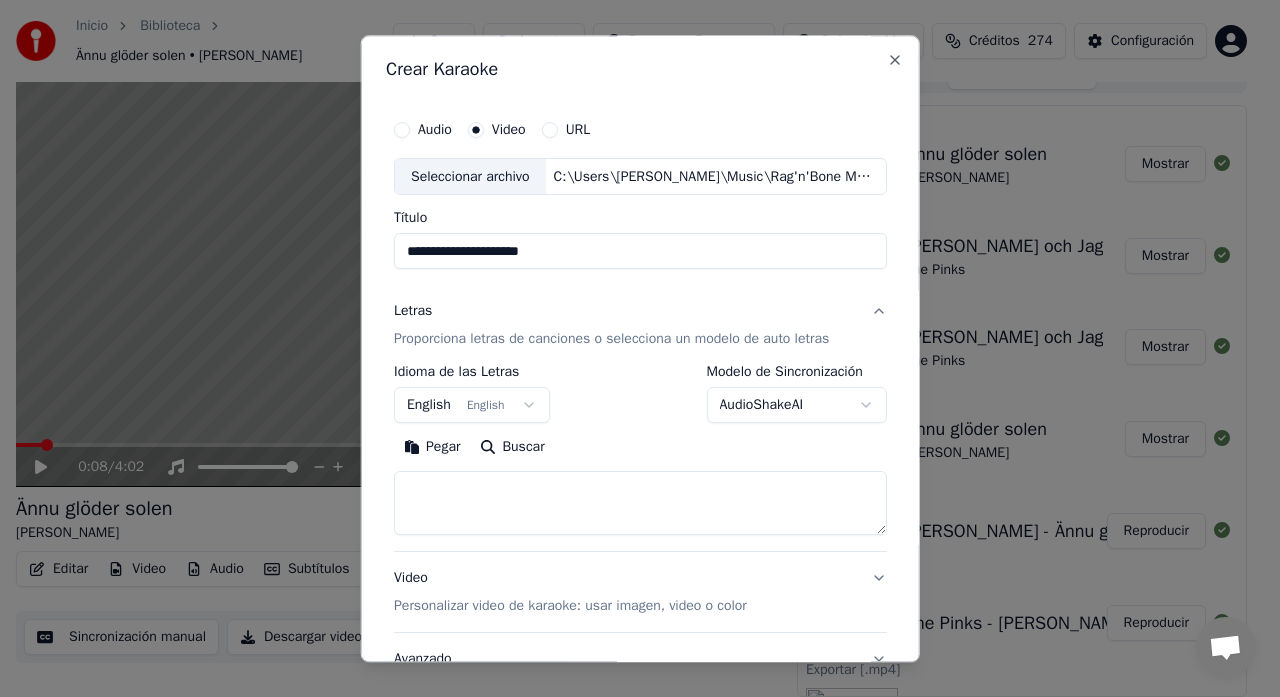 click at bounding box center (640, 504) 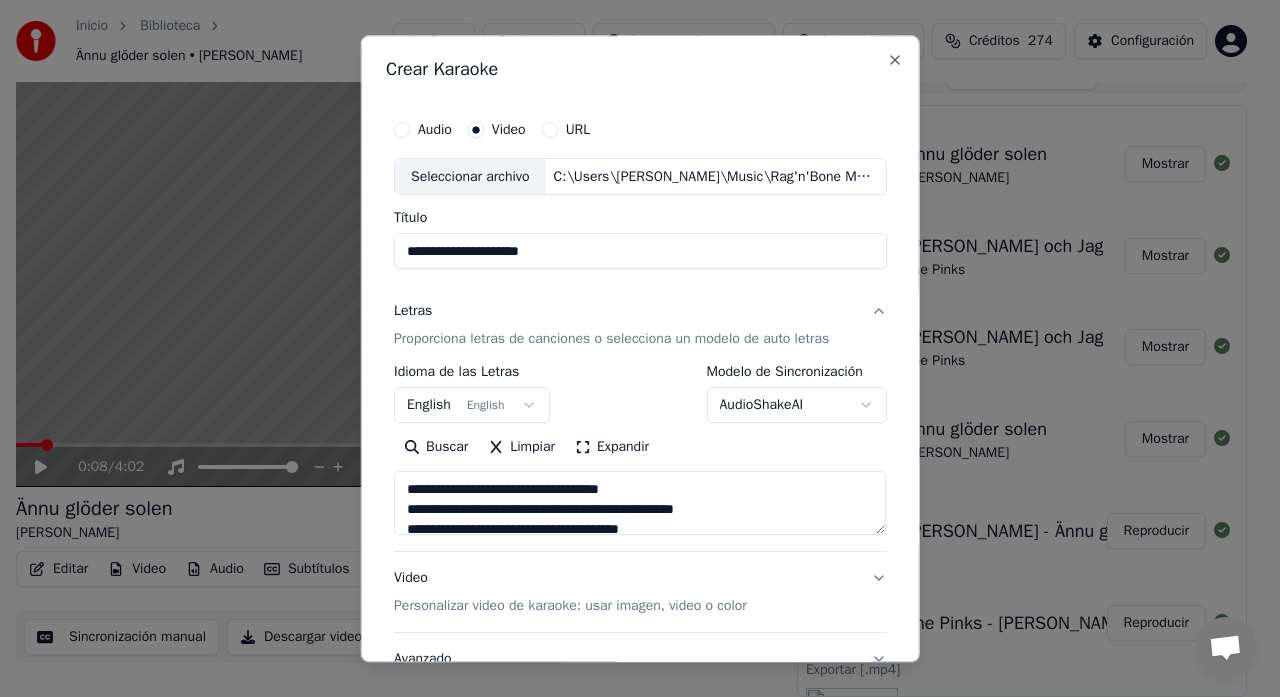 scroll, scrollTop: 945, scrollLeft: 0, axis: vertical 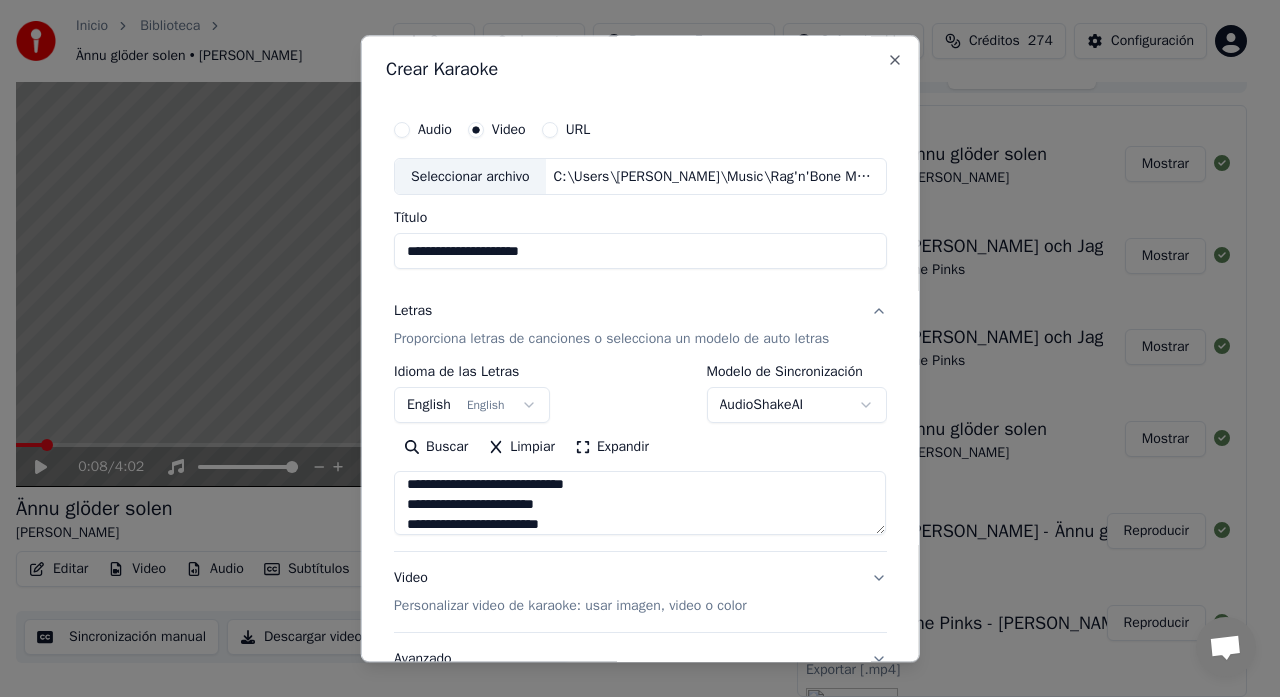 type on "**********" 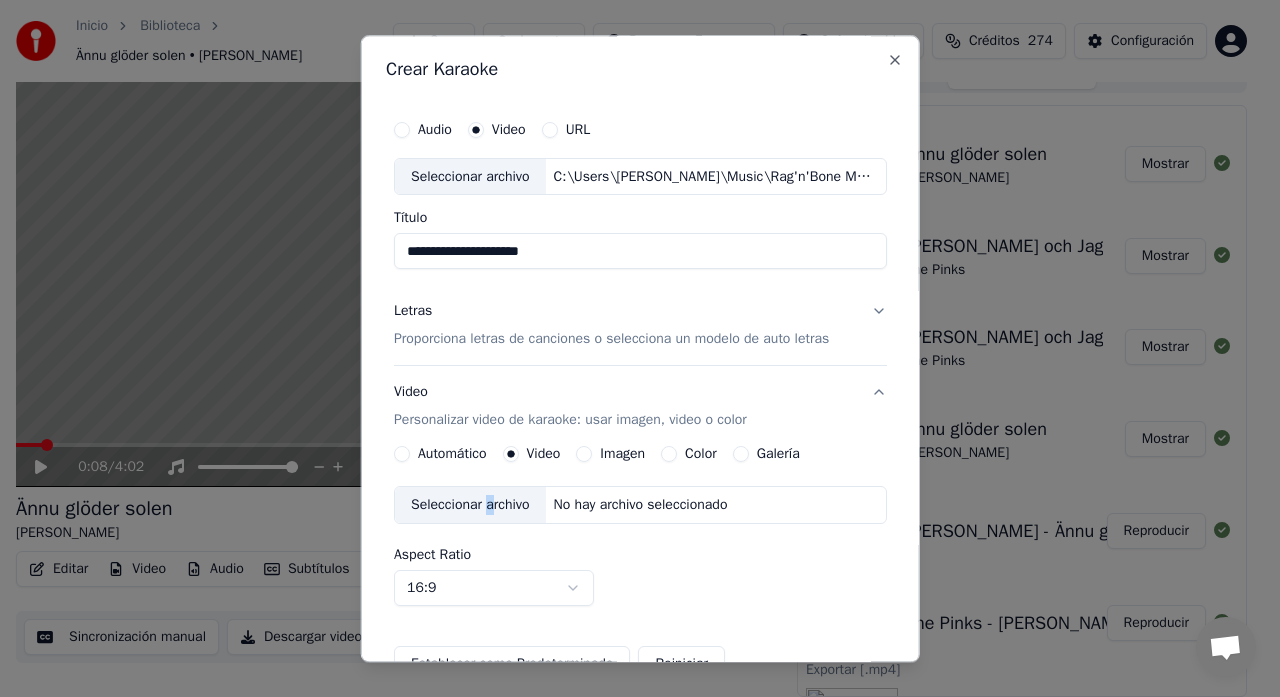 click on "Seleccionar archivo" at bounding box center (470, 506) 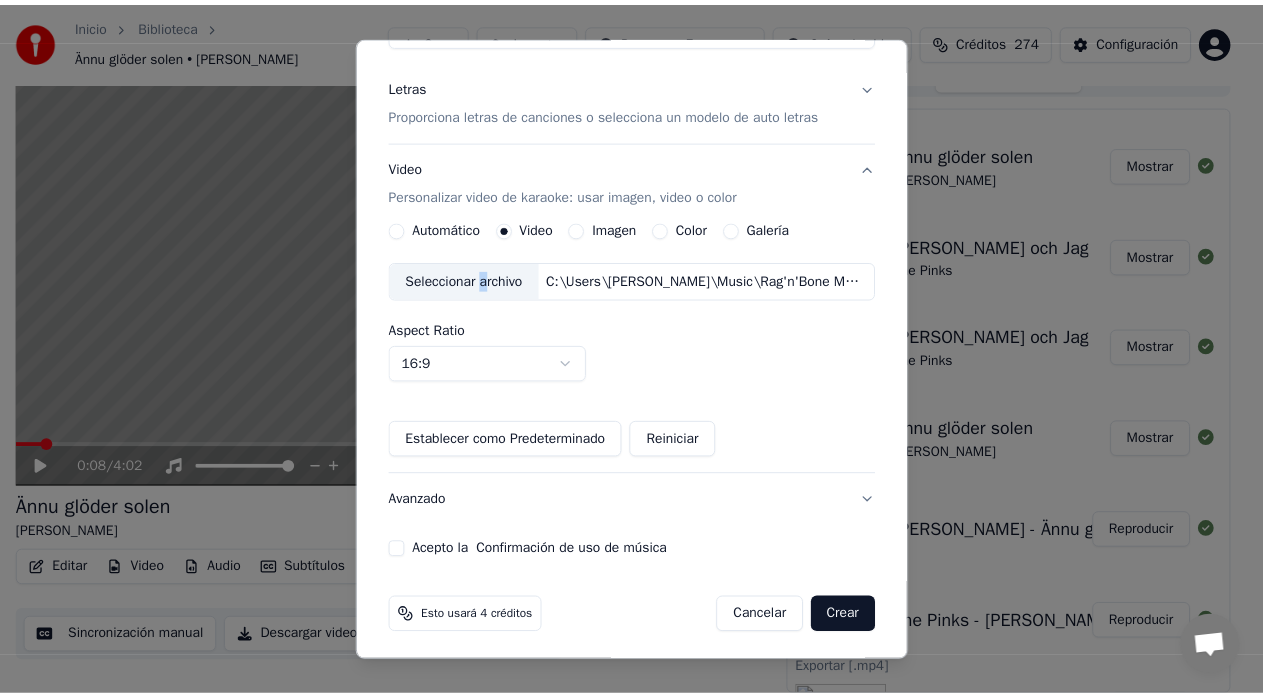 scroll, scrollTop: 230, scrollLeft: 0, axis: vertical 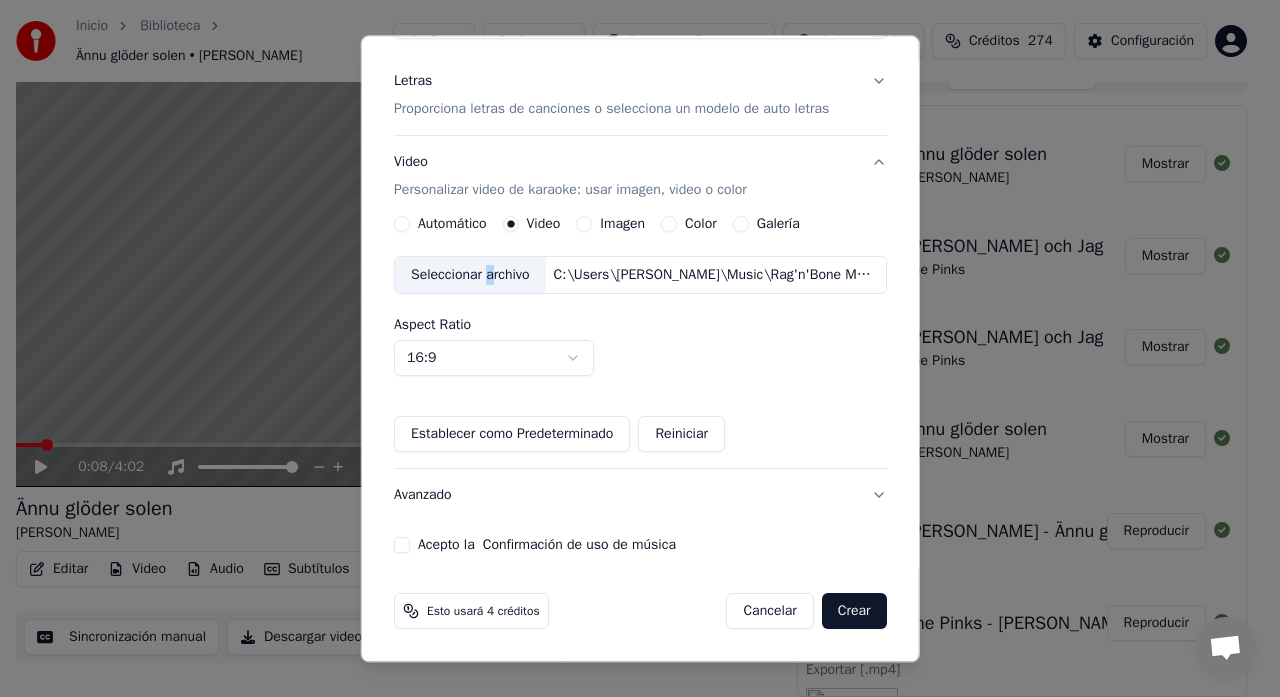 click on "Acepto la   Confirmación de uso de música" at bounding box center [402, 546] 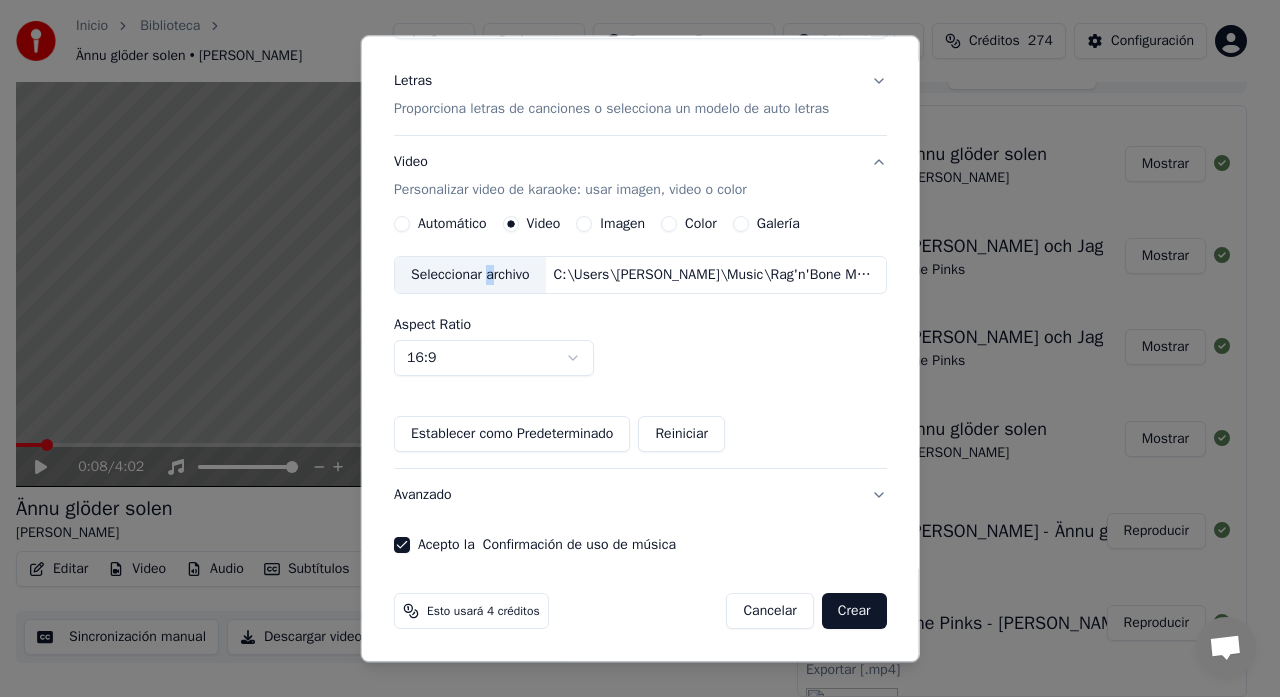click on "Crear" at bounding box center [854, 612] 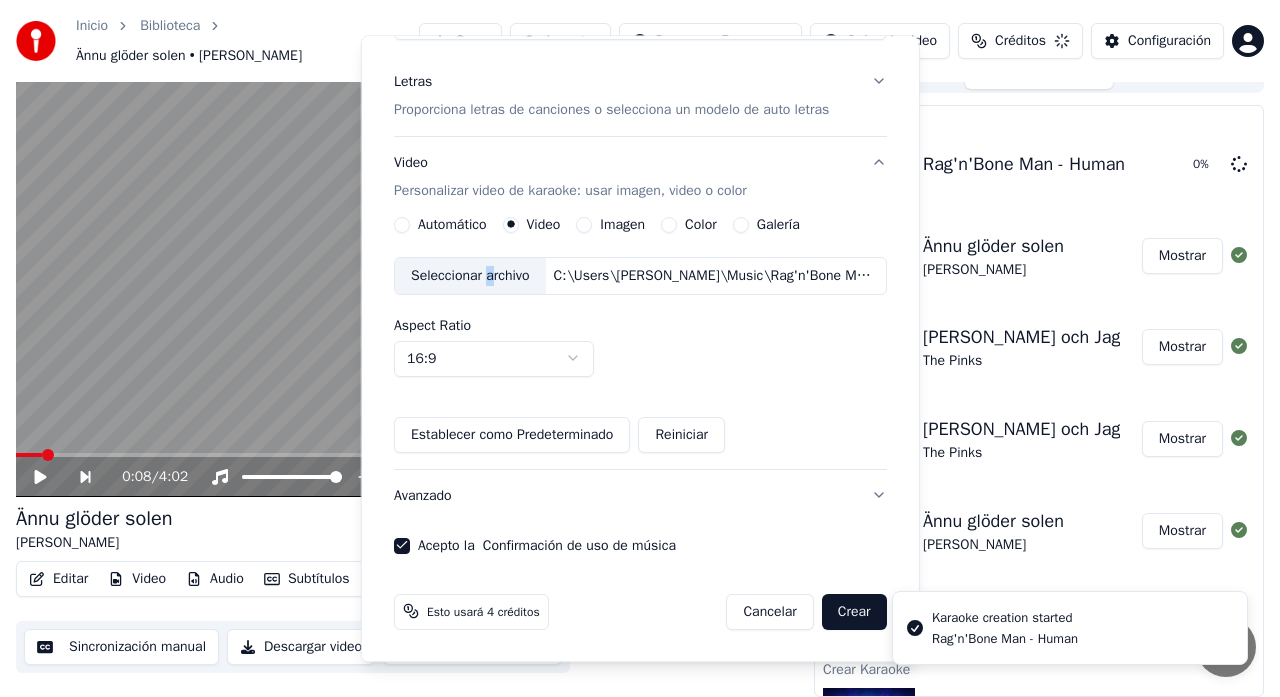 type 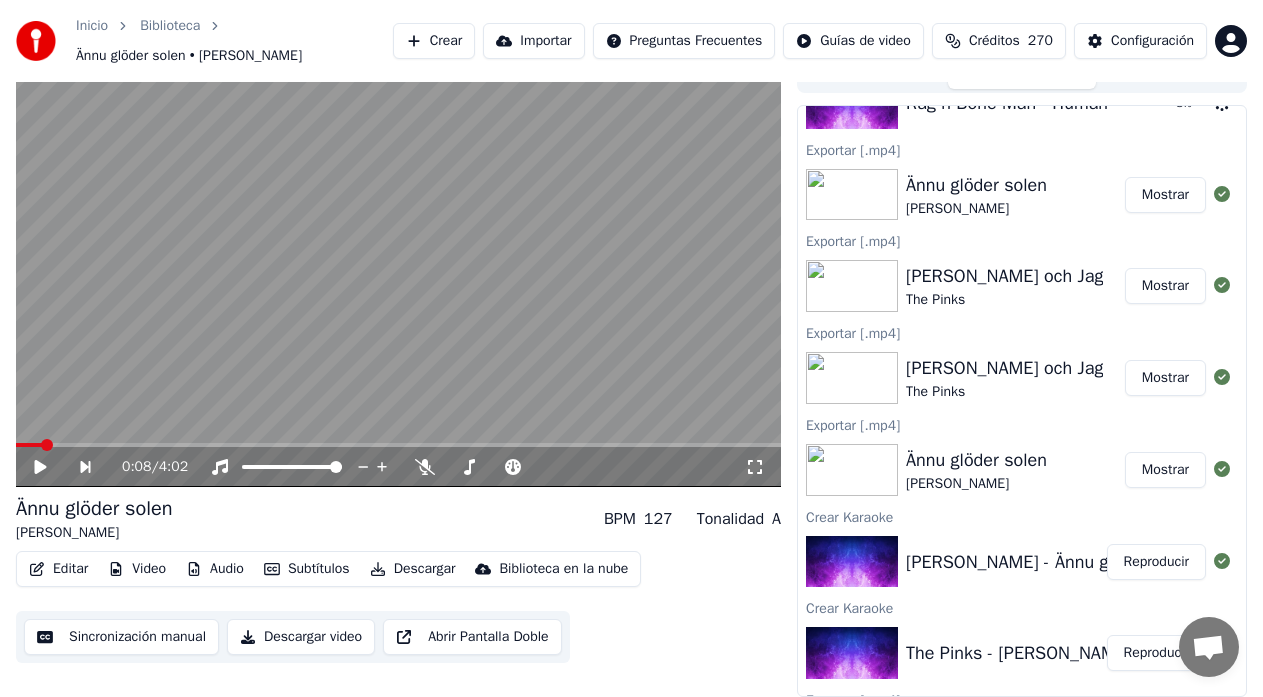 scroll, scrollTop: 0, scrollLeft: 0, axis: both 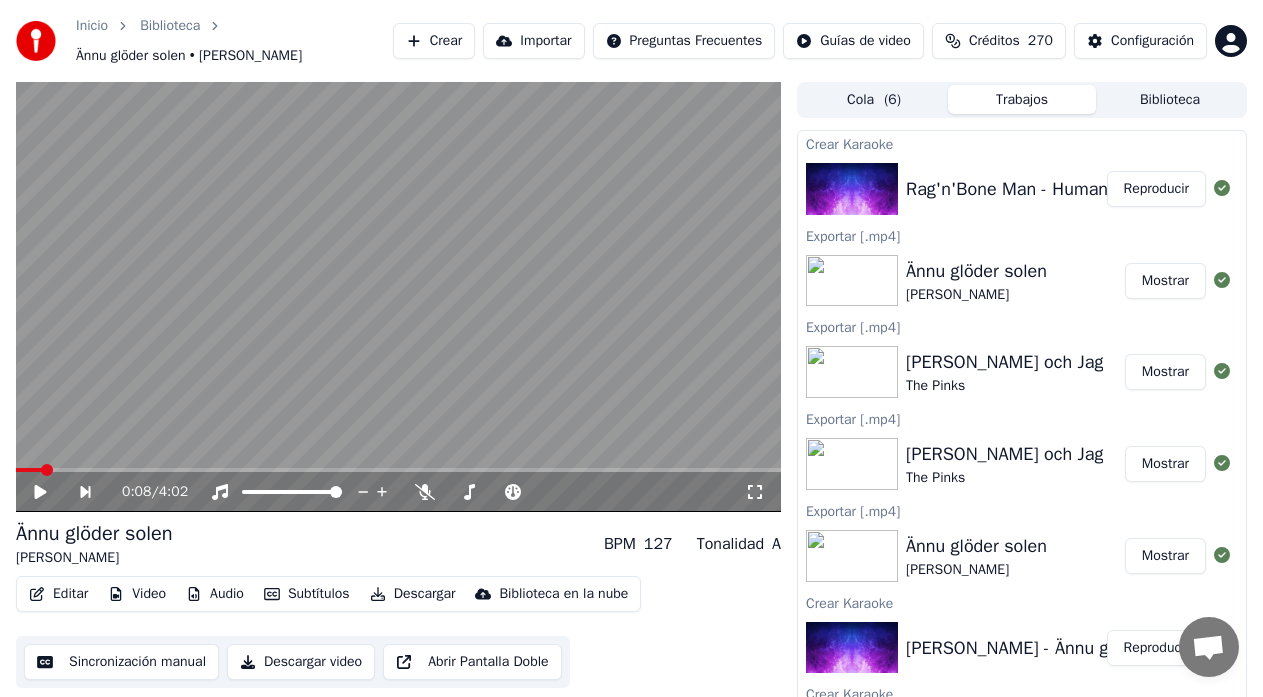 click on "Reproducir" at bounding box center (1156, 189) 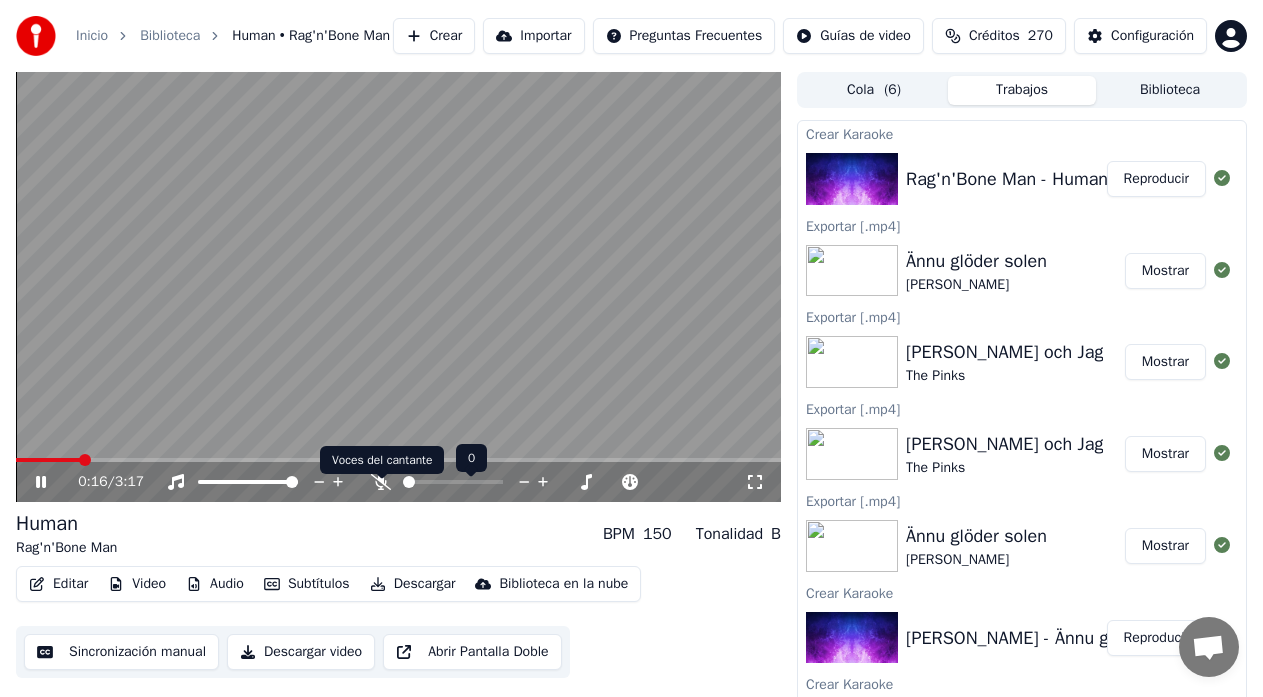 click 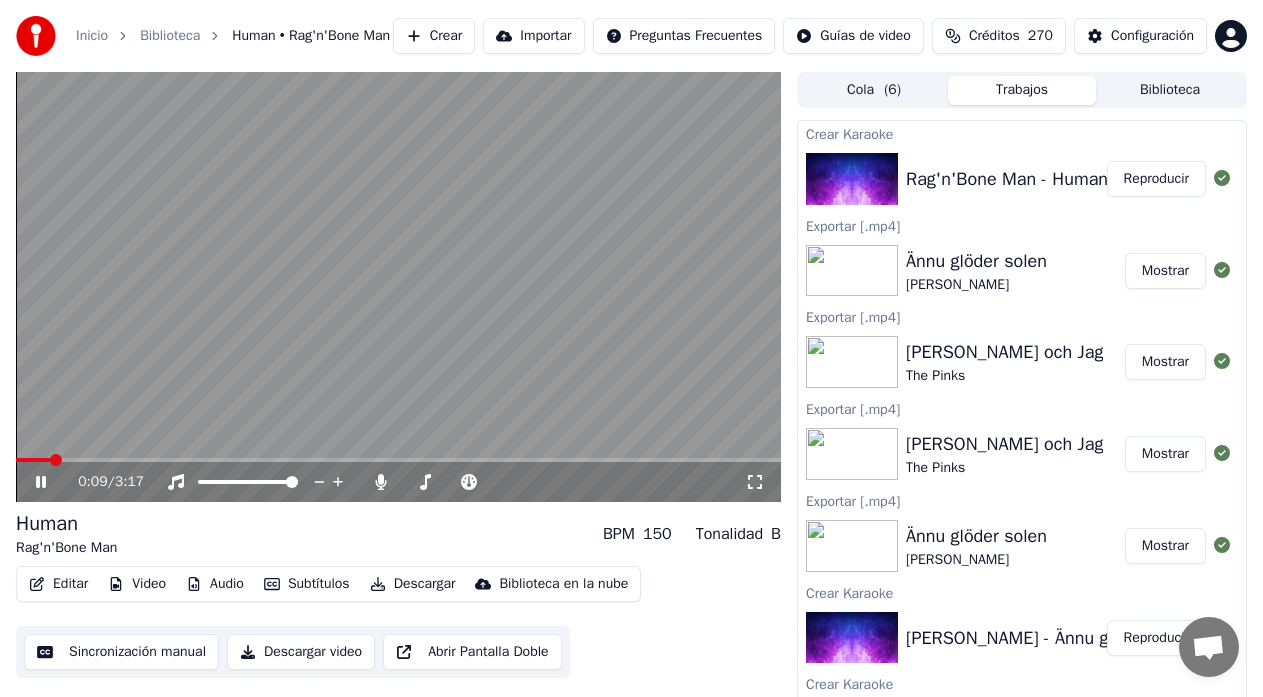 click at bounding box center [56, 460] 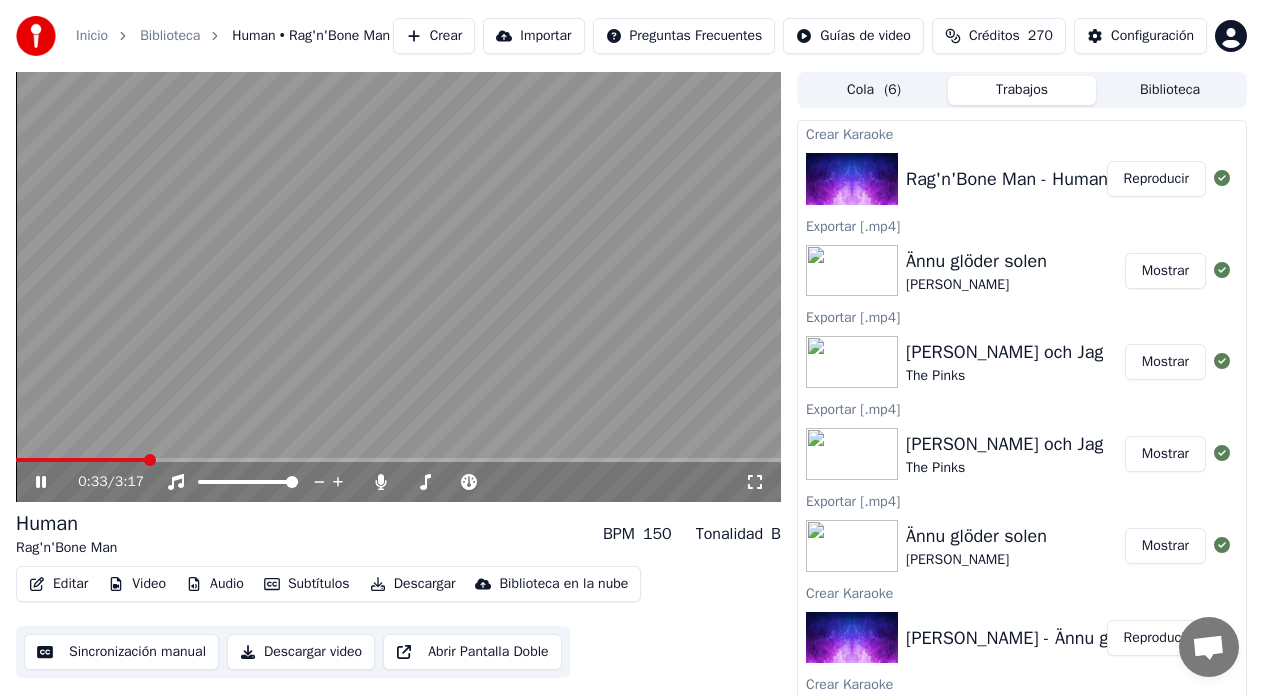 click on "Sincronización manual" at bounding box center (121, 652) 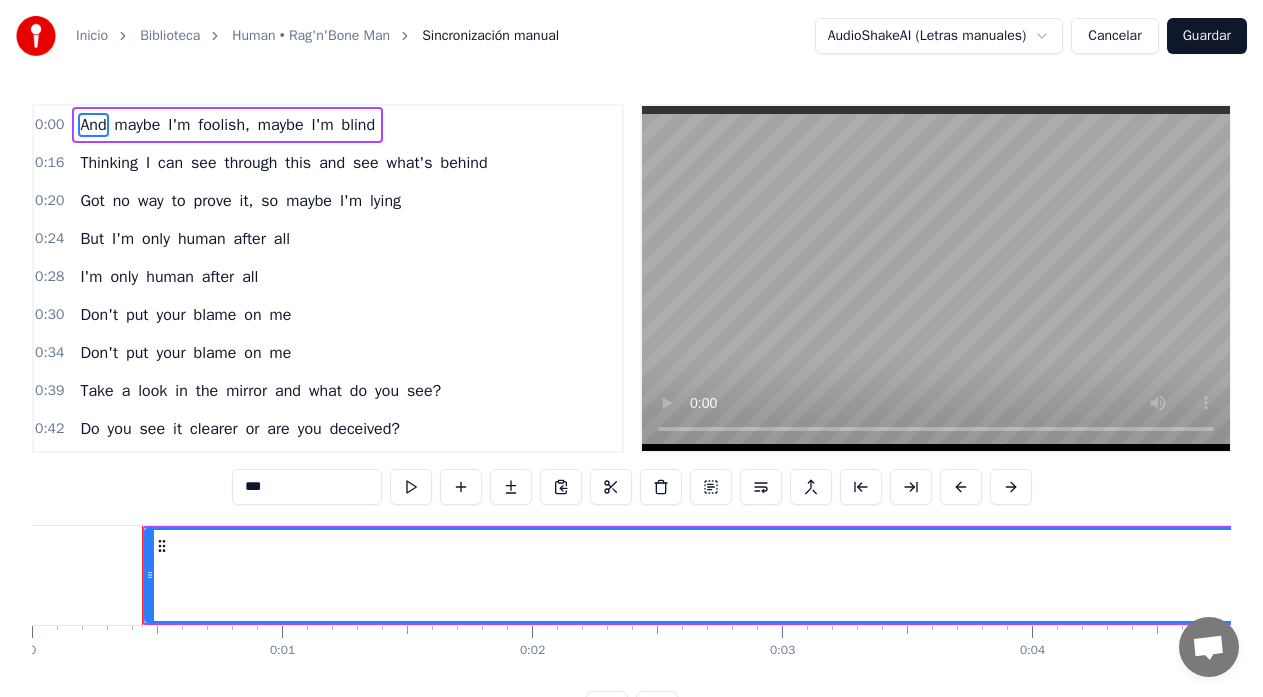 click on "And" at bounding box center [93, 125] 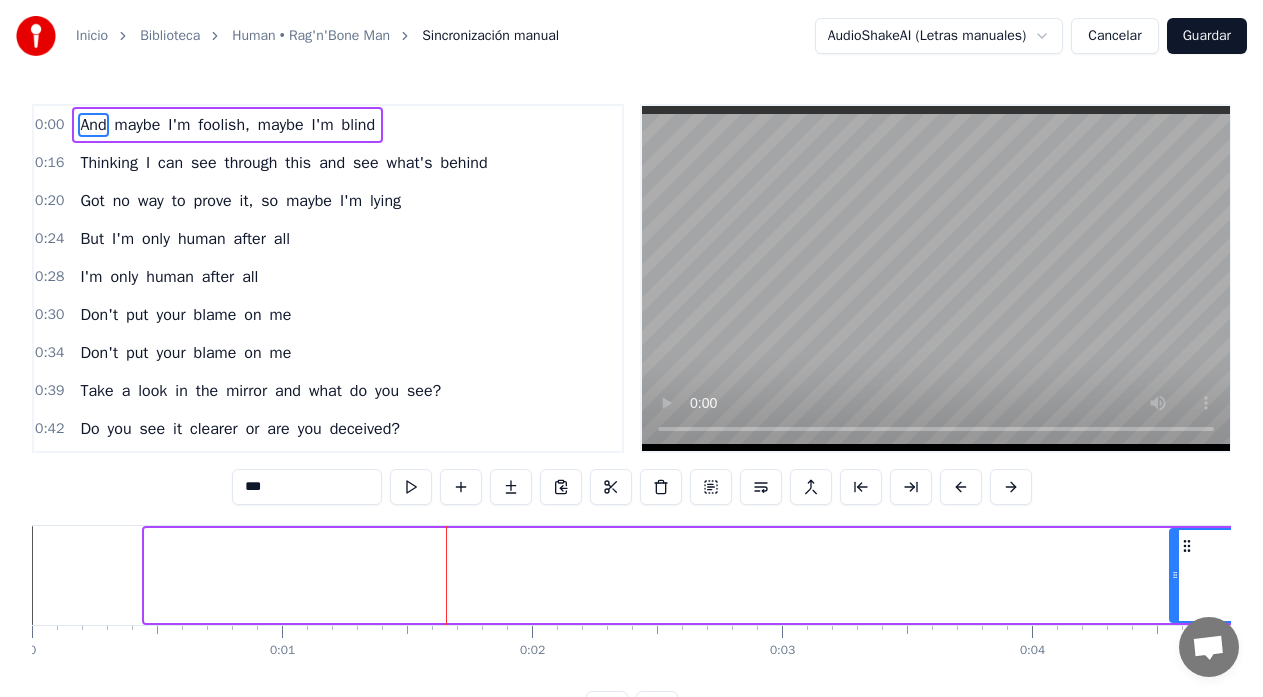 drag, startPoint x: 146, startPoint y: 576, endPoint x: 1171, endPoint y: 561, distance: 1025.1097 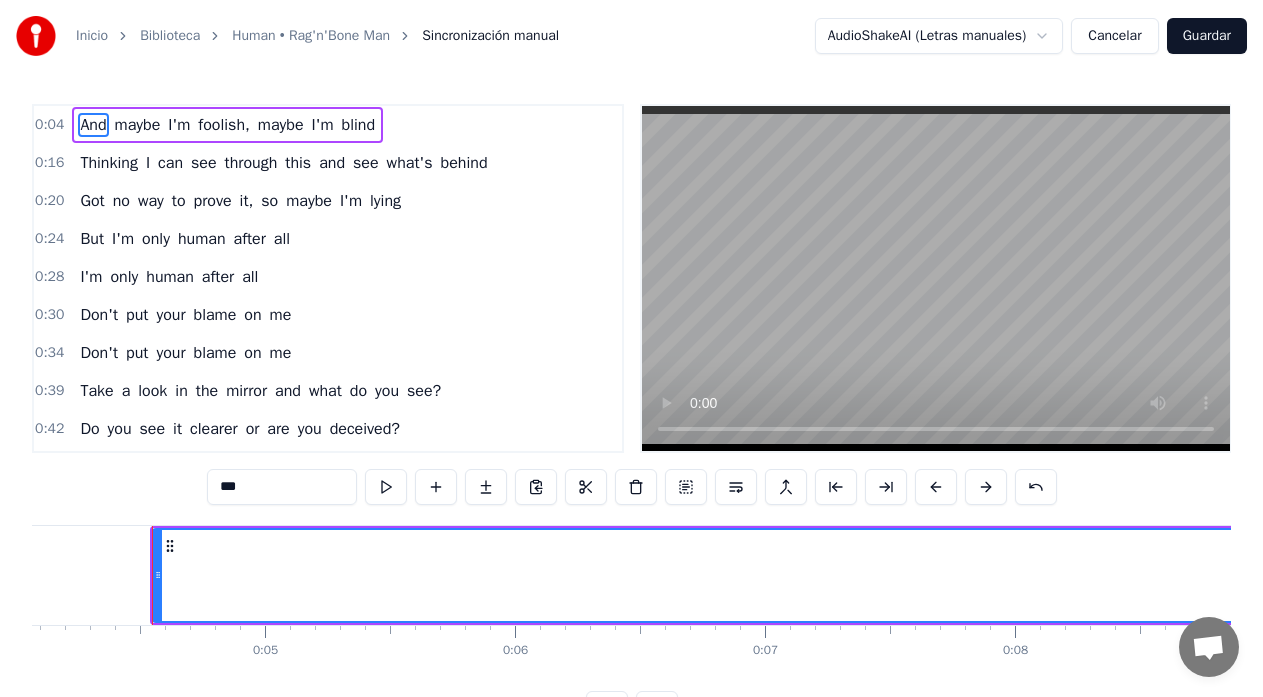 scroll, scrollTop: 0, scrollLeft: 1037, axis: horizontal 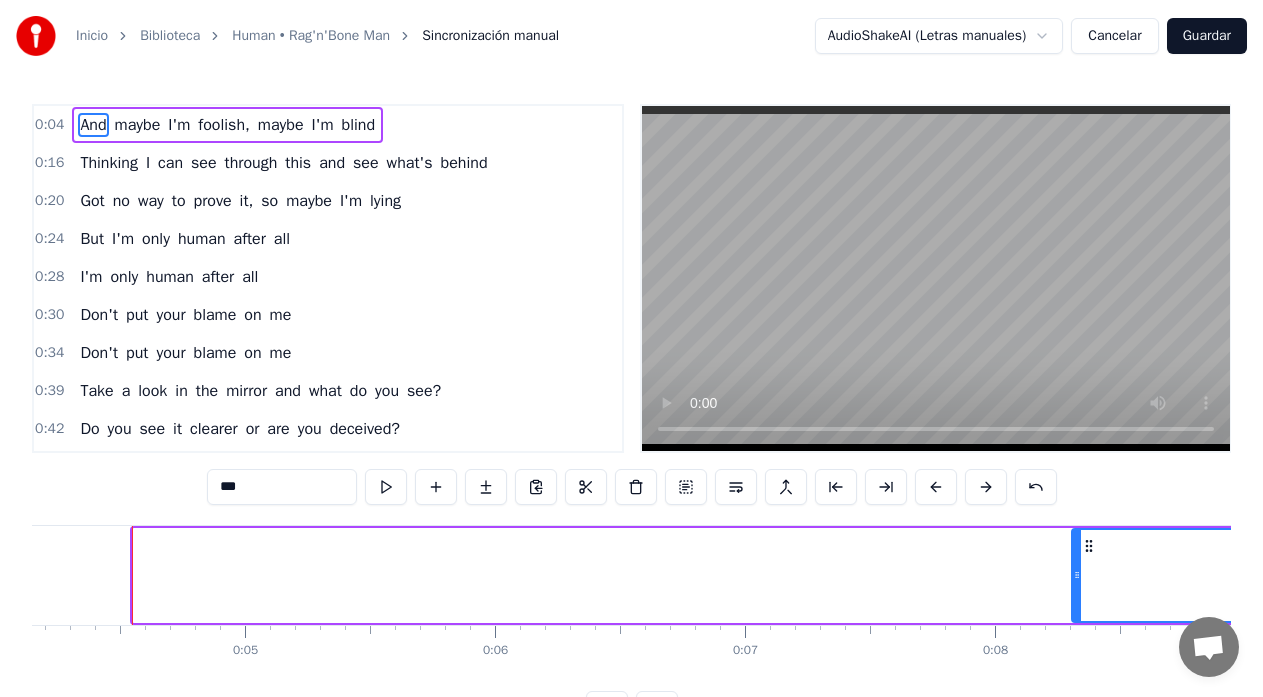 drag, startPoint x: 137, startPoint y: 576, endPoint x: 1076, endPoint y: 585, distance: 939.04315 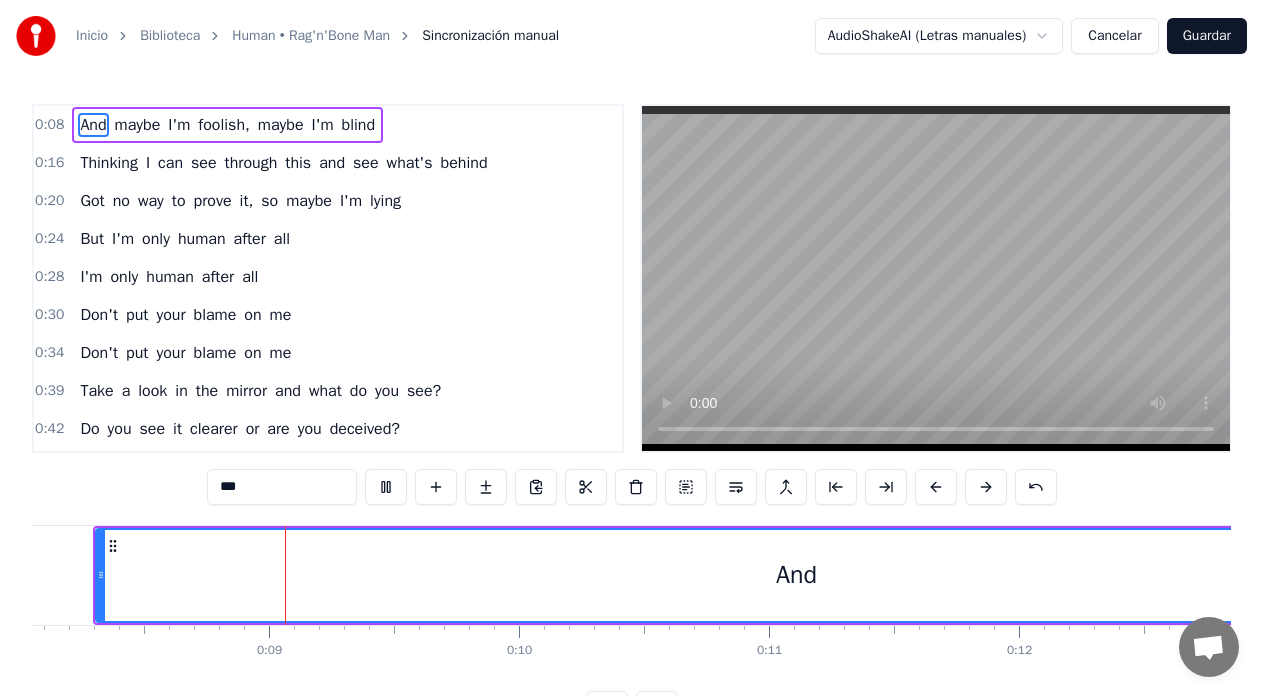 scroll, scrollTop: 0, scrollLeft: 2039, axis: horizontal 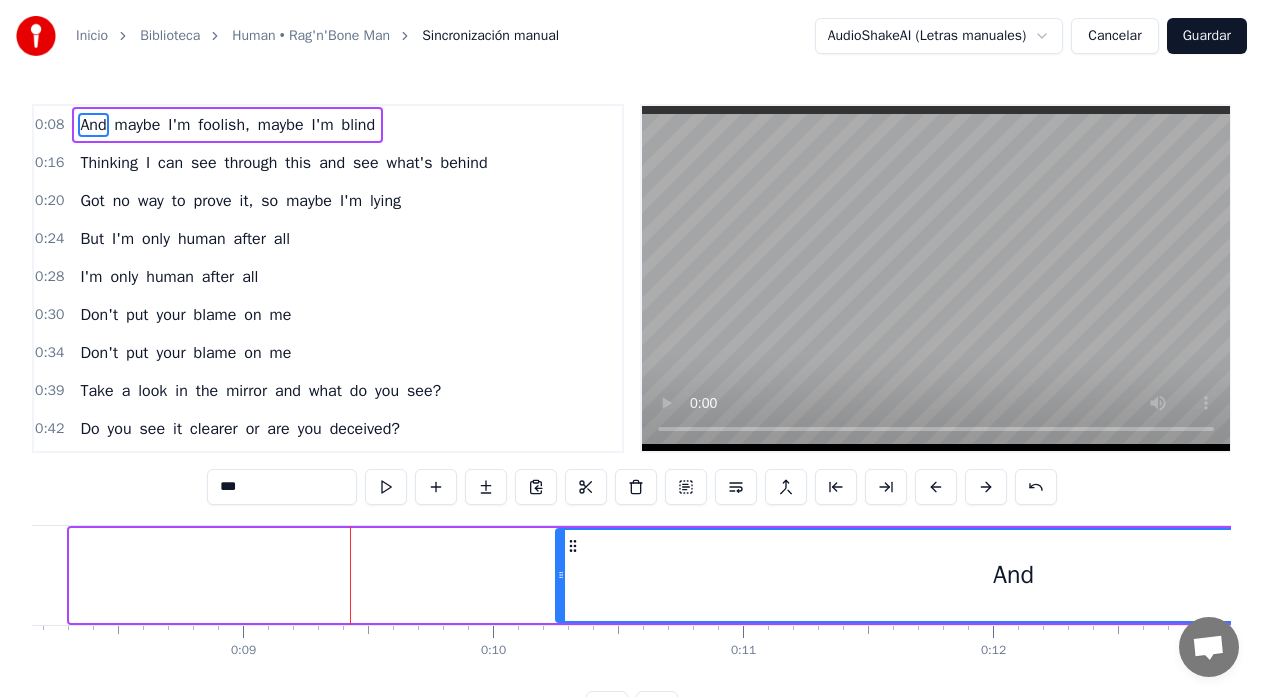 drag, startPoint x: 72, startPoint y: 575, endPoint x: 558, endPoint y: 583, distance: 486.06583 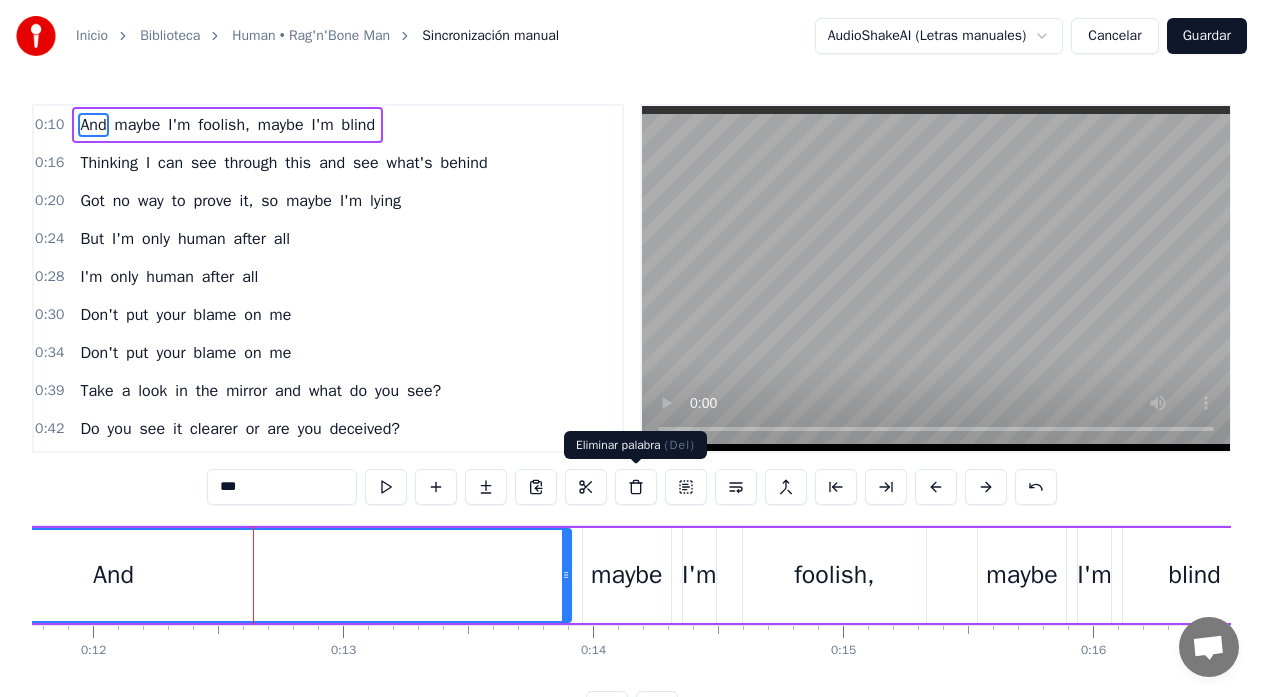 scroll, scrollTop: 0, scrollLeft: 3060, axis: horizontal 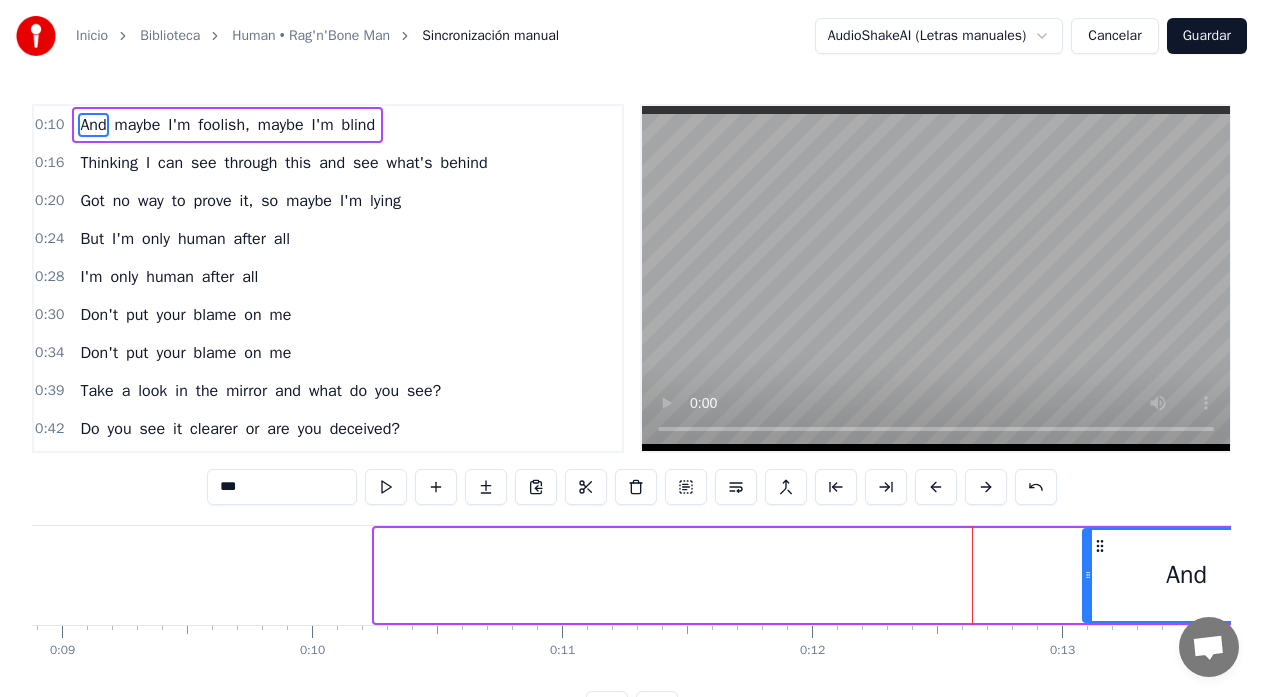 drag, startPoint x: 379, startPoint y: 576, endPoint x: 1087, endPoint y: 553, distance: 708.3735 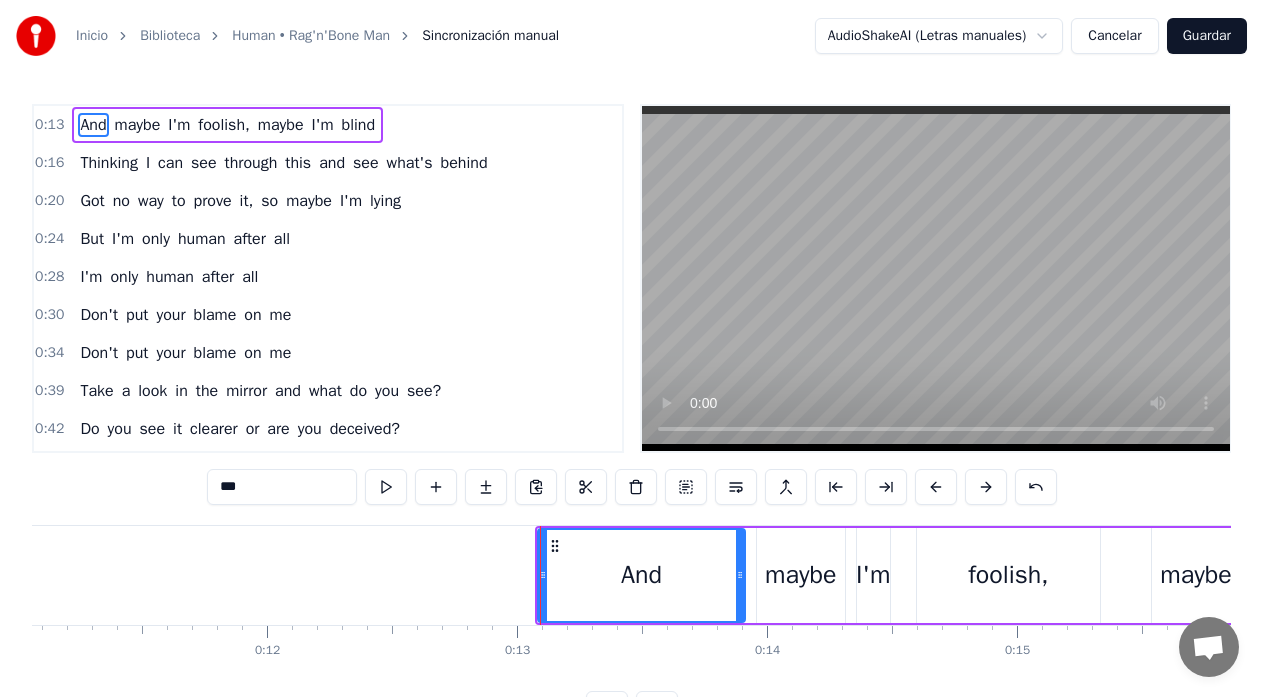 scroll, scrollTop: 0, scrollLeft: 2780, axis: horizontal 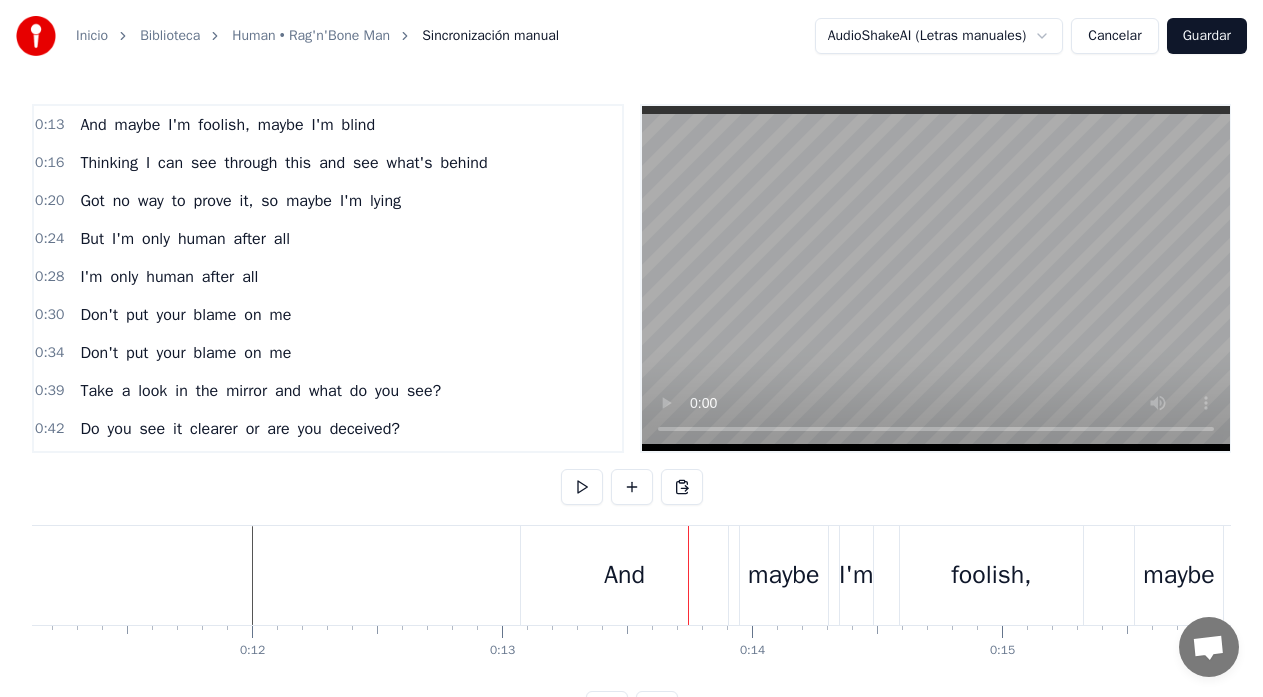 click on "And" at bounding box center (624, 575) 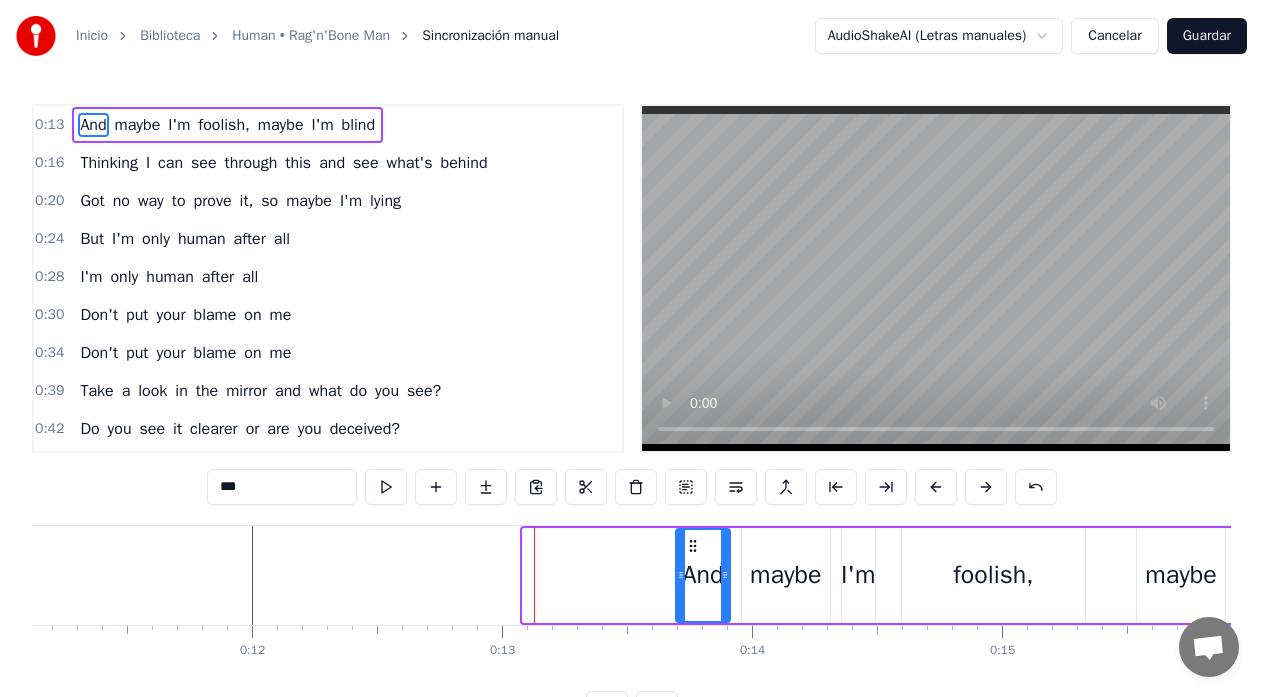 drag, startPoint x: 526, startPoint y: 579, endPoint x: 679, endPoint y: 579, distance: 153 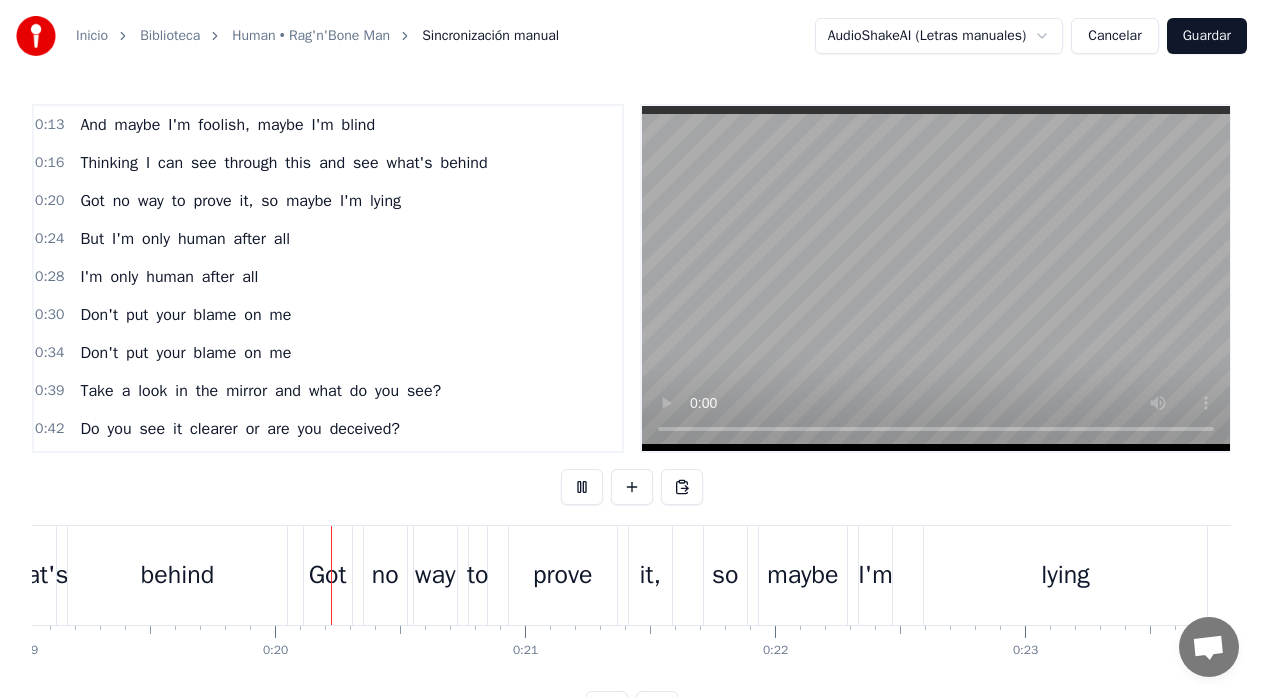 scroll, scrollTop: 0, scrollLeft: 4848, axis: horizontal 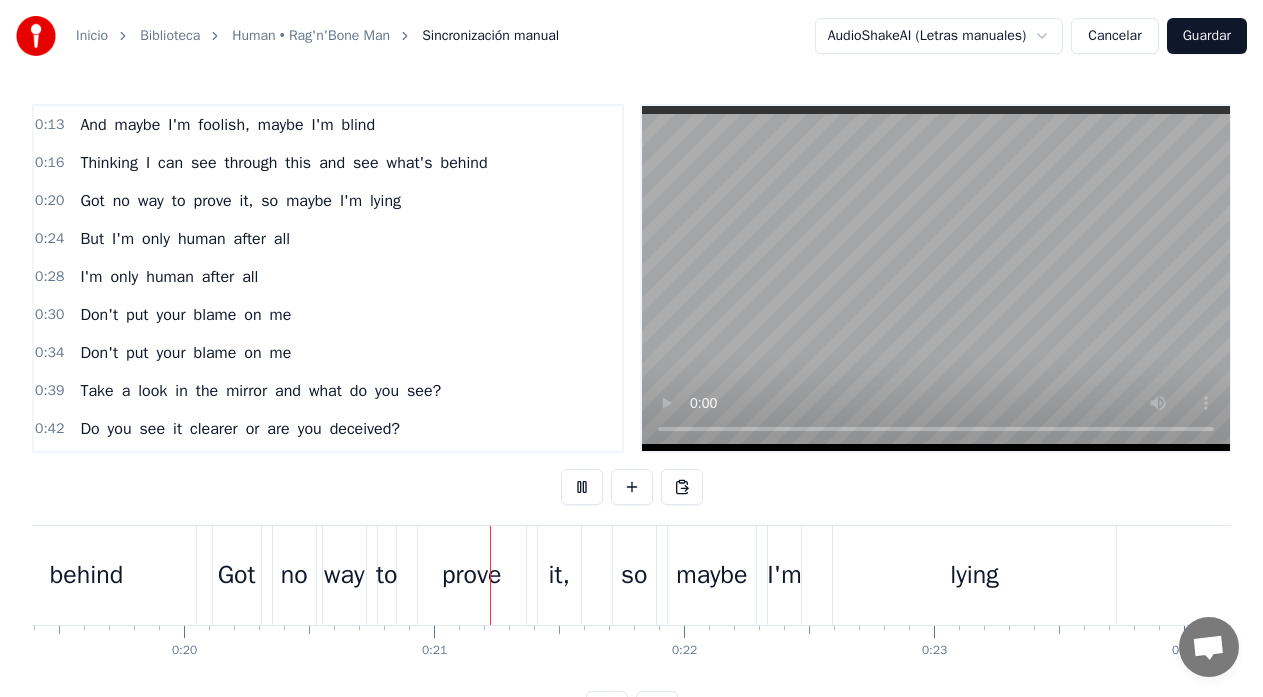 click on "0:13 And maybe I'm foolish, maybe I'm blind 0:16 Thinking I can see through this and see what's behind 0:20 Got no way to prove it, so maybe I'm lying 0:24 But I'm only human after all 0:28 I'm only human after all 0:30 Don't put your blame on me 0:34 [PERSON_NAME]'t put your blame on me 0:39 Take a look in the mirror and what do you see? 0:42 Do you see it clearer or are you deceived? 0:47 In what you believe? 0:50 Cause I'm only human after all 0:53 And you're only human after all 0:56 [PERSON_NAME]'t put the blame on me 0:59 Don't put your blame on me 1:04 Some people got the real problems 1:07 Some people out of luck 1:11 Some people think I can solve them 1:14 Lord, heaven's above 1:16 I'm only human after all 1:19 I'm only human after all 1:22 Don't put the blame on me 1:25 Don't put the blame on me 1:30 Don't ask my opinion, don't ask me to lie 1:33 Then beg for iveness for making you cry 1:38 For making you cry 1:41 I'm only human after all 1:45 I'm only human after all 1:47 Don't put your blame on me 1:50 Don't put the" at bounding box center (631, 278) 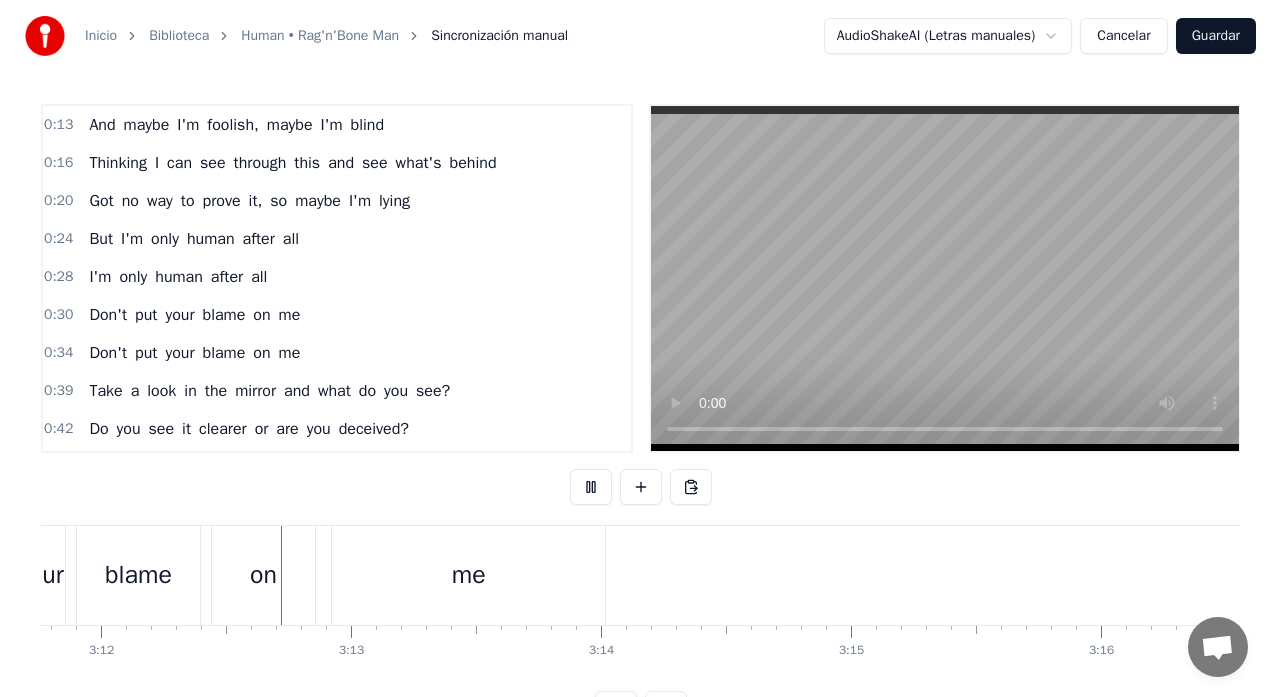 scroll, scrollTop: 0, scrollLeft: 47982, axis: horizontal 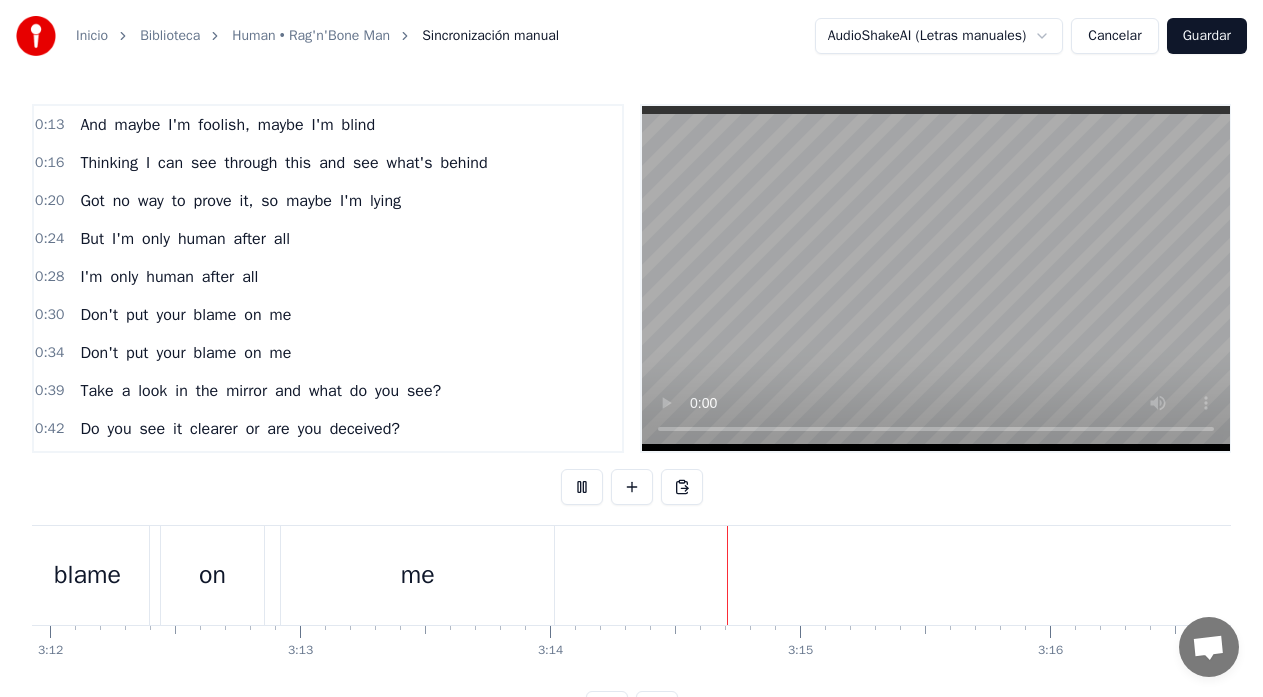 click on "Guardar" at bounding box center (1207, 36) 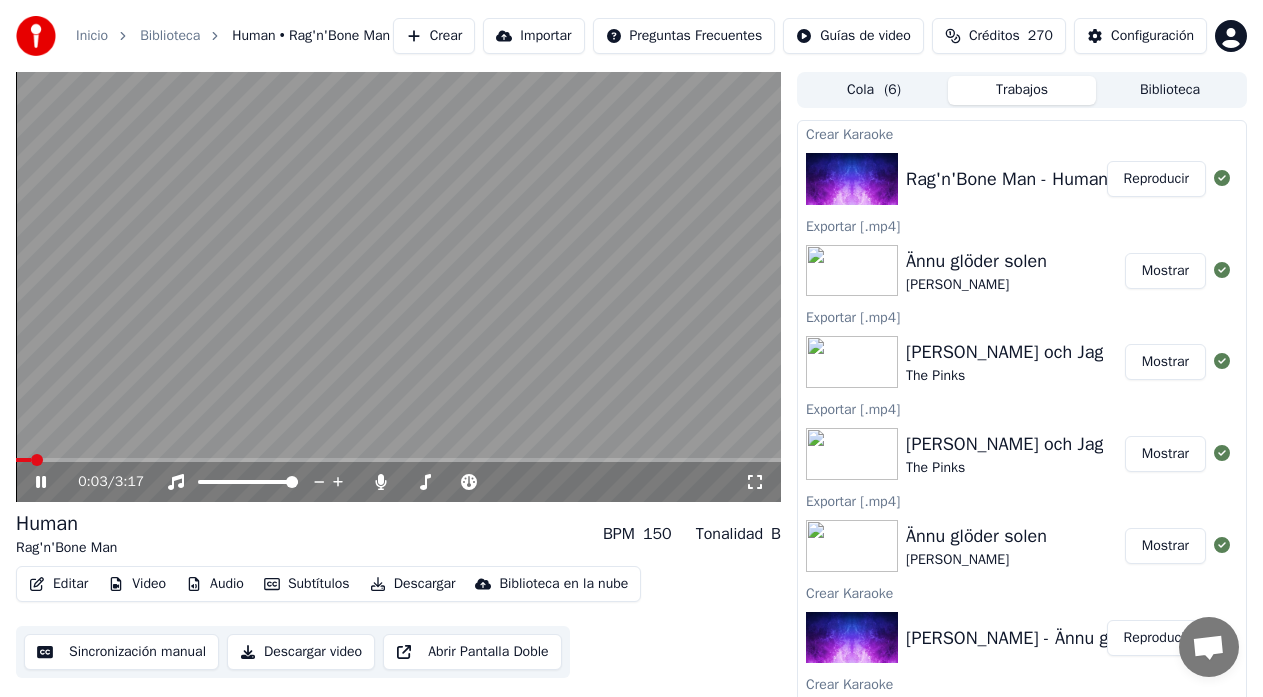 click 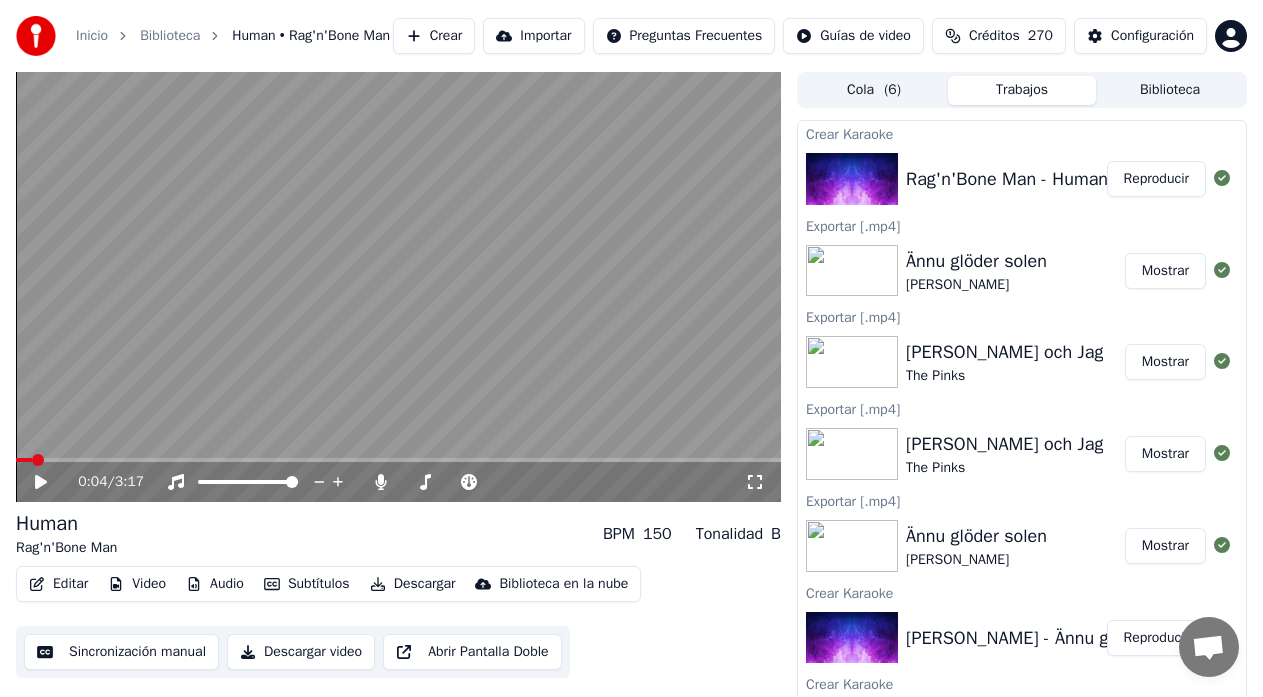 click on "Descargar" at bounding box center (413, 584) 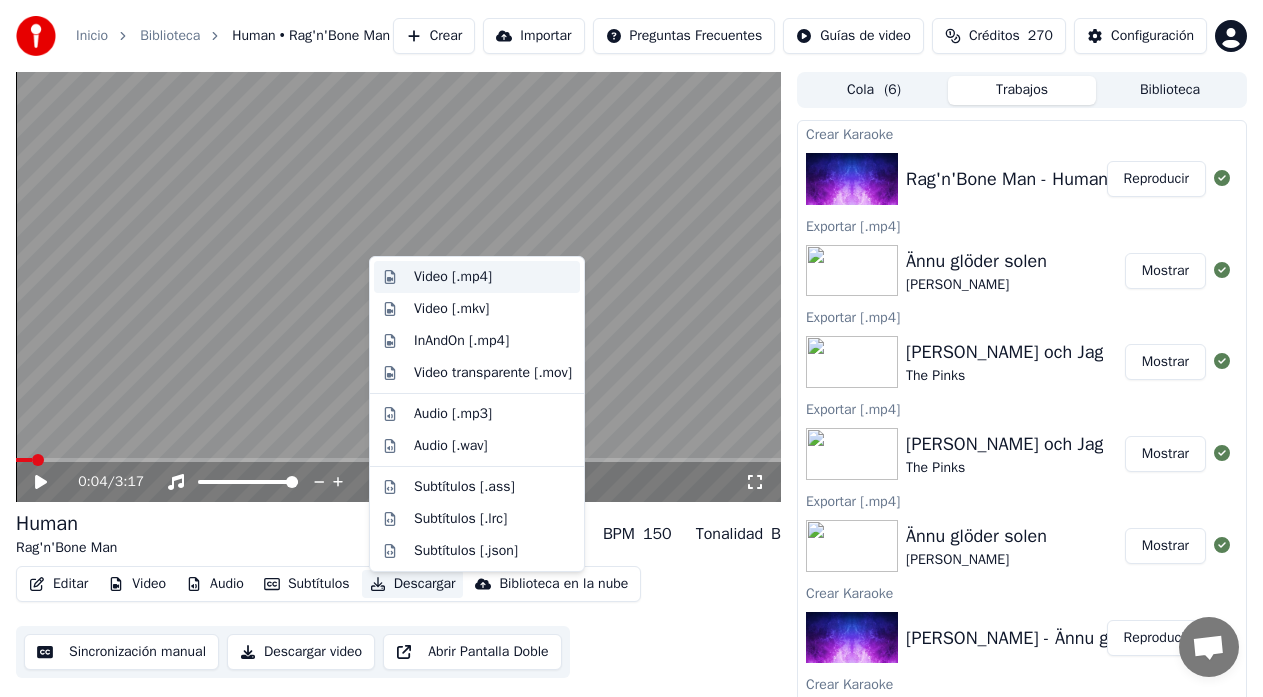 click on "Video [.mp4]" at bounding box center [453, 277] 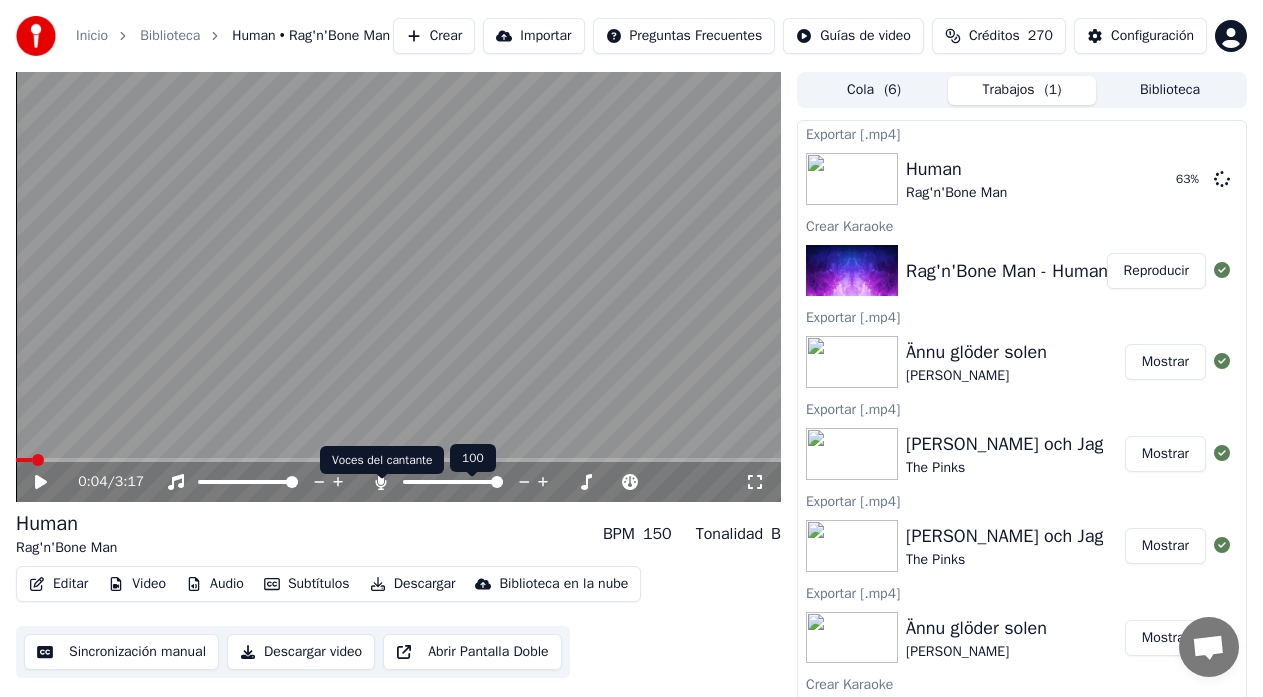 click 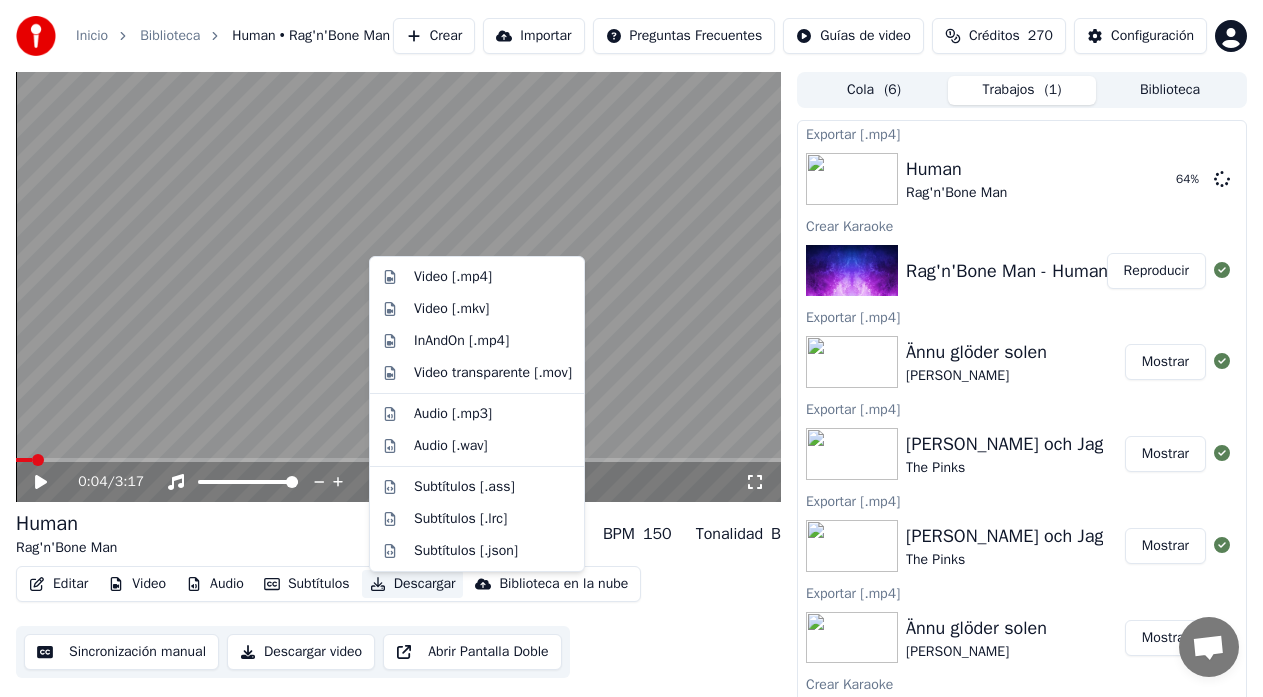click on "Descargar" at bounding box center [413, 584] 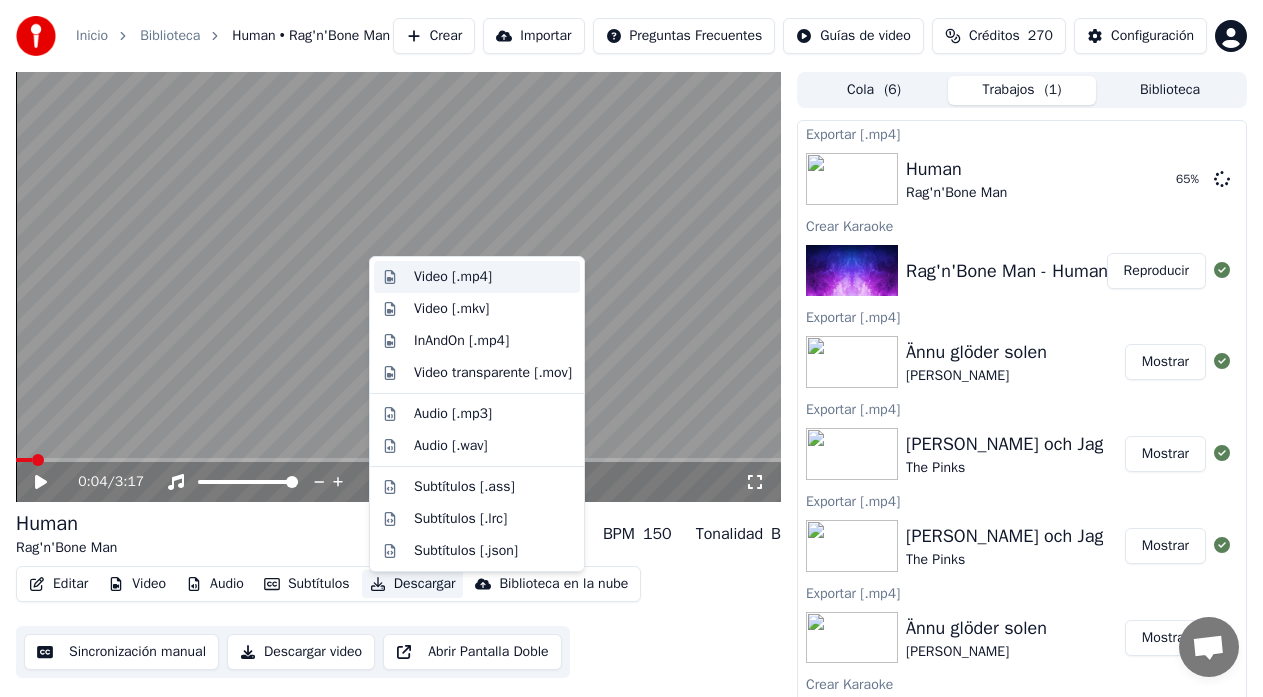 click on "Video [.mp4]" at bounding box center [453, 277] 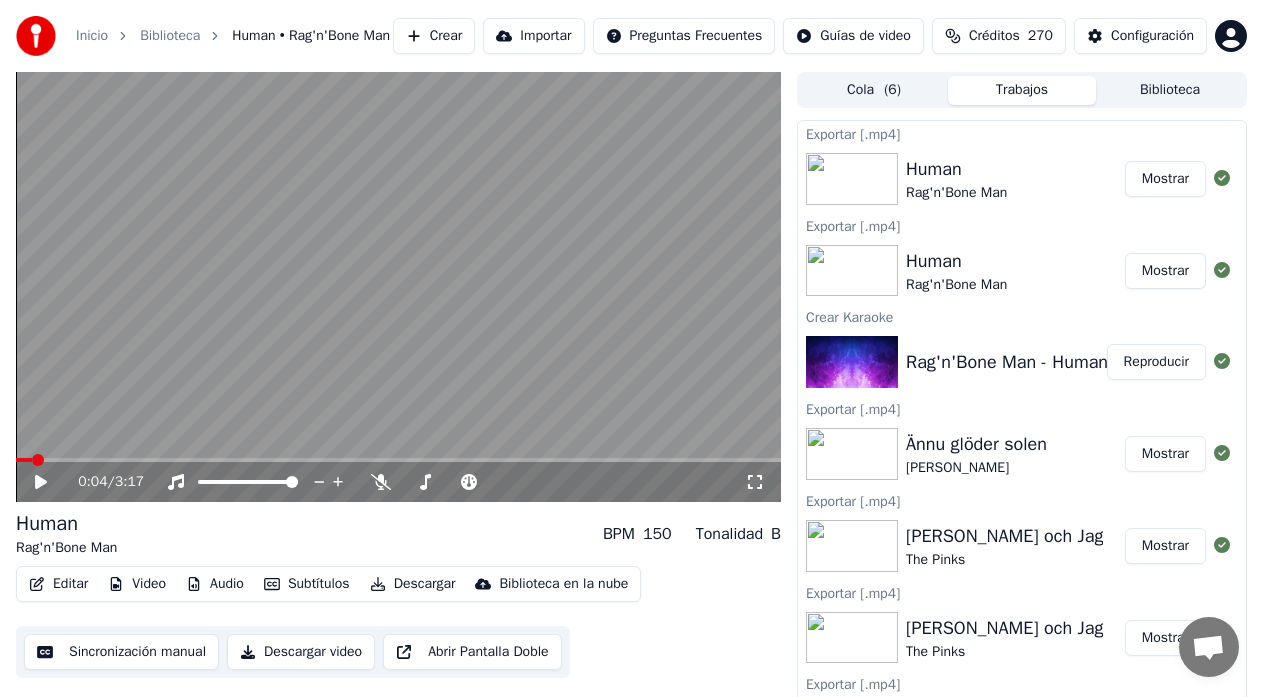 click on "Crear" at bounding box center [434, 36] 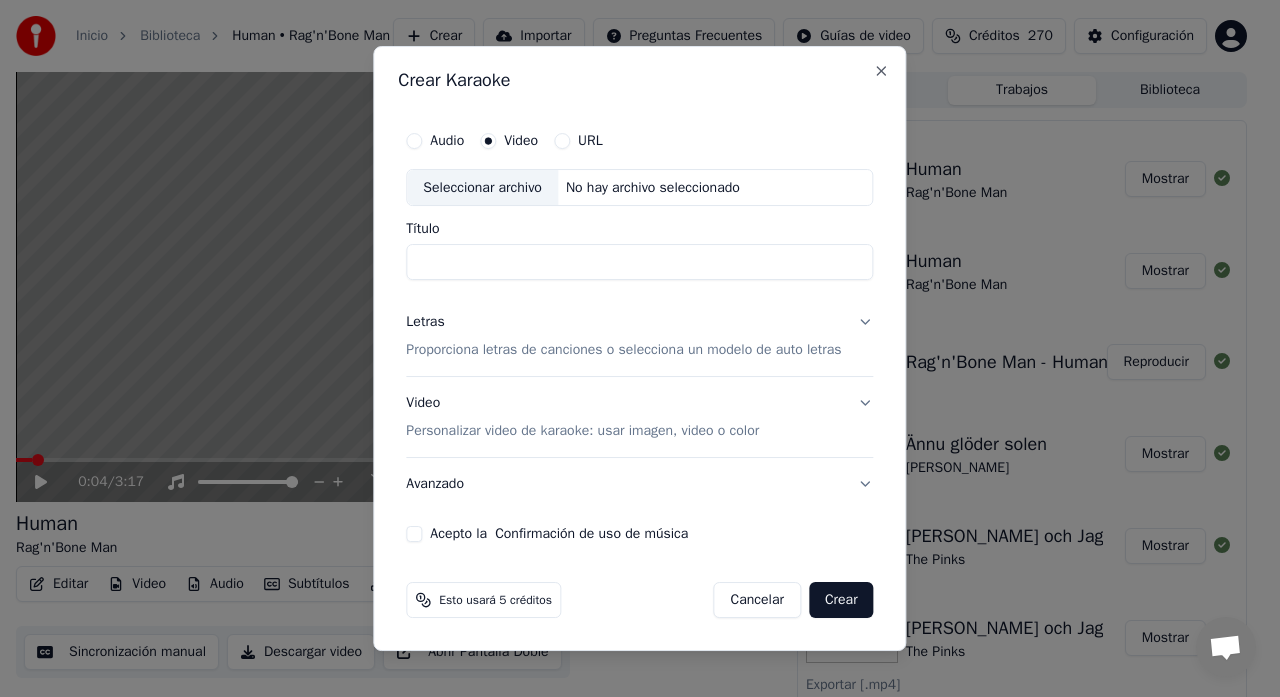 click on "Seleccionar archivo" at bounding box center (482, 188) 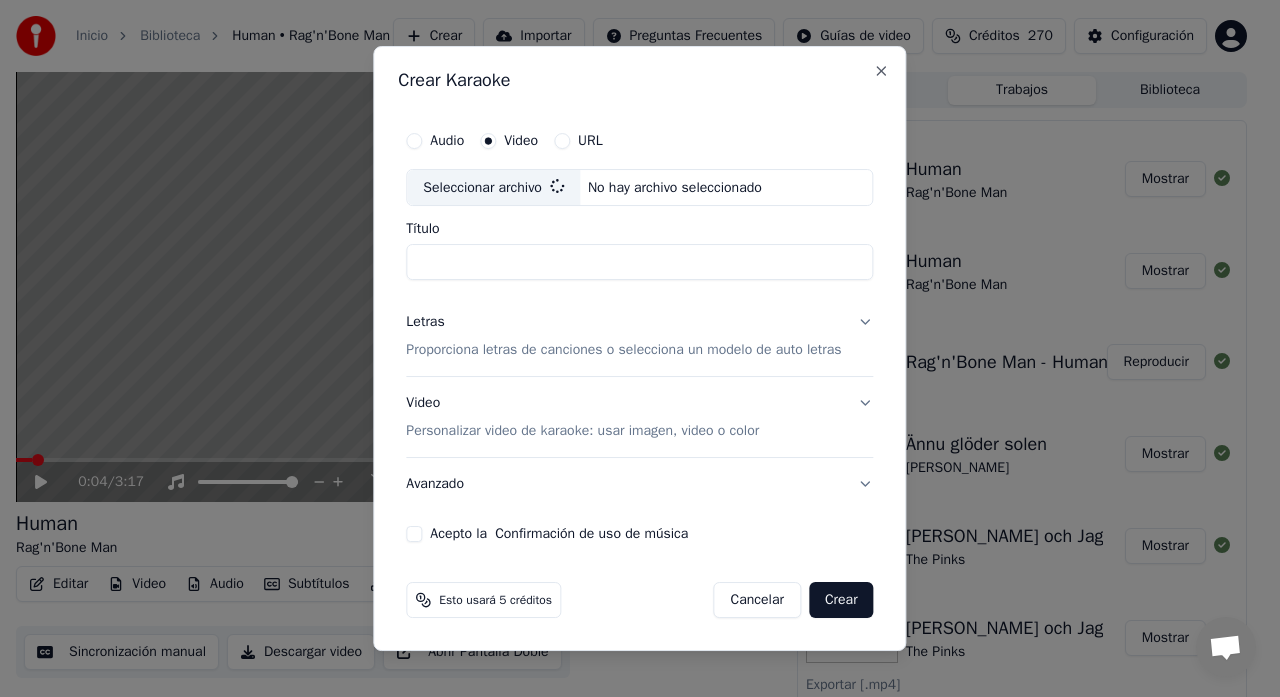 type on "**********" 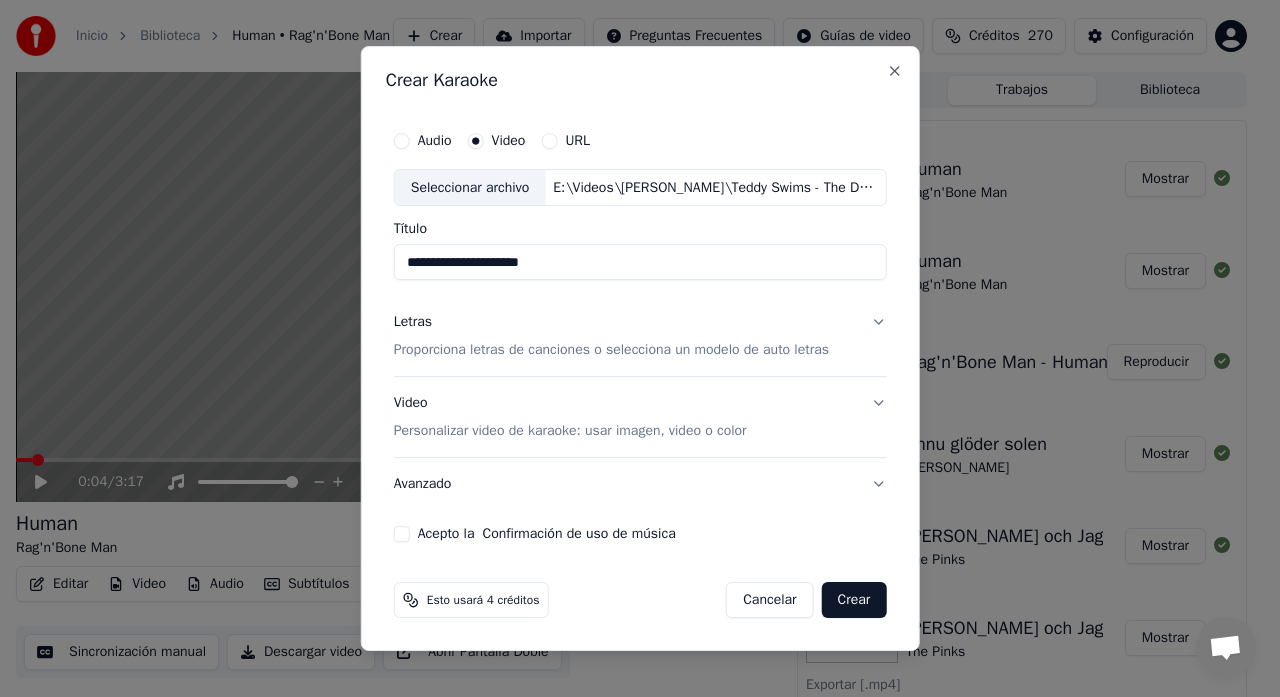 click on "Proporciona letras de canciones o selecciona un modelo de auto letras" at bounding box center [611, 351] 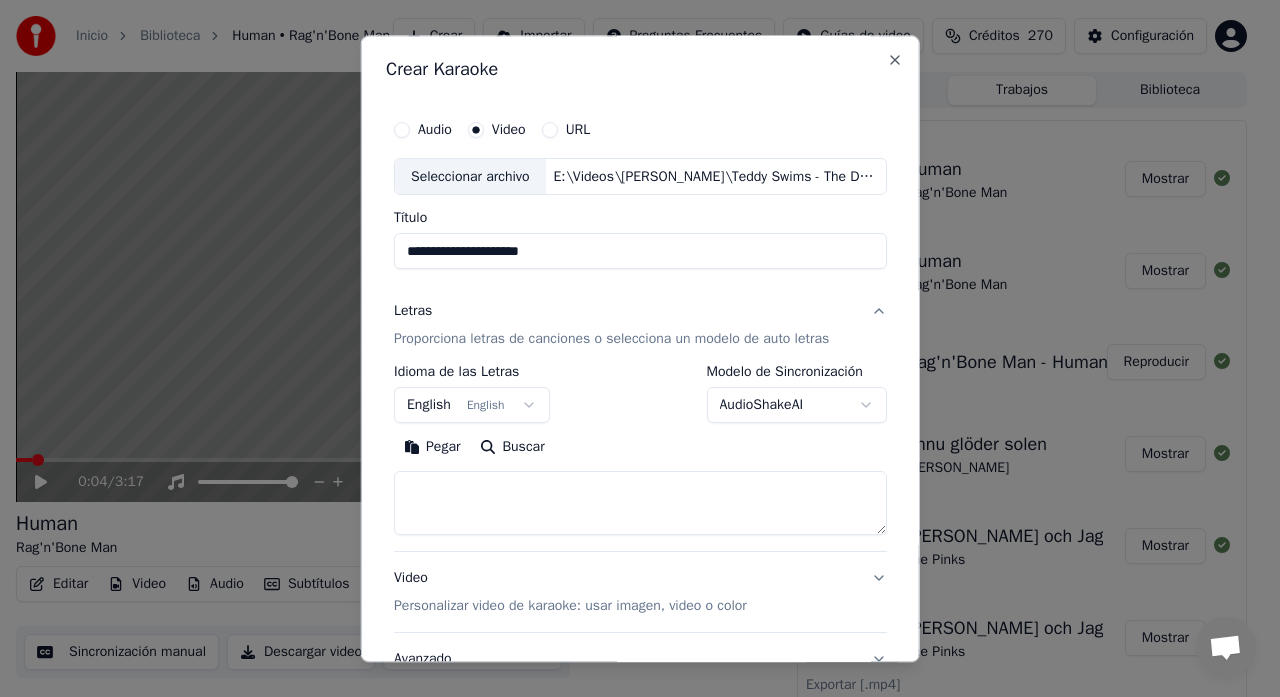 click at bounding box center [640, 504] 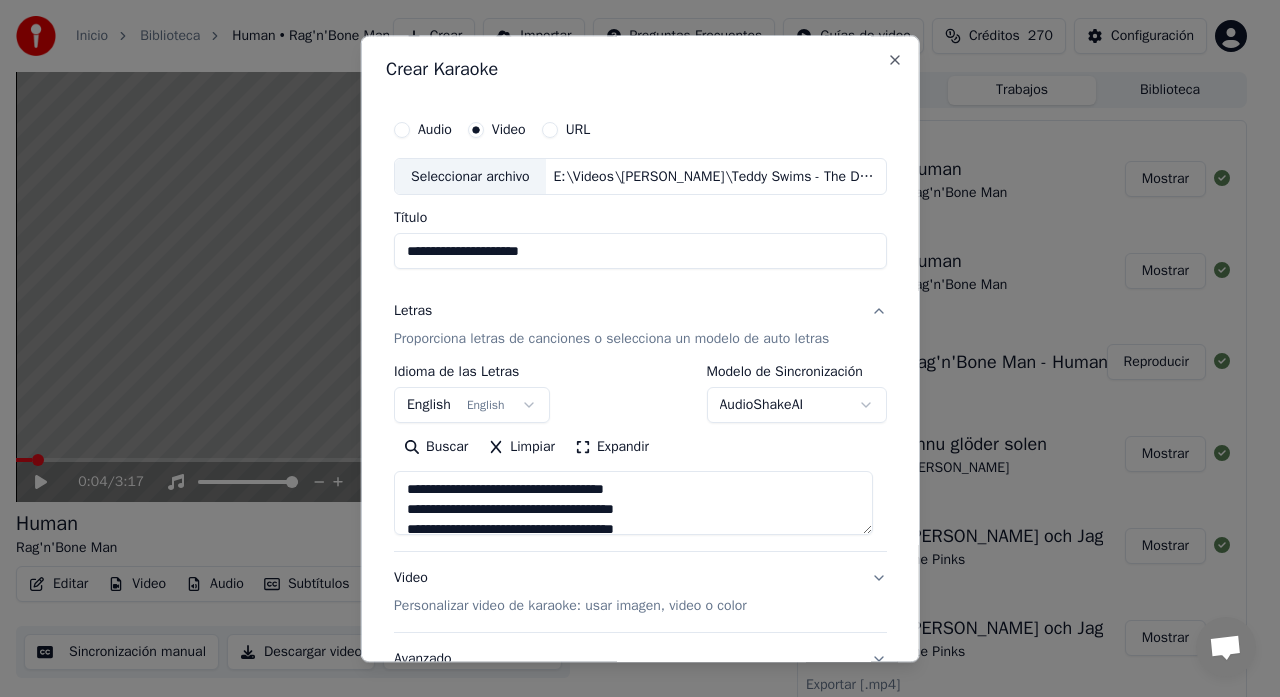scroll, scrollTop: 1084, scrollLeft: 0, axis: vertical 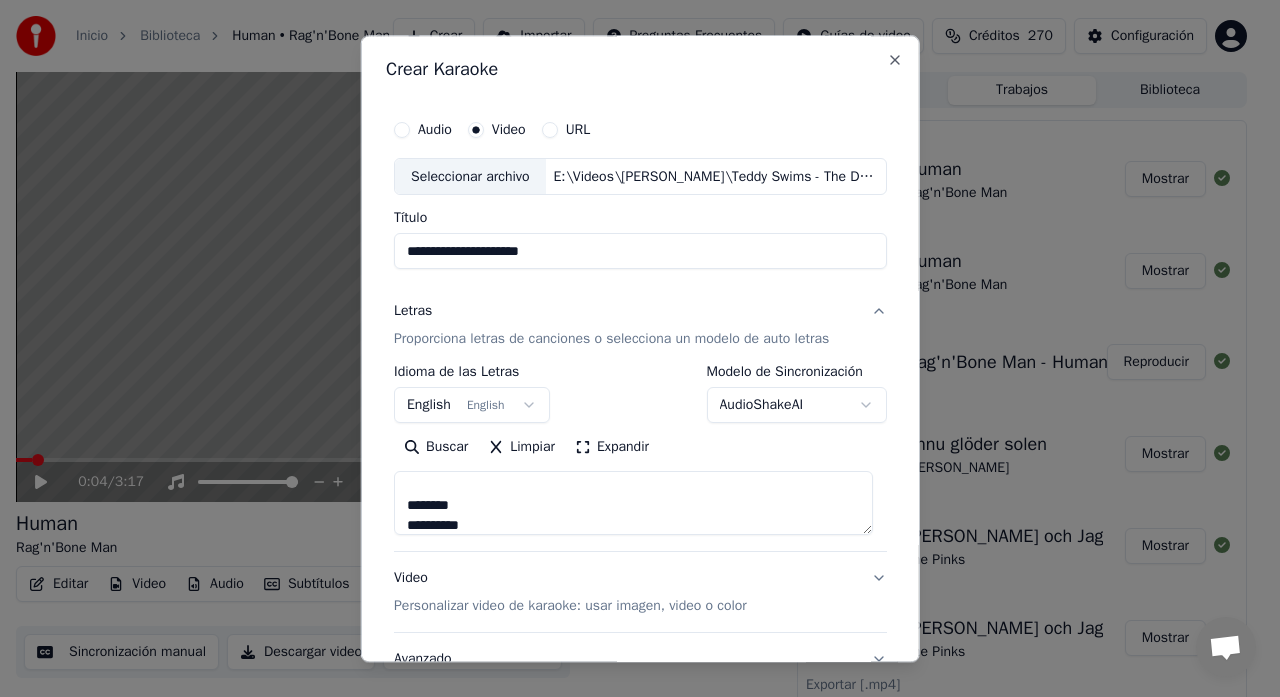 type on "**********" 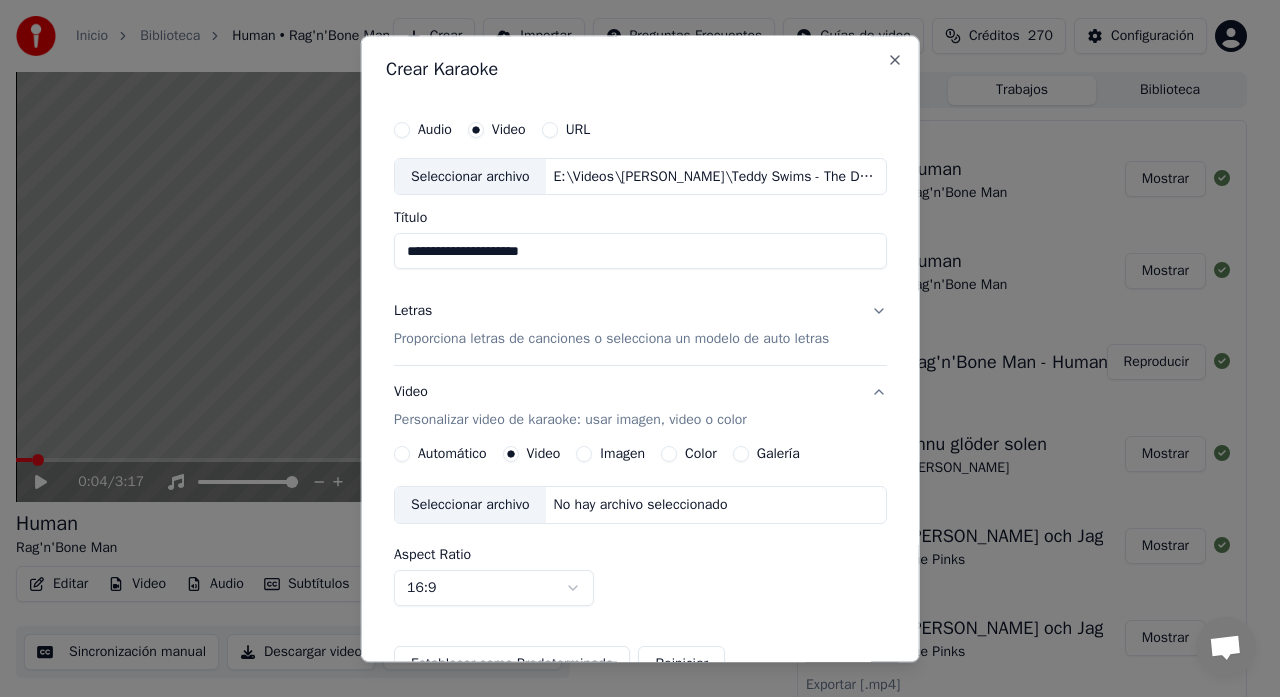 click on "Seleccionar archivo" at bounding box center [470, 506] 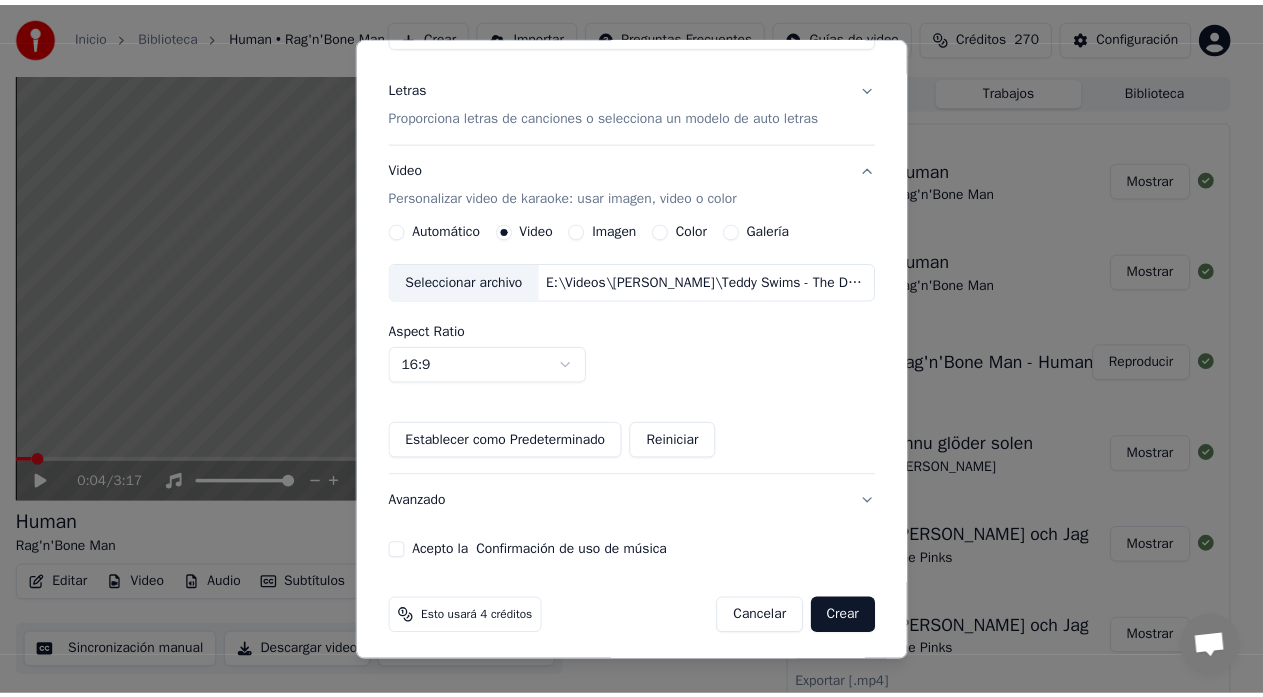 scroll, scrollTop: 230, scrollLeft: 0, axis: vertical 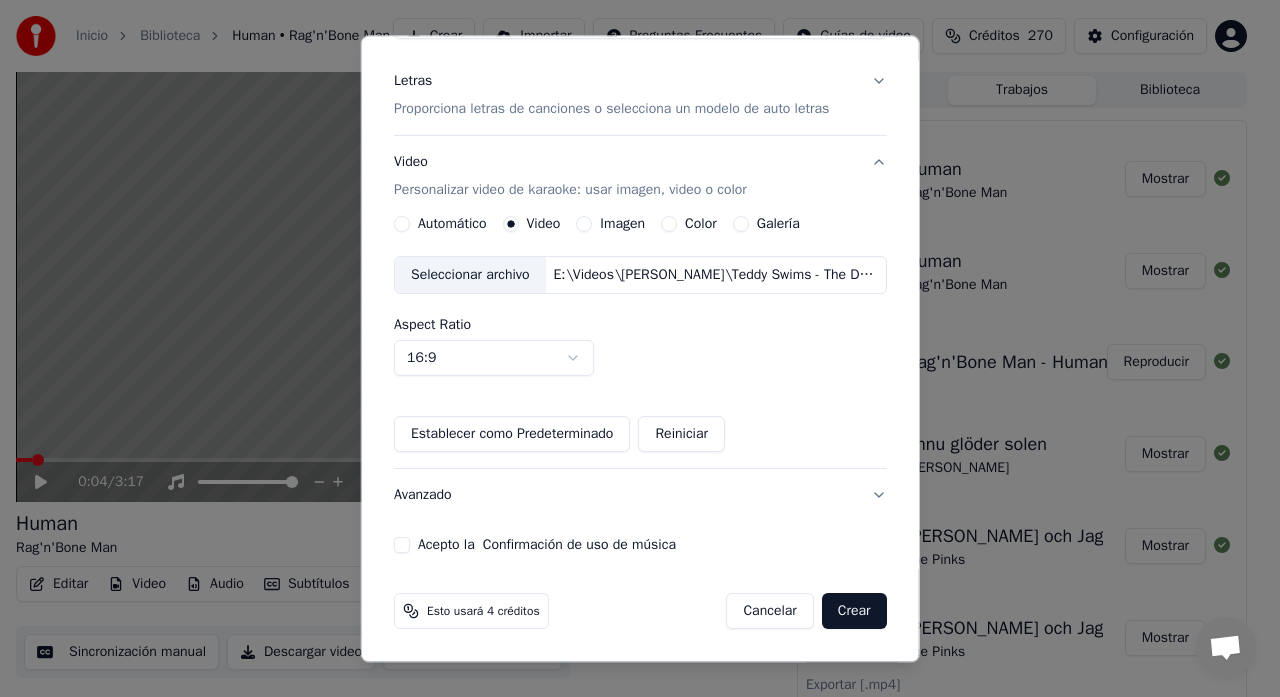click on "Acepto la   Confirmación de uso de música" at bounding box center [402, 546] 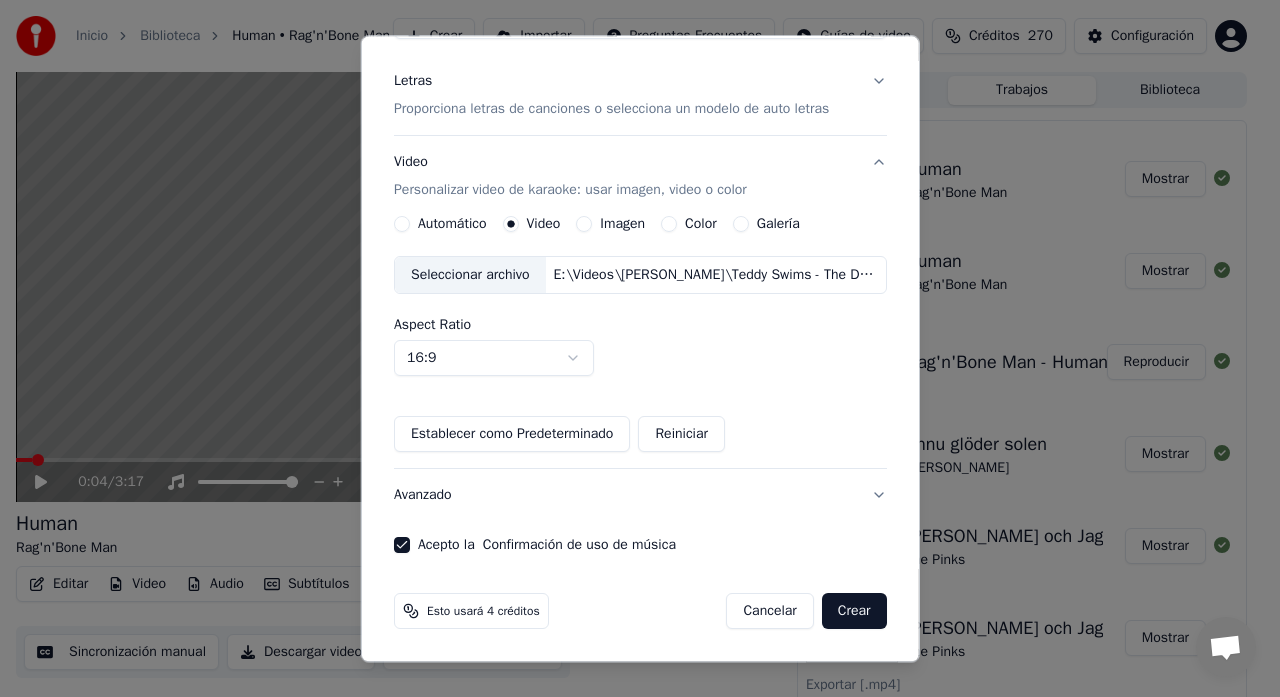 click on "Crear" at bounding box center (854, 612) 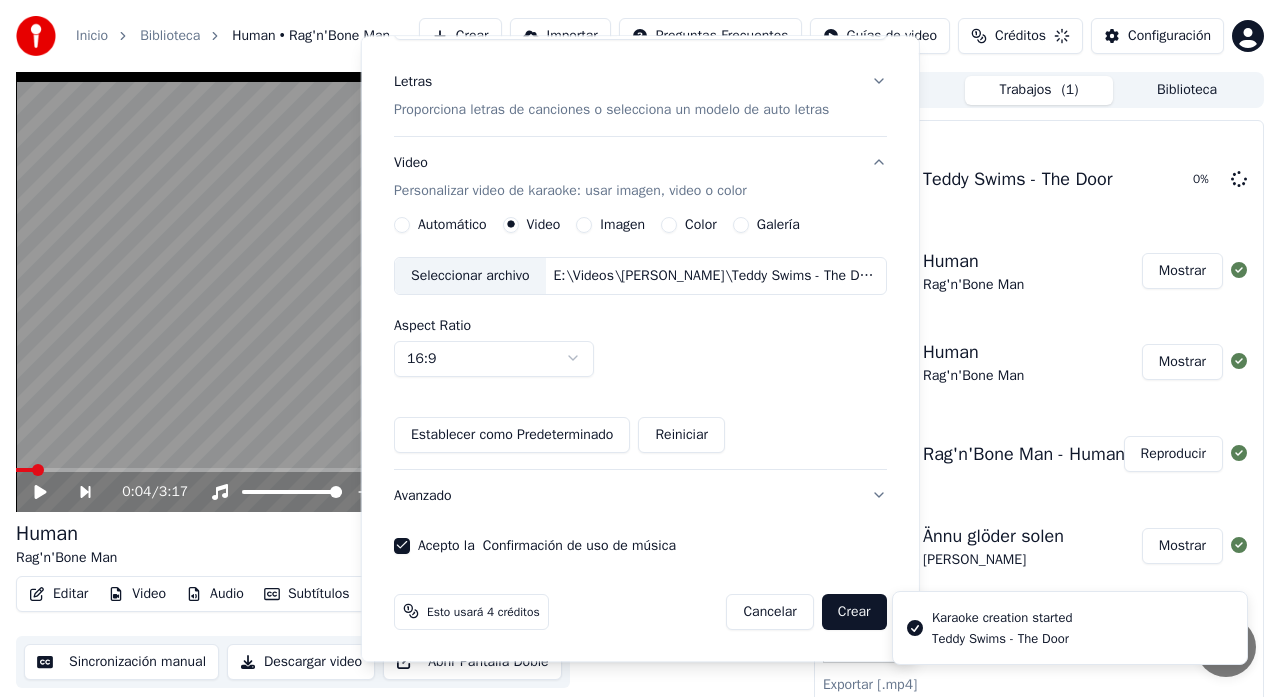 type 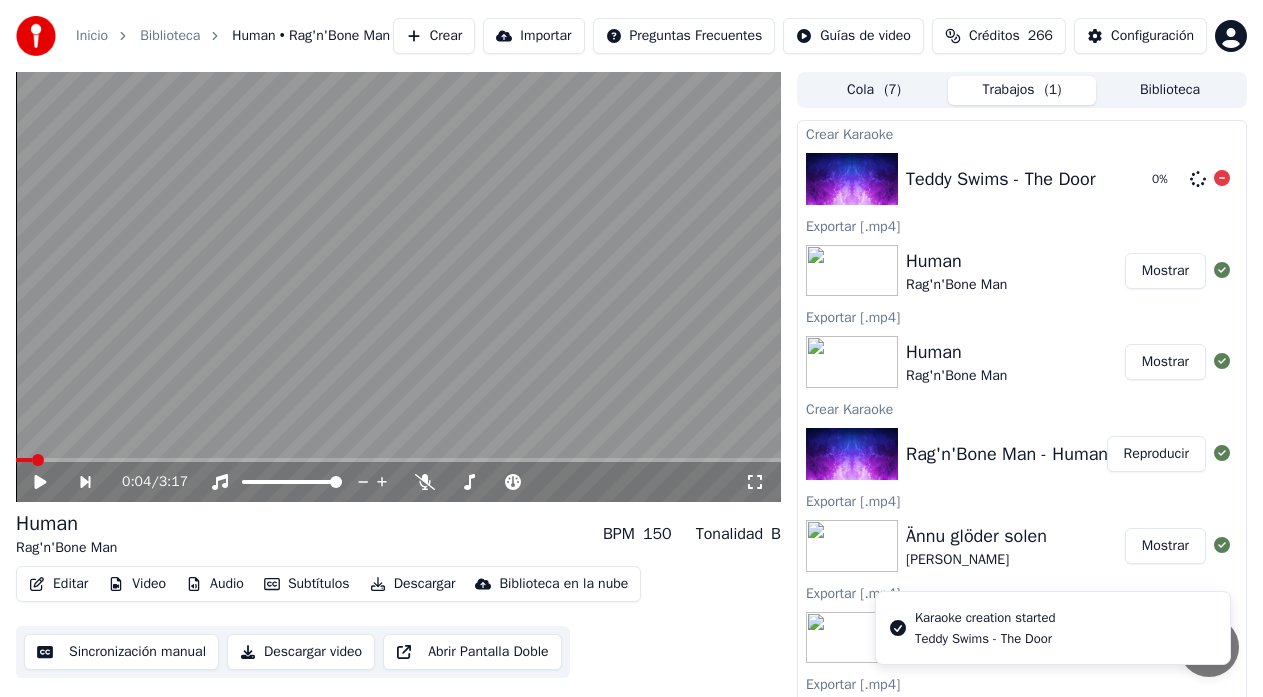 click on "Teddy Swims - The Door" at bounding box center (1001, 179) 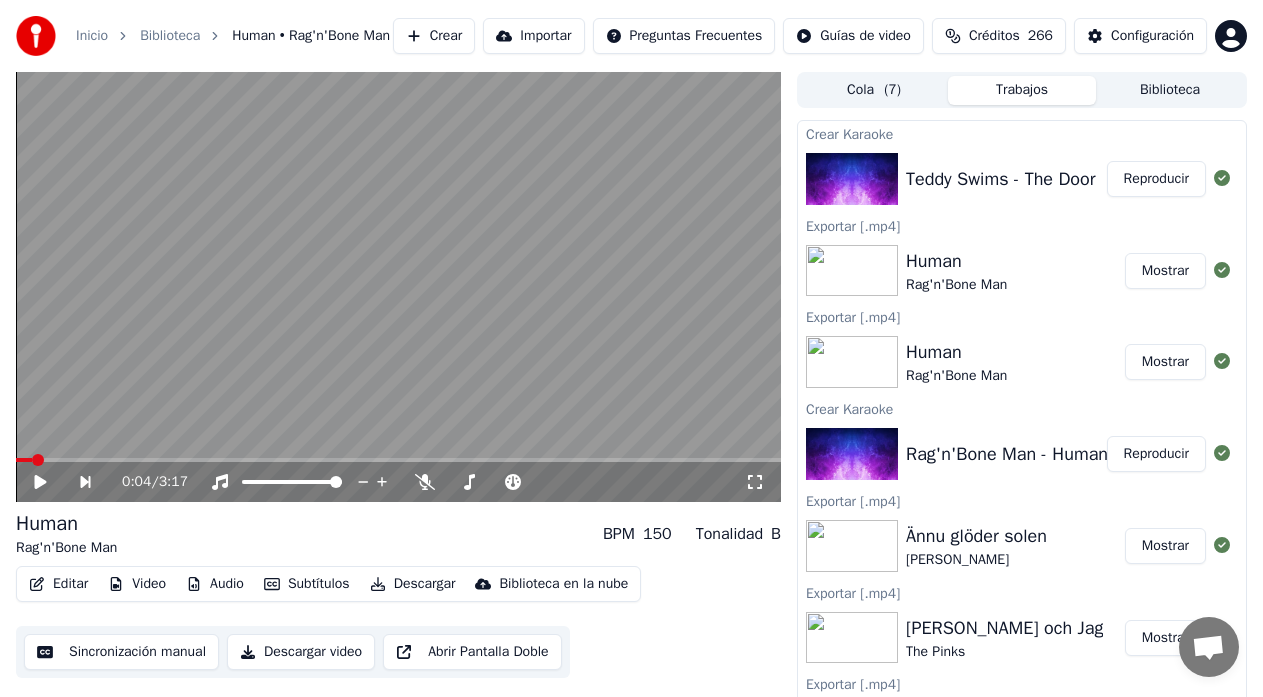 click on "Reproducir" at bounding box center [1156, 179] 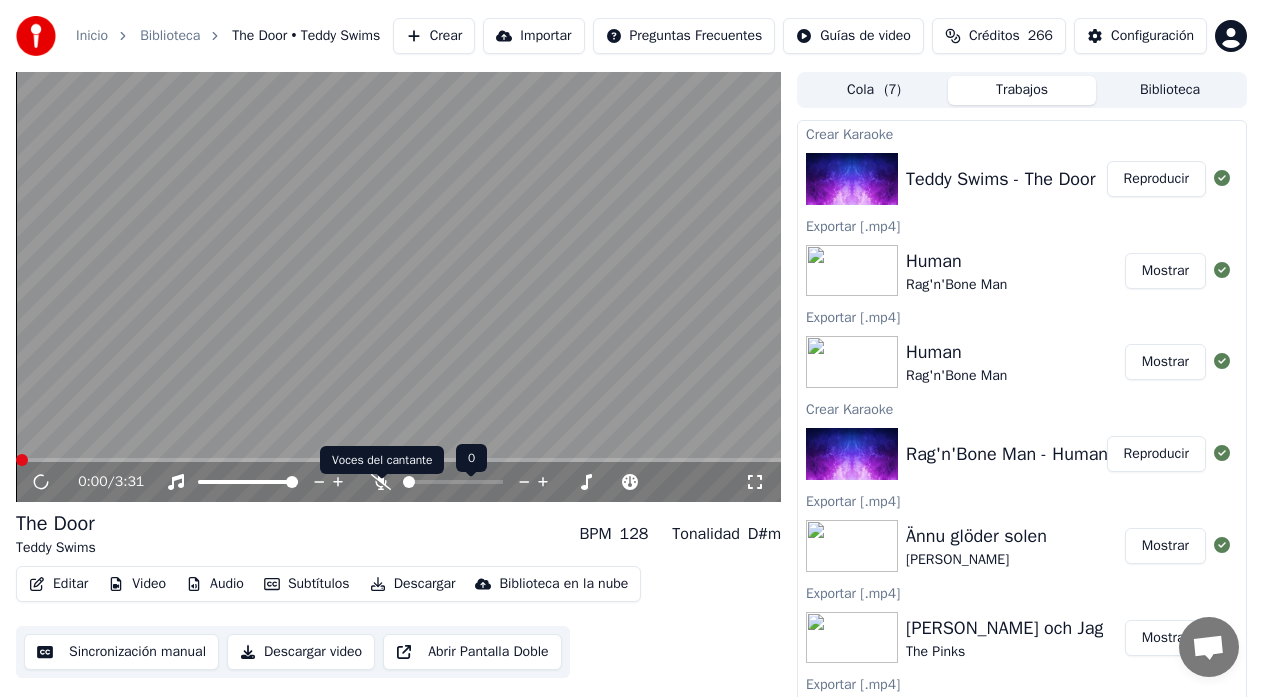 click 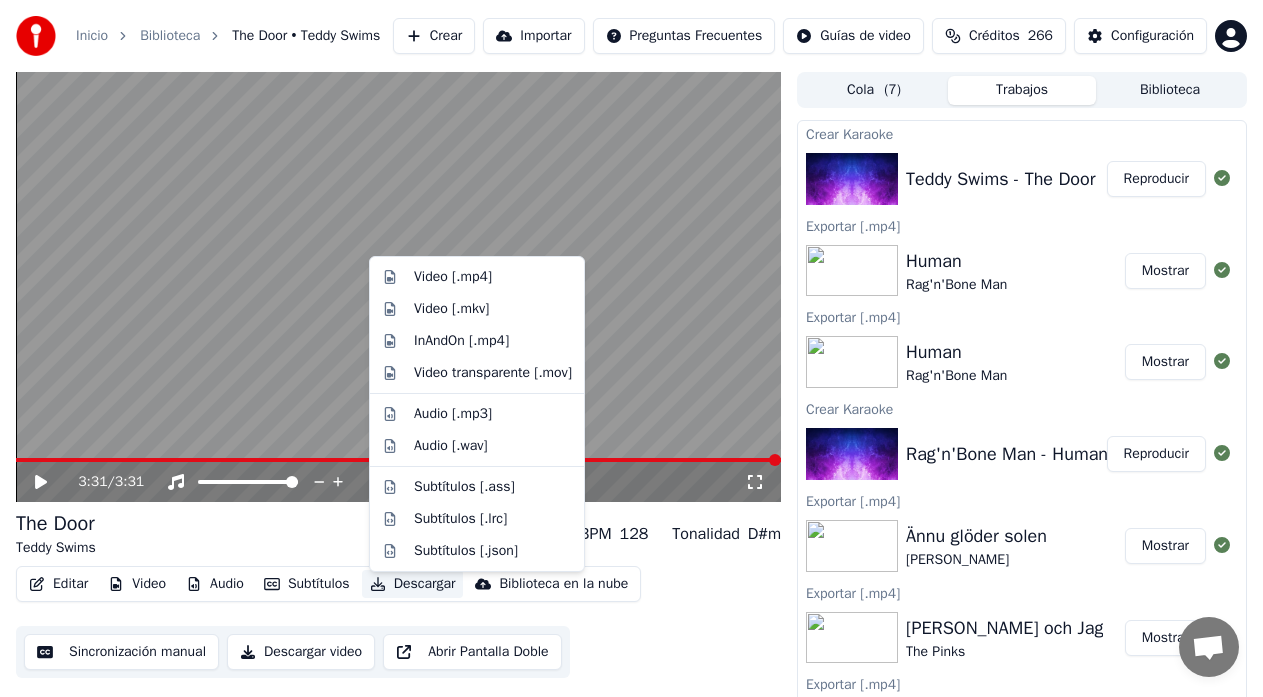 click on "Descargar" at bounding box center (413, 584) 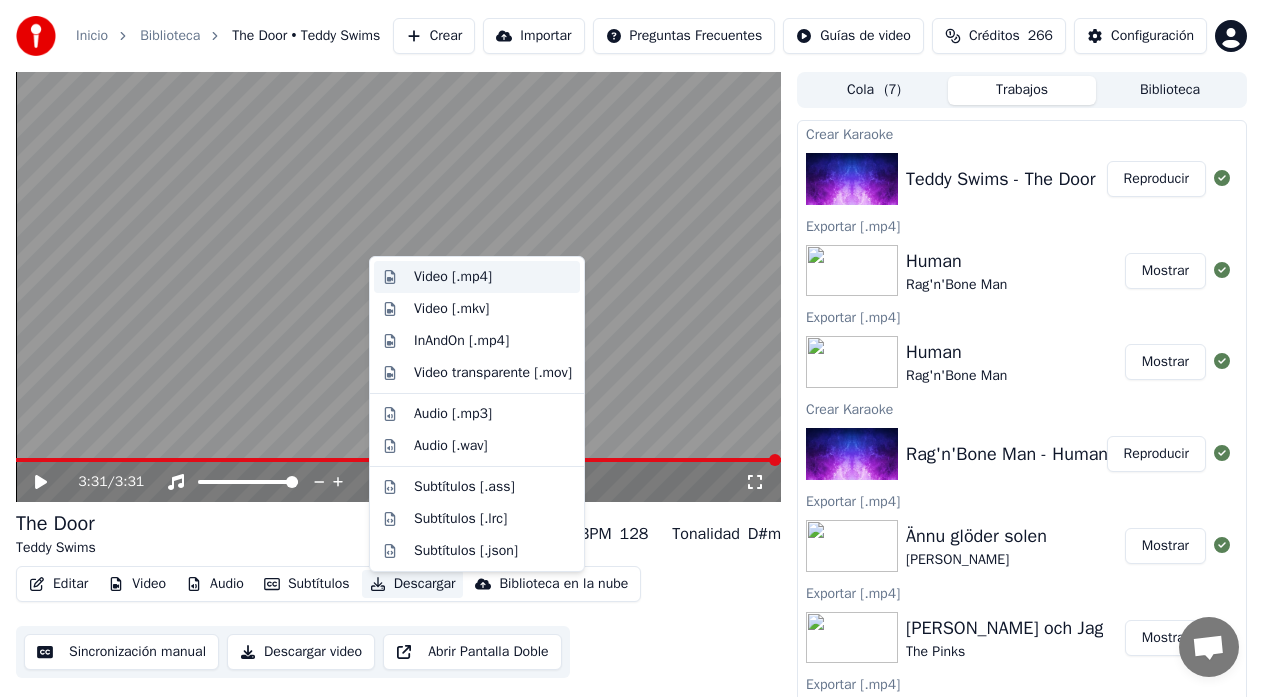 click on "Video [.mp4]" at bounding box center [453, 277] 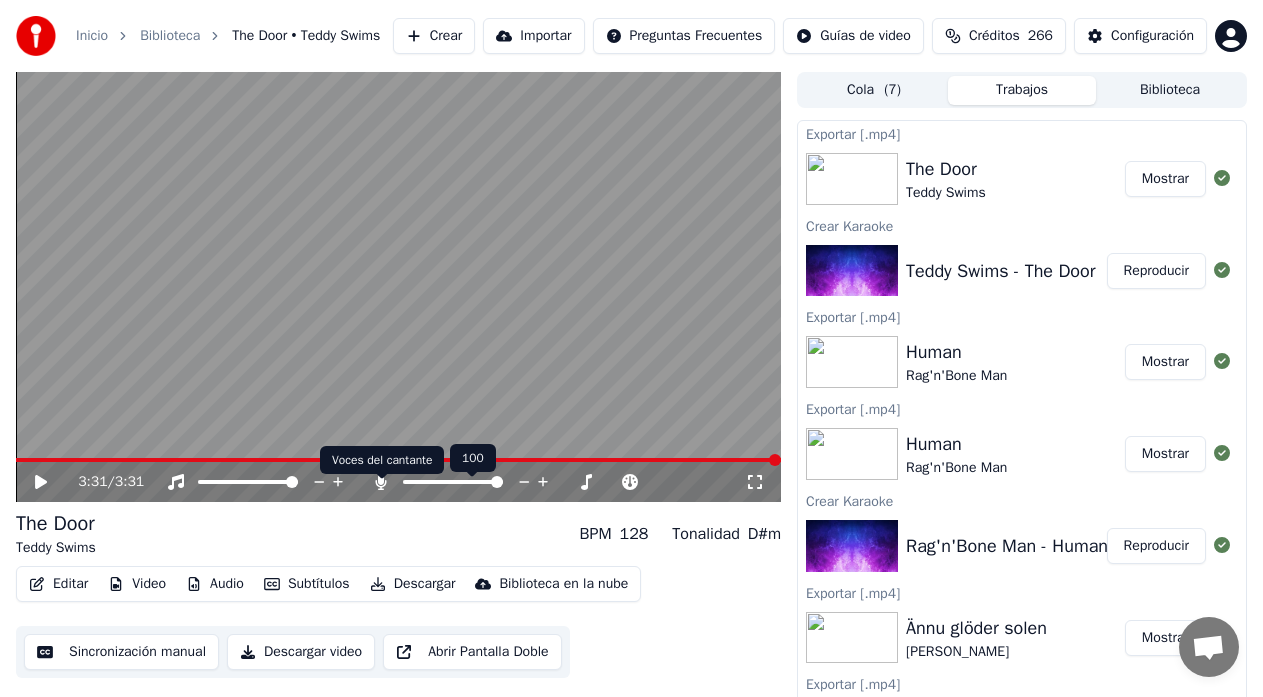 click 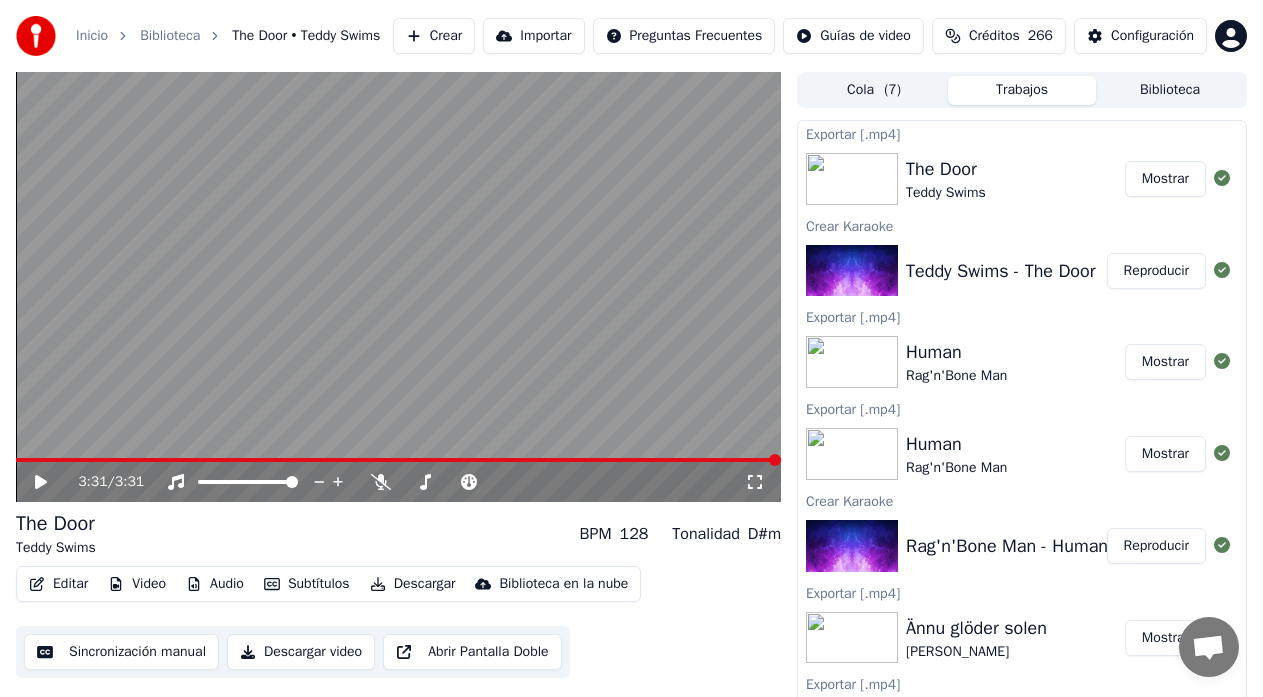 click on "Descargar" at bounding box center (413, 584) 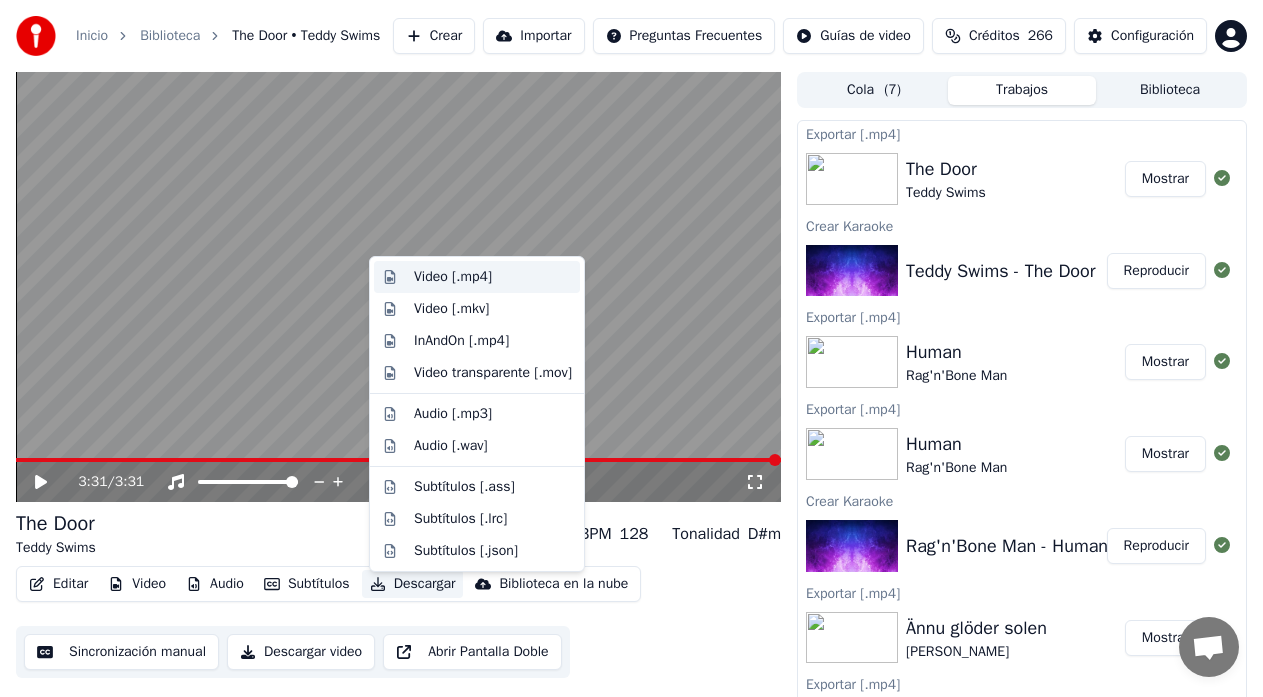 click on "Video [.mp4]" at bounding box center (453, 277) 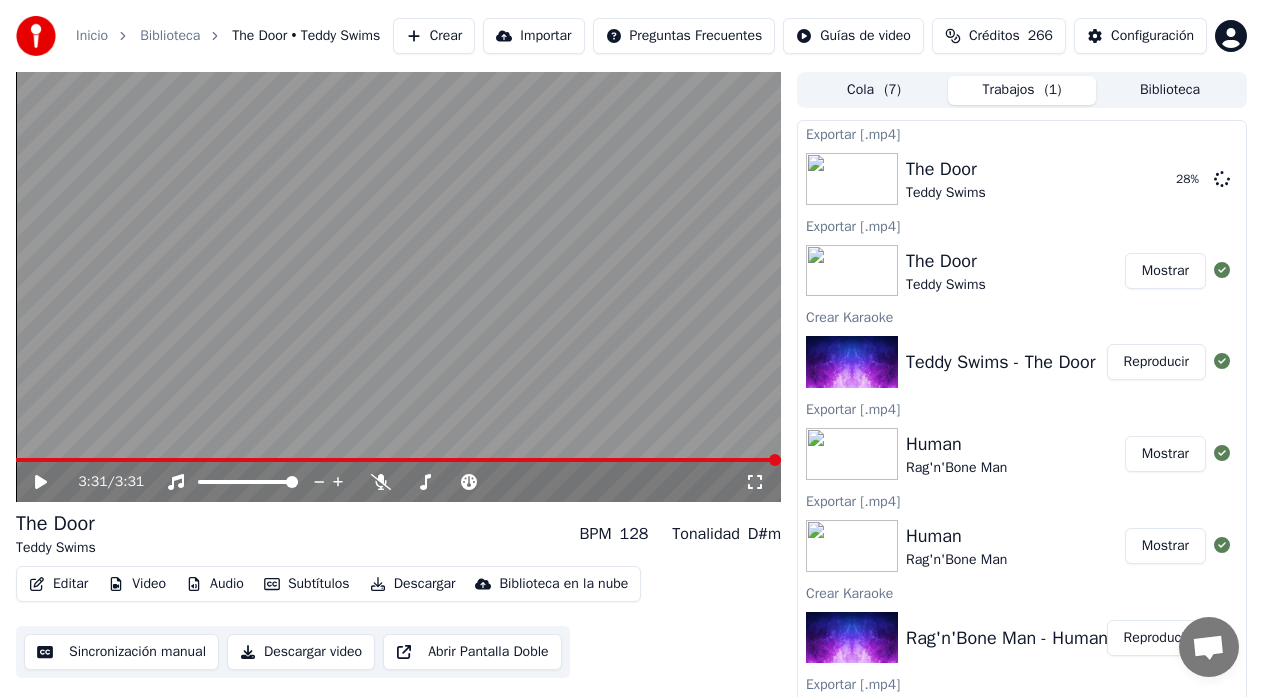 click on "Créditos" at bounding box center [994, 36] 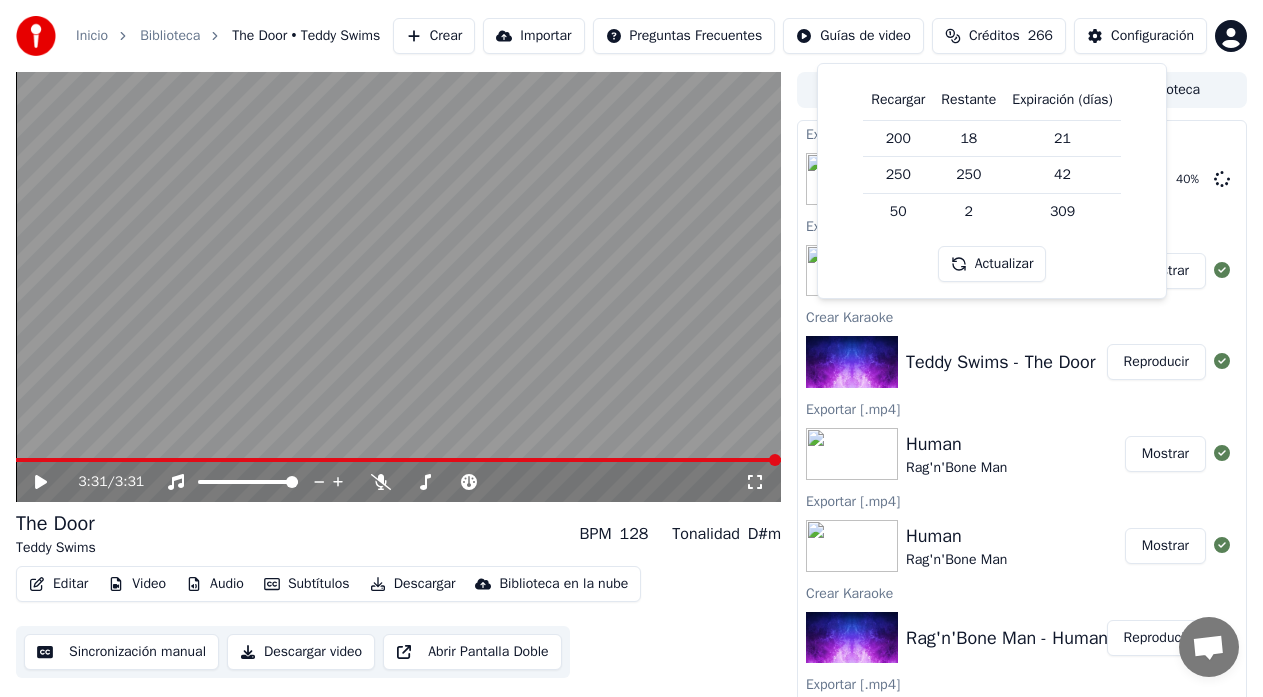 click on "Editar Video Audio Subtítulos Descargar Biblioteca en la nube Sincronización manual Descargar video Abrir Pantalla Doble" at bounding box center (398, 622) 